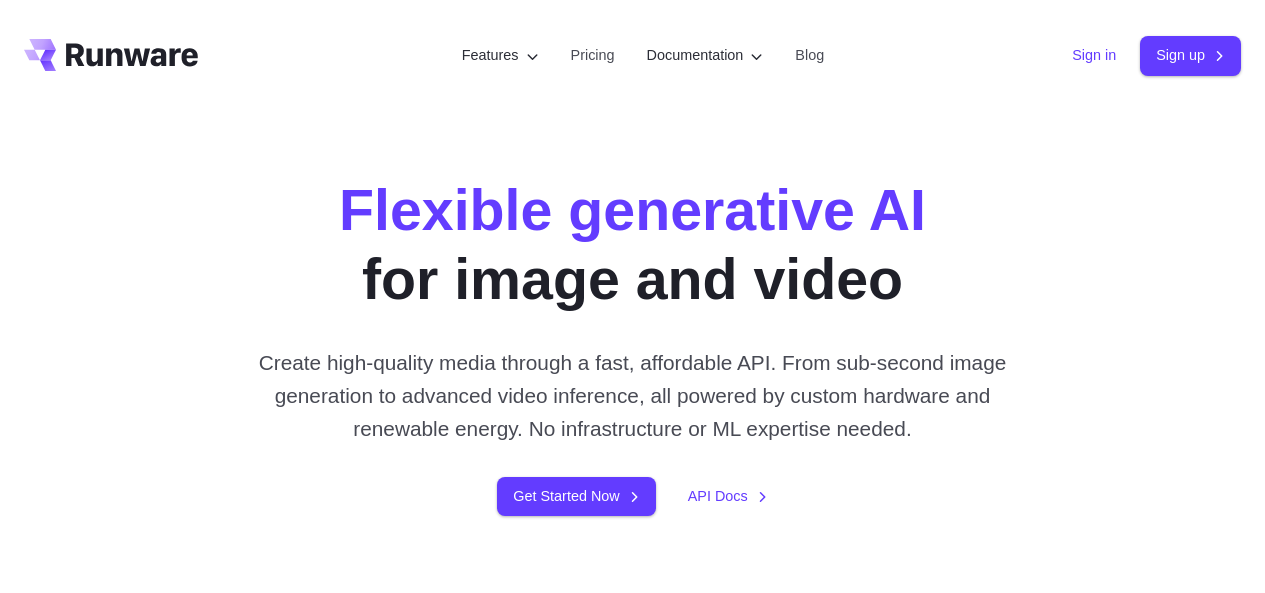 scroll, scrollTop: 0, scrollLeft: 0, axis: both 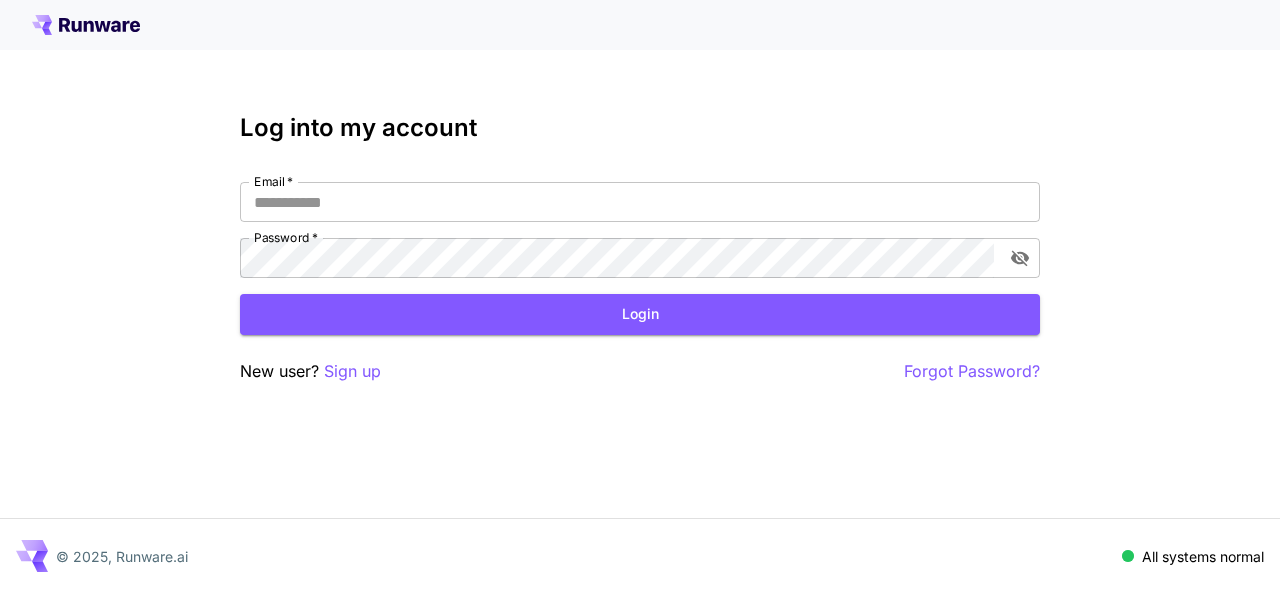 click on "Email   *" at bounding box center [640, 202] 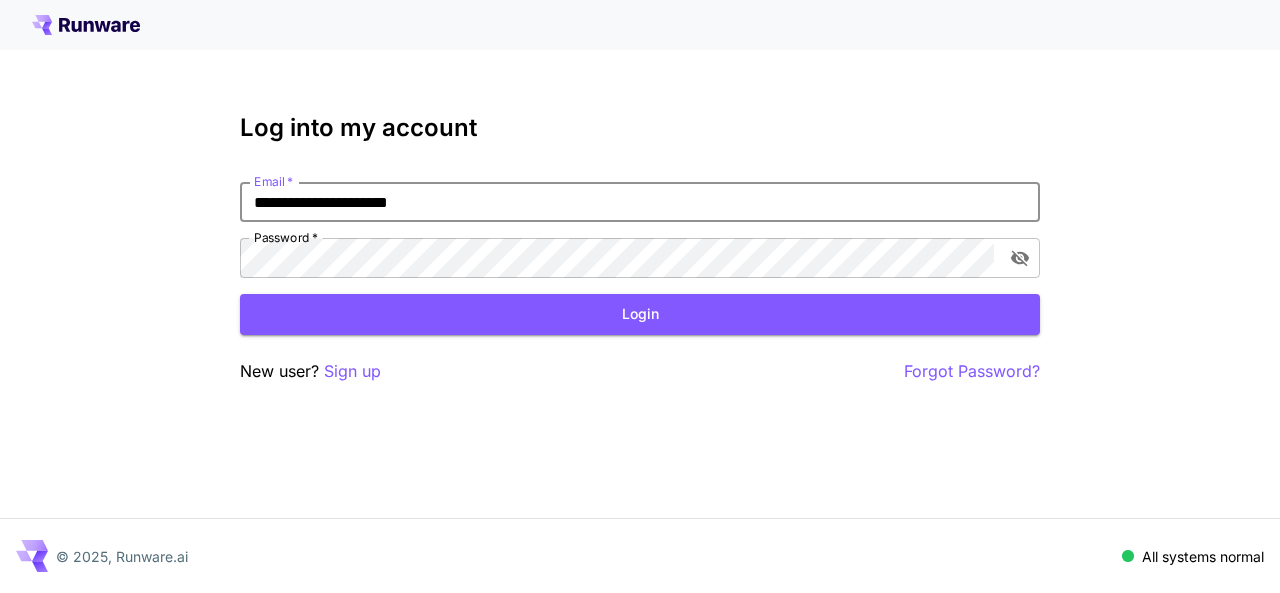 type on "**********" 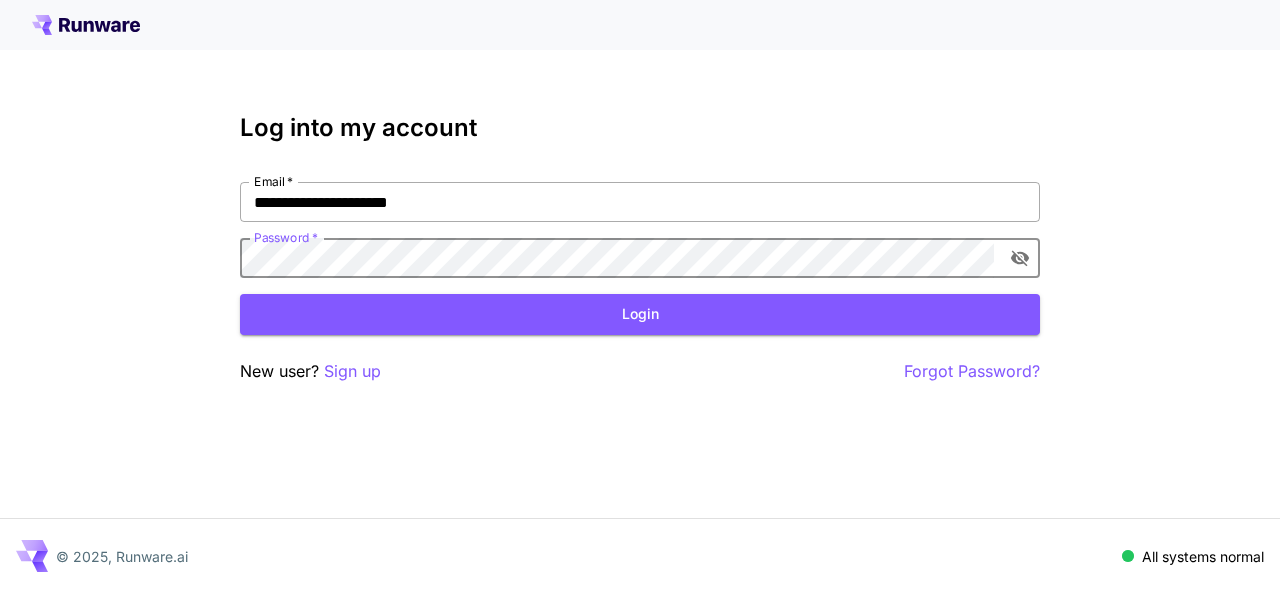 click on "Login" at bounding box center [640, 314] 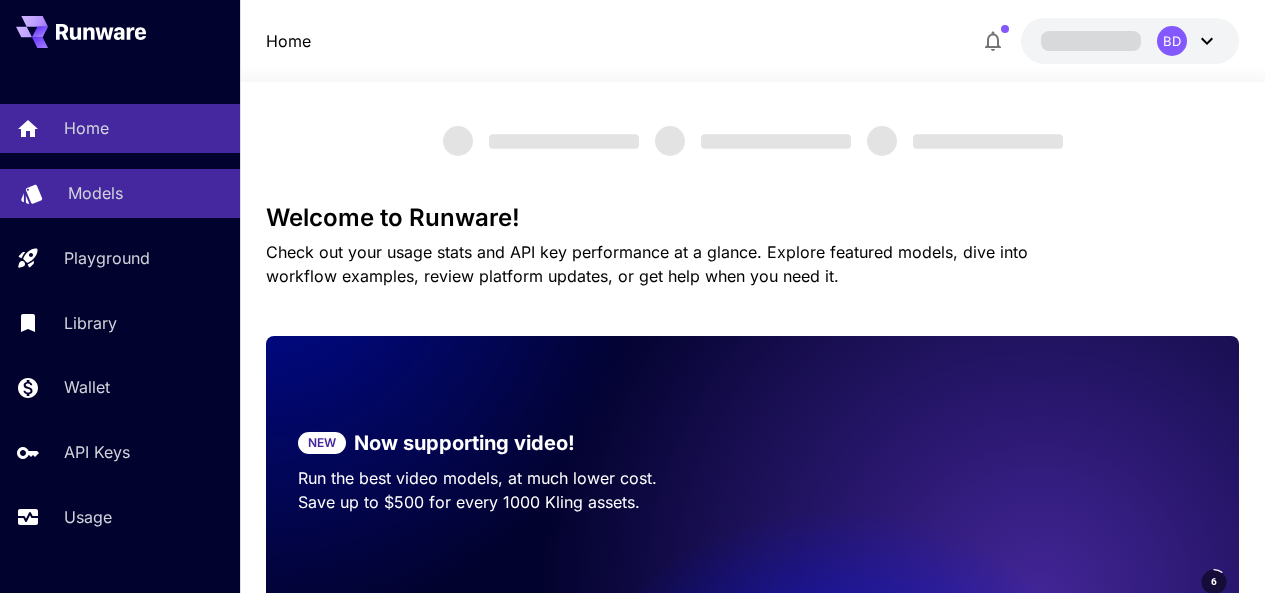 click on "Models" at bounding box center [120, 193] 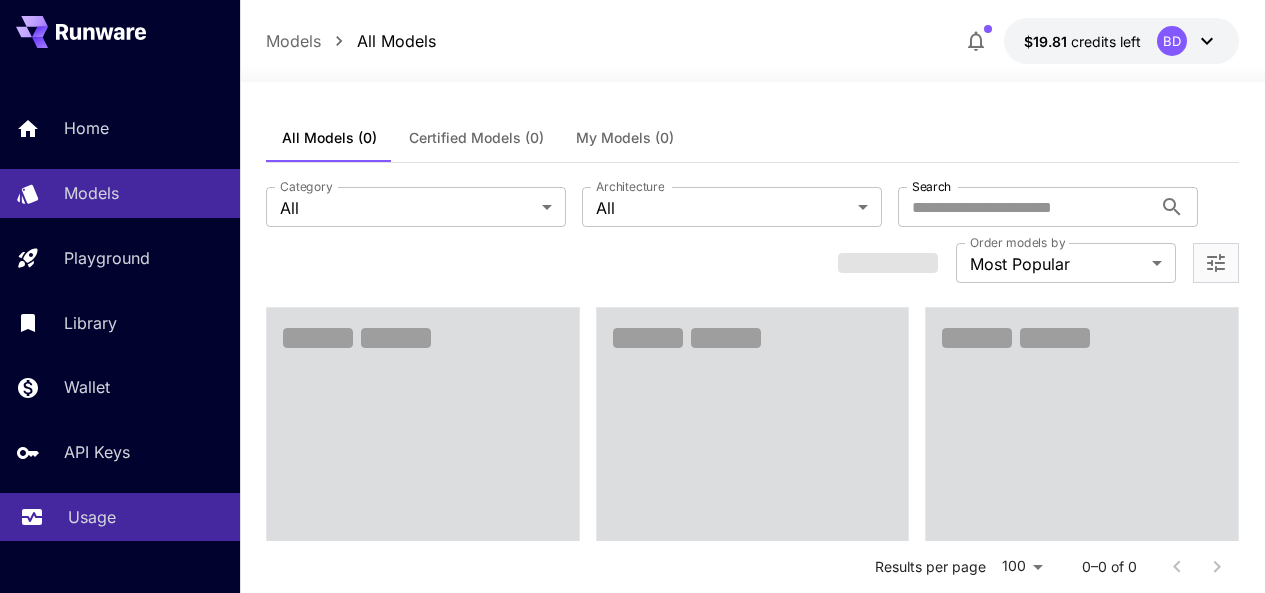 click on "Usage" at bounding box center (92, 517) 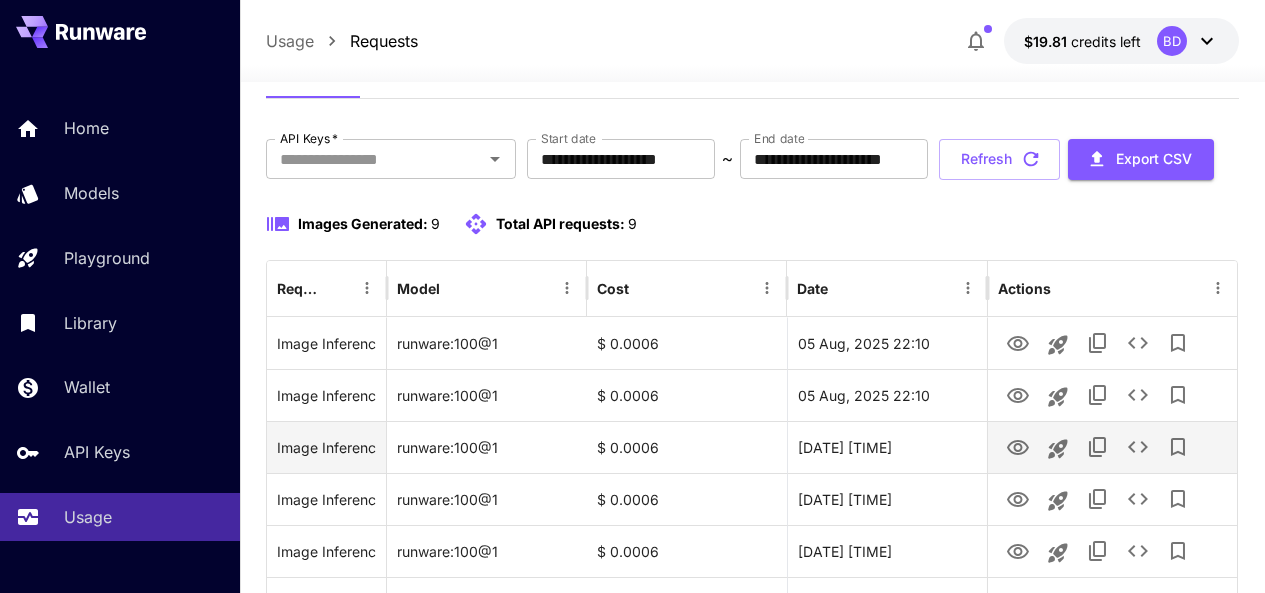 scroll, scrollTop: 81, scrollLeft: 0, axis: vertical 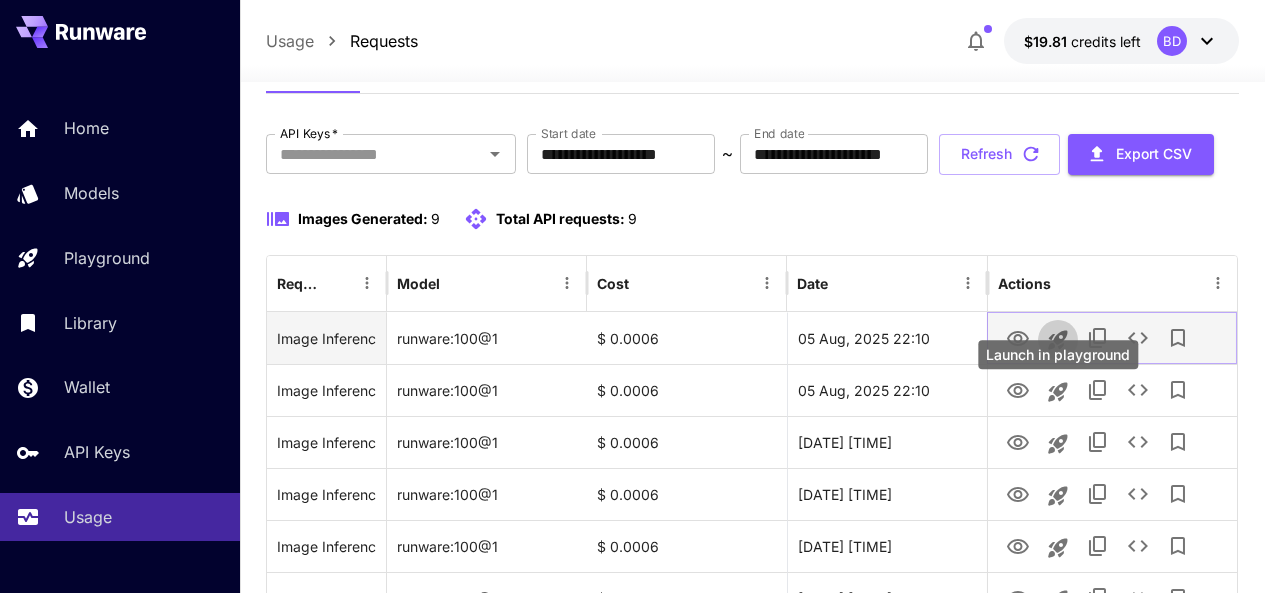 click 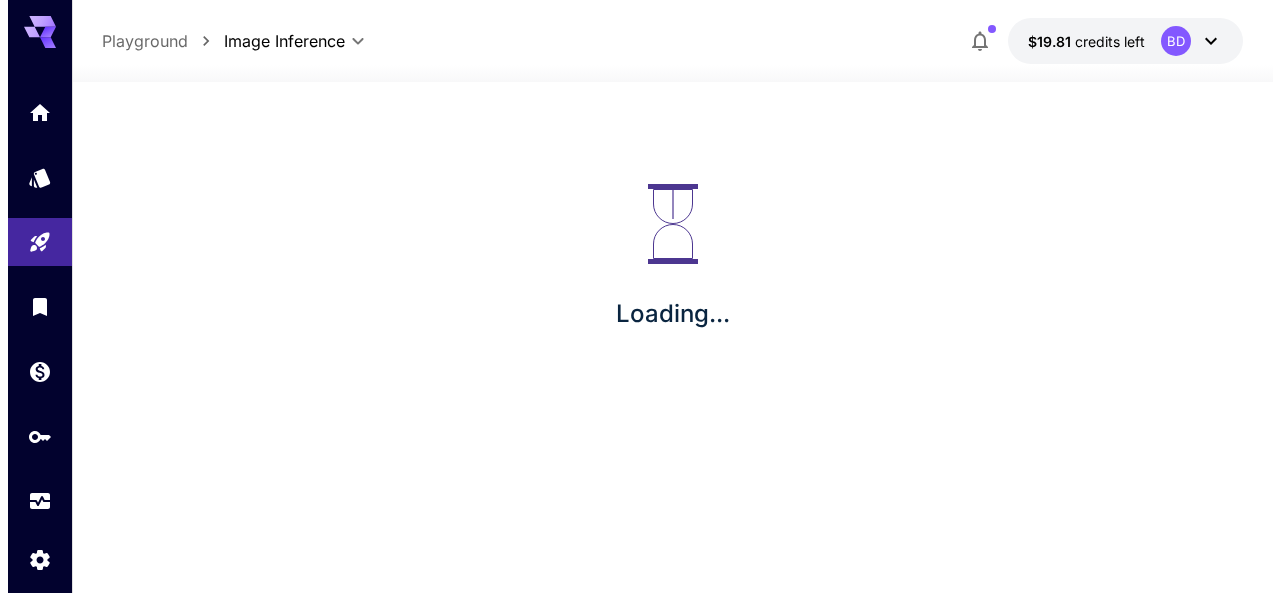 scroll, scrollTop: 0, scrollLeft: 0, axis: both 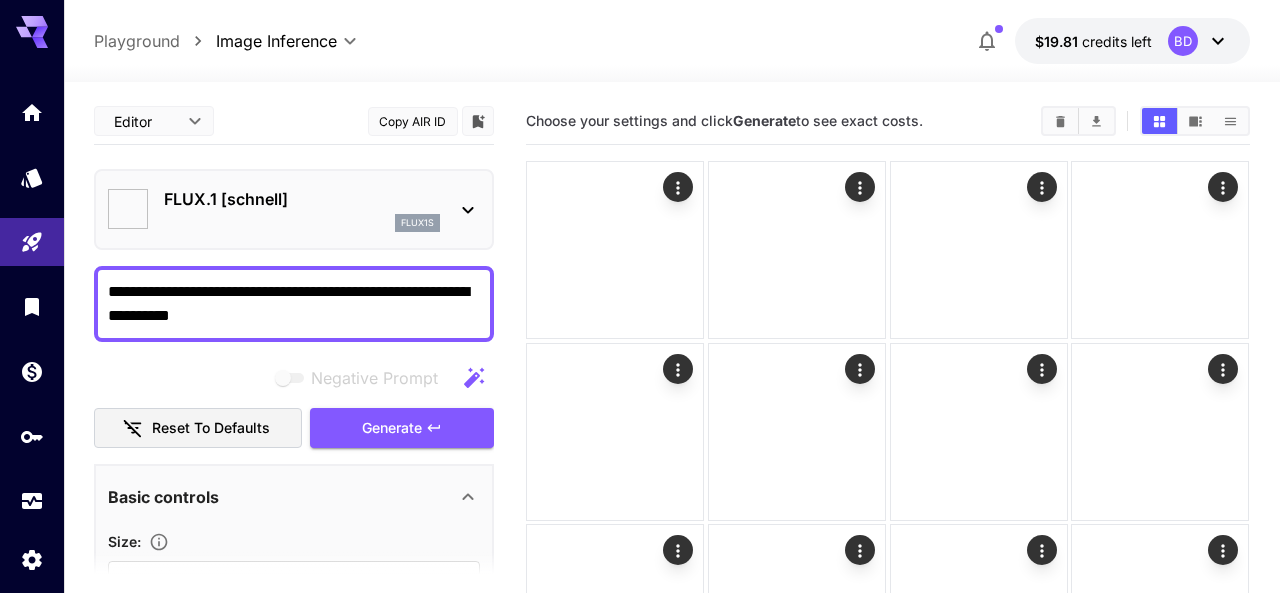 type on "**********" 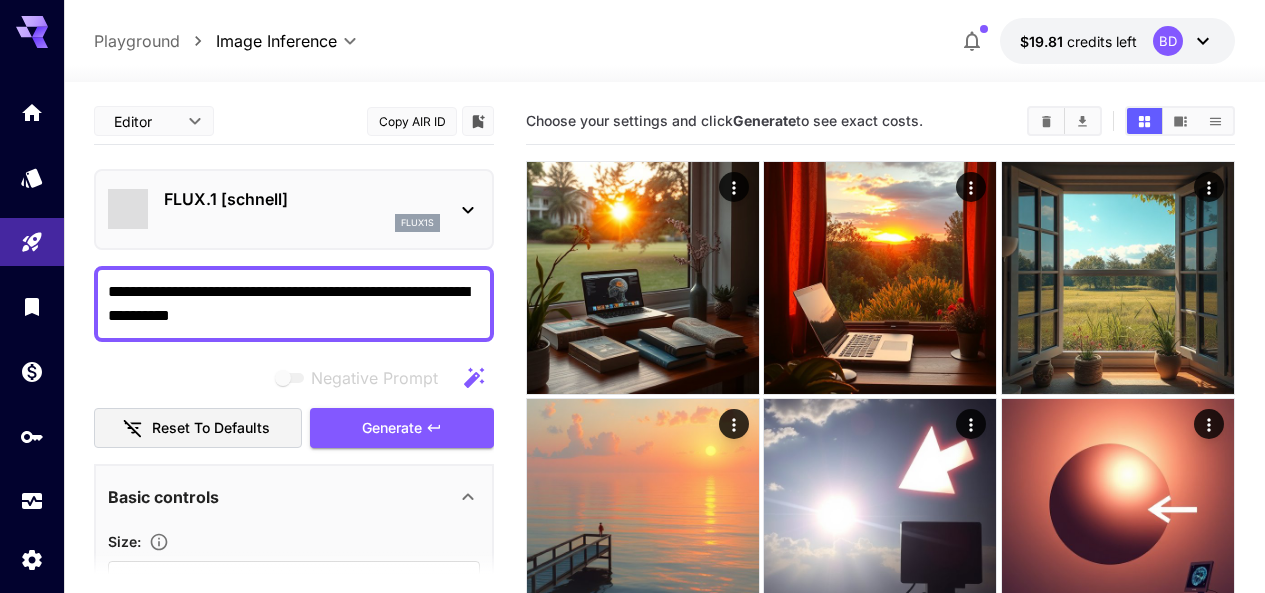 click on "FLUX.1 [schnell]" at bounding box center [302, 199] 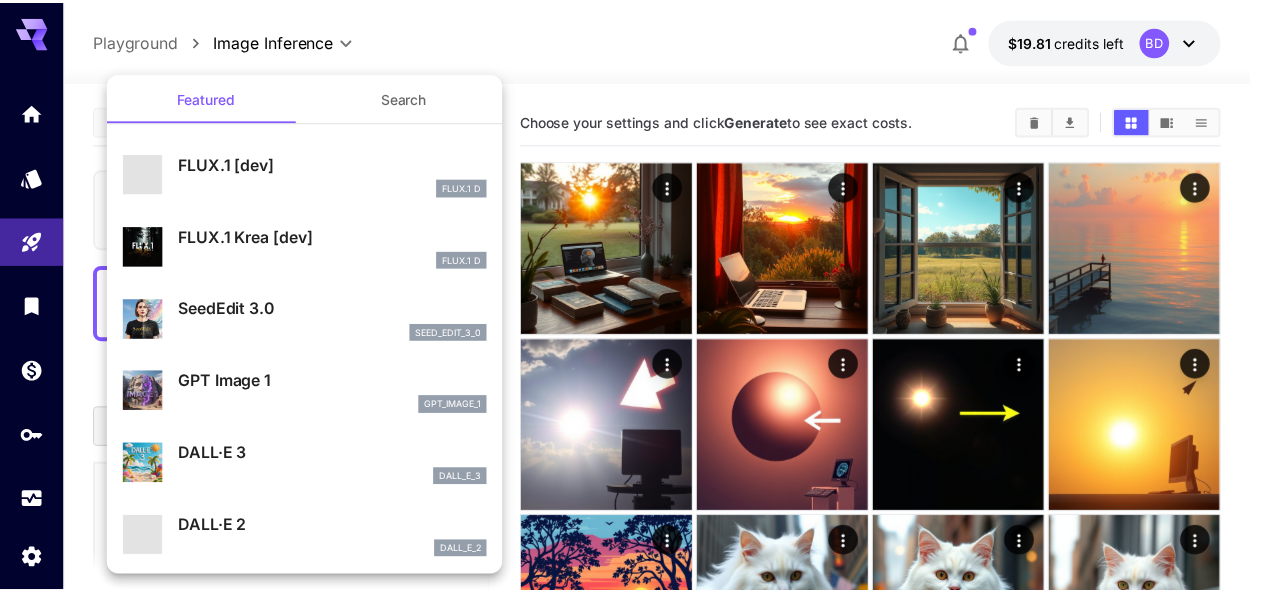 scroll, scrollTop: 0, scrollLeft: 0, axis: both 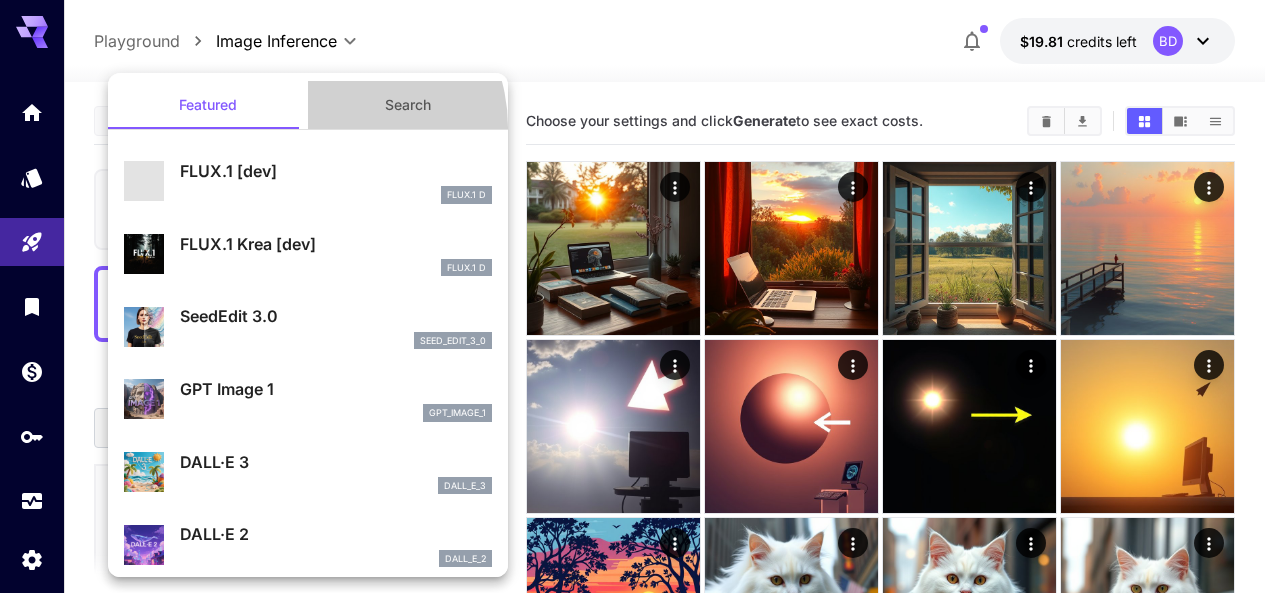 click on "Search" at bounding box center [408, 105] 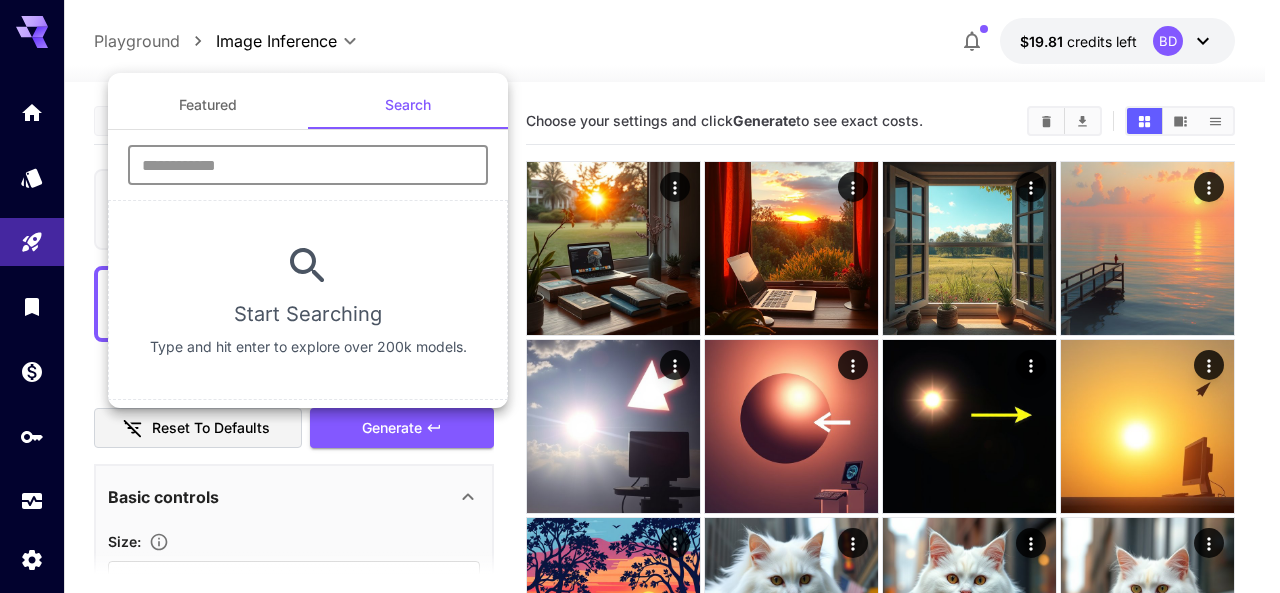 click at bounding box center (308, 165) 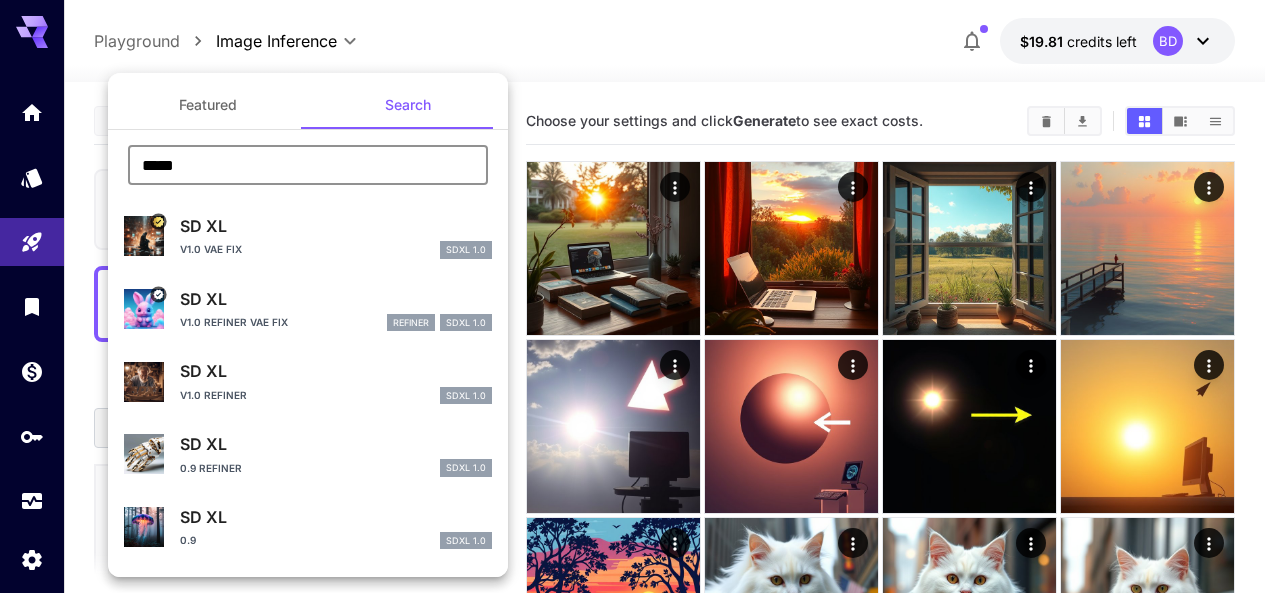type on "*****" 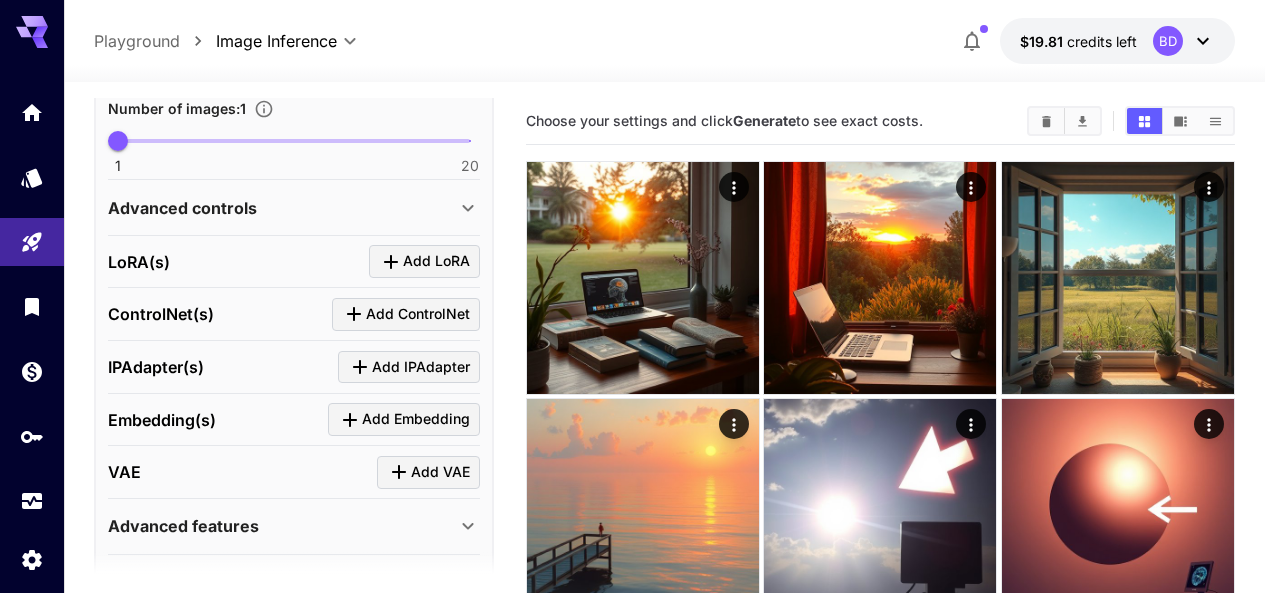 scroll, scrollTop: 700, scrollLeft: 0, axis: vertical 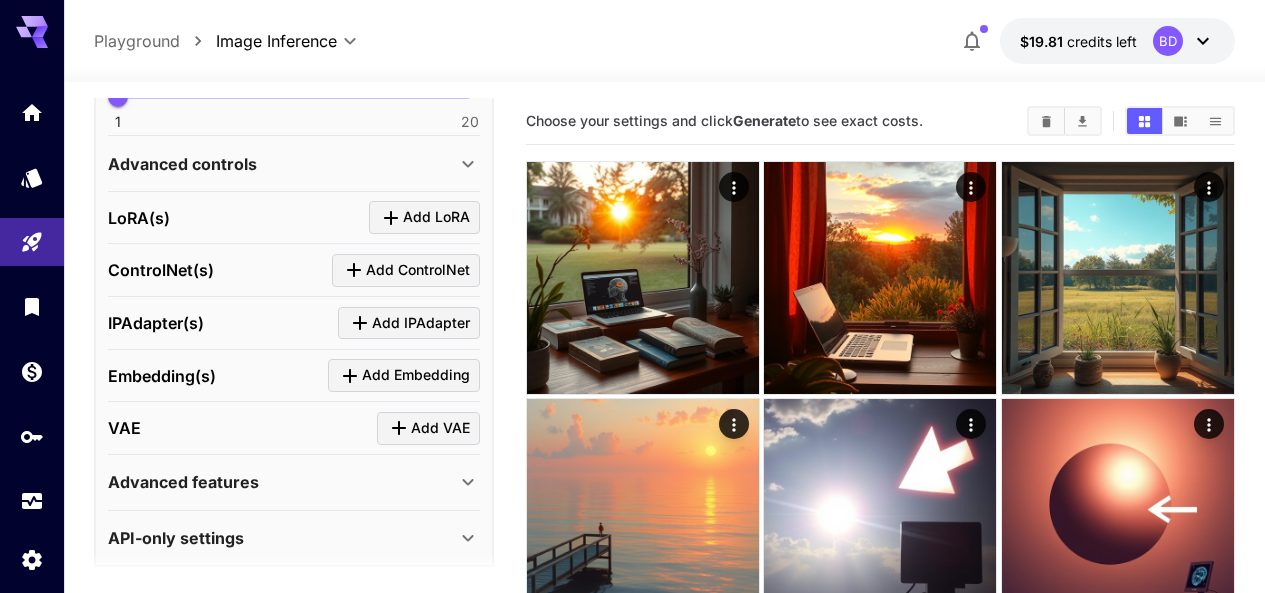 click on "Advanced controls" at bounding box center (282, 164) 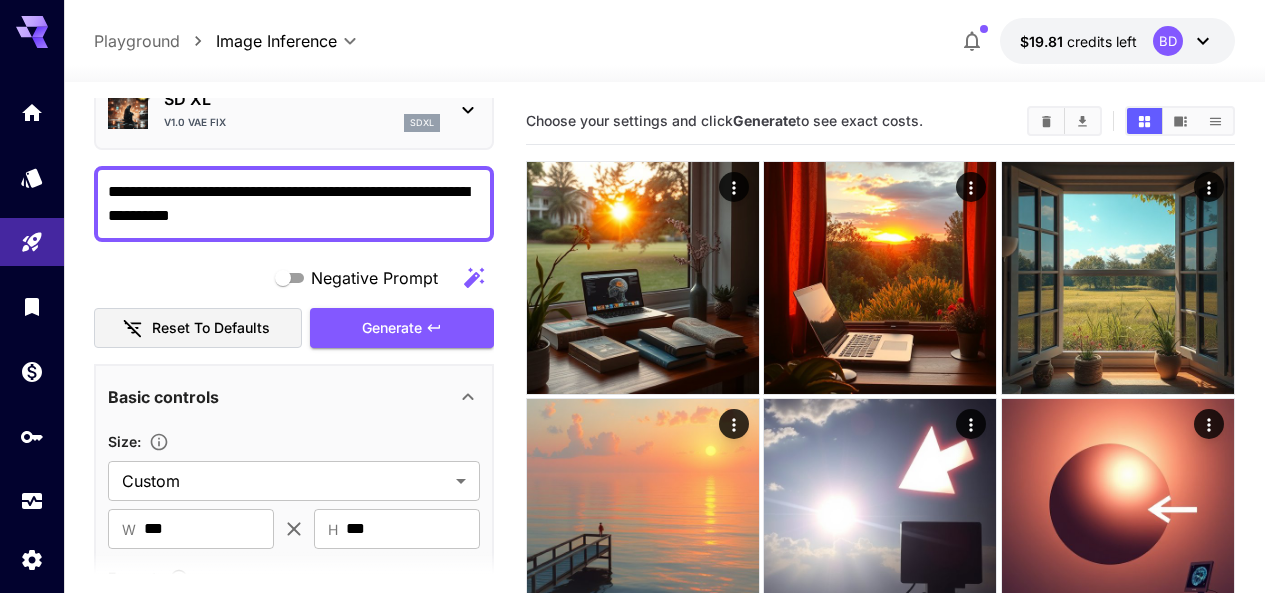 scroll, scrollTop: 0, scrollLeft: 0, axis: both 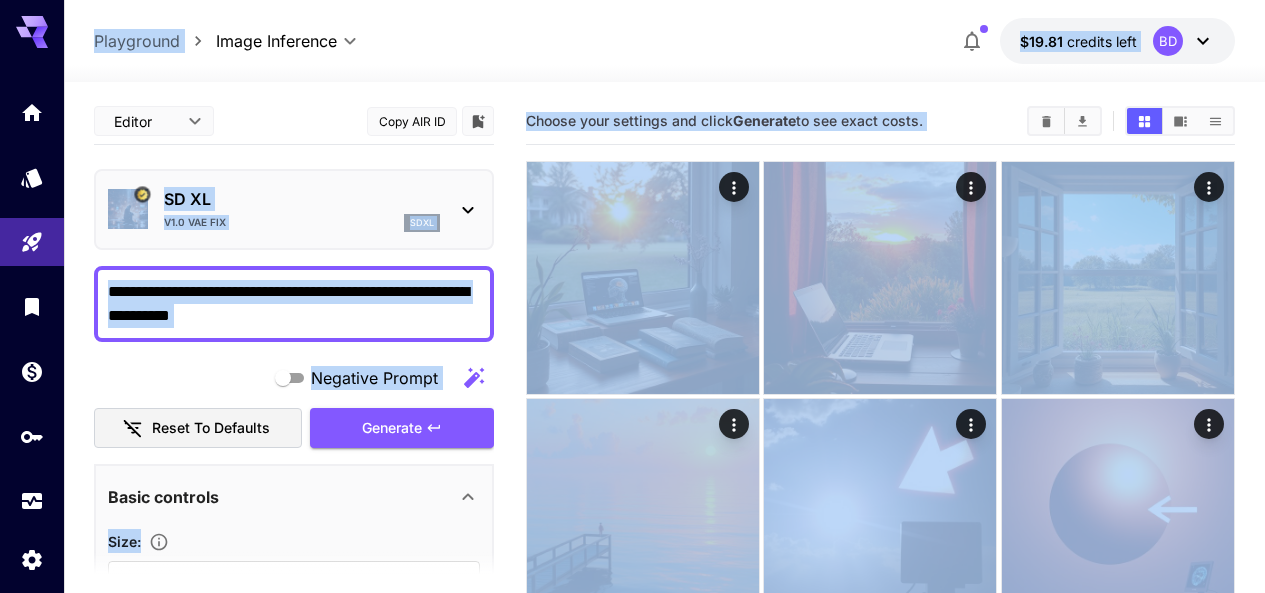 click on "**********" at bounding box center [294, 304] 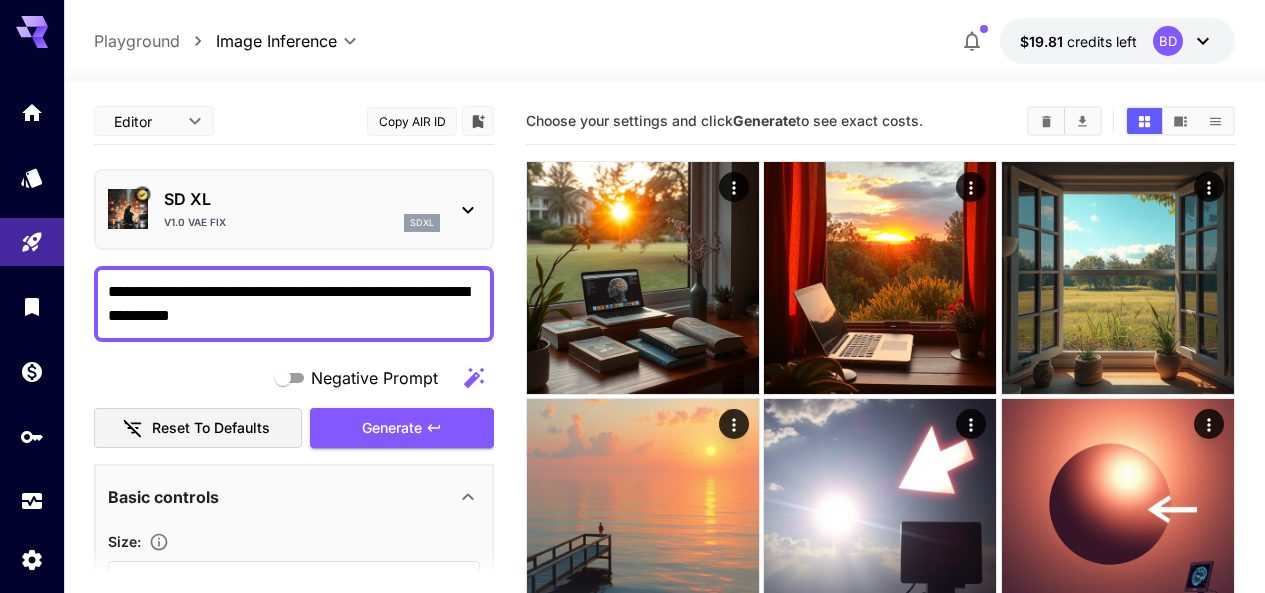 paste 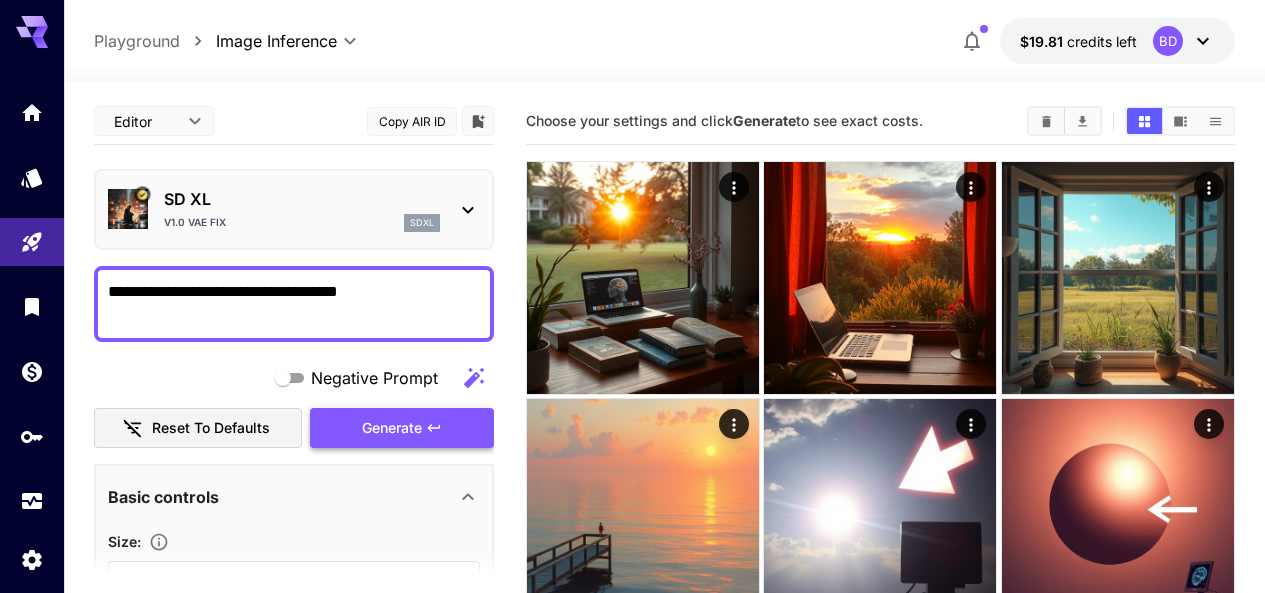 type on "**********" 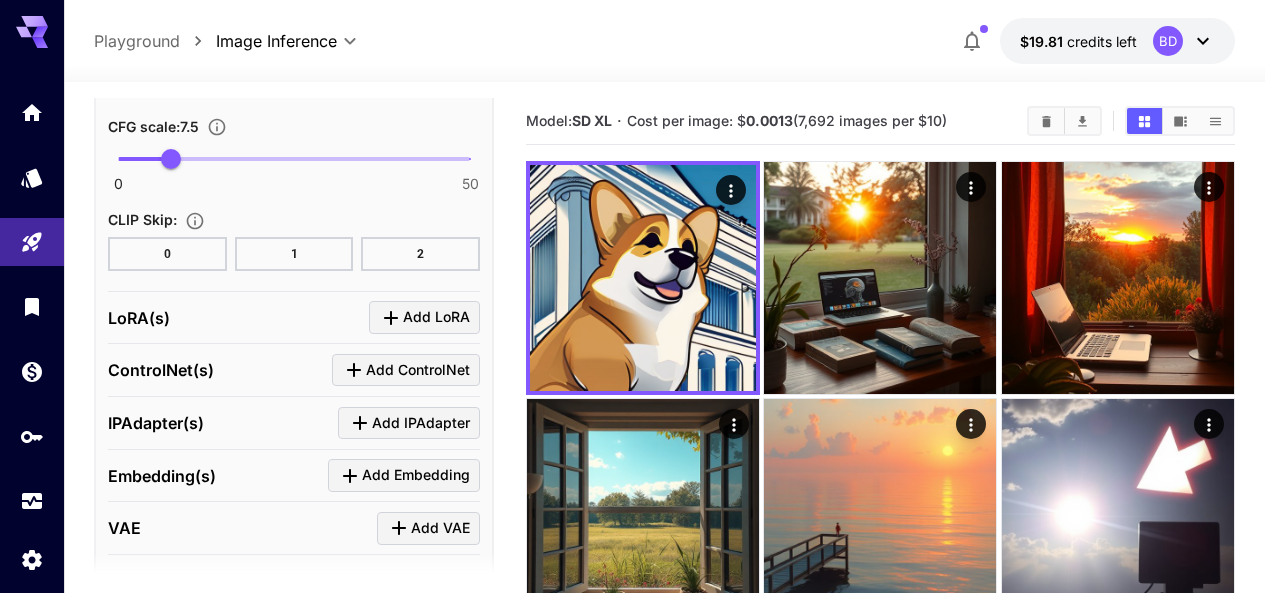 scroll, scrollTop: 1600, scrollLeft: 0, axis: vertical 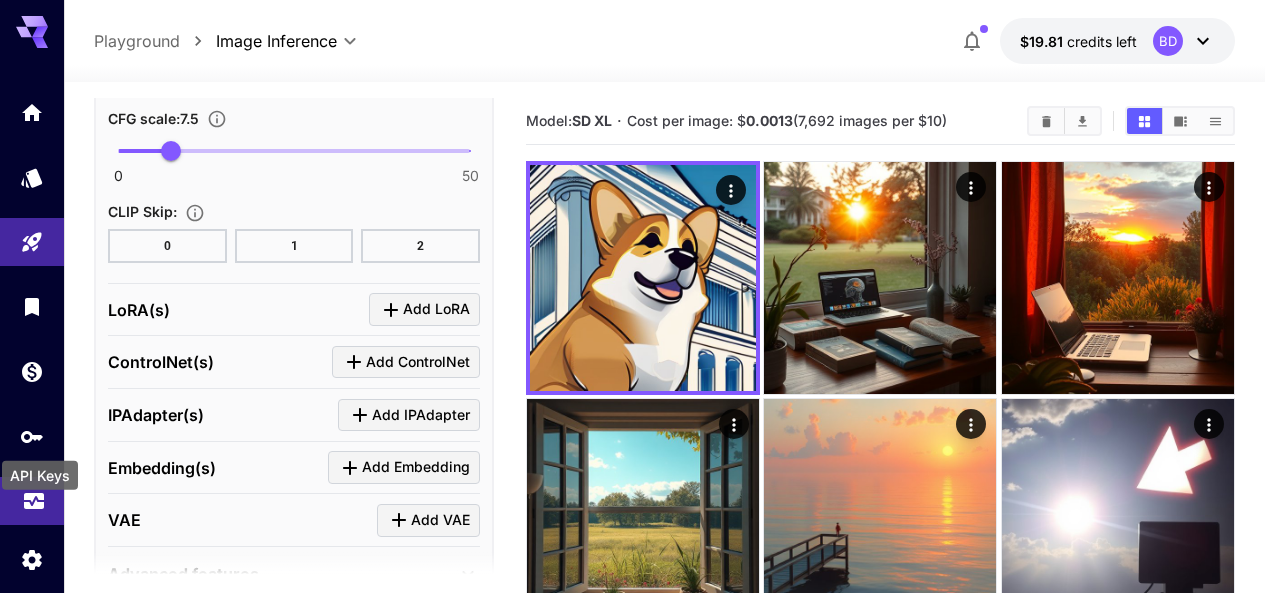 drag, startPoint x: 30, startPoint y: 469, endPoint x: 30, endPoint y: 498, distance: 29 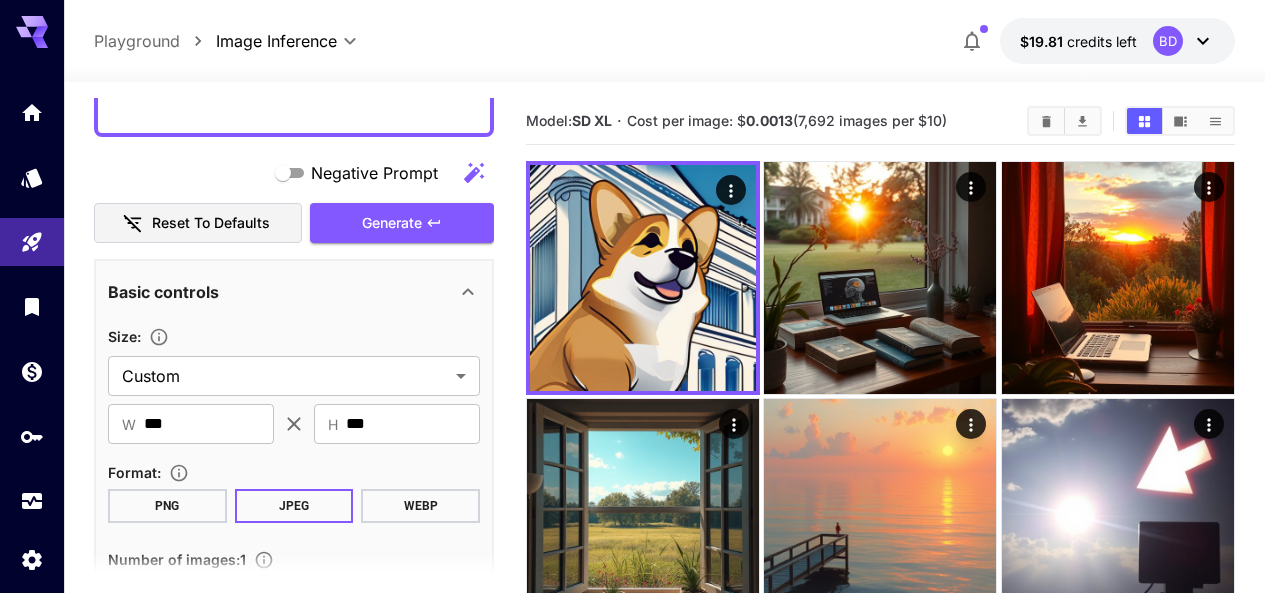 scroll, scrollTop: 5, scrollLeft: 0, axis: vertical 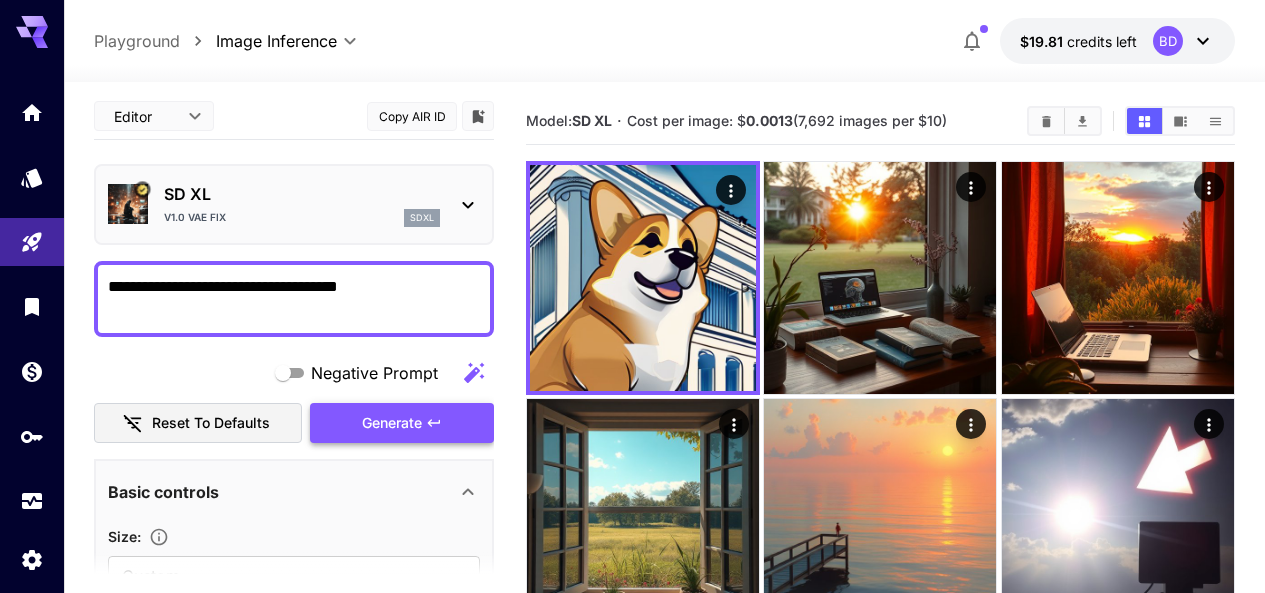 click on "Generate" at bounding box center [402, 423] 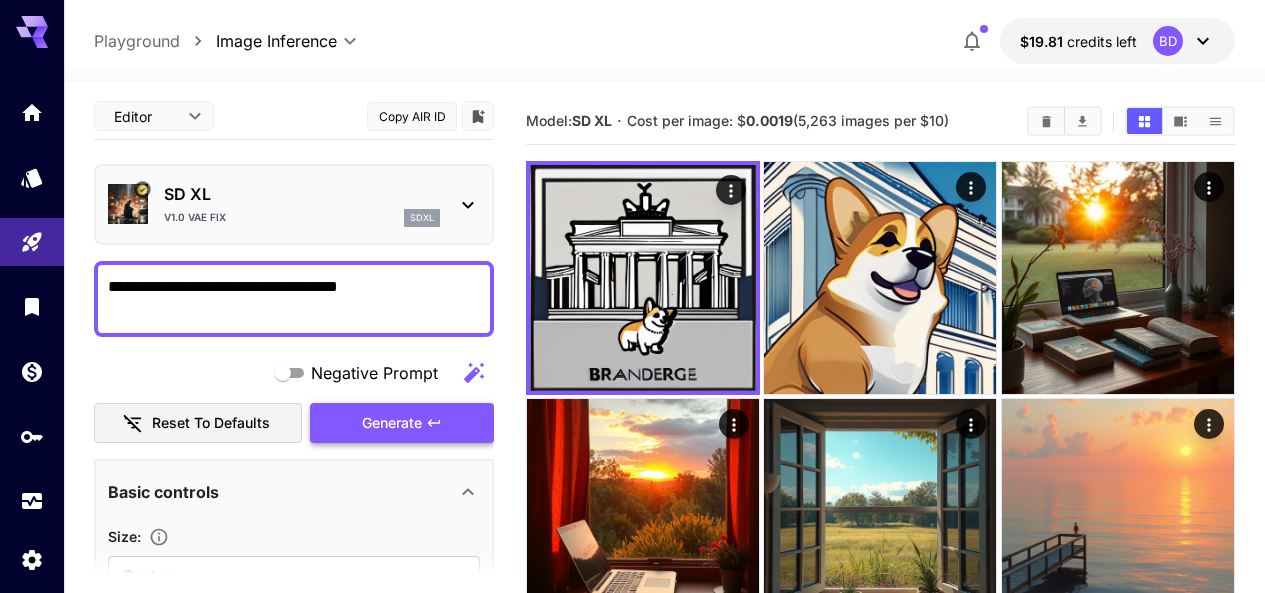 click on "Generate" at bounding box center [402, 423] 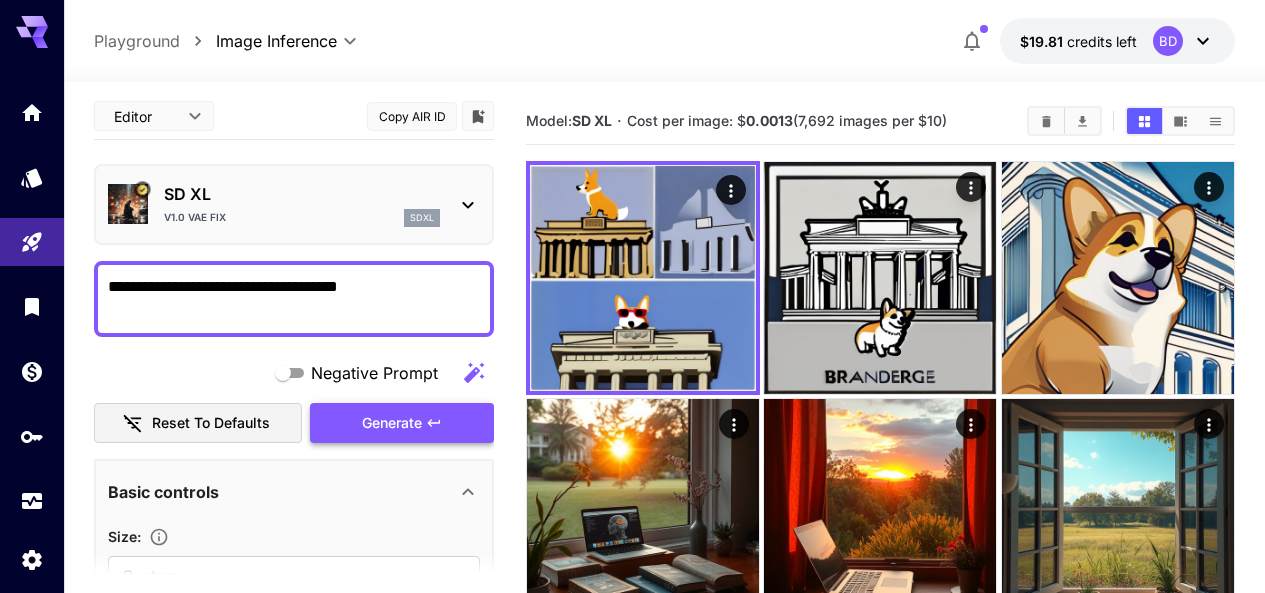 click on "Generate" at bounding box center (402, 423) 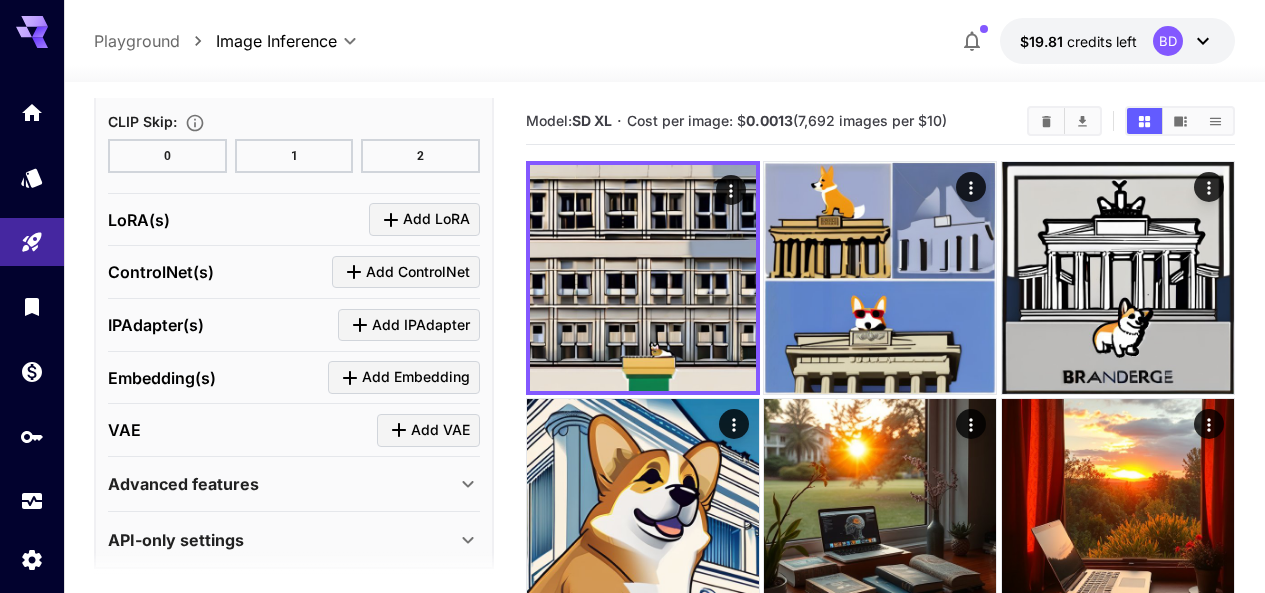 scroll, scrollTop: 1705, scrollLeft: 0, axis: vertical 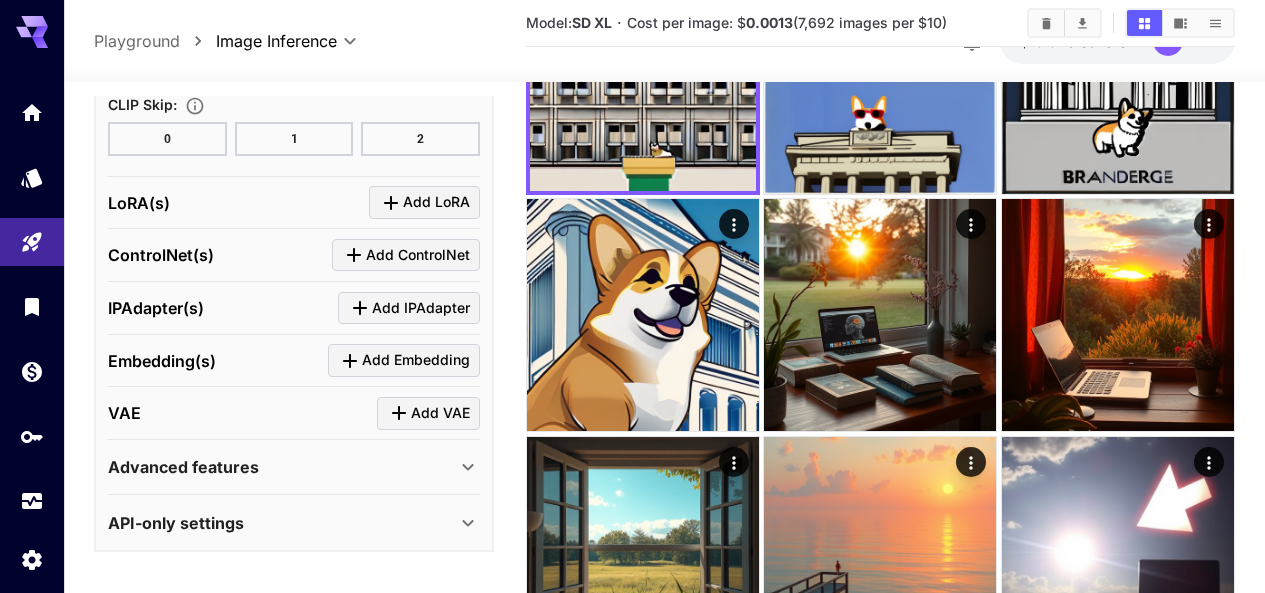 click on "API-only settings" at bounding box center [176, 523] 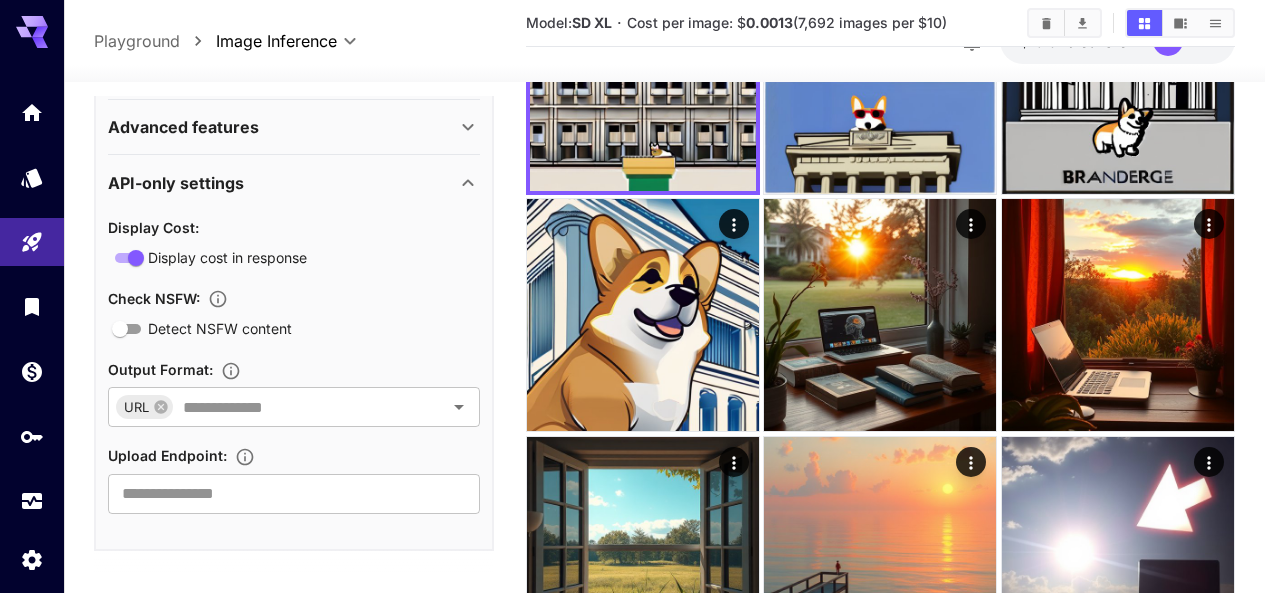 scroll, scrollTop: 1845, scrollLeft: 0, axis: vertical 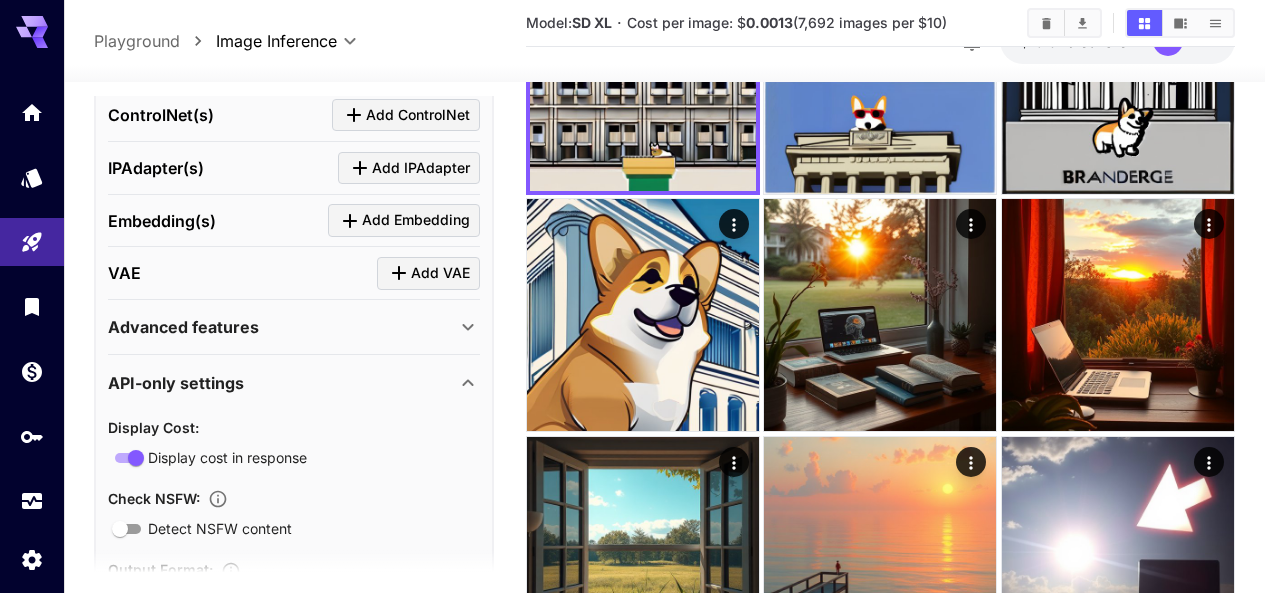 click on "Advanced features" at bounding box center (294, 327) 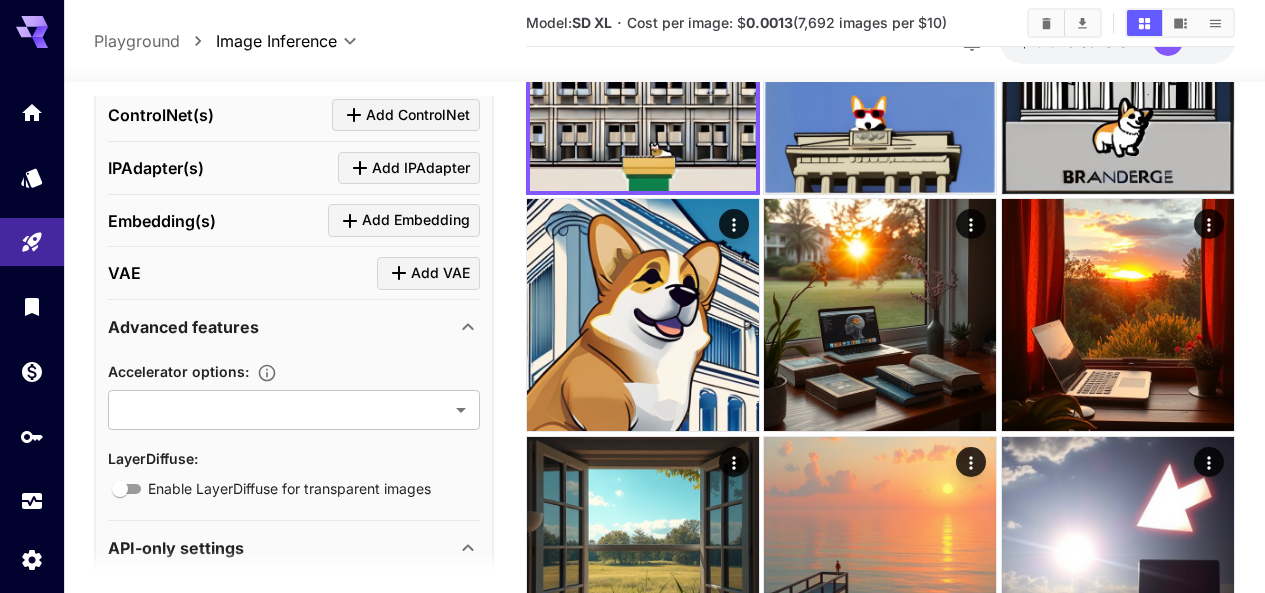 click on "VAE Add VAE" at bounding box center [294, 273] 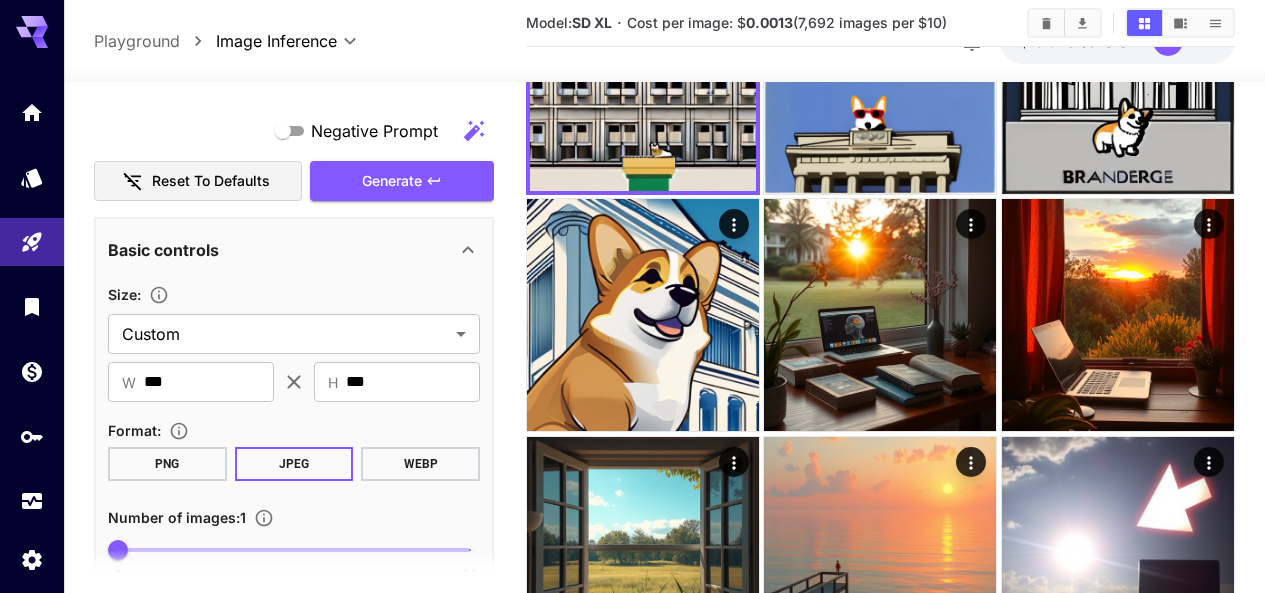 scroll, scrollTop: 0, scrollLeft: 0, axis: both 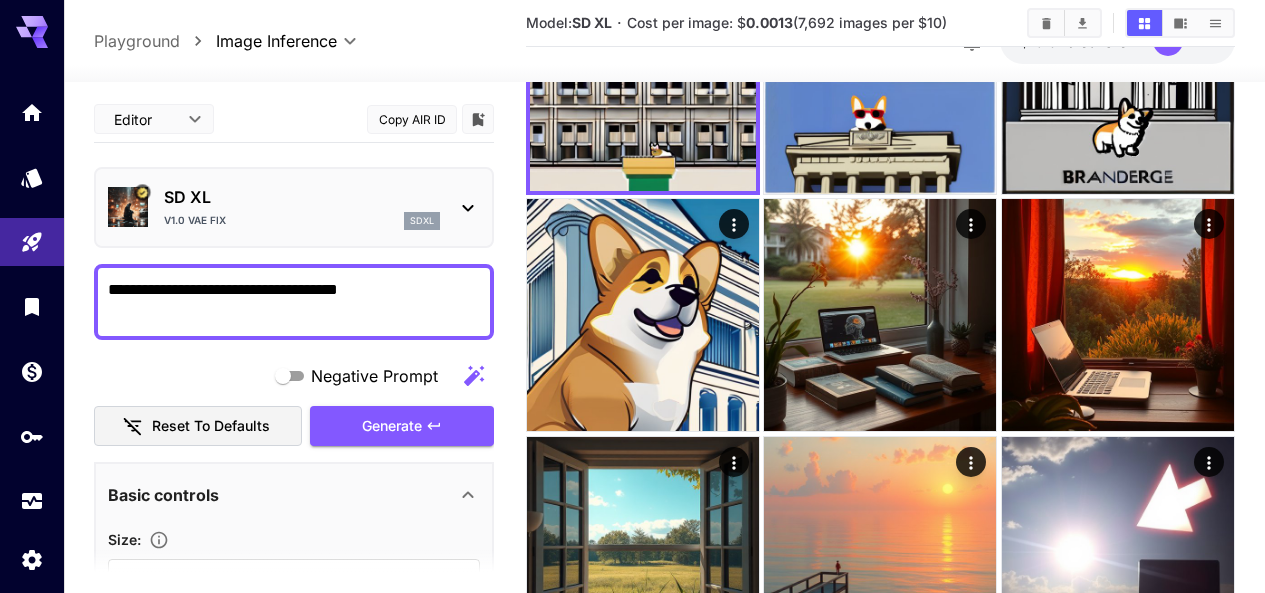 click on "v1.0 VAE fix sdxl" at bounding box center (302, 221) 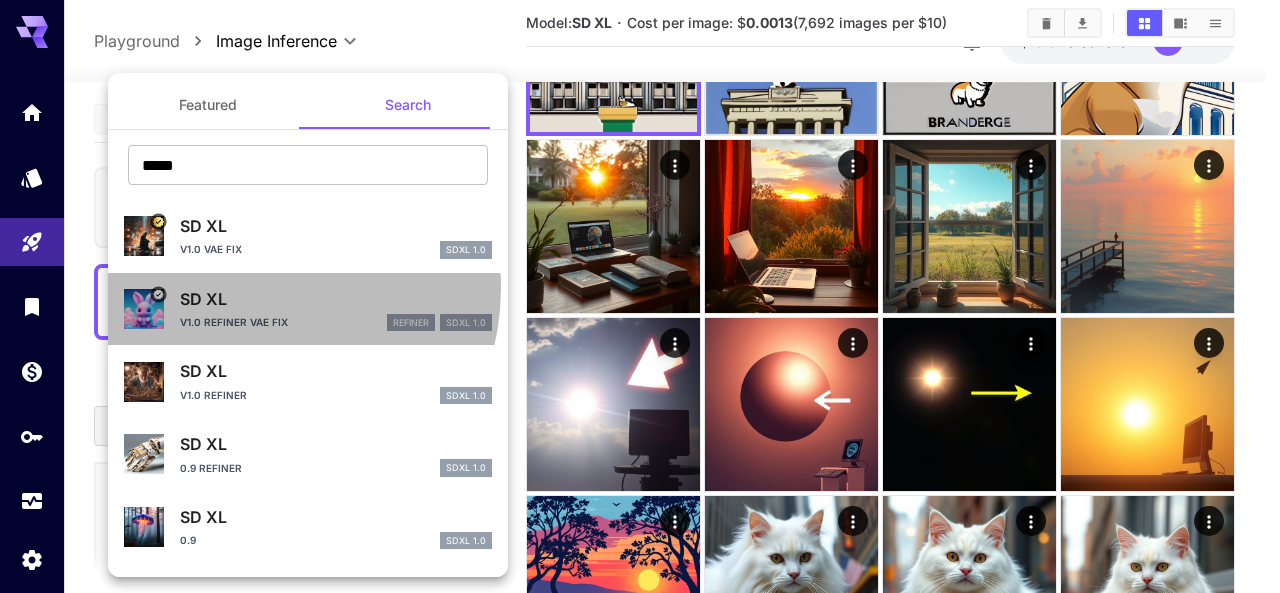 click on "SD XL" at bounding box center [336, 299] 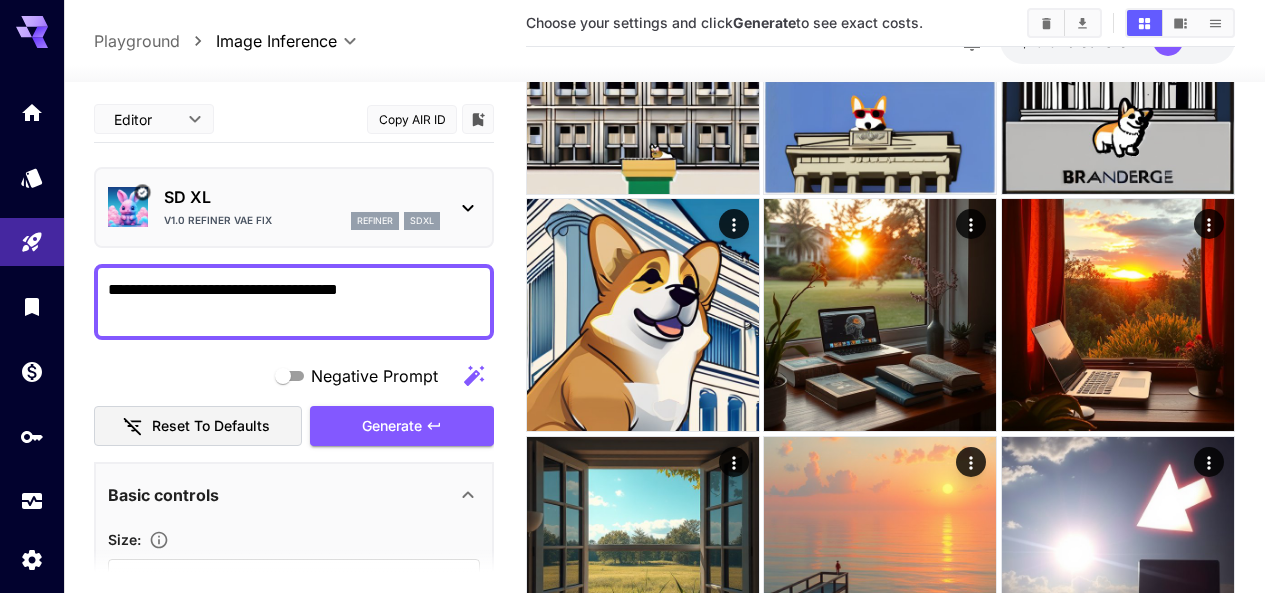 click on "Generate" at bounding box center [392, 426] 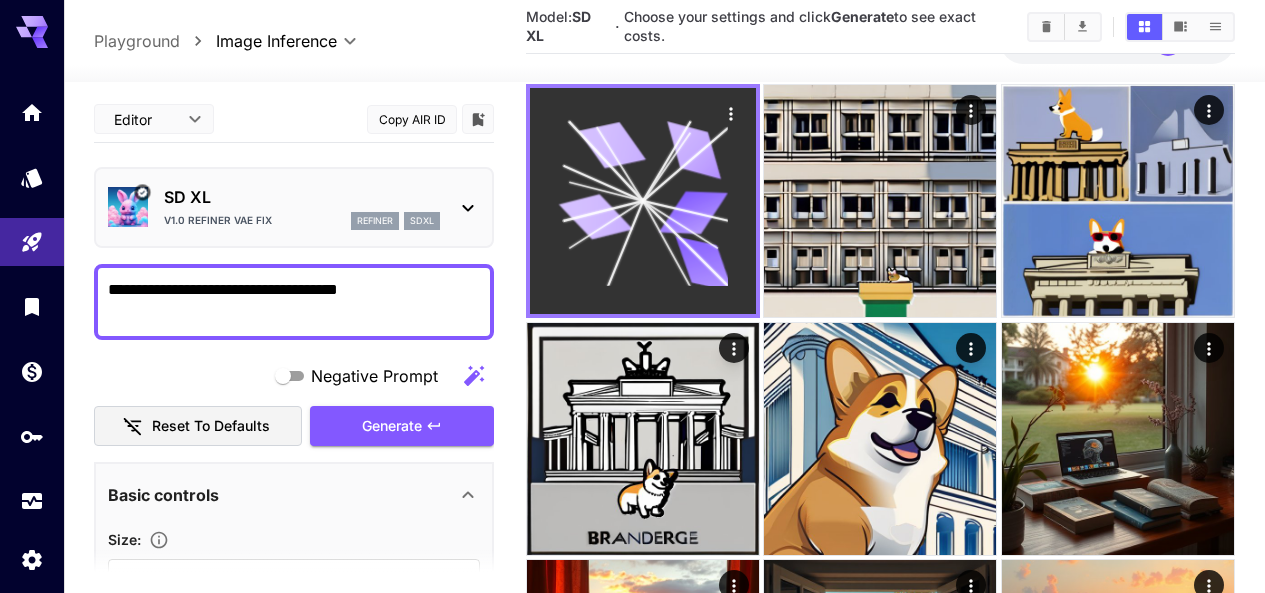 scroll, scrollTop: 0, scrollLeft: 0, axis: both 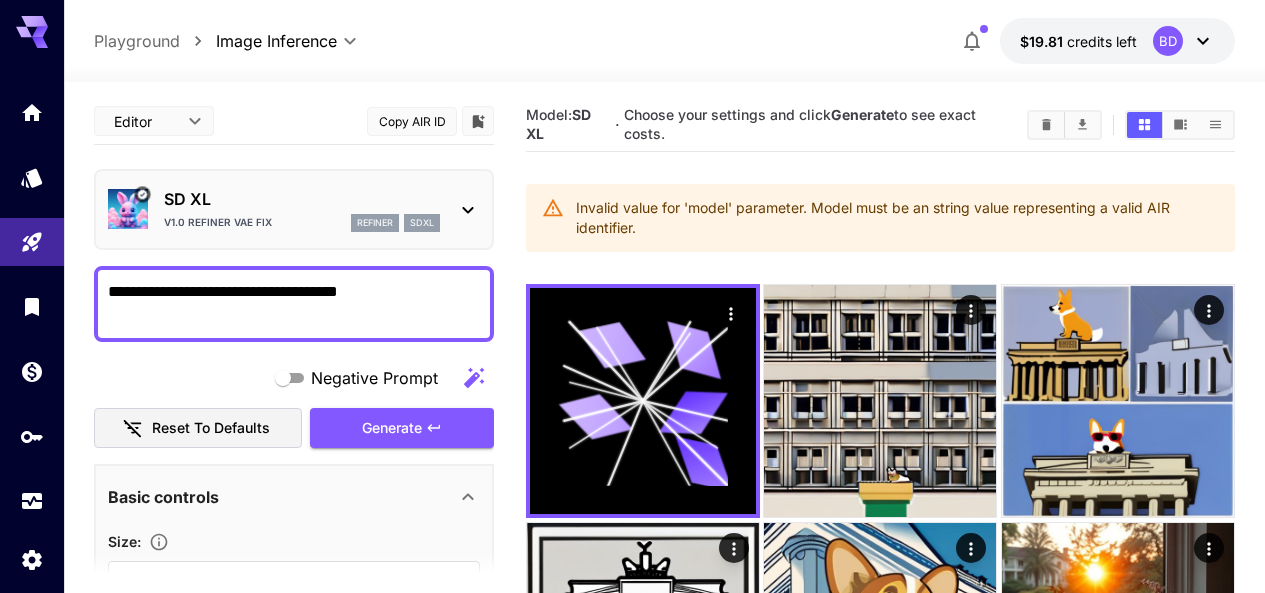 click on "v1.0 Refiner VAE fix refiner sdxl" at bounding box center (302, 223) 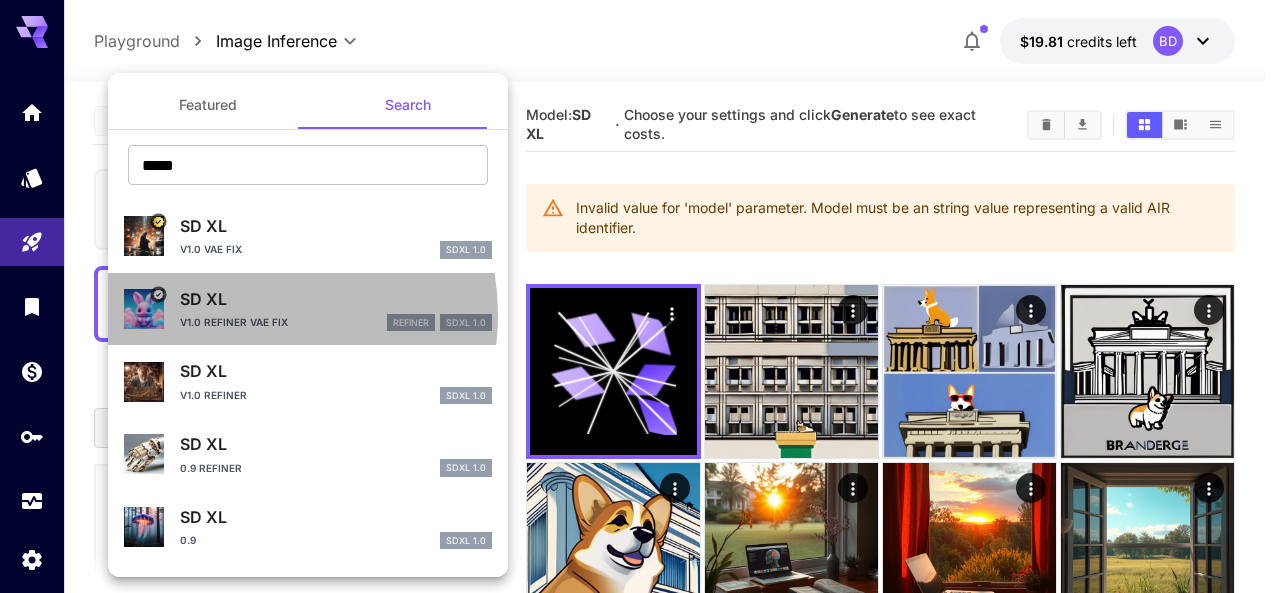 click on "v1.0 Refiner VAE fix" at bounding box center [234, 322] 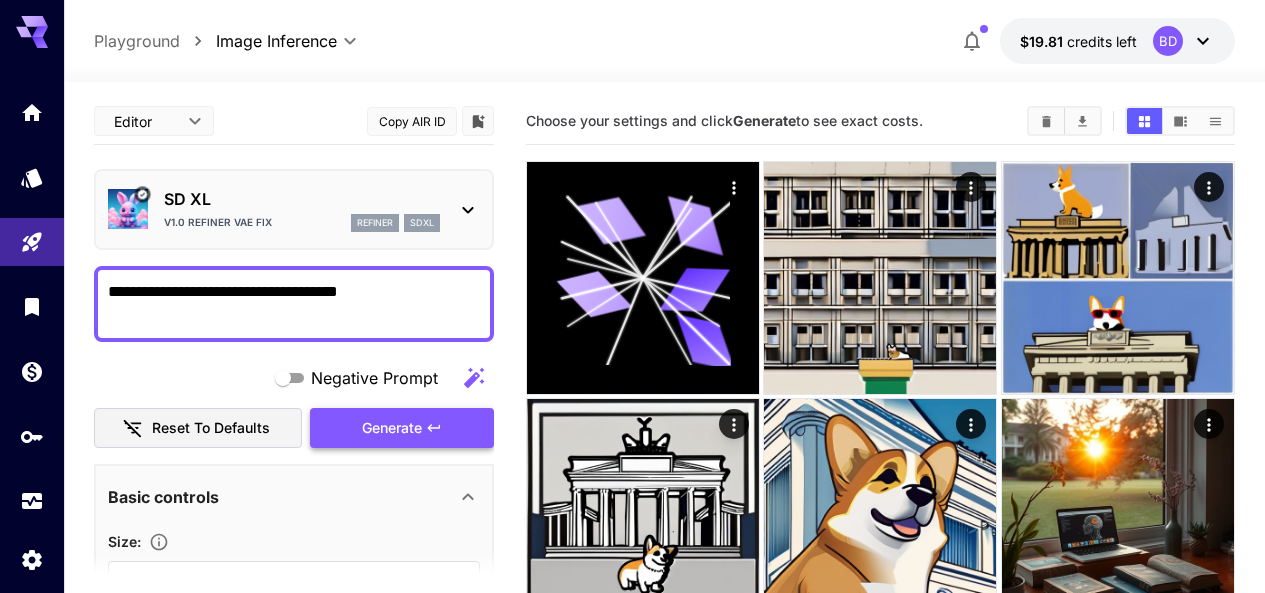click on "Generate" at bounding box center (392, 428) 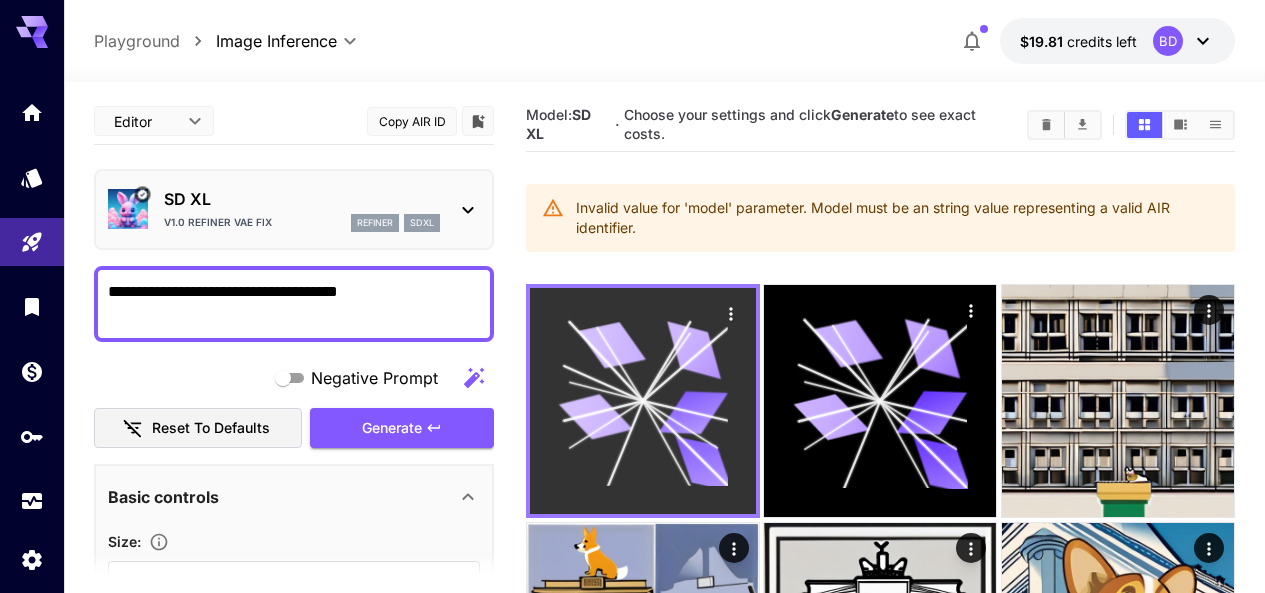 click 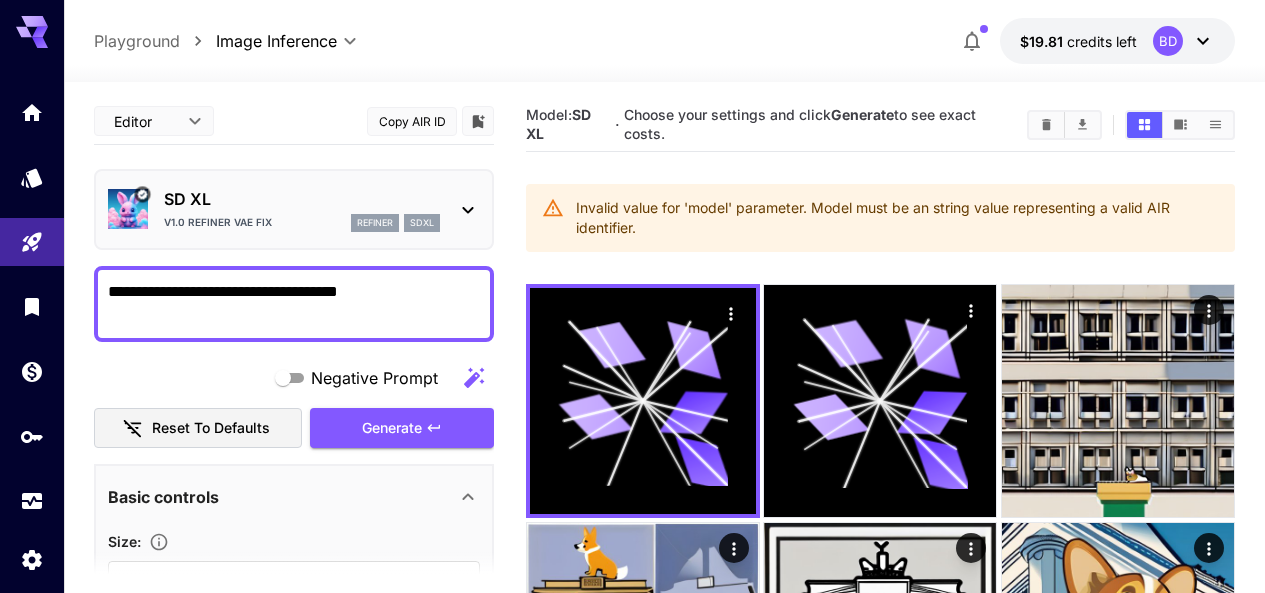 click on "SD XL" at bounding box center [302, 199] 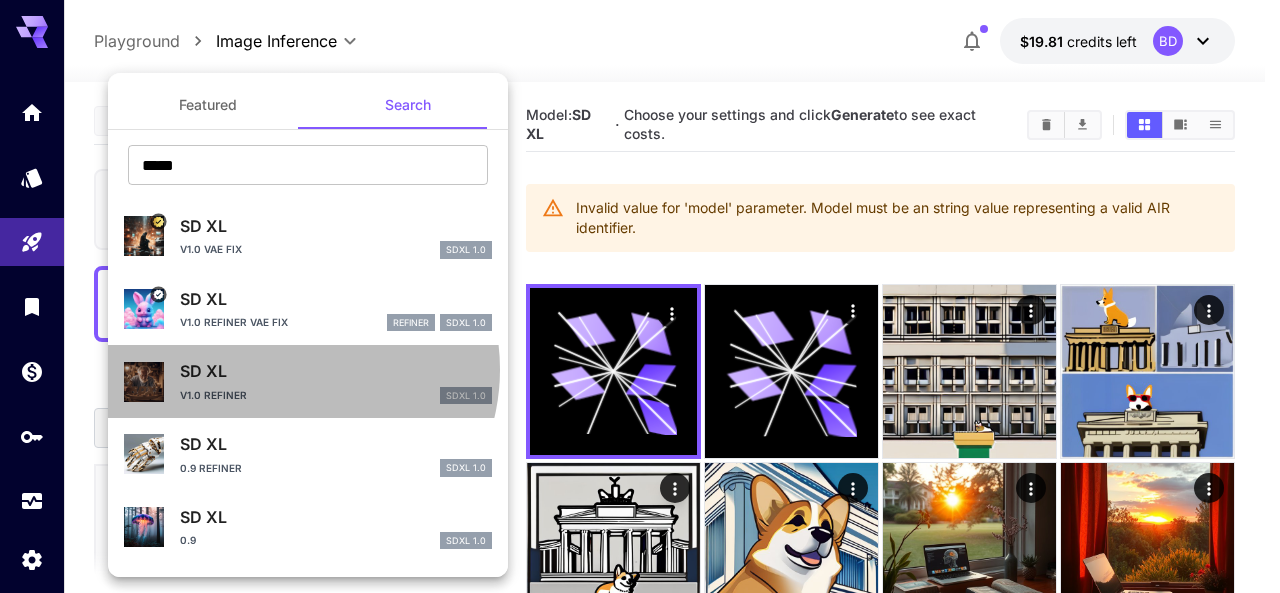 click on "SD XL" at bounding box center [336, 371] 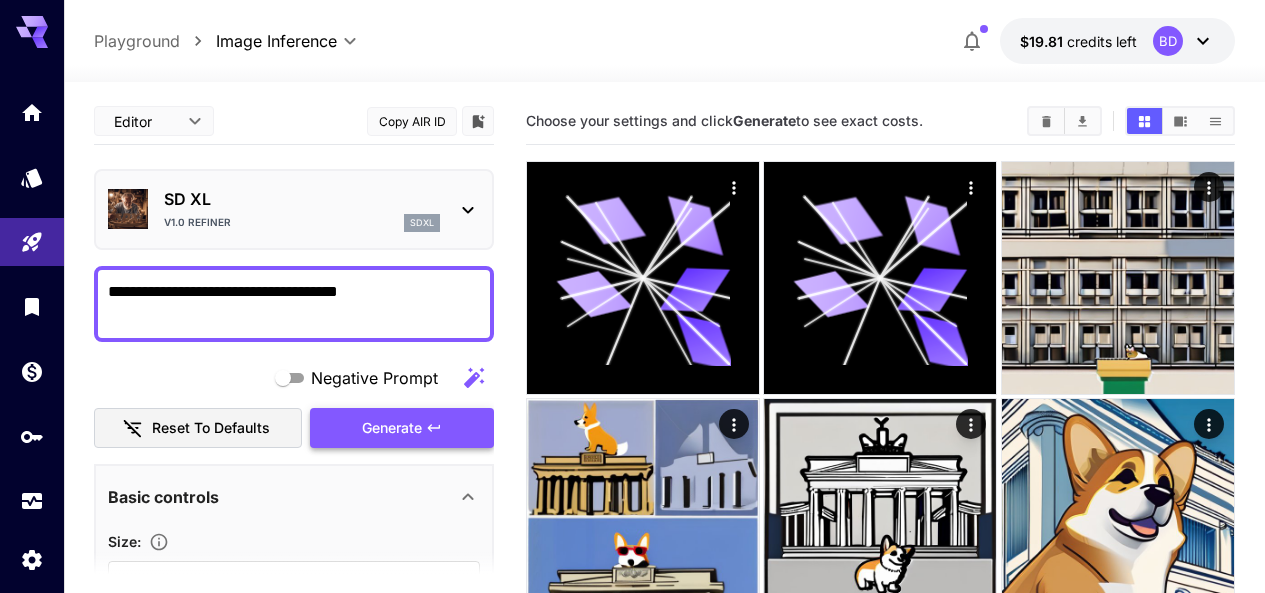 click on "Generate" at bounding box center [392, 428] 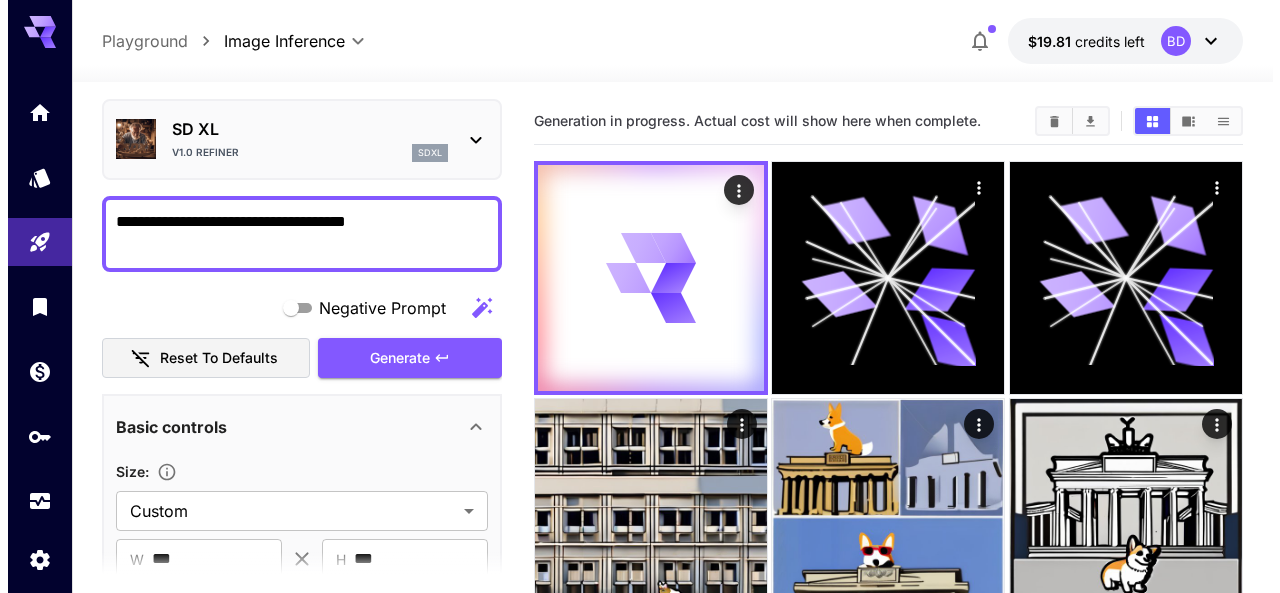 scroll, scrollTop: 0, scrollLeft: 0, axis: both 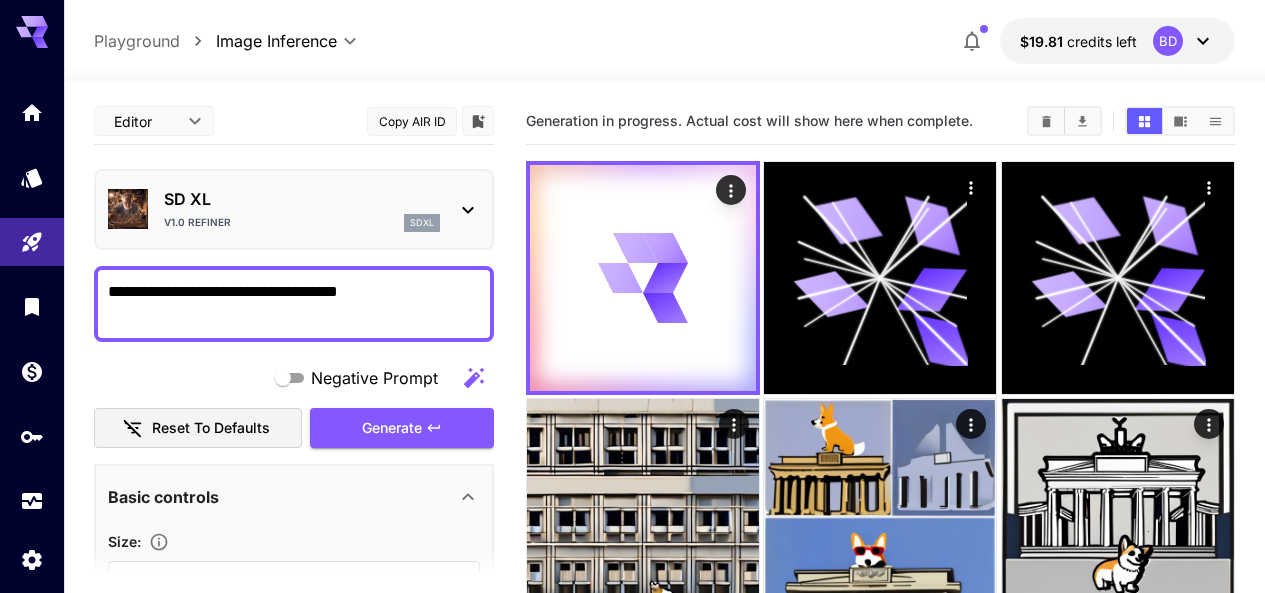 click on "v1.0 Refiner sdxl" at bounding box center (302, 223) 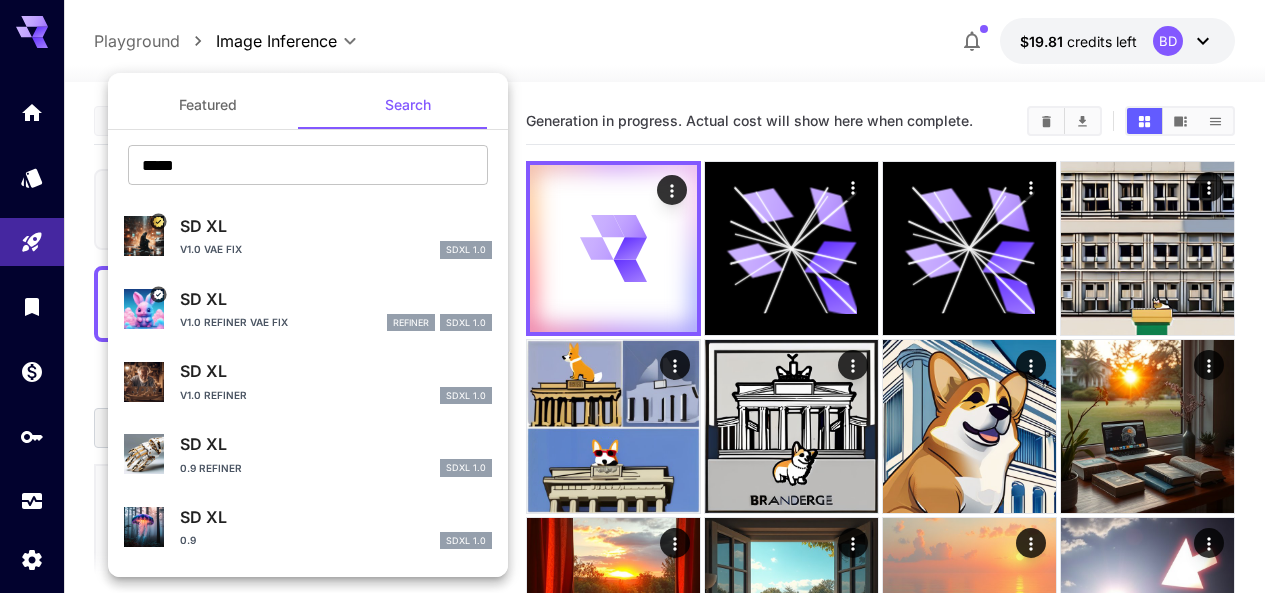 click on "Featured" at bounding box center (208, 105) 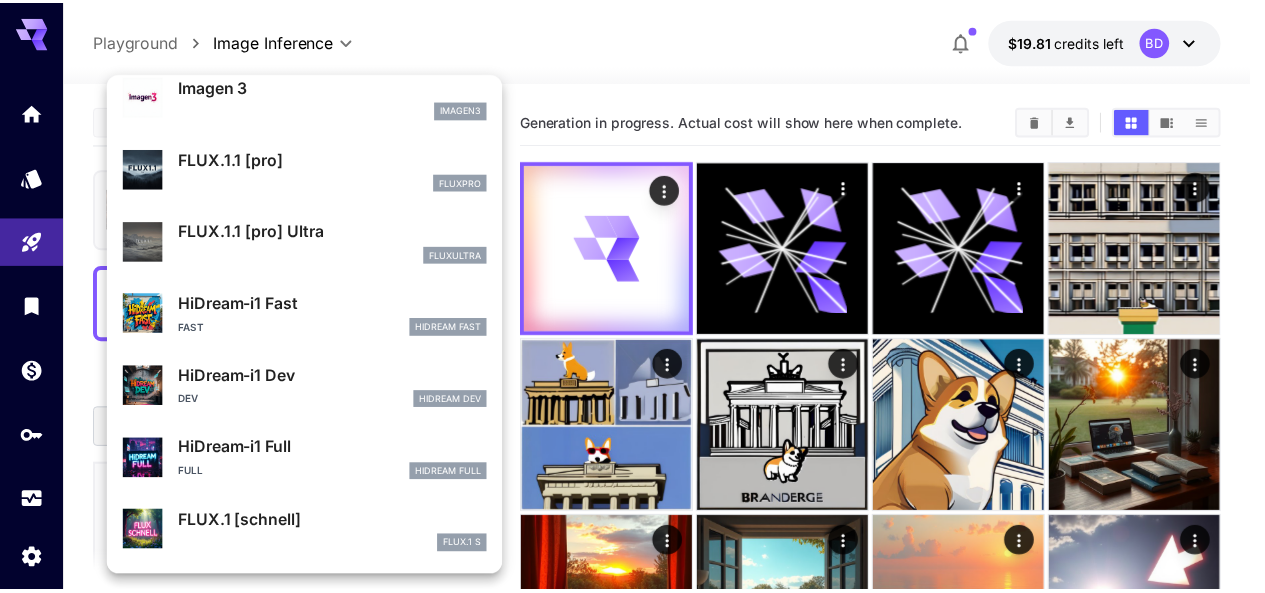 scroll, scrollTop: 934, scrollLeft: 0, axis: vertical 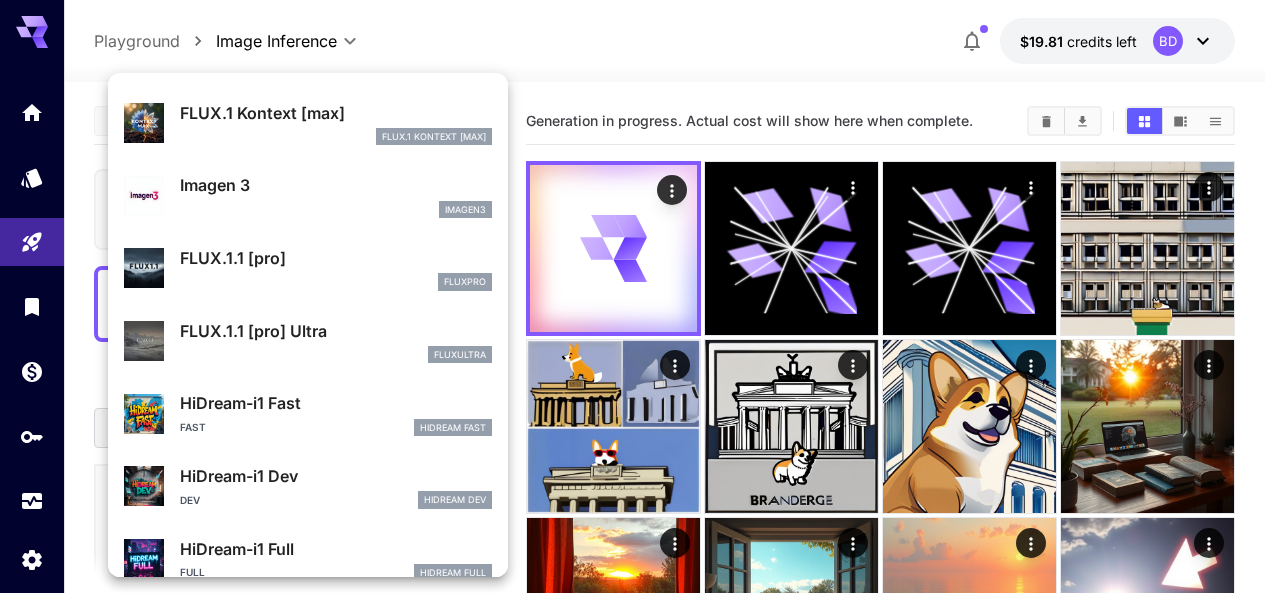 click on "FLUX.1.1 [pro] Ultra" at bounding box center [336, 331] 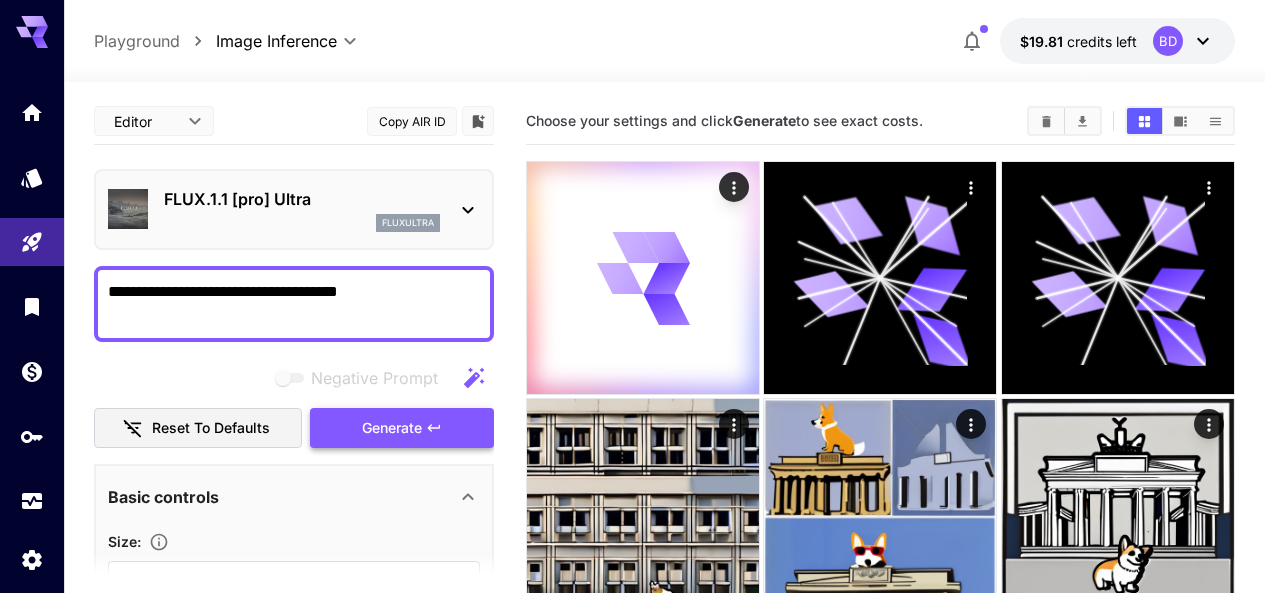 click on "Generate" at bounding box center (392, 428) 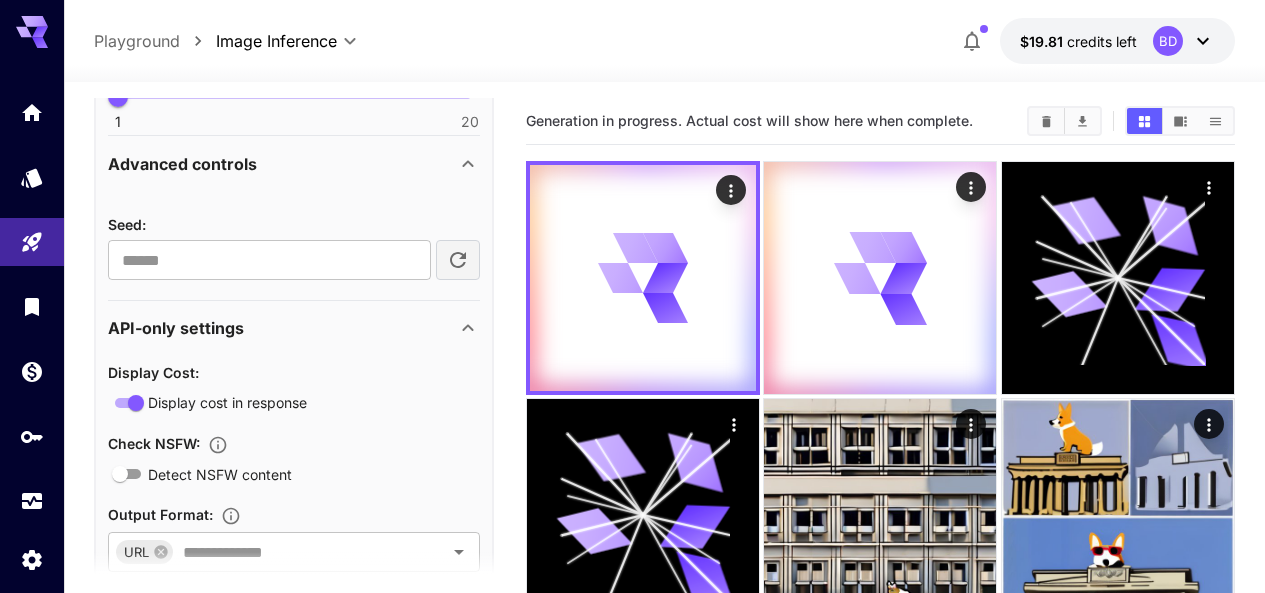 scroll, scrollTop: 844, scrollLeft: 0, axis: vertical 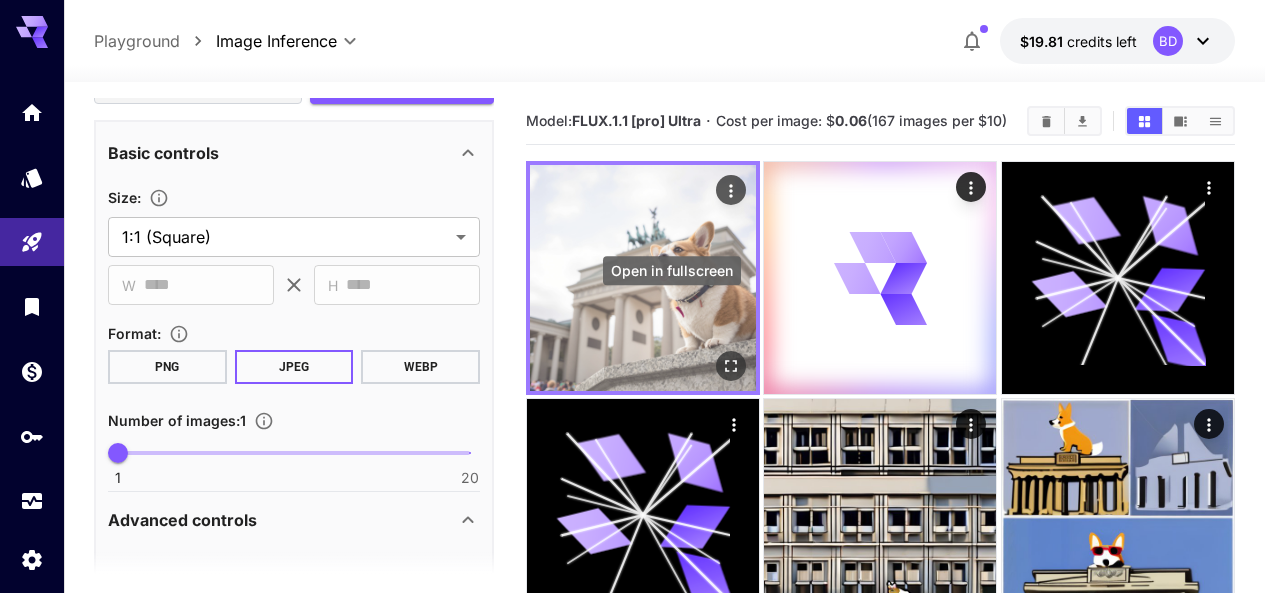 click 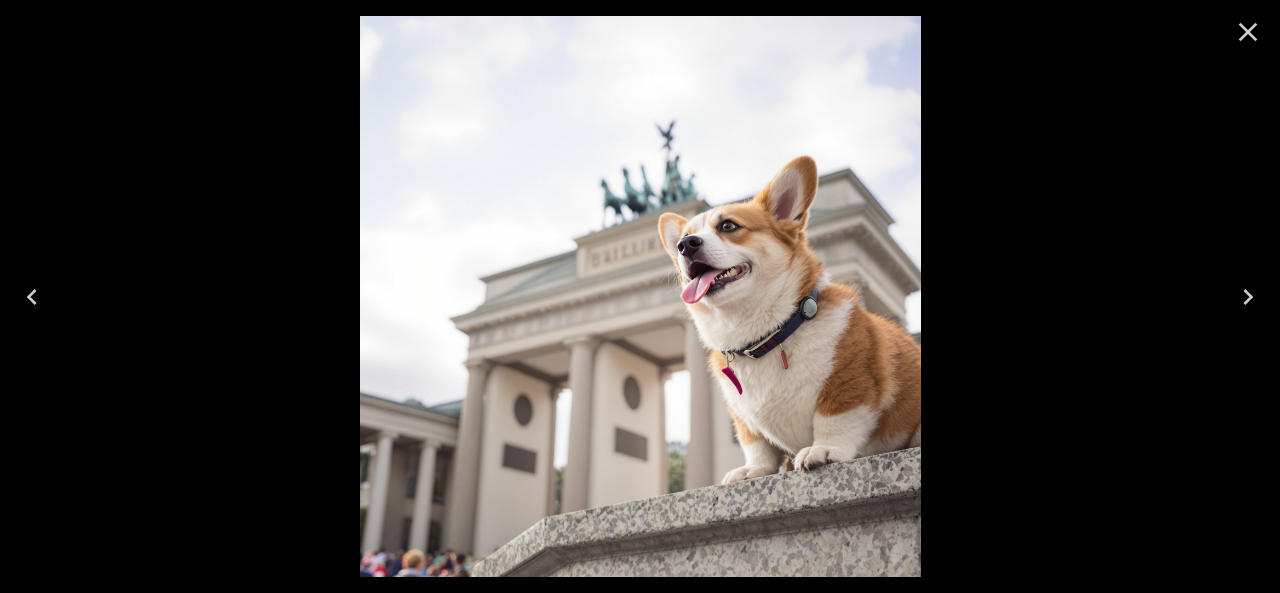 click at bounding box center [1248, 32] 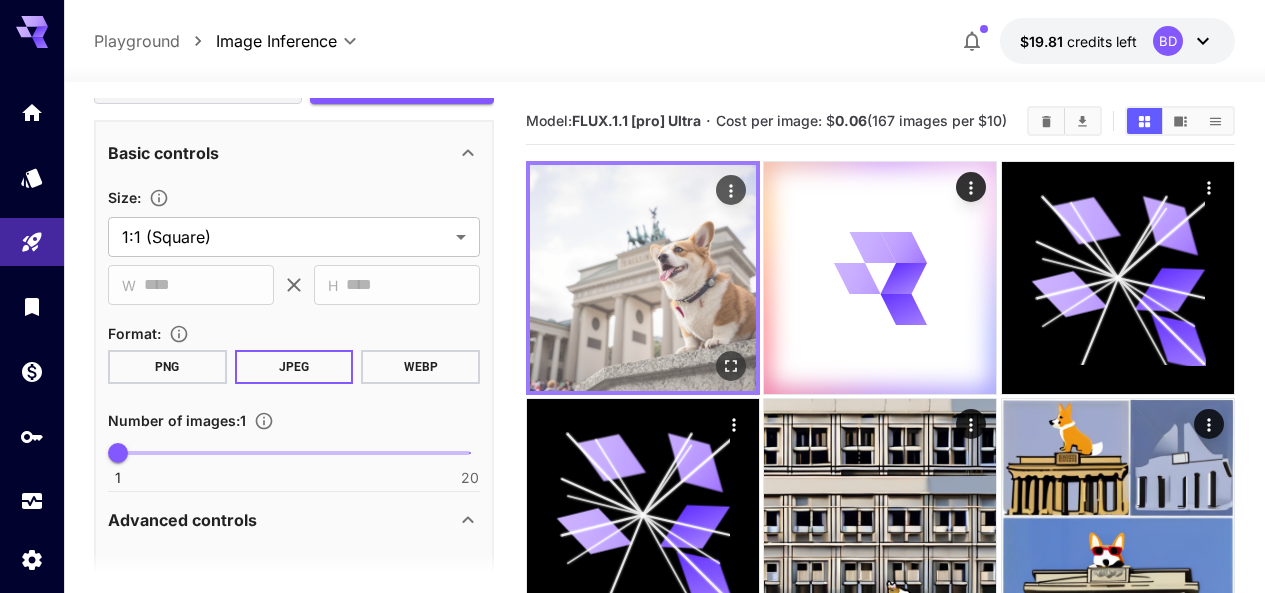 click 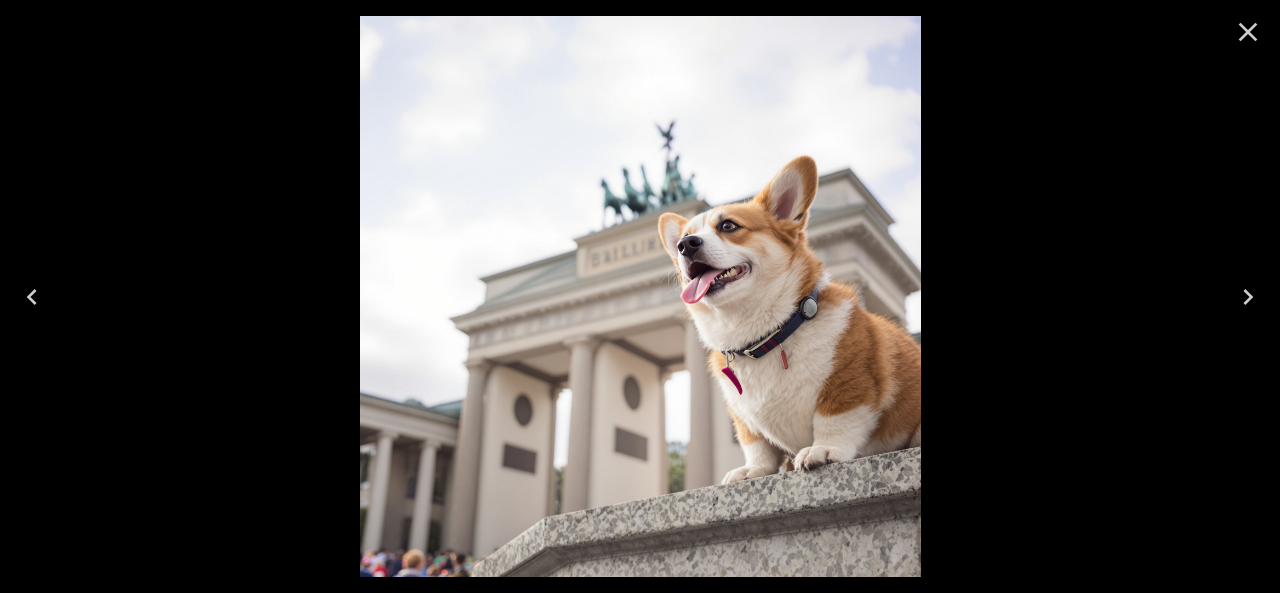 click at bounding box center (1248, 32) 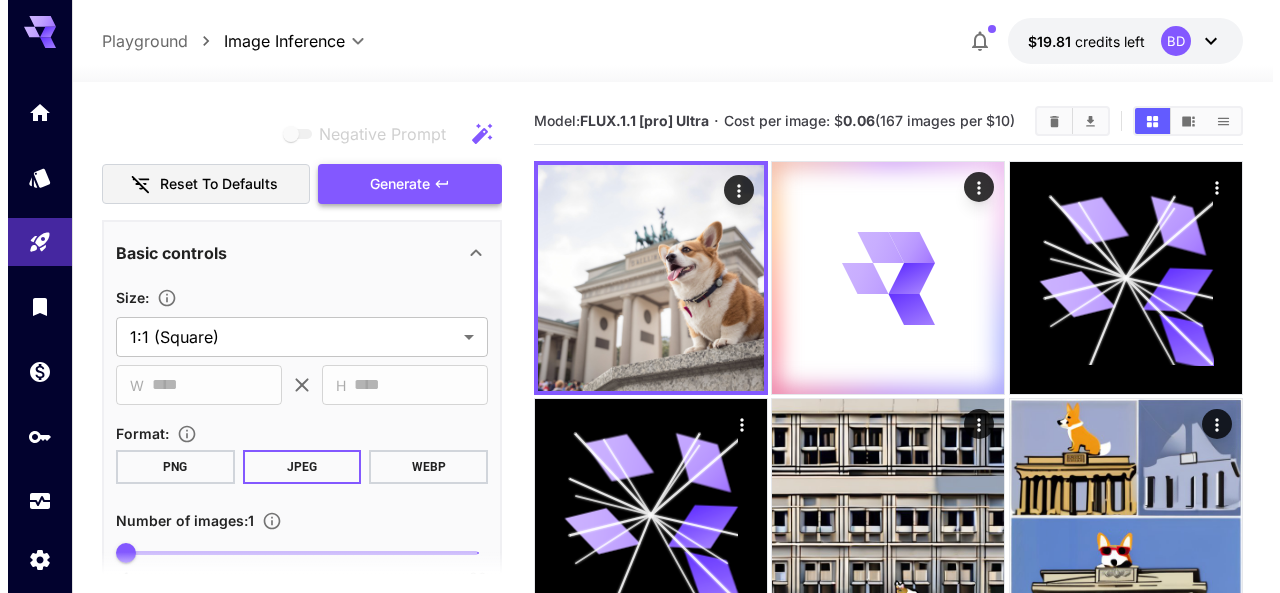 scroll, scrollTop: 44, scrollLeft: 0, axis: vertical 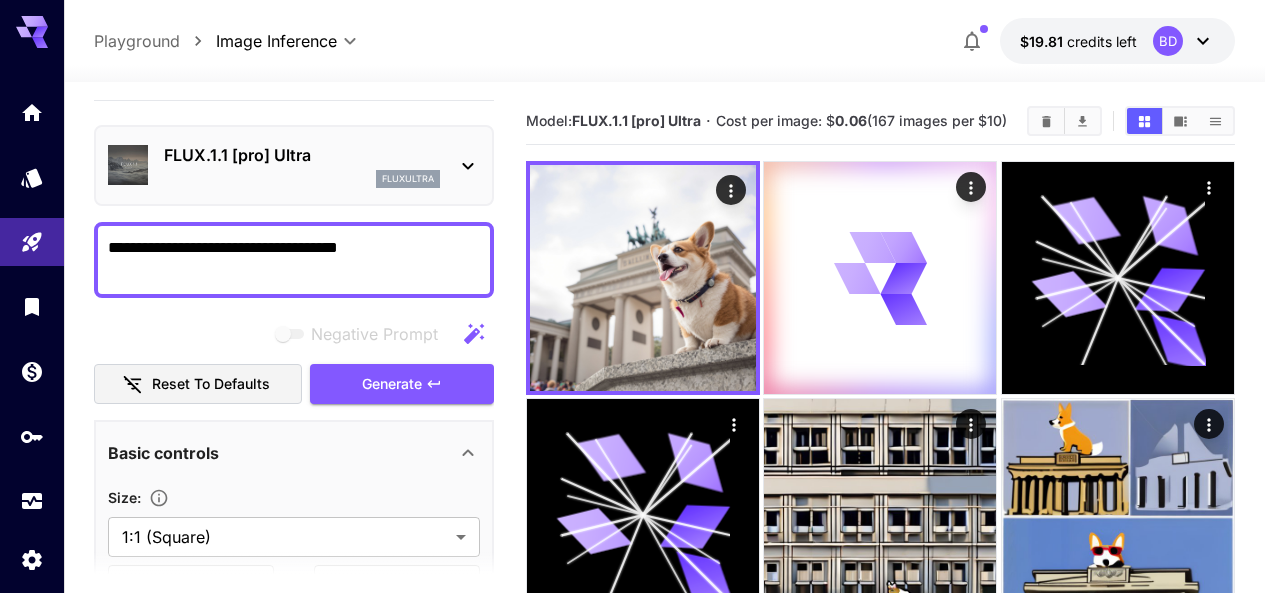 click on "FLUX.1.1 [pro] Ultra" at bounding box center (302, 155) 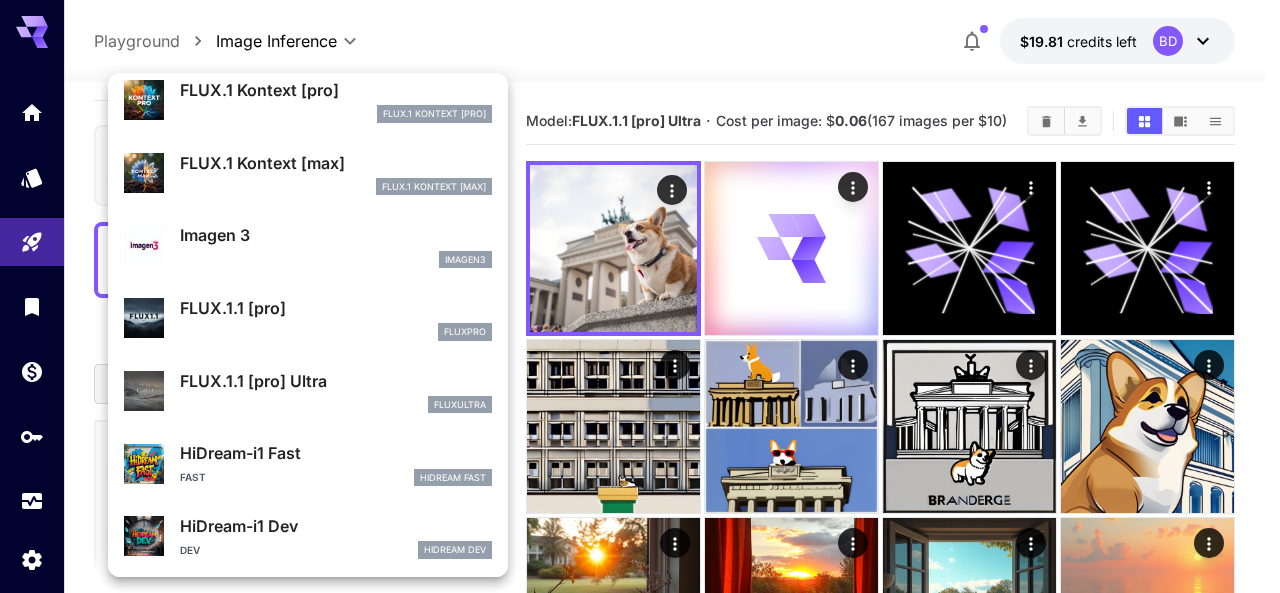 scroll, scrollTop: 868, scrollLeft: 0, axis: vertical 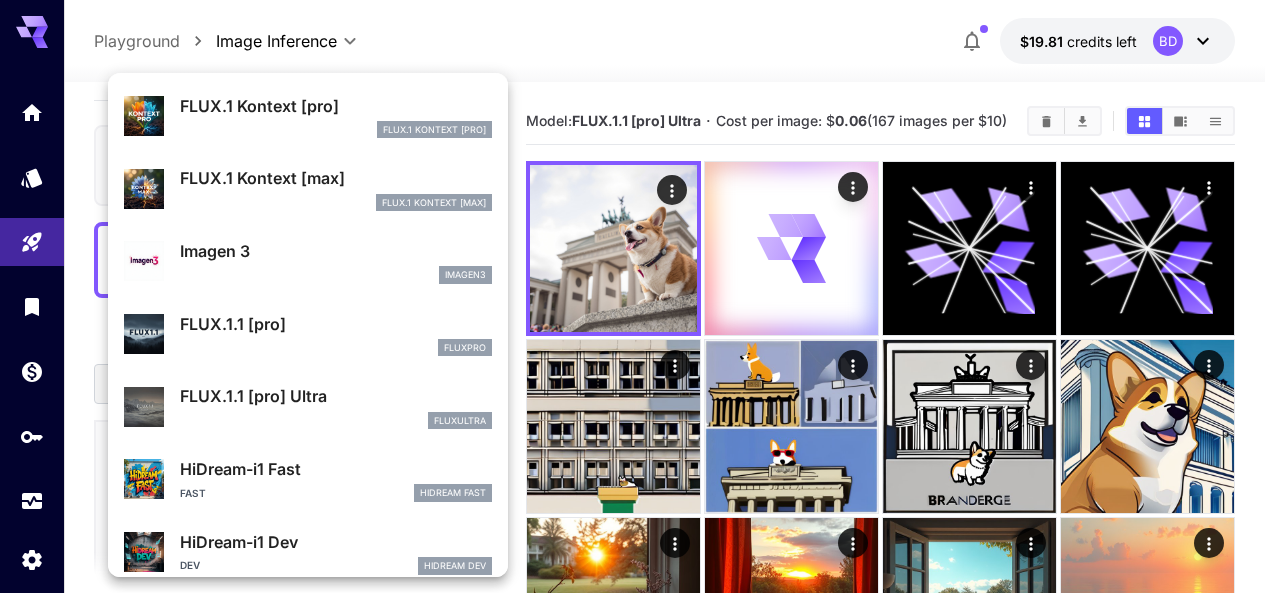 click on "fluxpro" at bounding box center [336, 348] 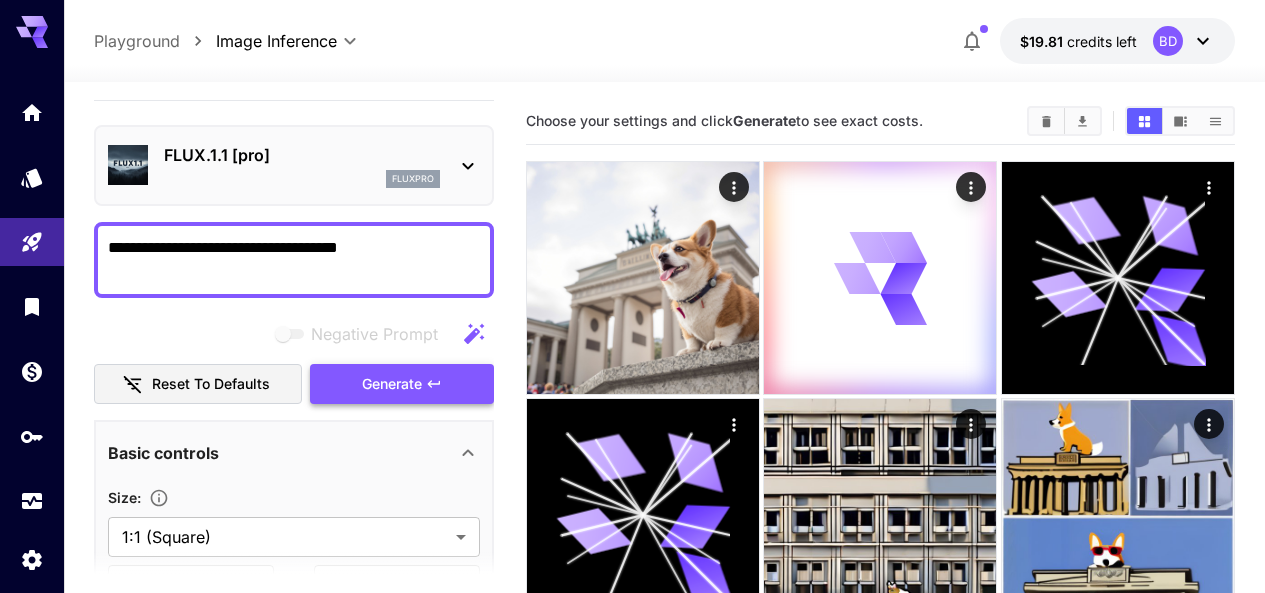 click on "Generate" at bounding box center [392, 384] 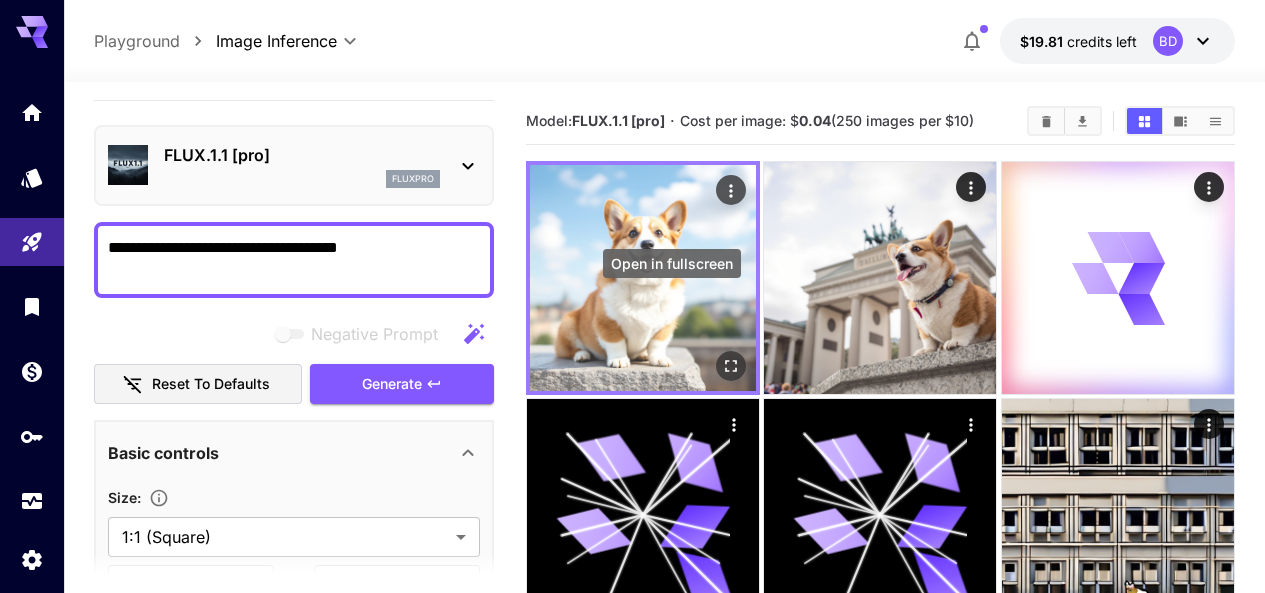 click 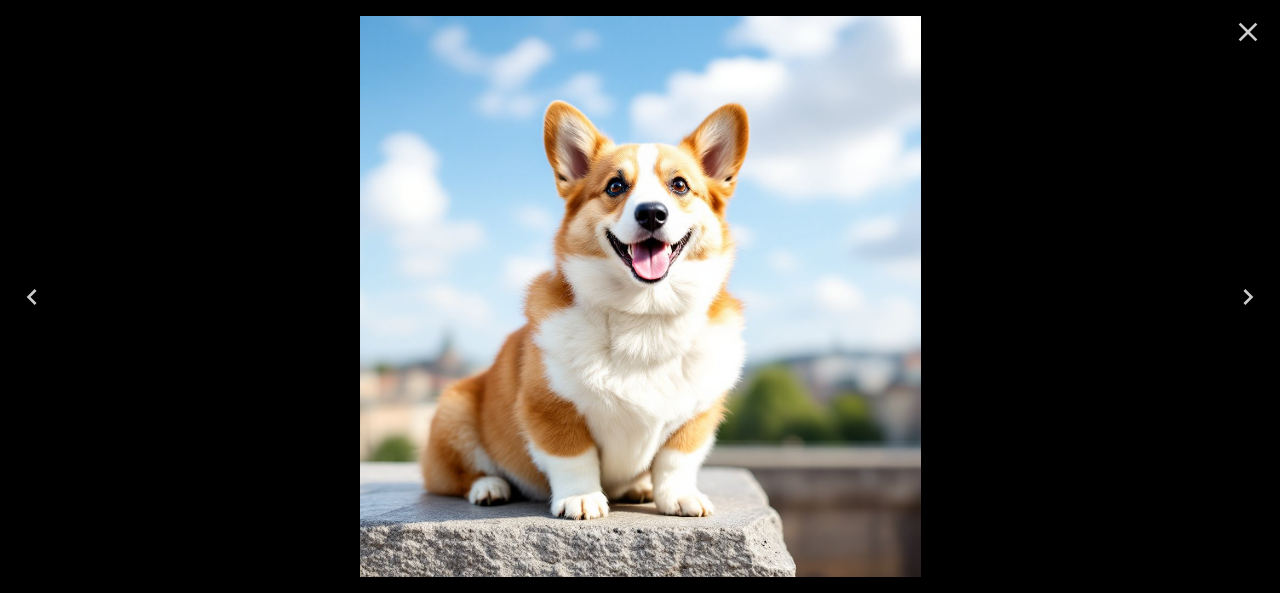 click 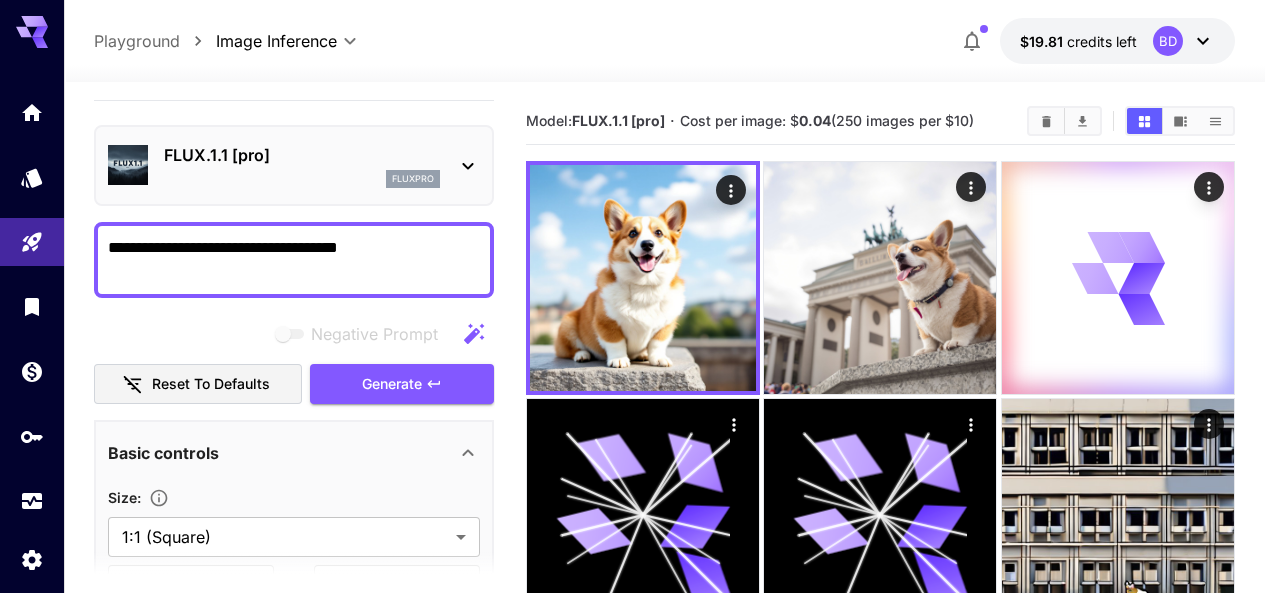 click on "FLUX.1.1 [pro] fluxpro" at bounding box center [302, 165] 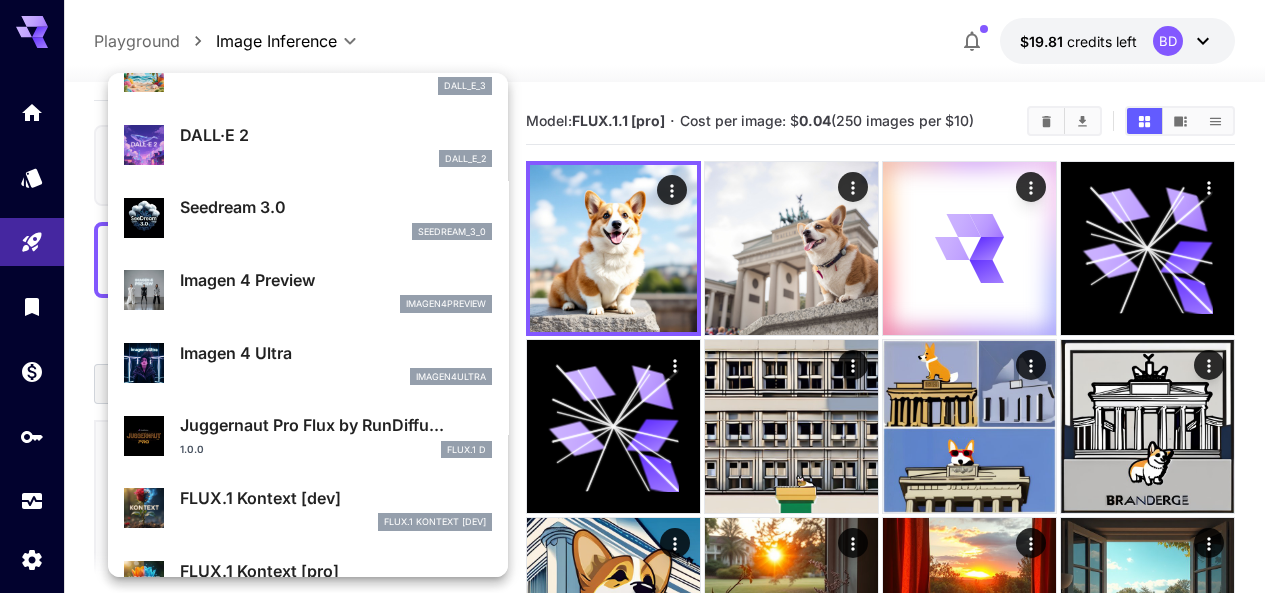 scroll, scrollTop: 0, scrollLeft: 0, axis: both 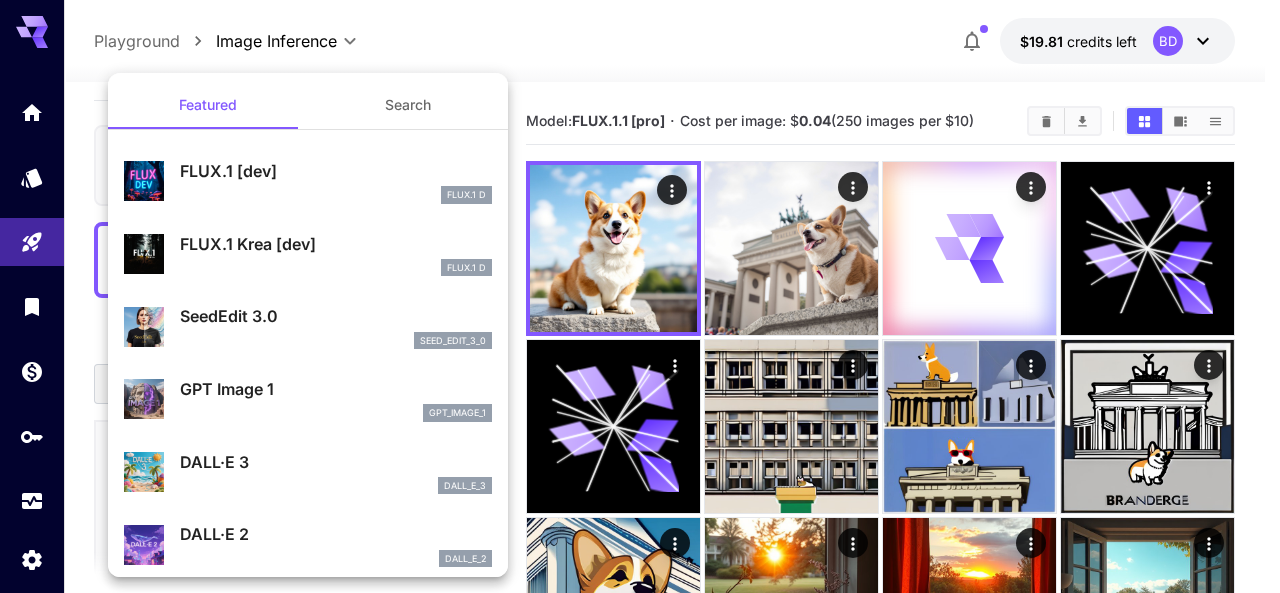 click on "FLUX.1 D" at bounding box center (336, 195) 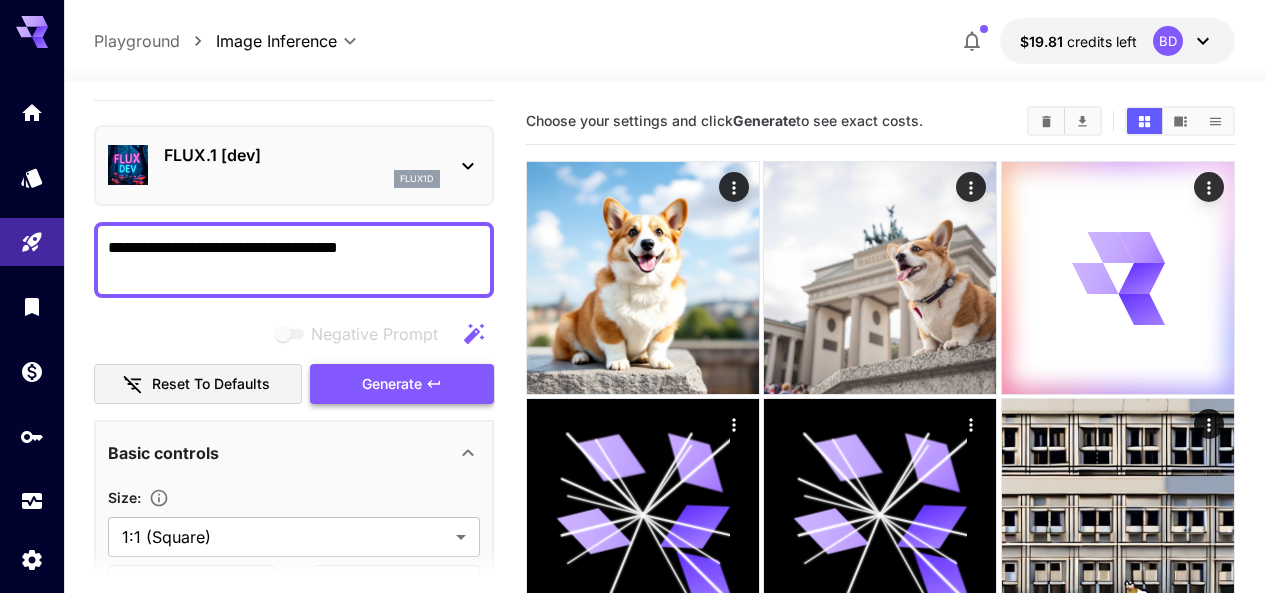 click on "Generate" at bounding box center [402, 384] 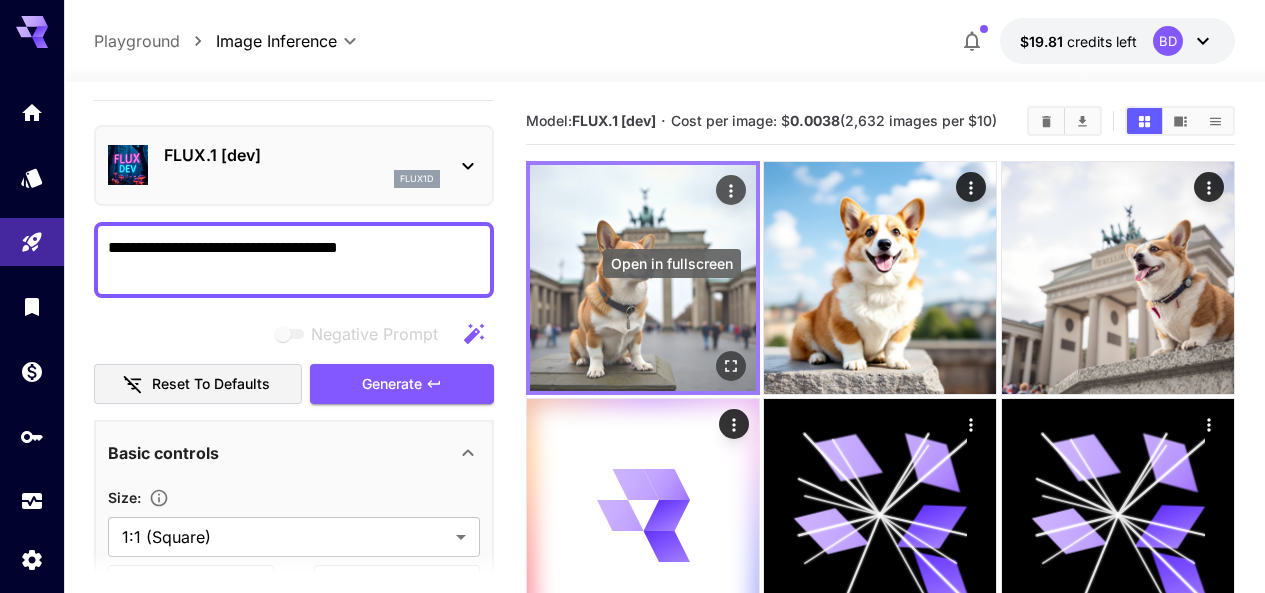 click at bounding box center (731, 366) 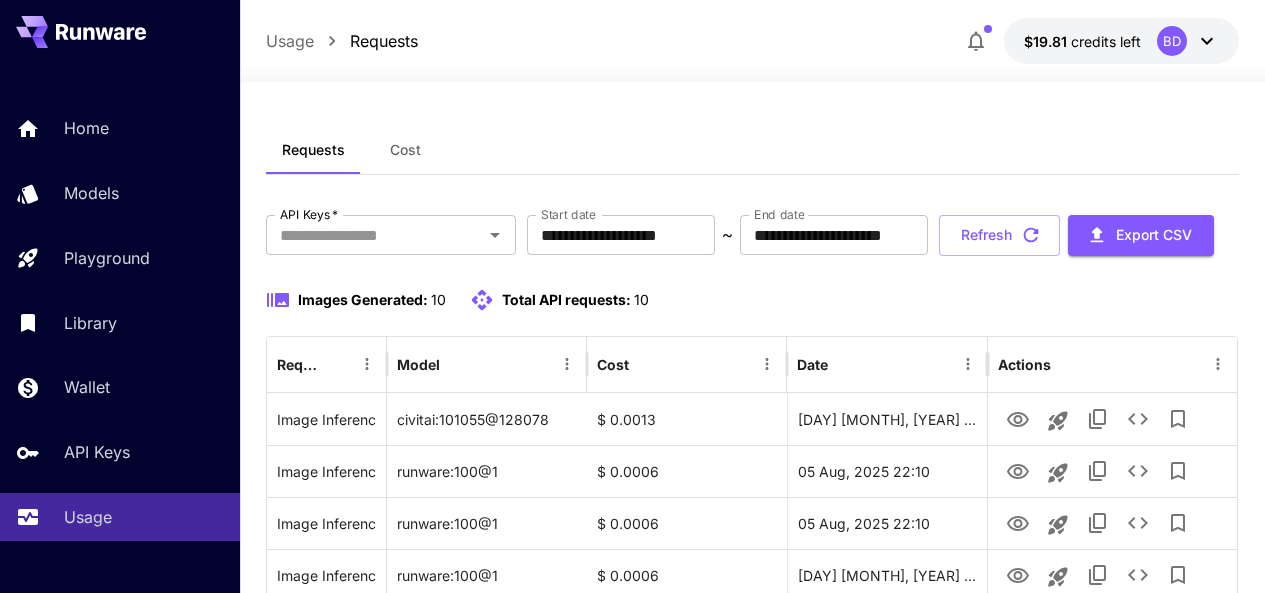 scroll, scrollTop: 81, scrollLeft: 0, axis: vertical 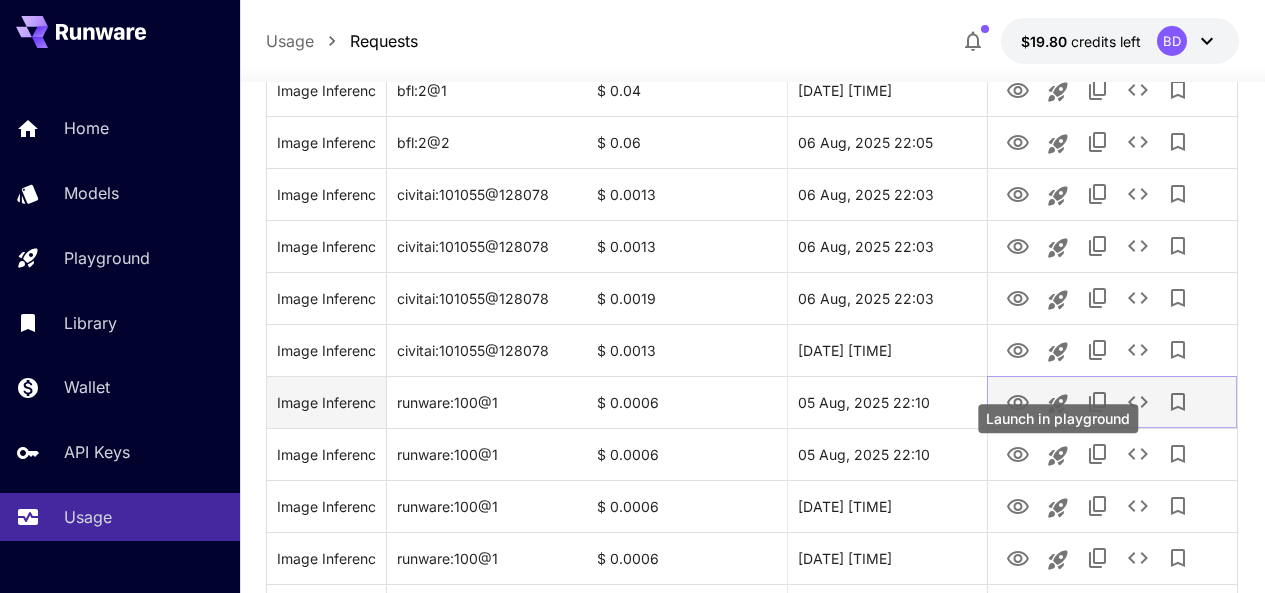 click 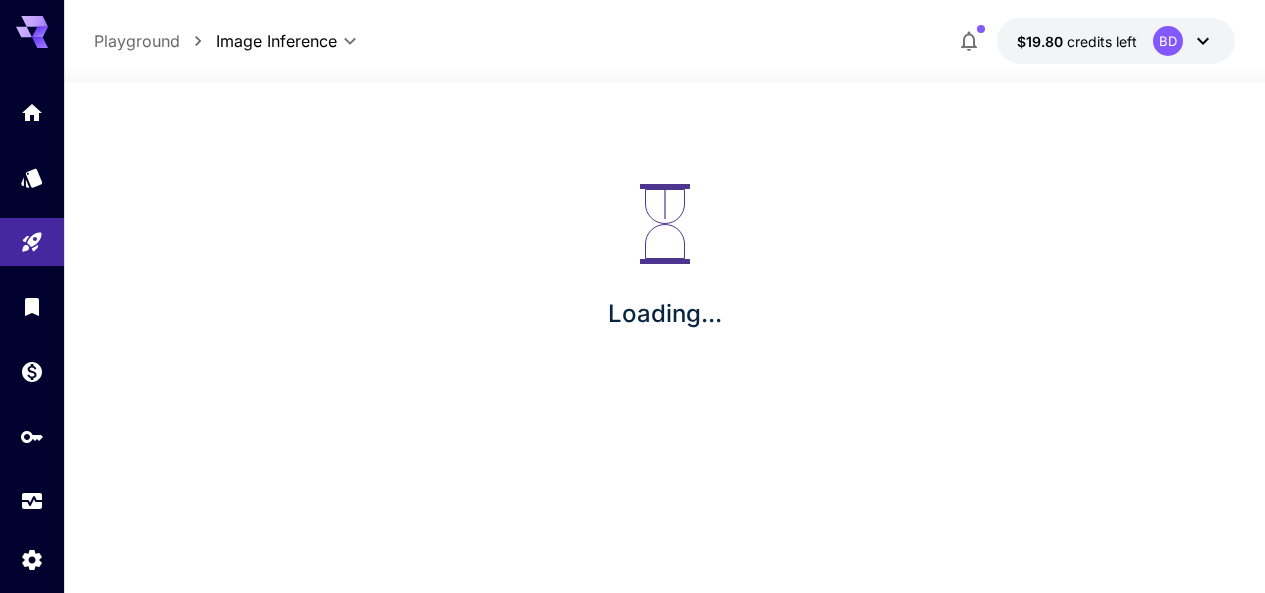 scroll, scrollTop: 0, scrollLeft: 0, axis: both 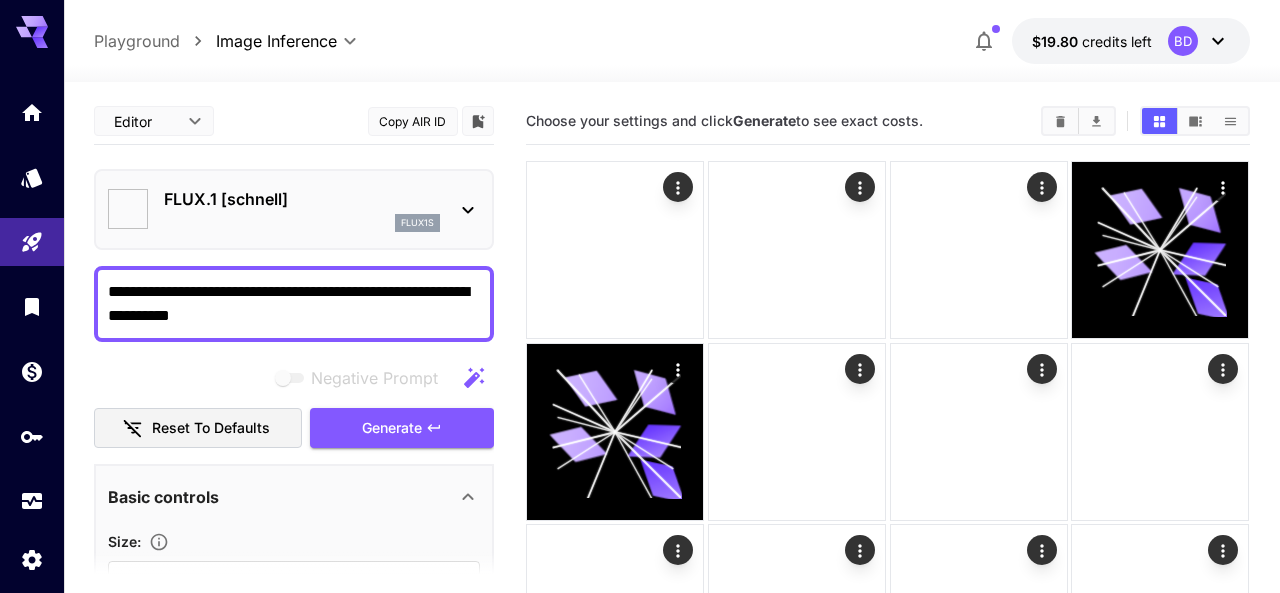 type on "**********" 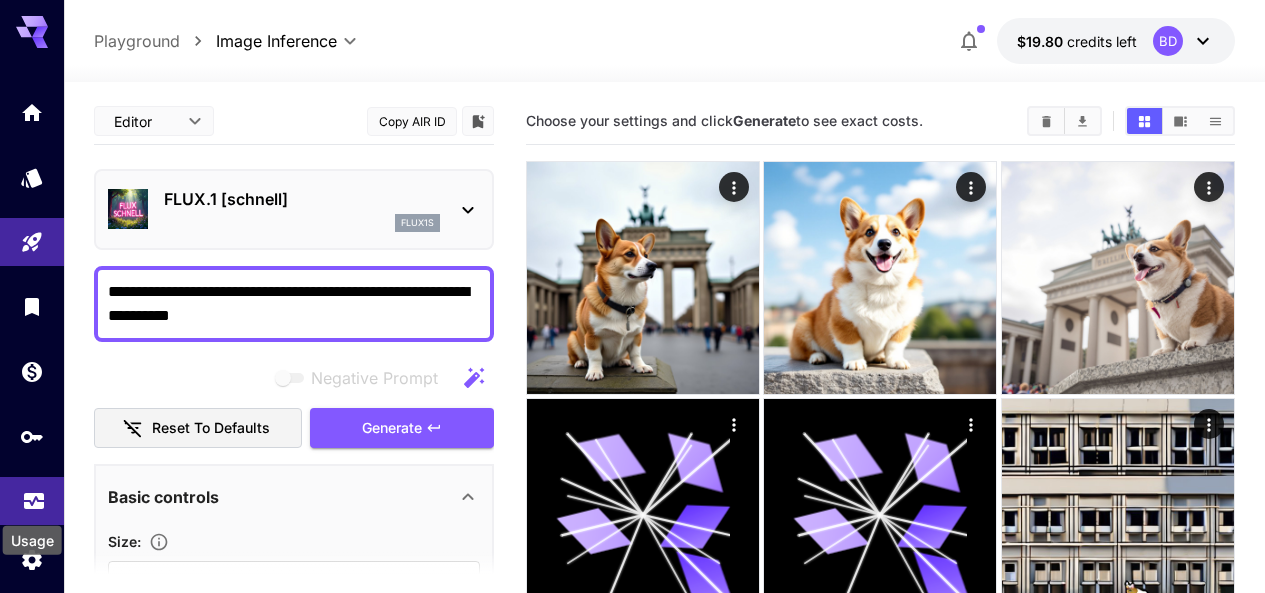 click 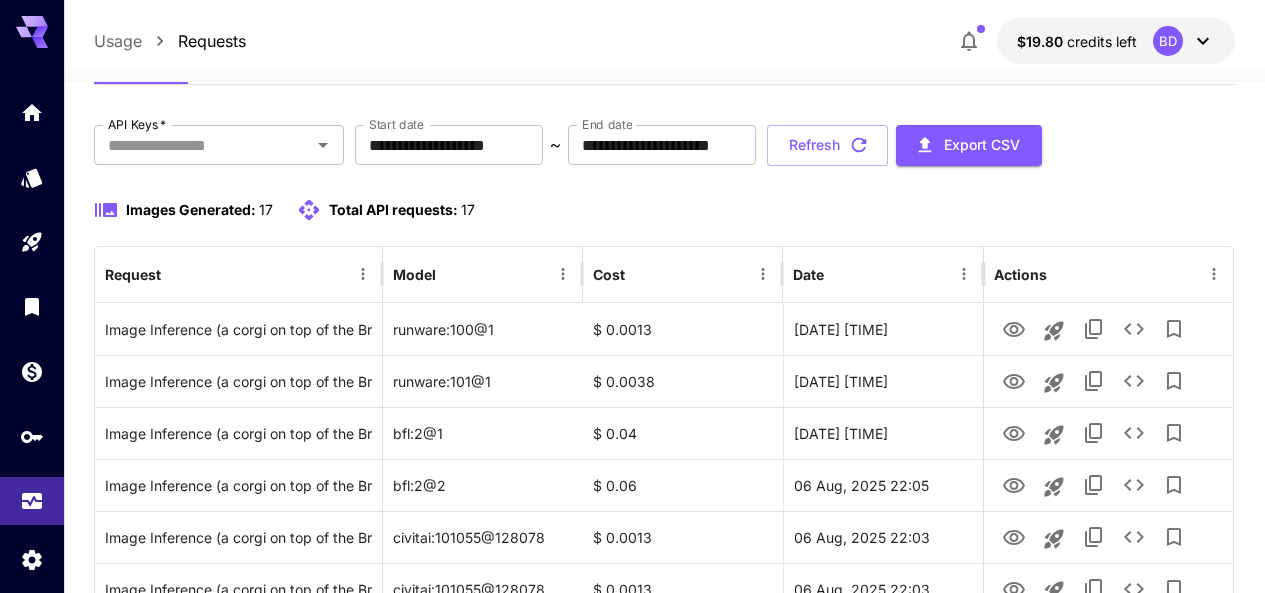 scroll, scrollTop: 100, scrollLeft: 0, axis: vertical 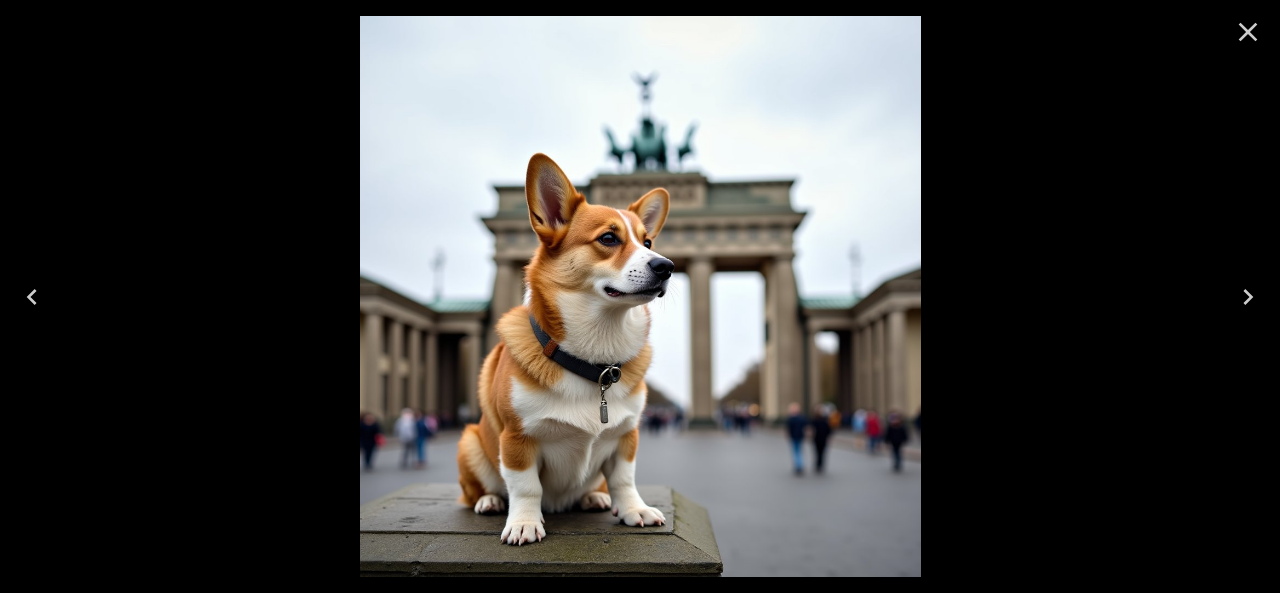 click at bounding box center (1248, 32) 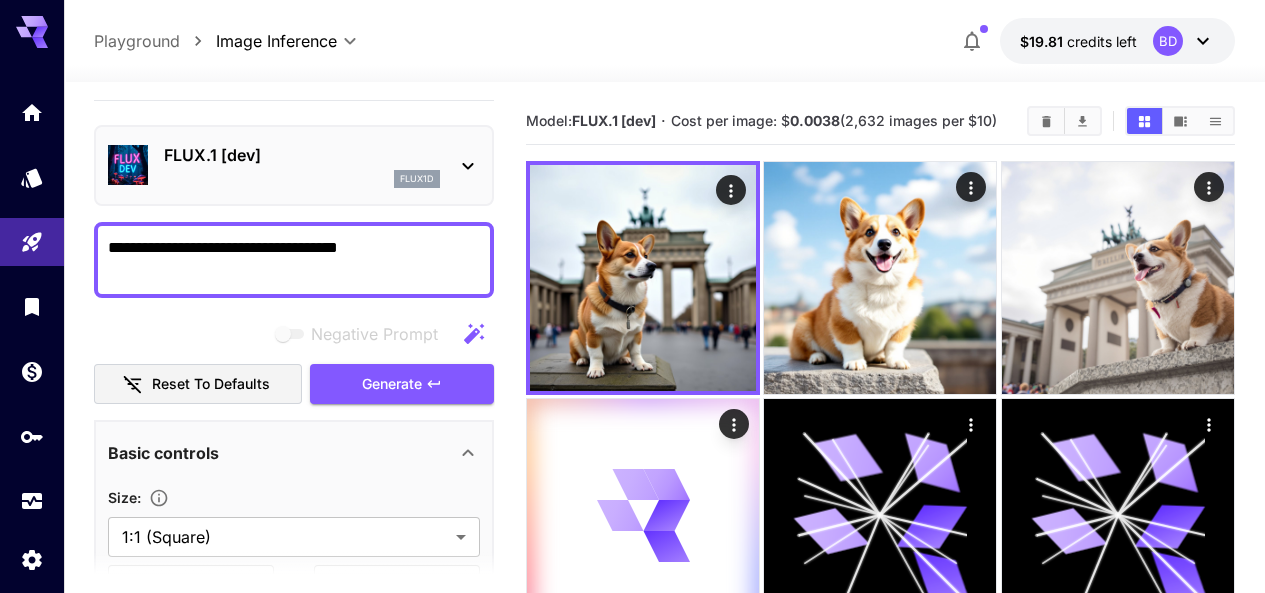 click on "FLUX.1 [dev]" at bounding box center (302, 155) 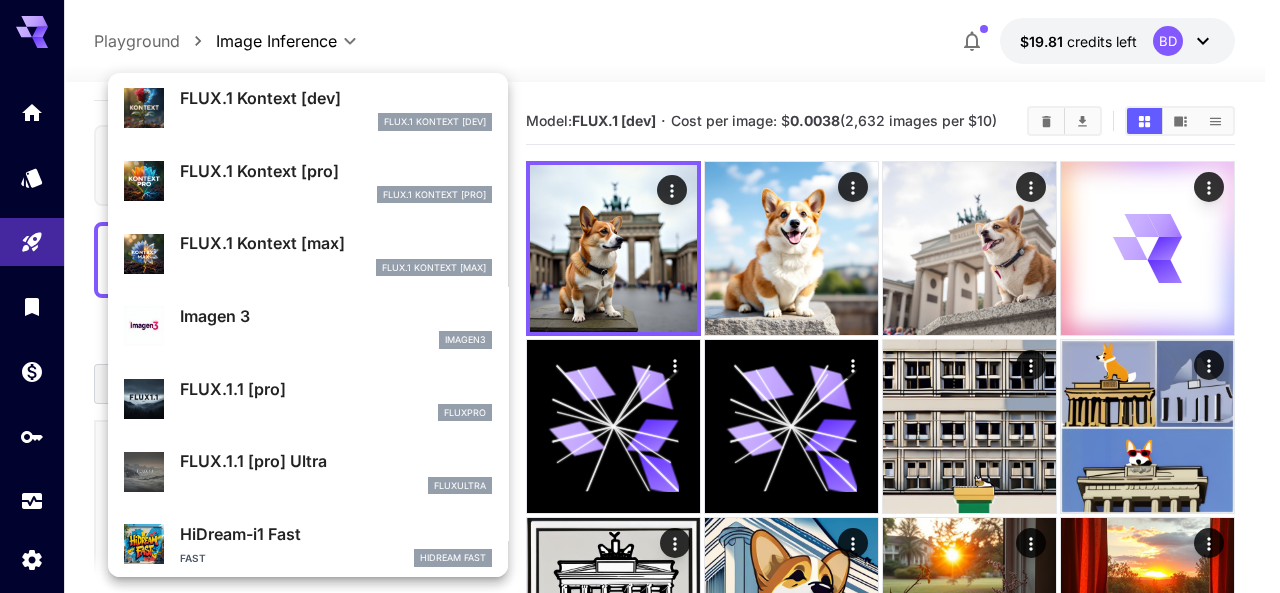 scroll, scrollTop: 1004, scrollLeft: 0, axis: vertical 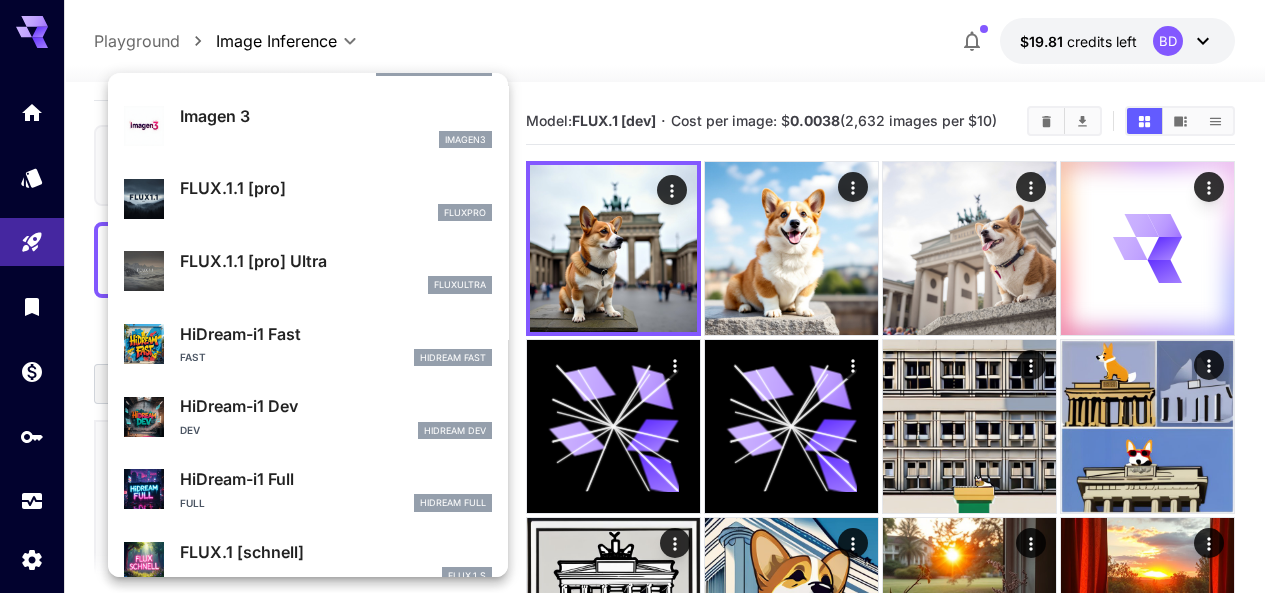 click at bounding box center (640, 296) 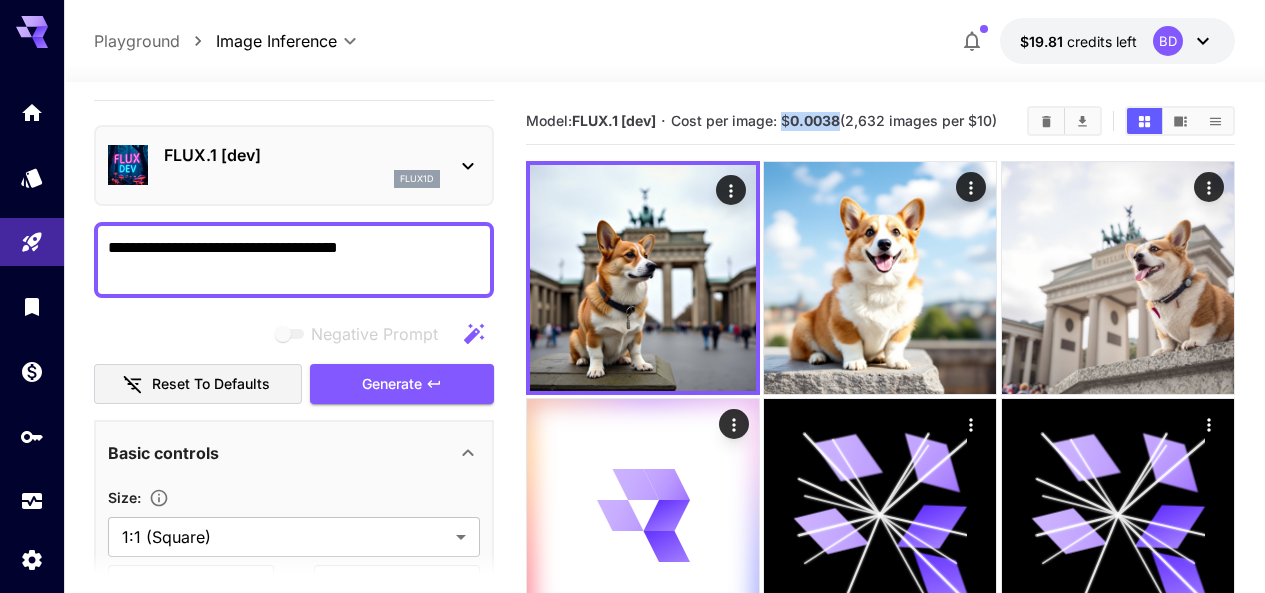 drag, startPoint x: 841, startPoint y: 116, endPoint x: 787, endPoint y: 117, distance: 54.00926 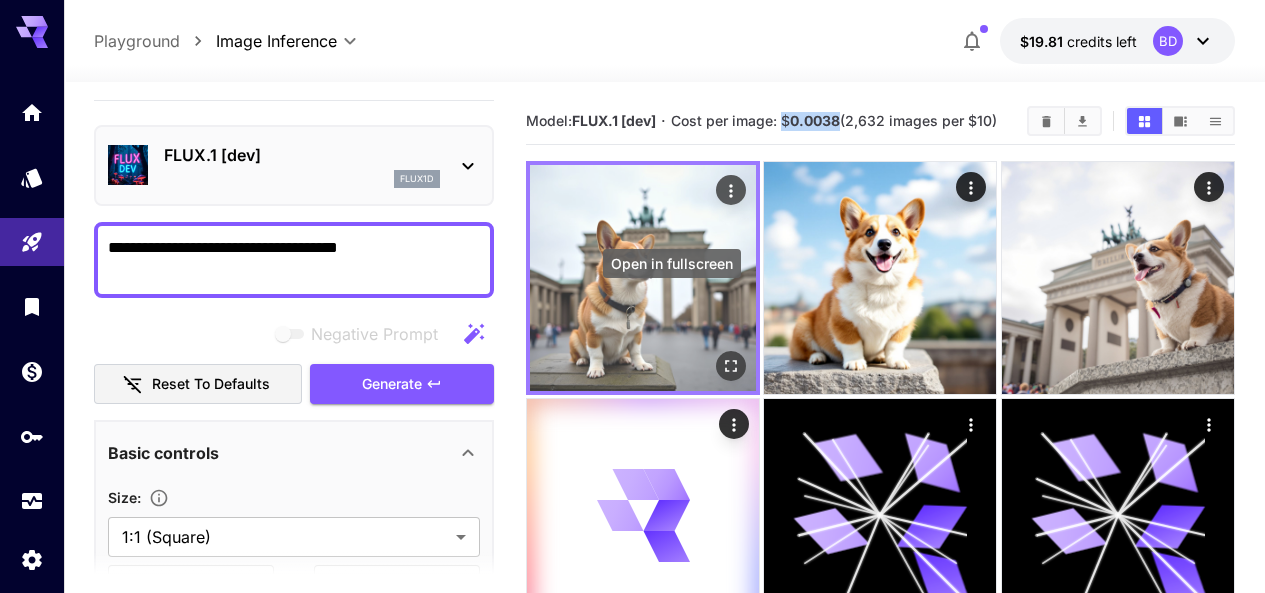 click at bounding box center (731, 366) 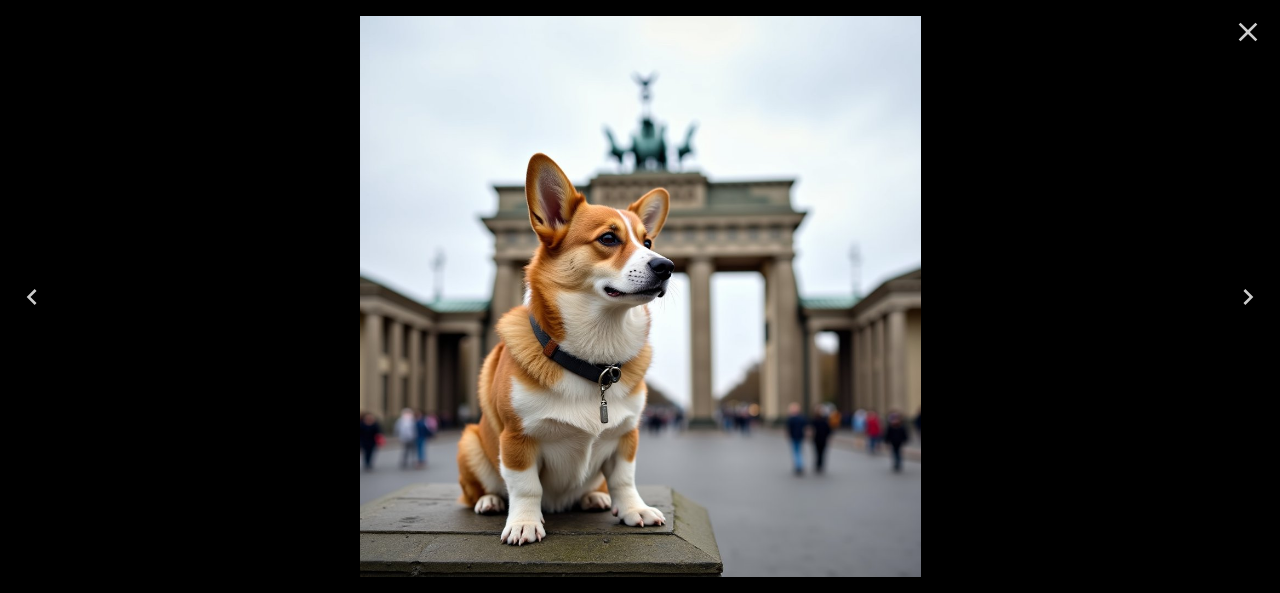 click 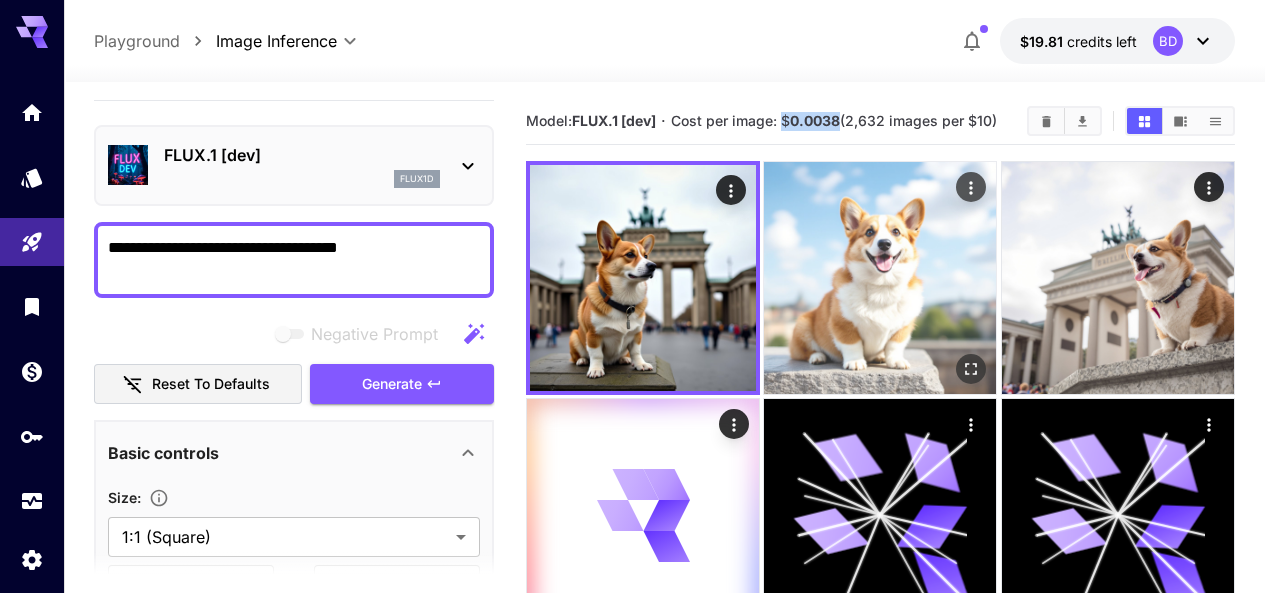 click 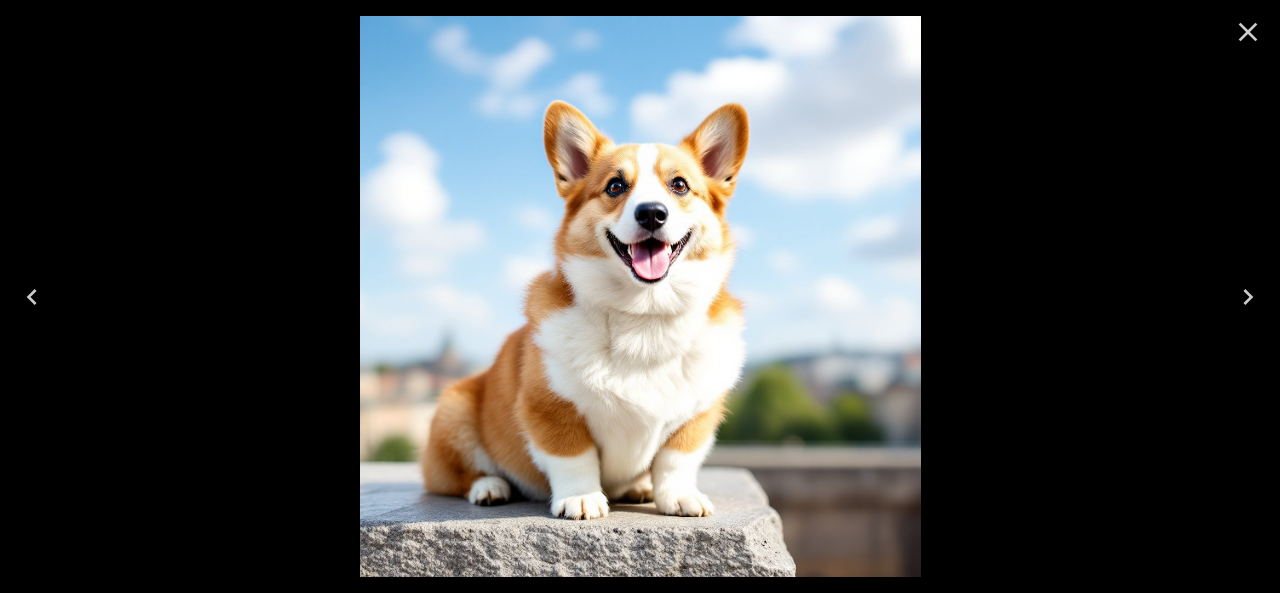 click 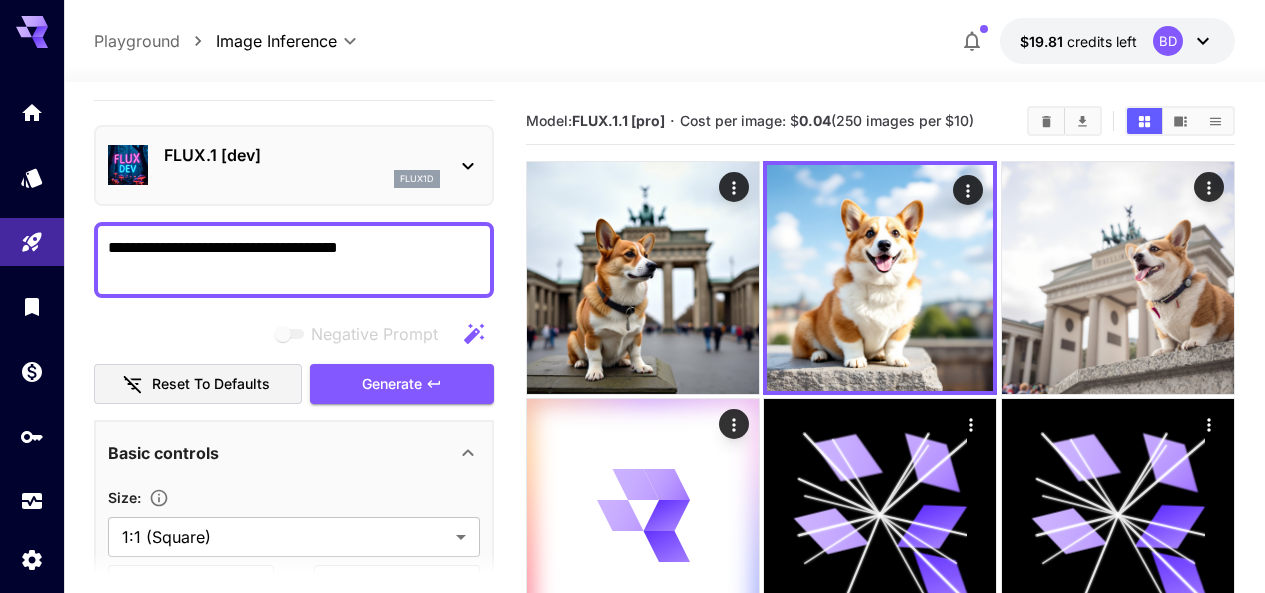 click on "**********" at bounding box center (294, 1305) 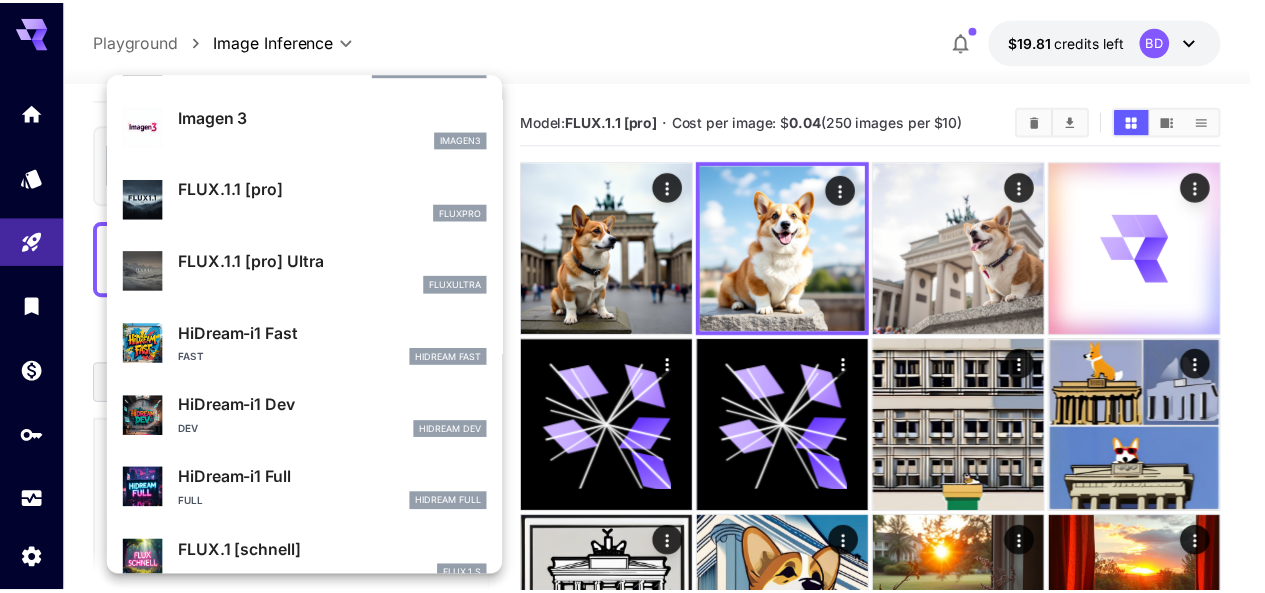 scroll, scrollTop: 1034, scrollLeft: 0, axis: vertical 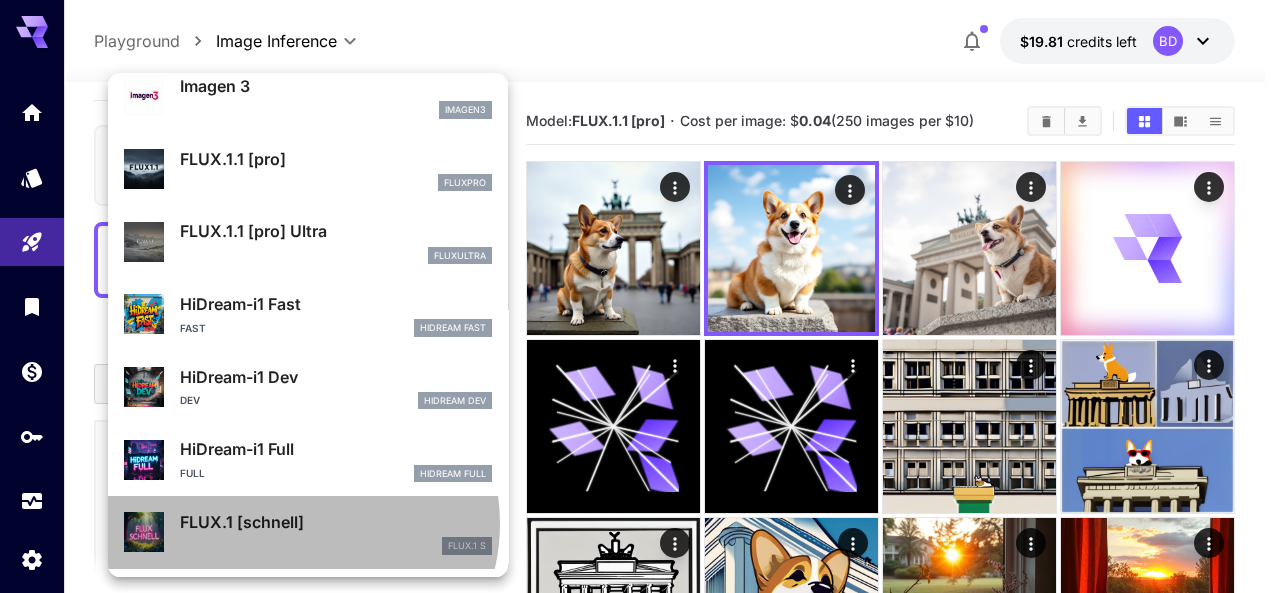 click on "FLUX.1 [schnell]" at bounding box center [336, 522] 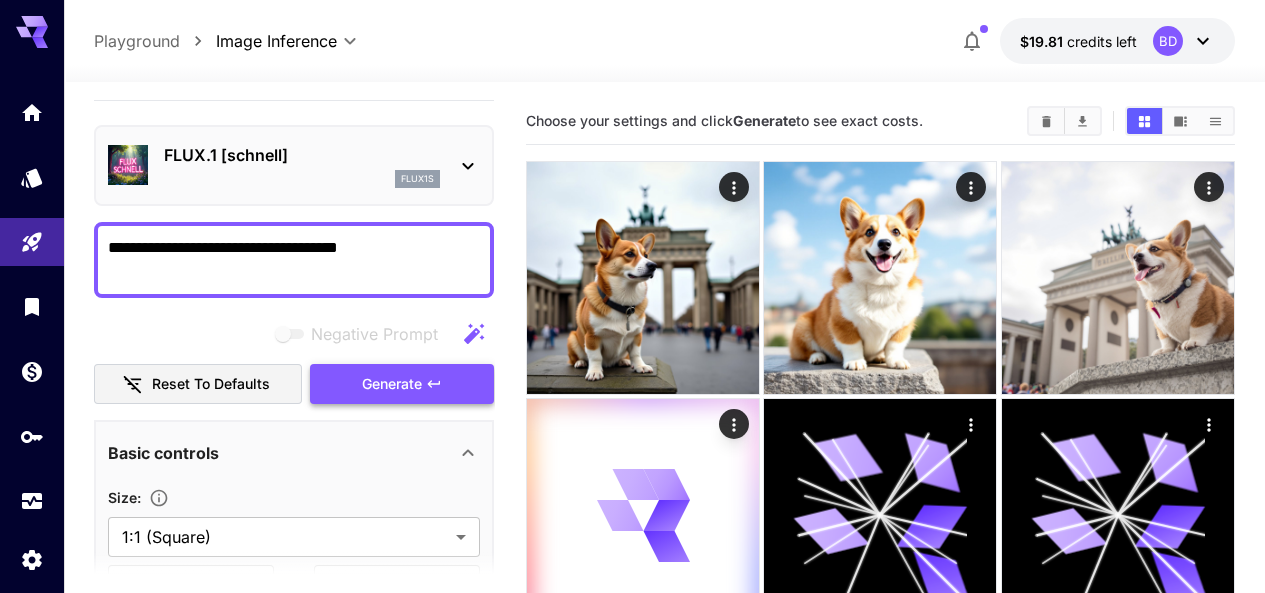 click on "Generate" at bounding box center (392, 384) 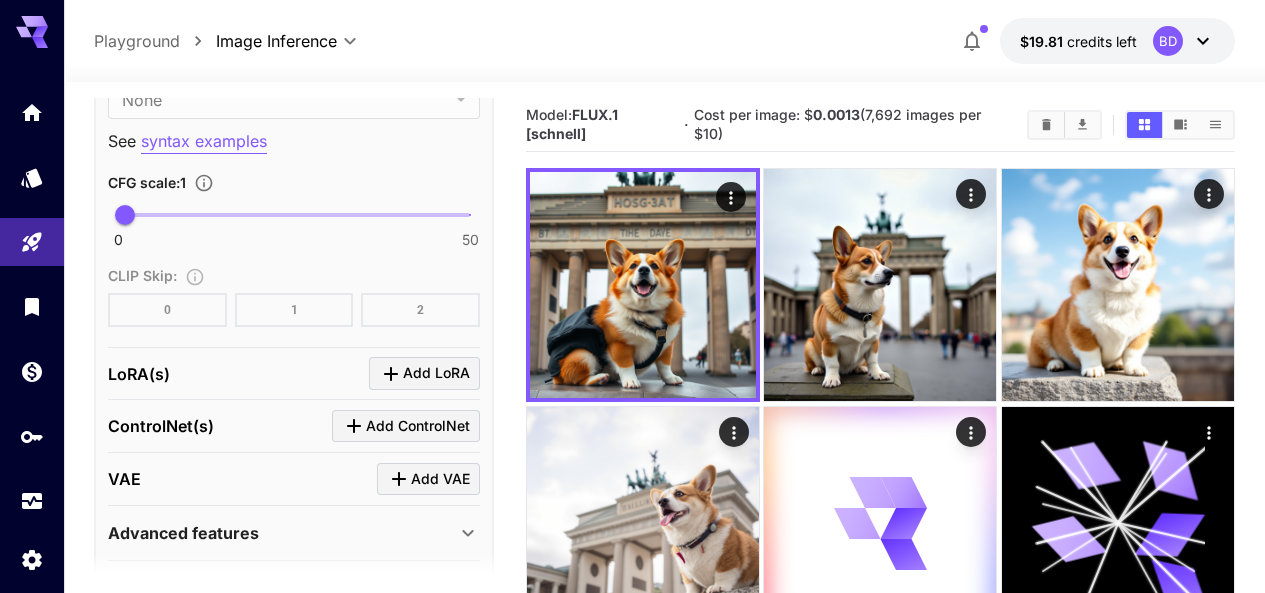 scroll, scrollTop: 1544, scrollLeft: 0, axis: vertical 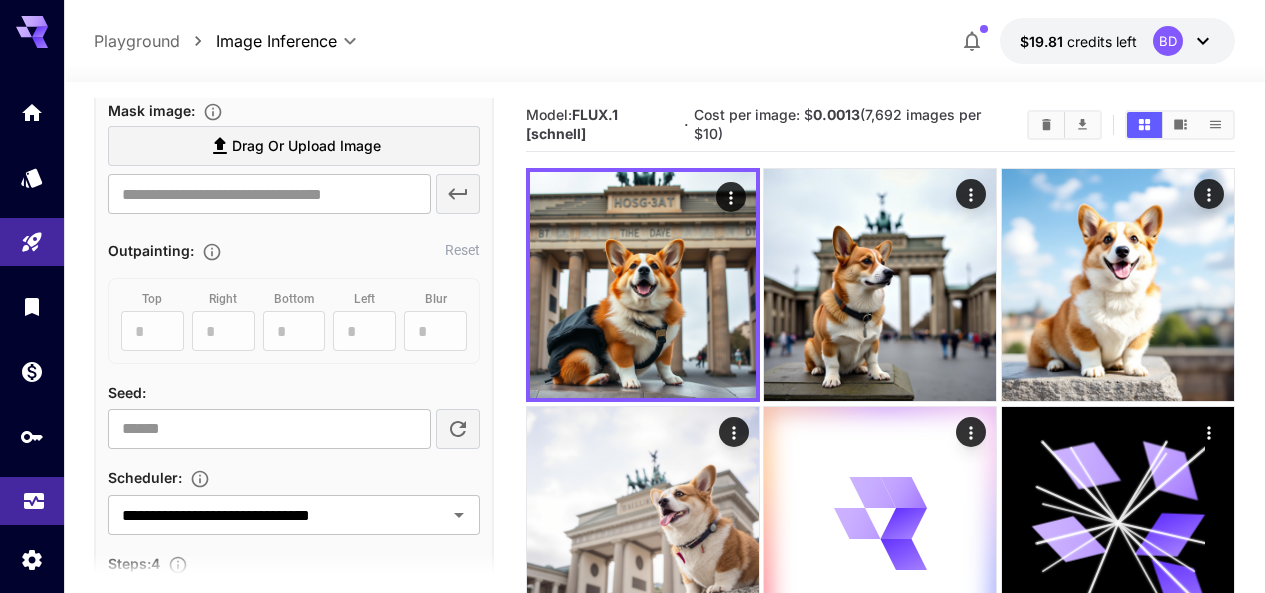 click at bounding box center (32, 501) 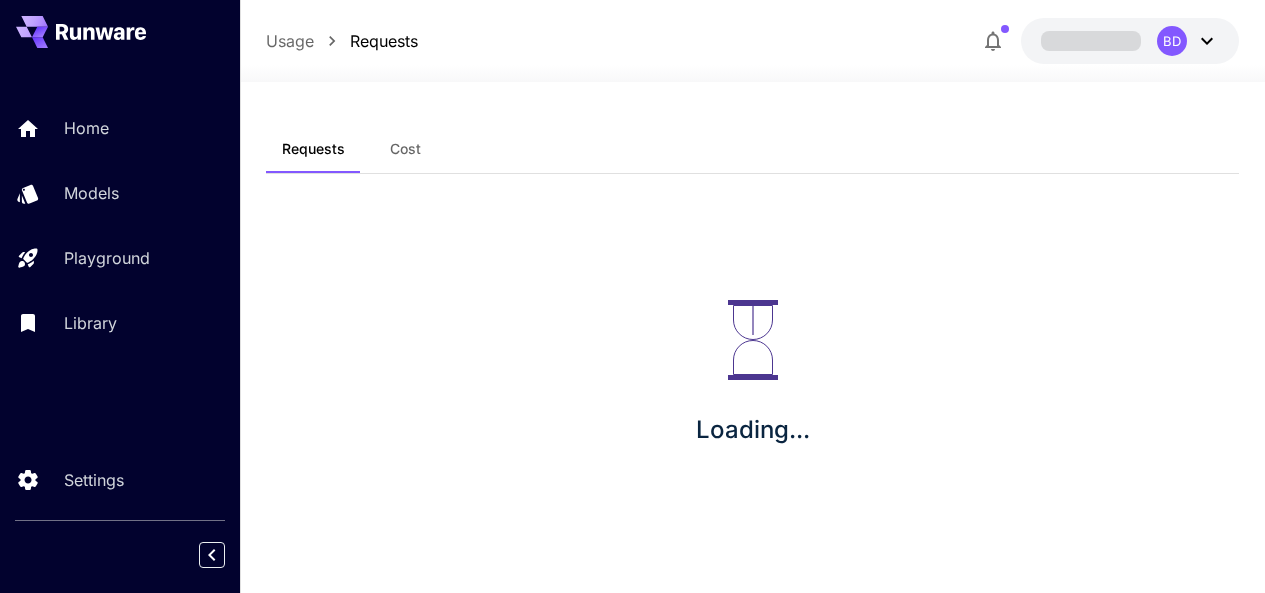 scroll, scrollTop: 2, scrollLeft: 0, axis: vertical 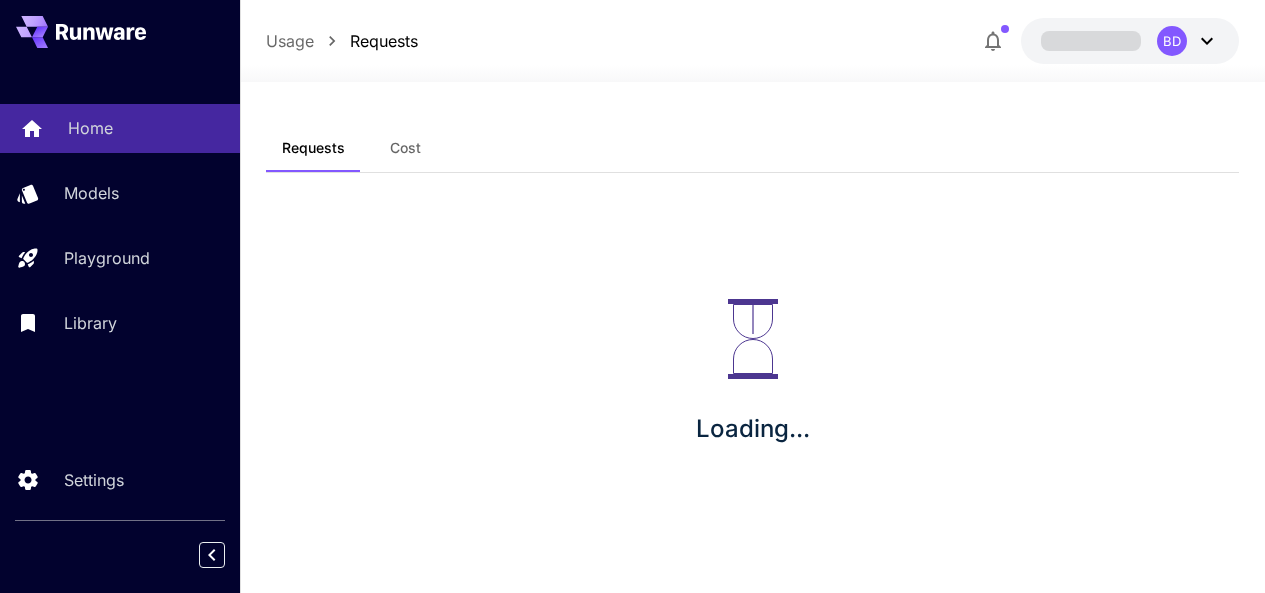 click on "Home" at bounding box center [146, 128] 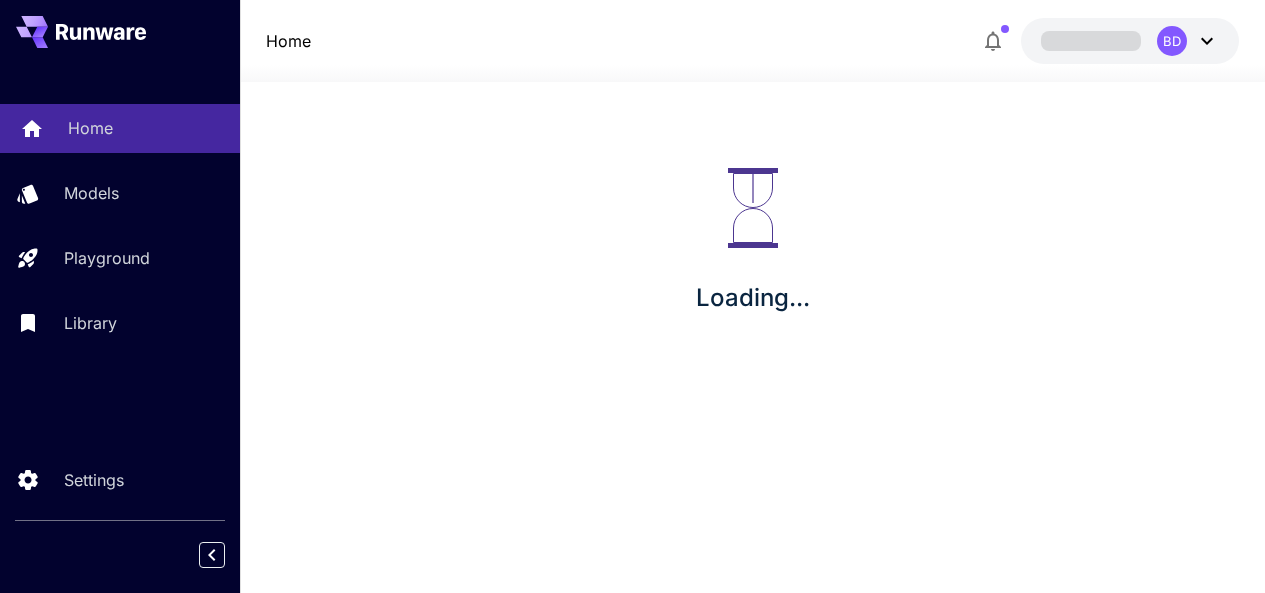 scroll, scrollTop: 0, scrollLeft: 0, axis: both 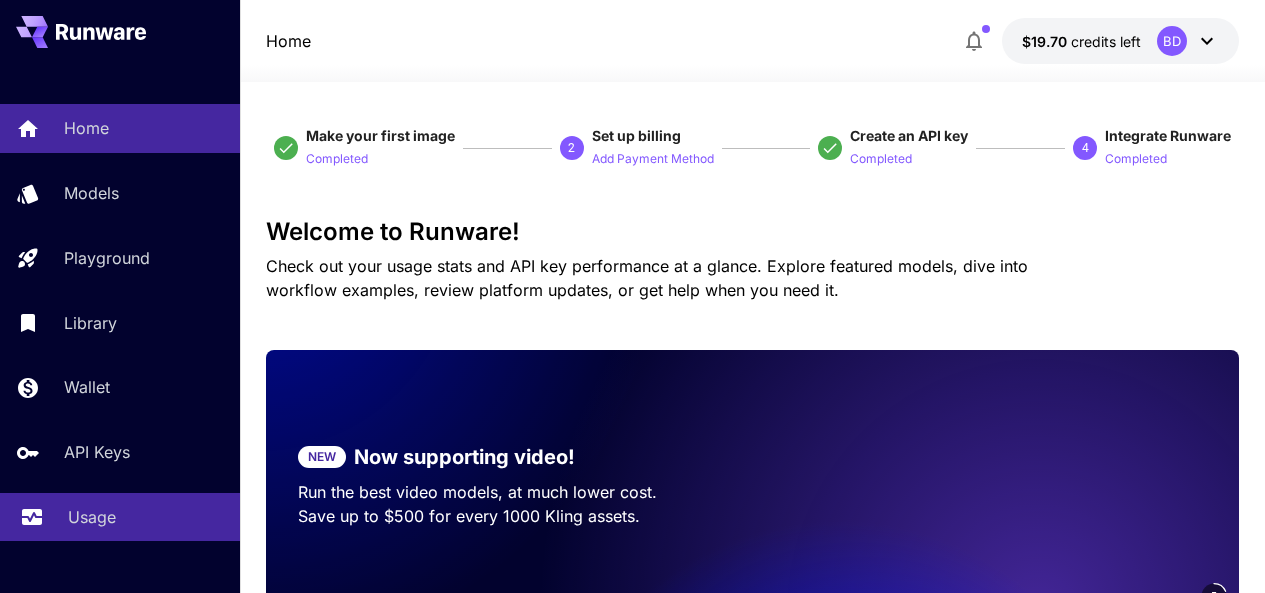 click on "Usage" at bounding box center (92, 517) 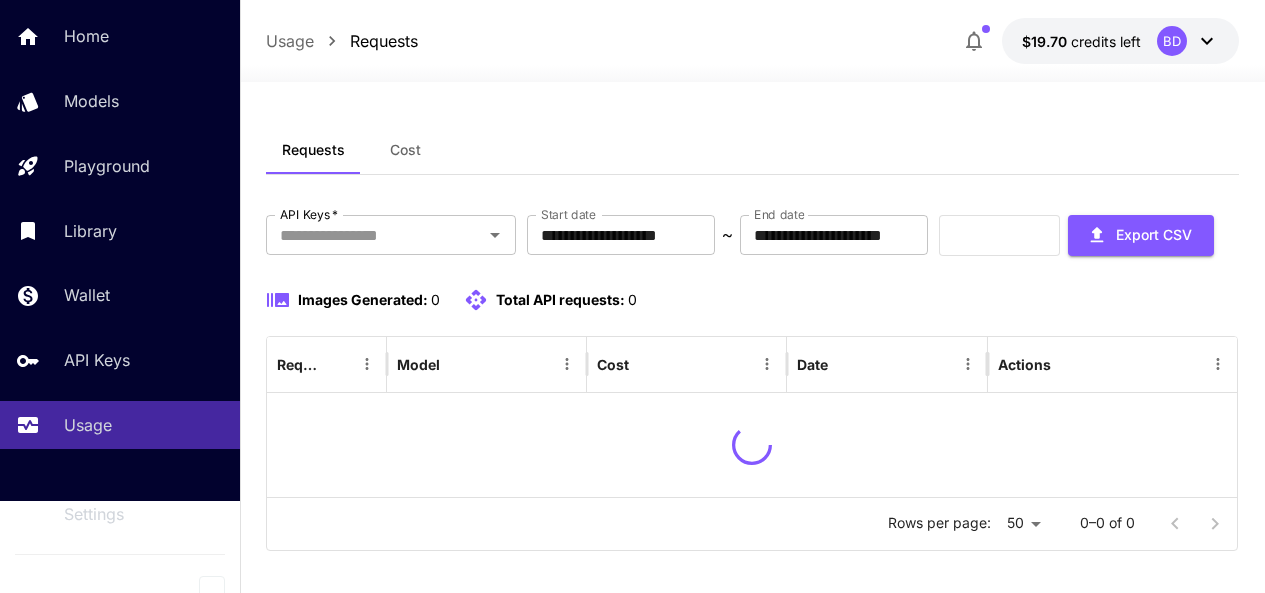 scroll, scrollTop: 111, scrollLeft: 0, axis: vertical 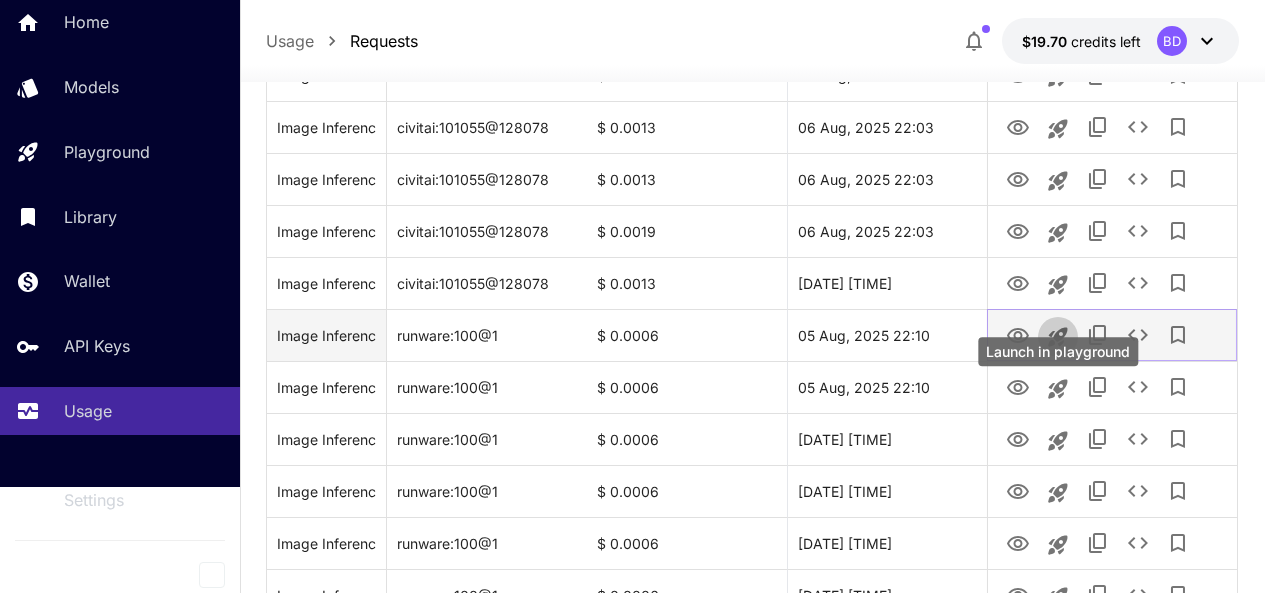 click 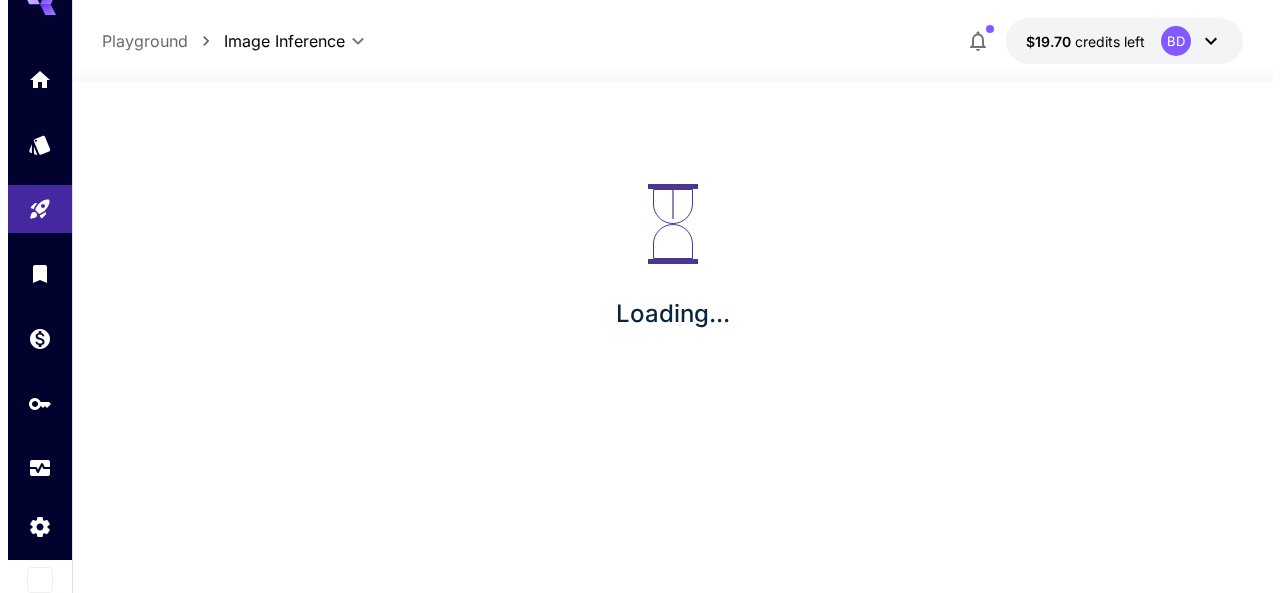 scroll, scrollTop: 0, scrollLeft: 0, axis: both 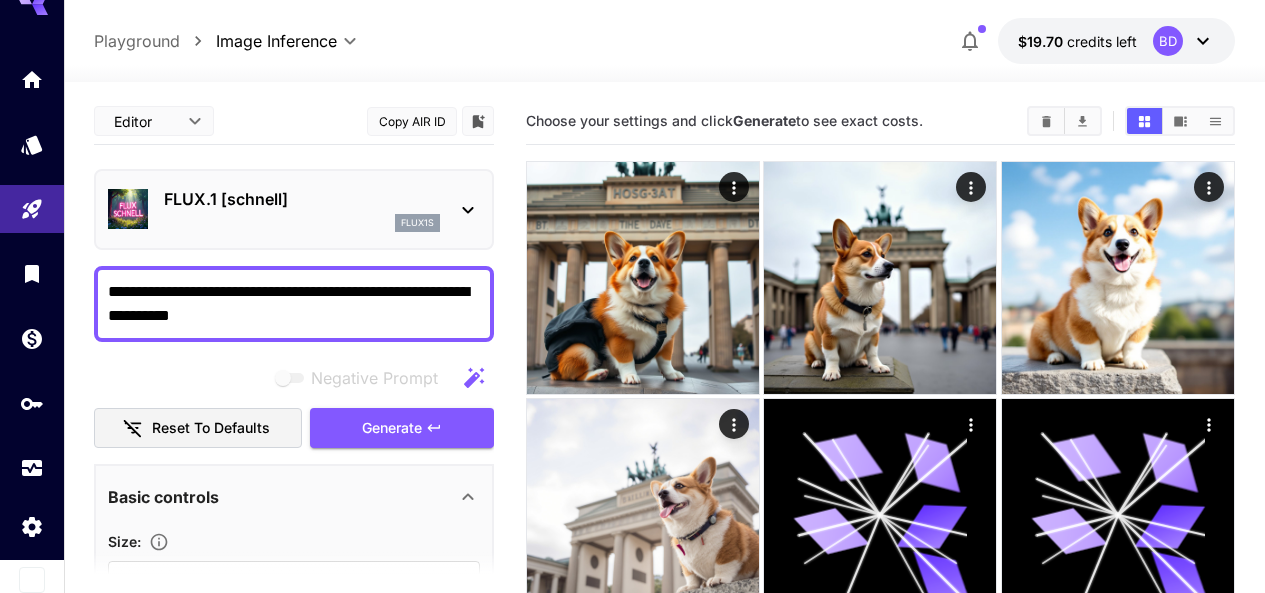 drag, startPoint x: 299, startPoint y: 323, endPoint x: 0, endPoint y: 233, distance: 312.2515 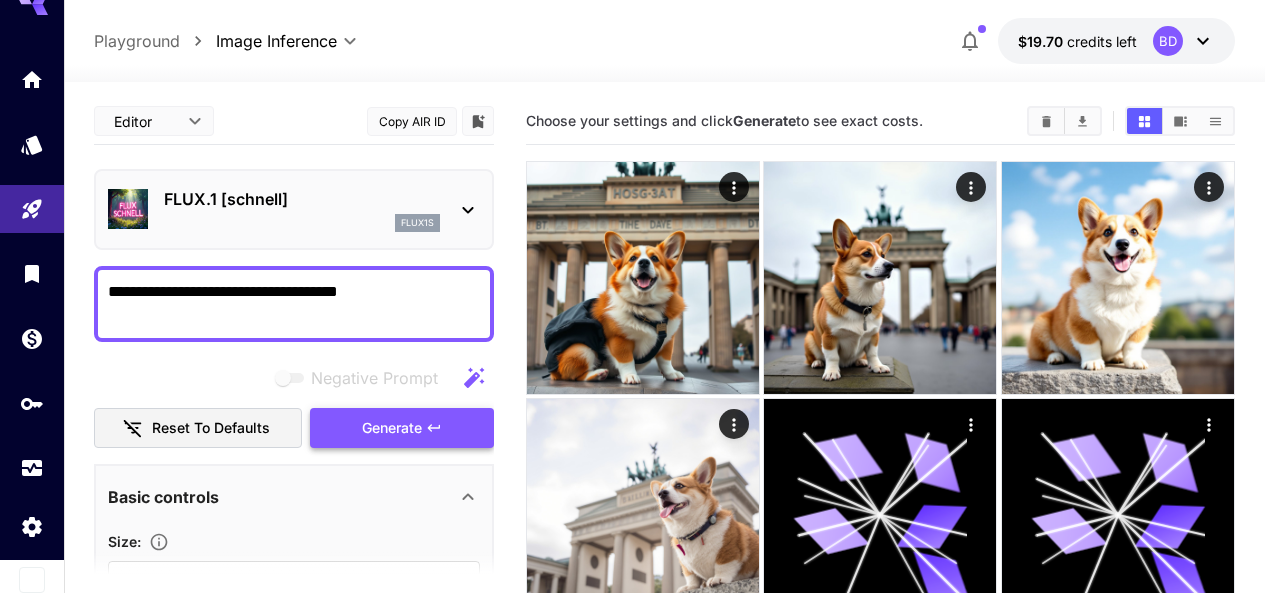 type on "**********" 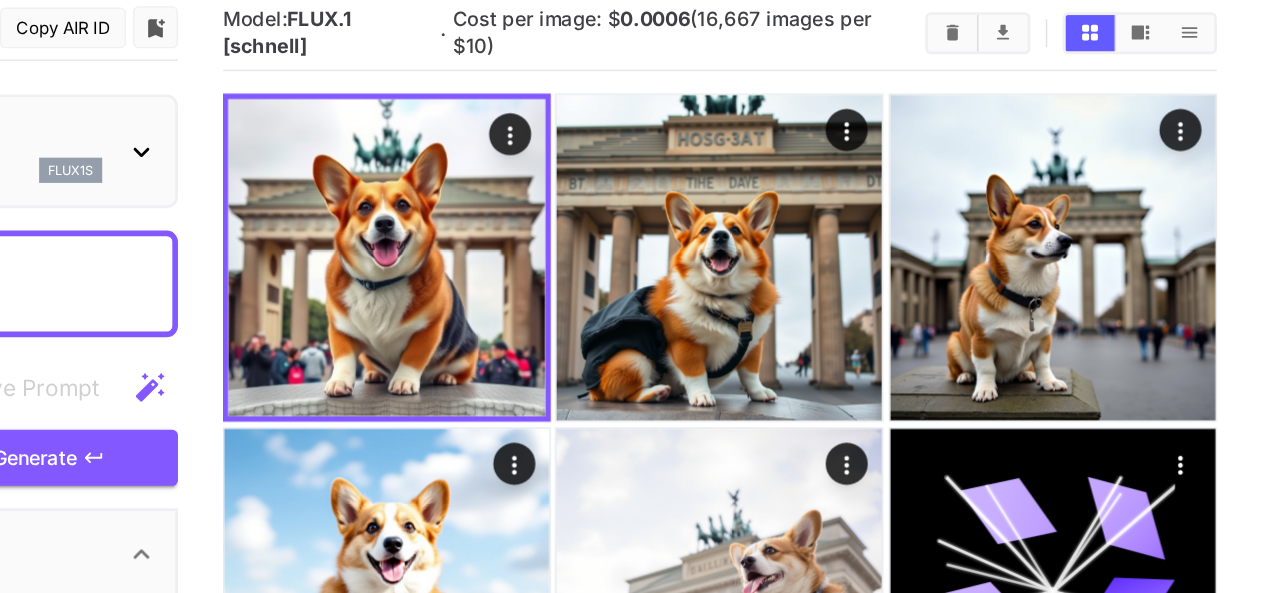 scroll, scrollTop: 0, scrollLeft: 0, axis: both 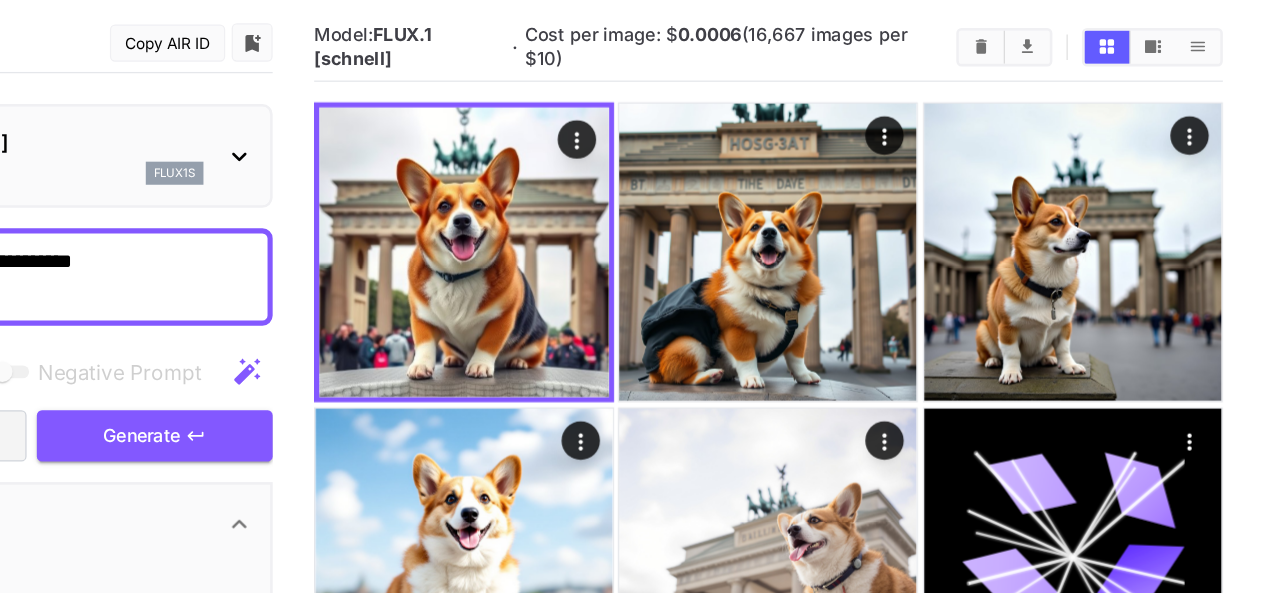 drag, startPoint x: 406, startPoint y: 236, endPoint x: 407, endPoint y: 248, distance: 12.0415945 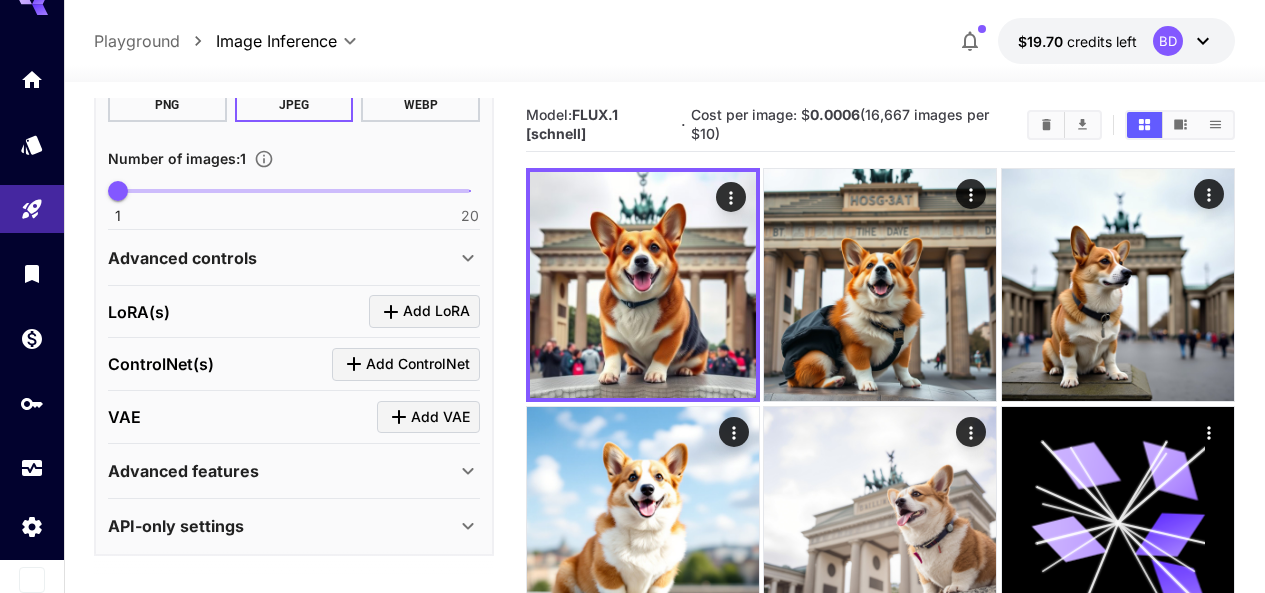 scroll, scrollTop: 609, scrollLeft: 0, axis: vertical 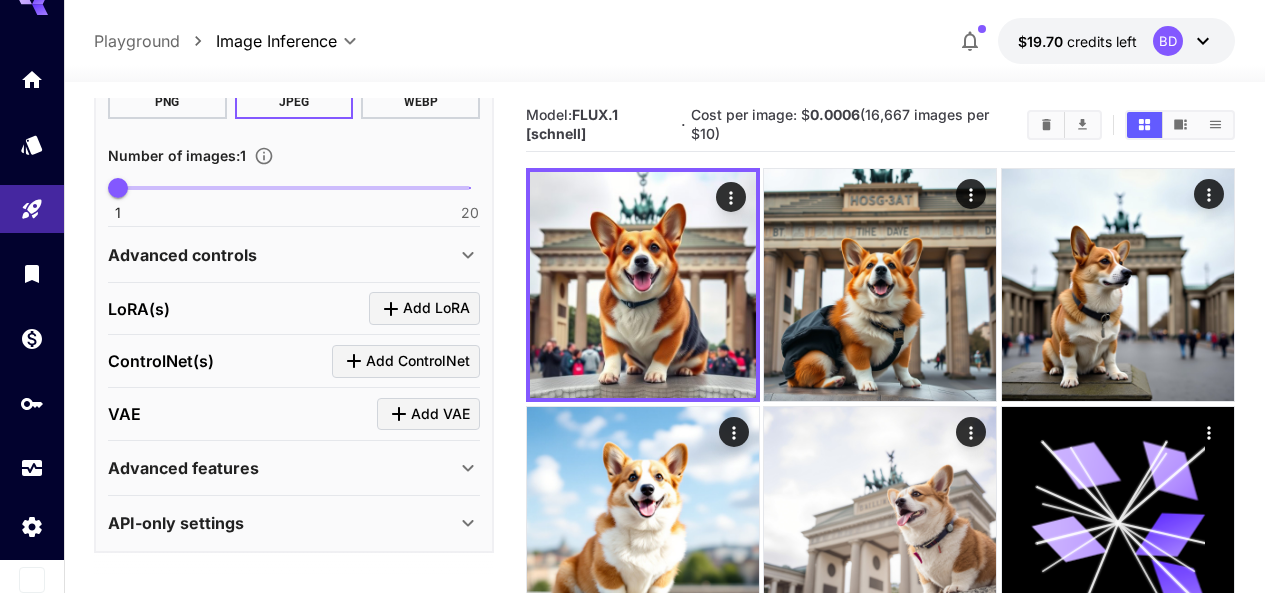 click on "Advanced controls" at bounding box center [182, 255] 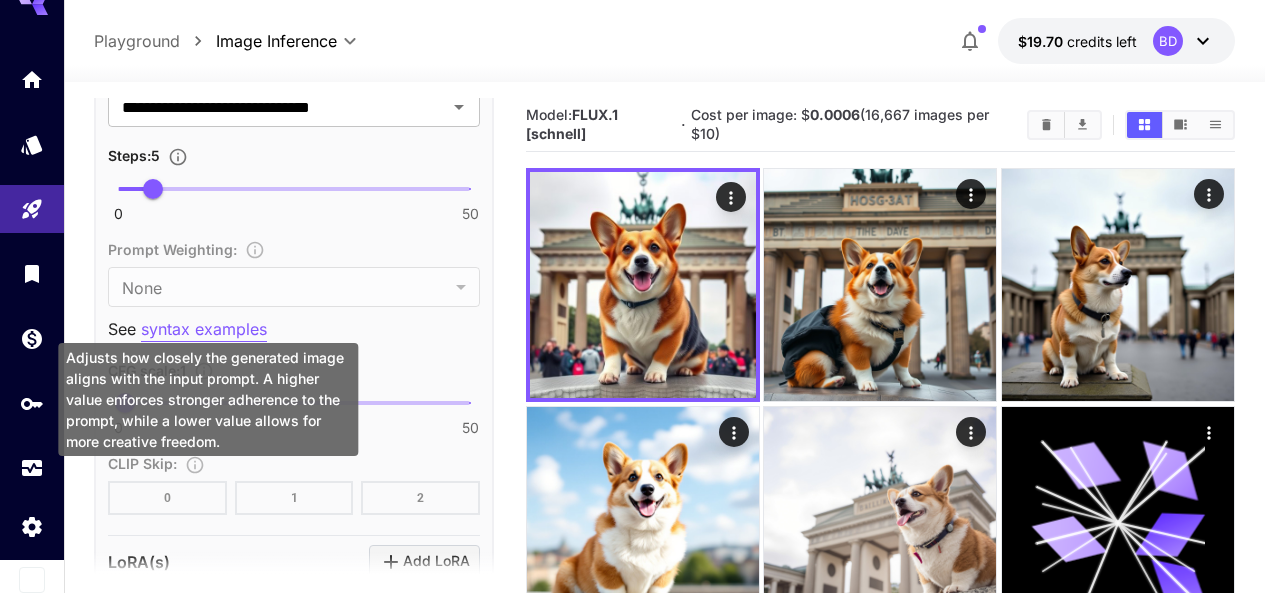 scroll, scrollTop: 1209, scrollLeft: 0, axis: vertical 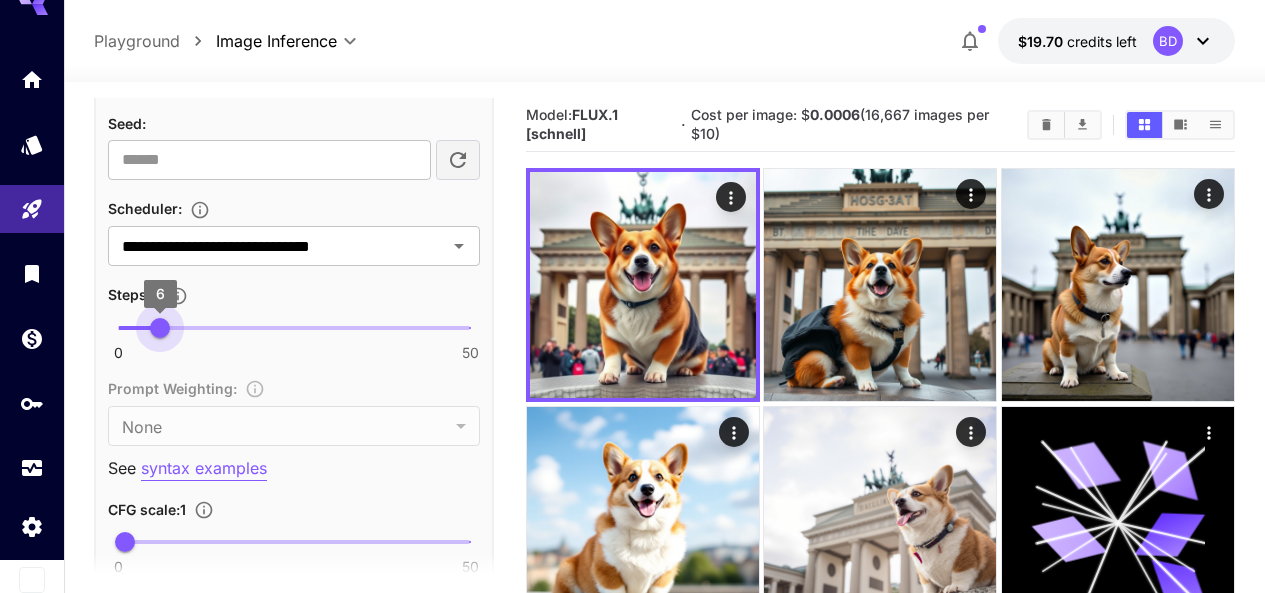 click on "6" at bounding box center [160, 328] 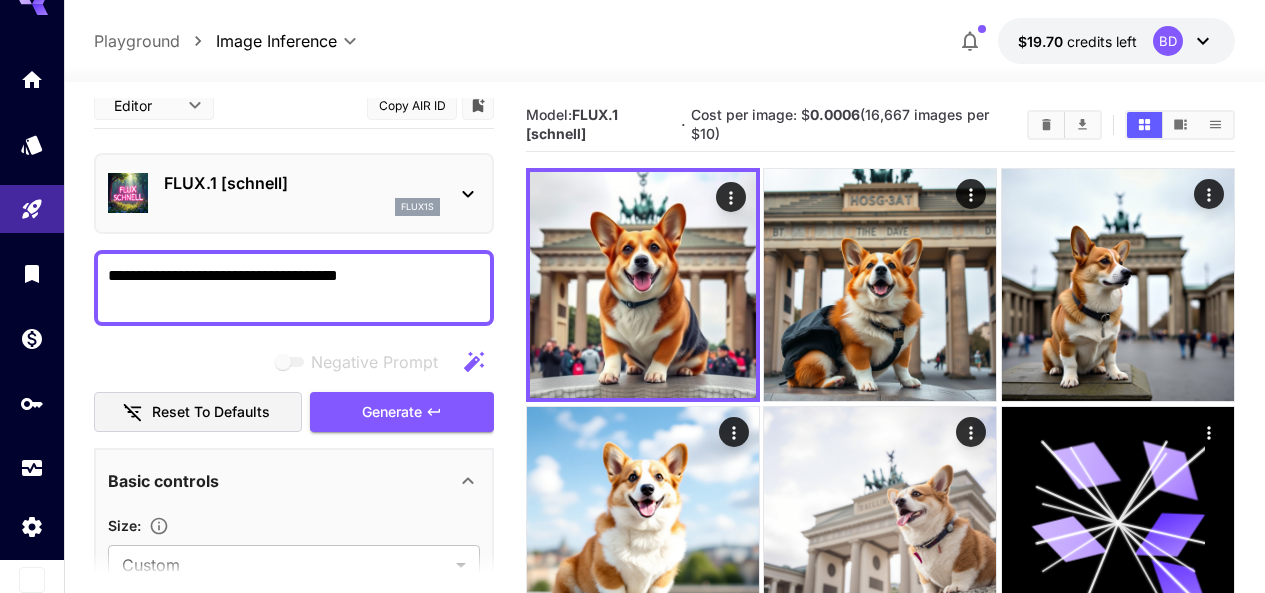 scroll, scrollTop: 0, scrollLeft: 0, axis: both 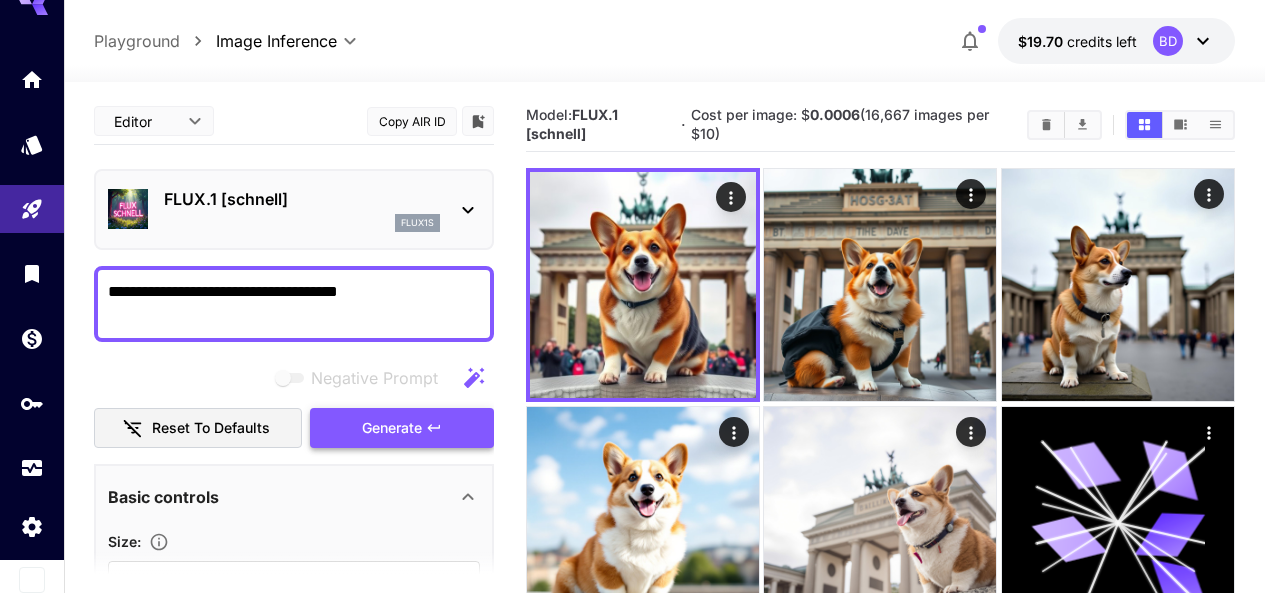 click on "Generate" at bounding box center (392, 428) 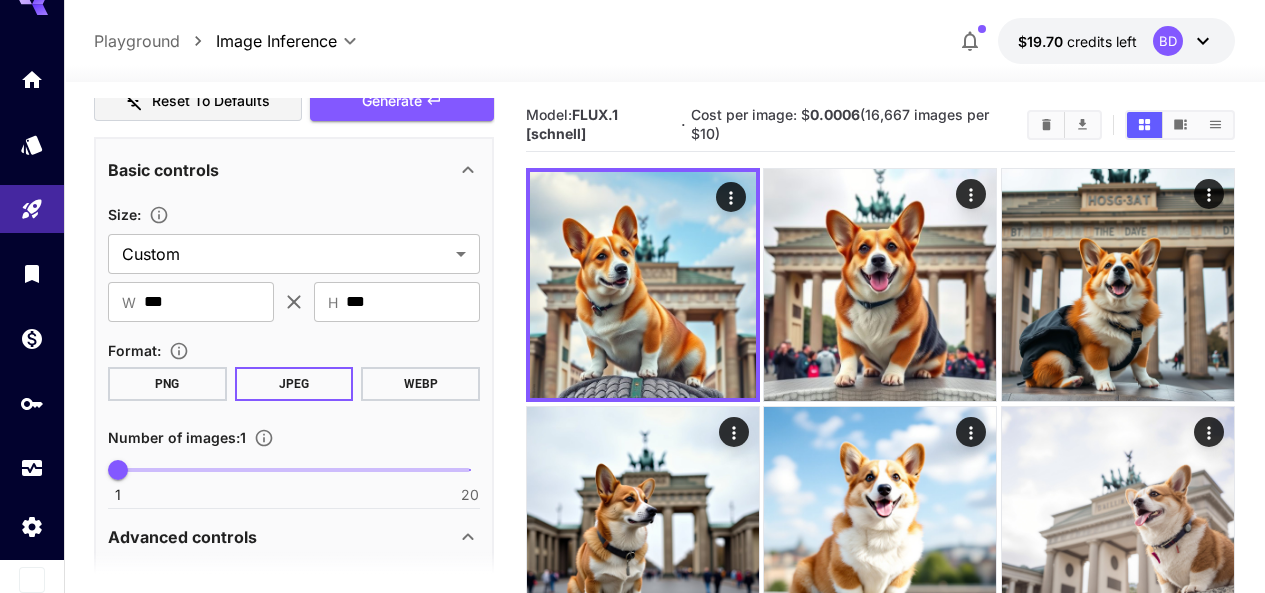 scroll, scrollTop: 100, scrollLeft: 0, axis: vertical 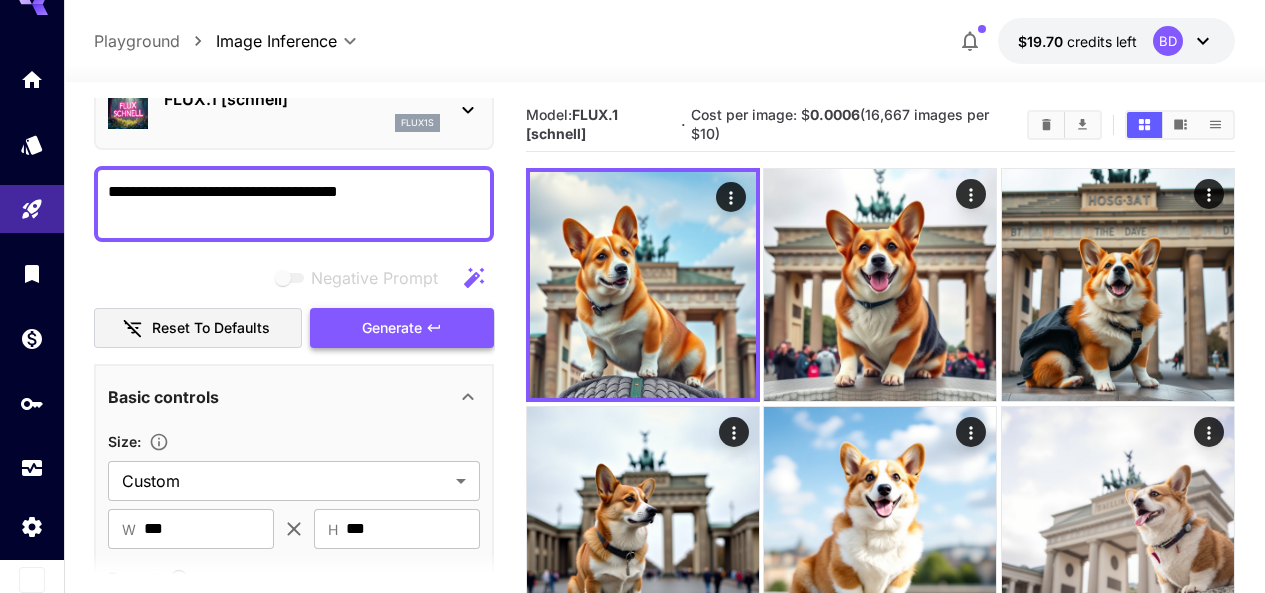 click on "Generate" at bounding box center (392, 328) 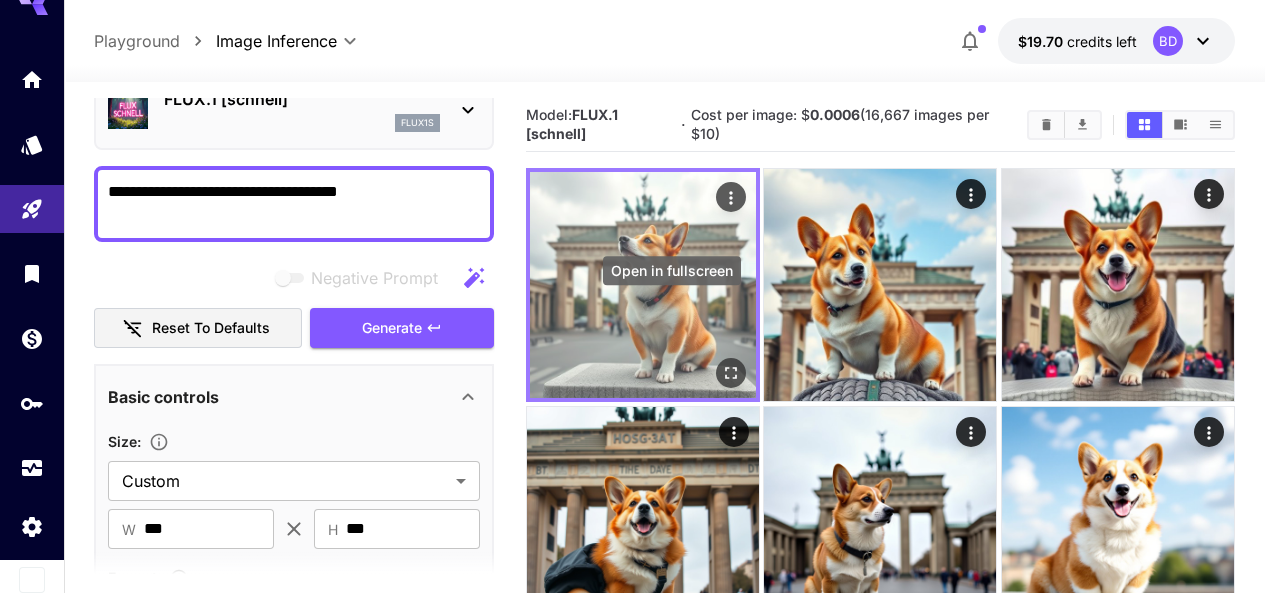 click 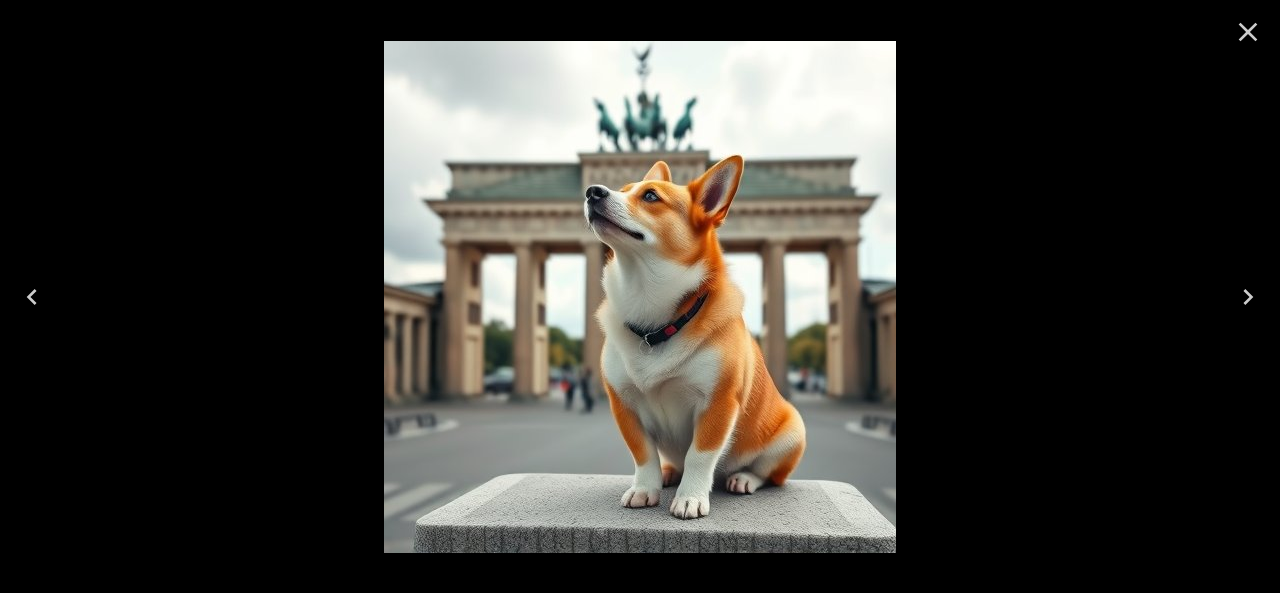 click 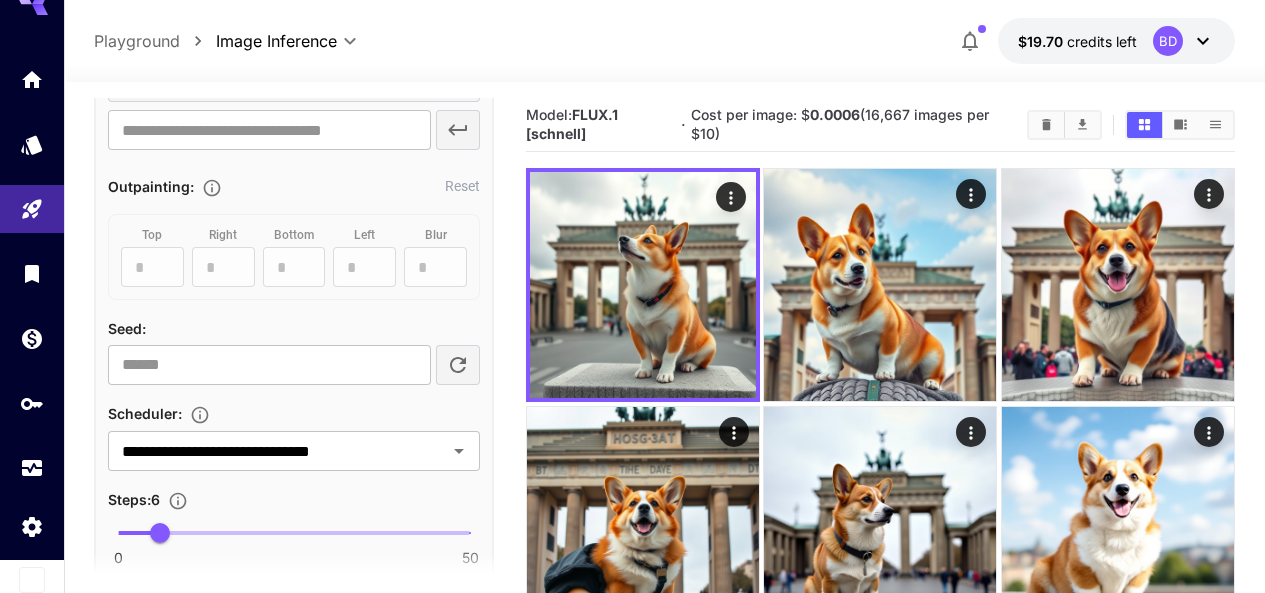 scroll, scrollTop: 1200, scrollLeft: 0, axis: vertical 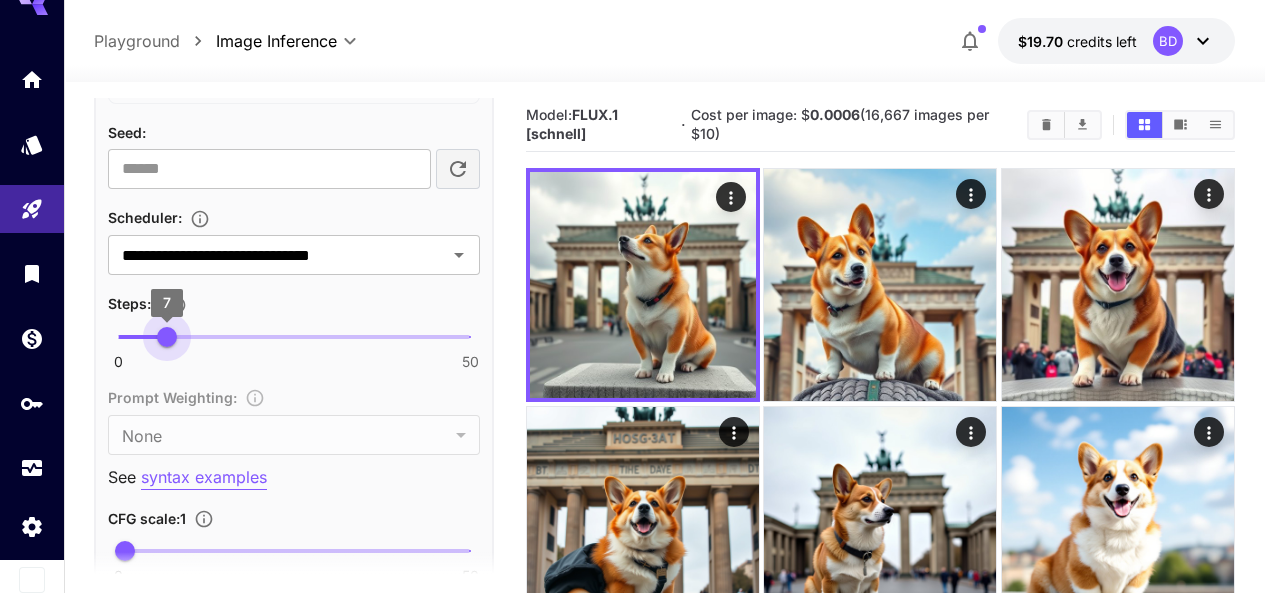 click on "7" at bounding box center (167, 337) 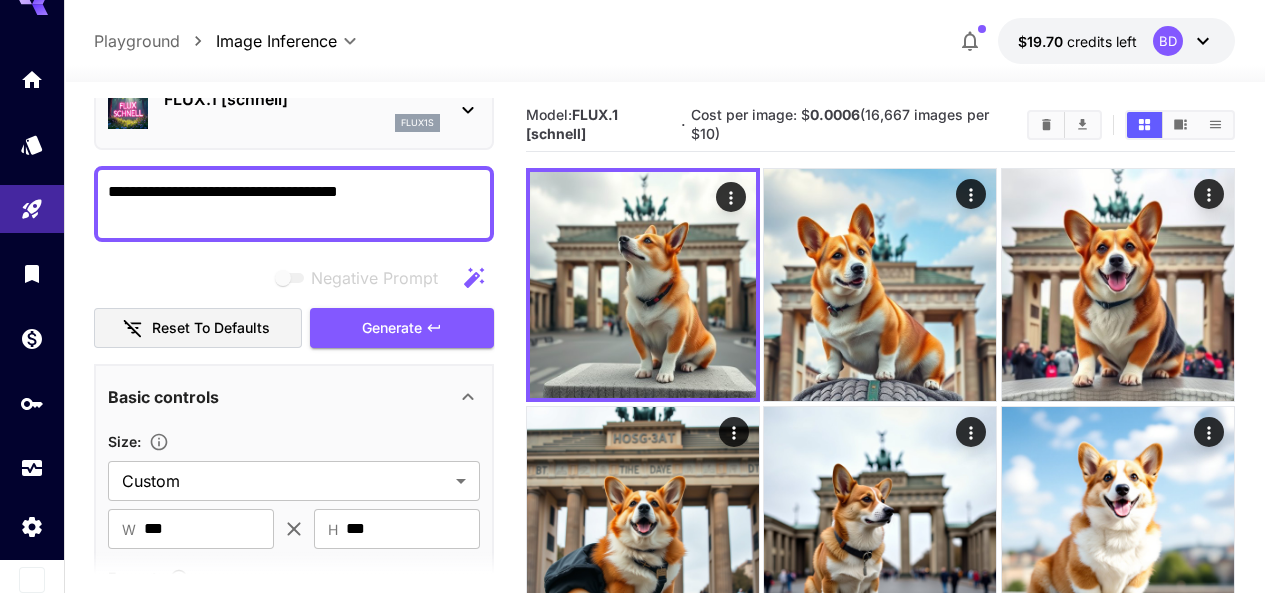 scroll, scrollTop: 0, scrollLeft: 0, axis: both 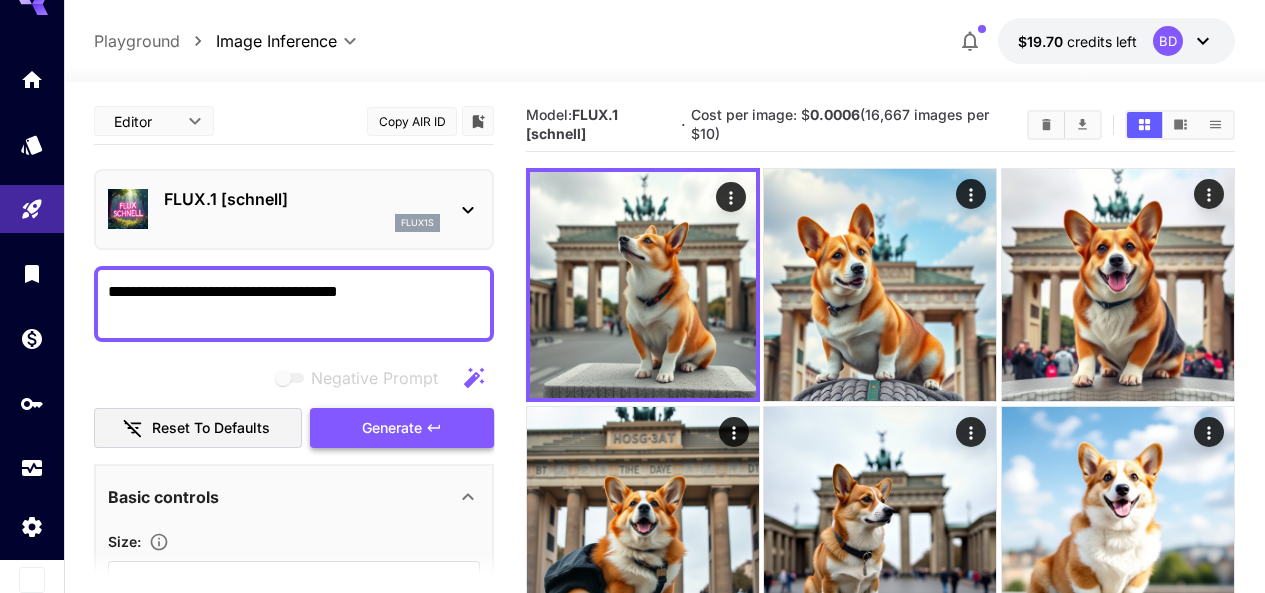 click on "Generate" at bounding box center [392, 428] 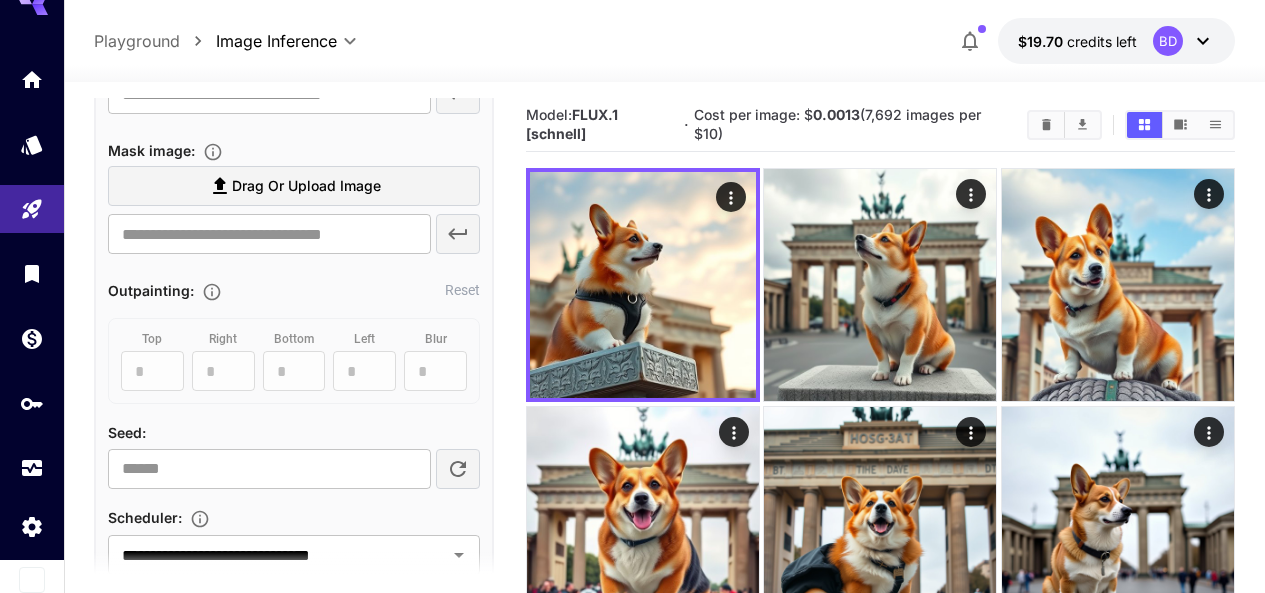 scroll, scrollTop: 1100, scrollLeft: 0, axis: vertical 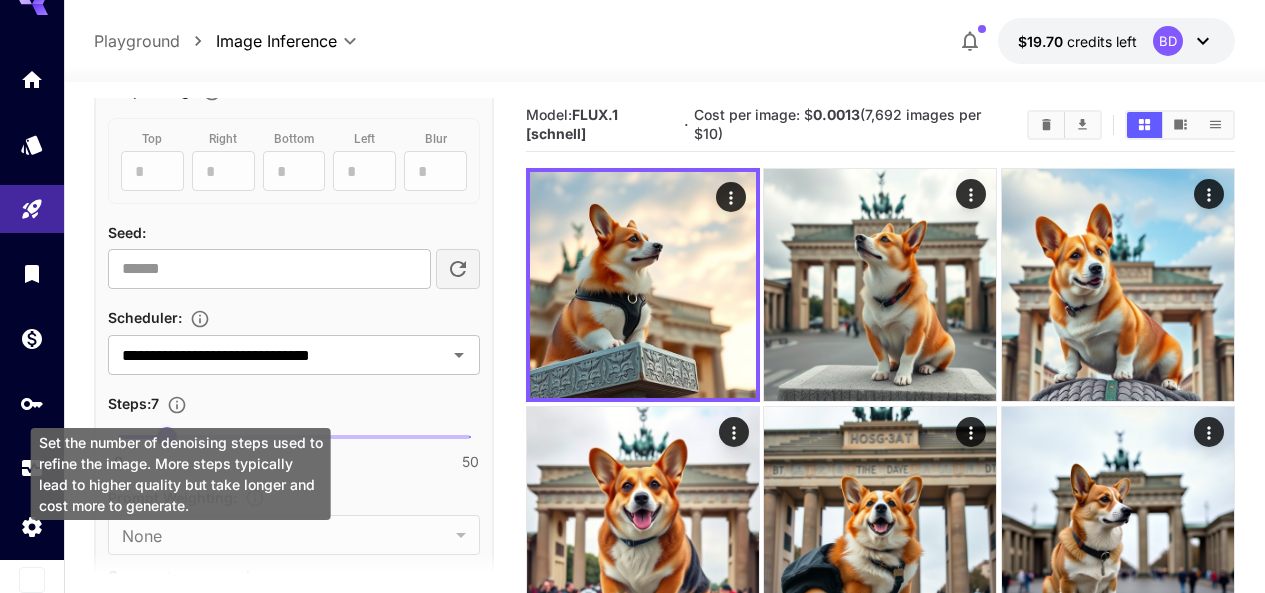 click on "Set the number of denoising steps used to refine the image. More steps typically lead to higher quality but take longer and cost more to generate." at bounding box center [181, 468] 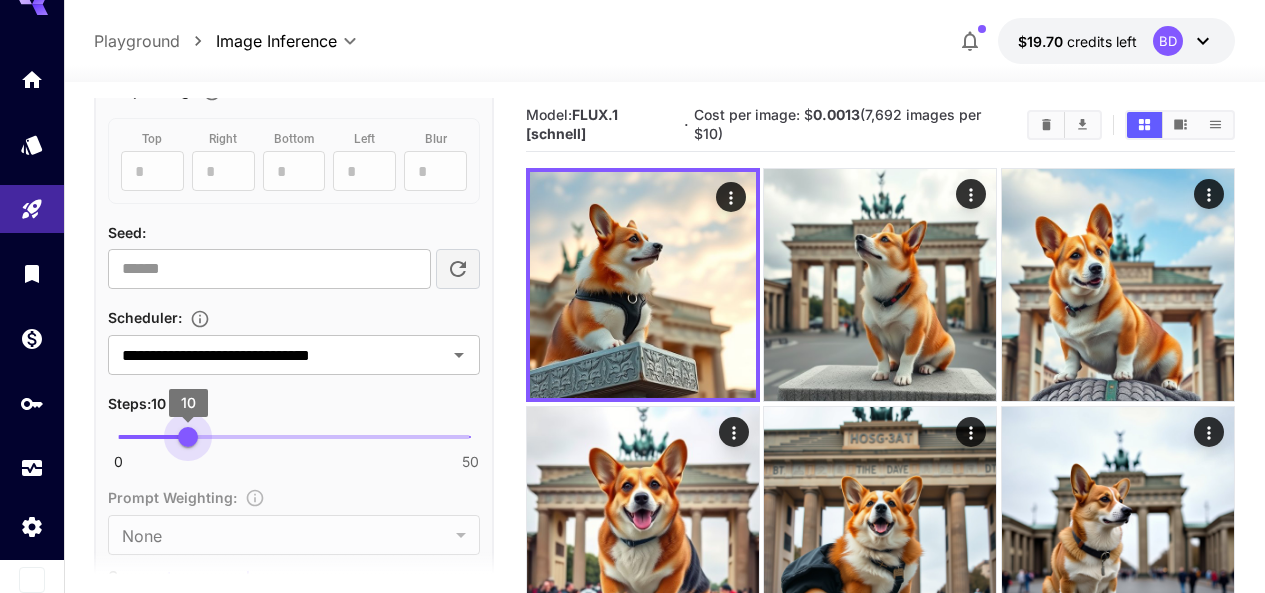 click on "10" at bounding box center (188, 437) 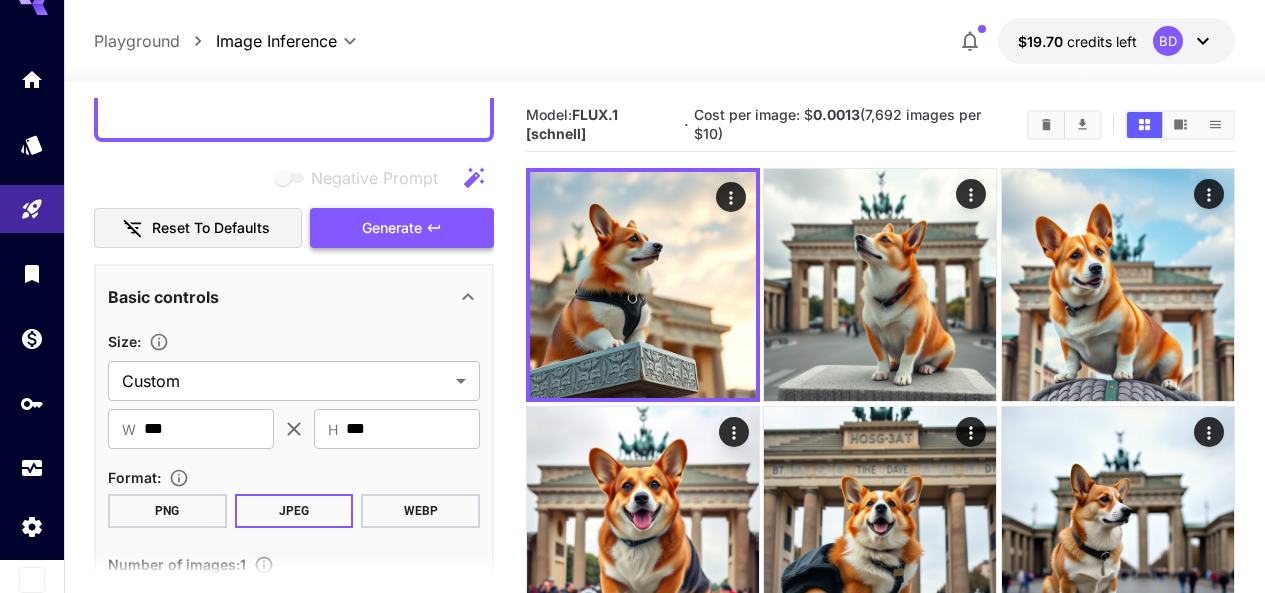 scroll, scrollTop: 0, scrollLeft: 0, axis: both 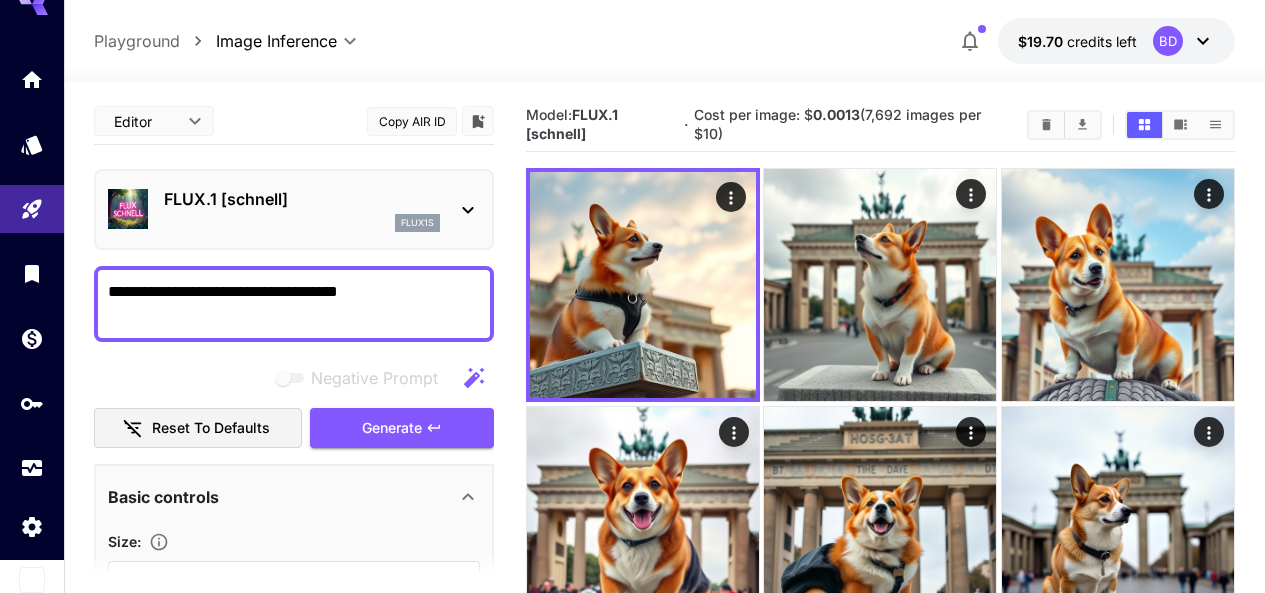click on "**********" at bounding box center [294, 1125] 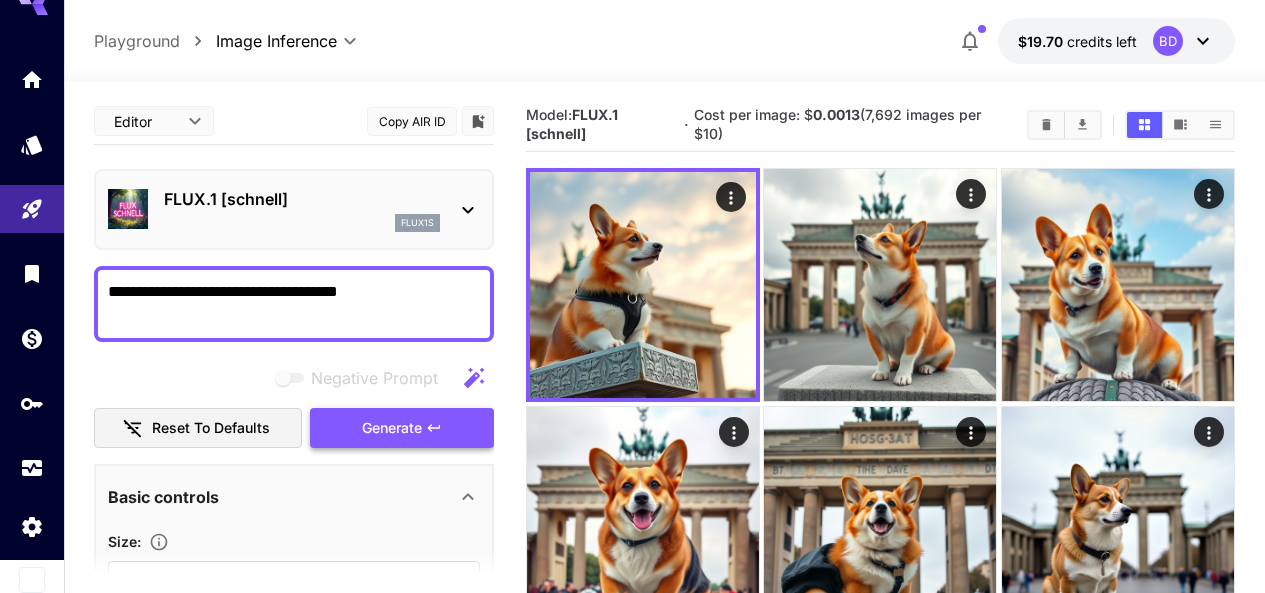 click on "Generate" at bounding box center [392, 428] 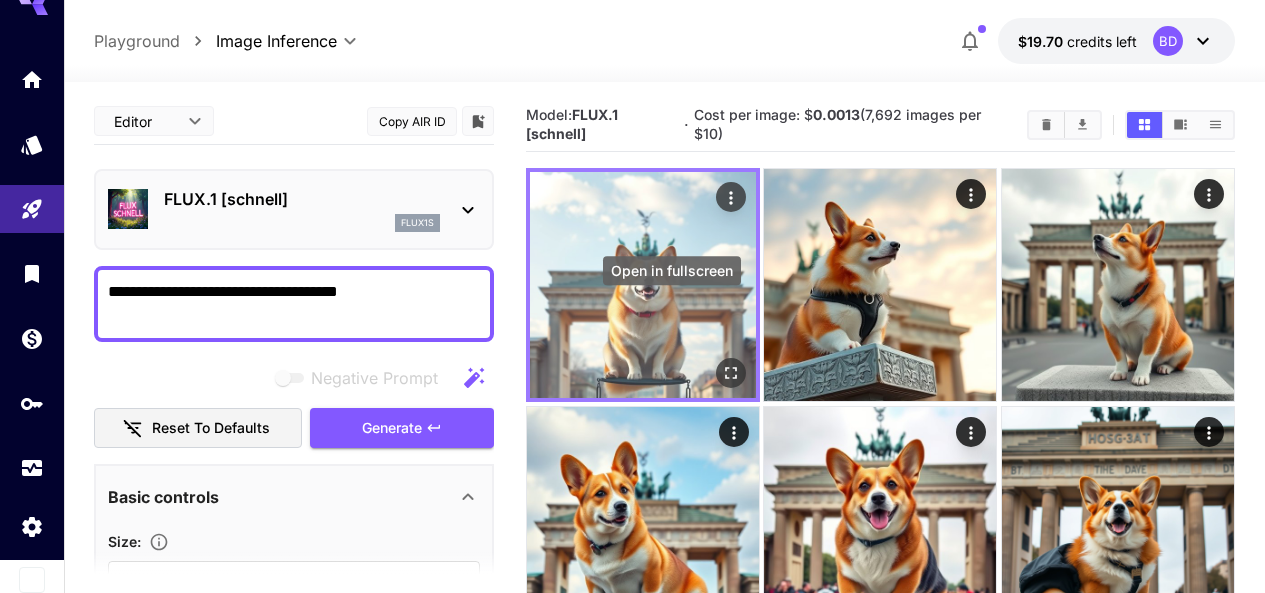 click 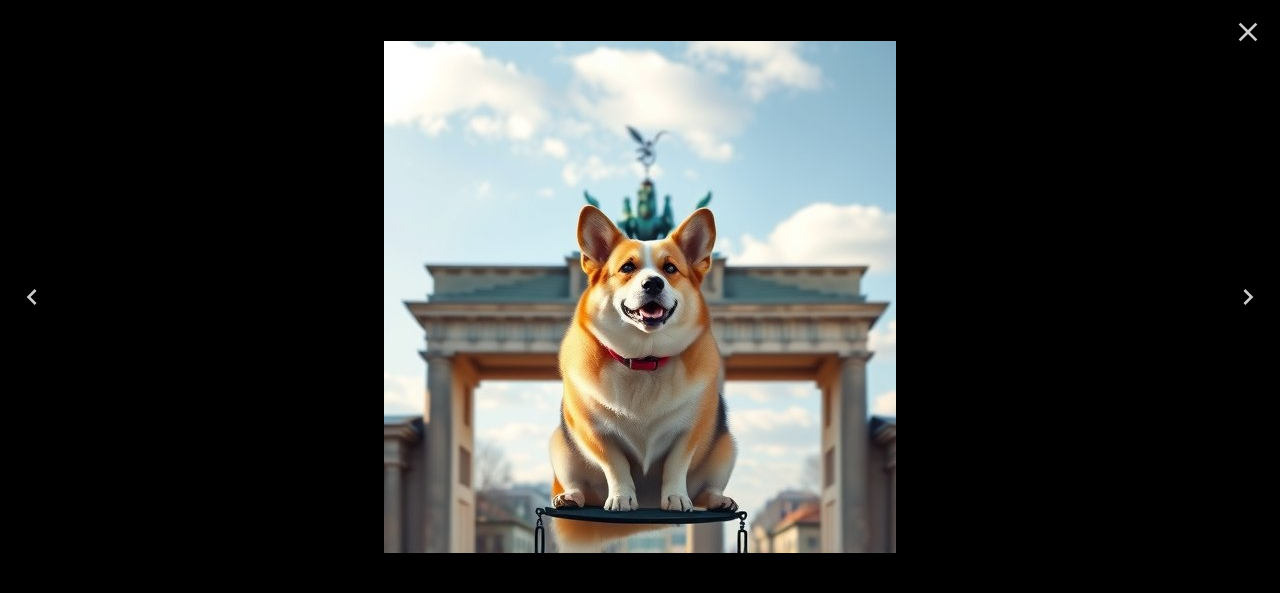 click 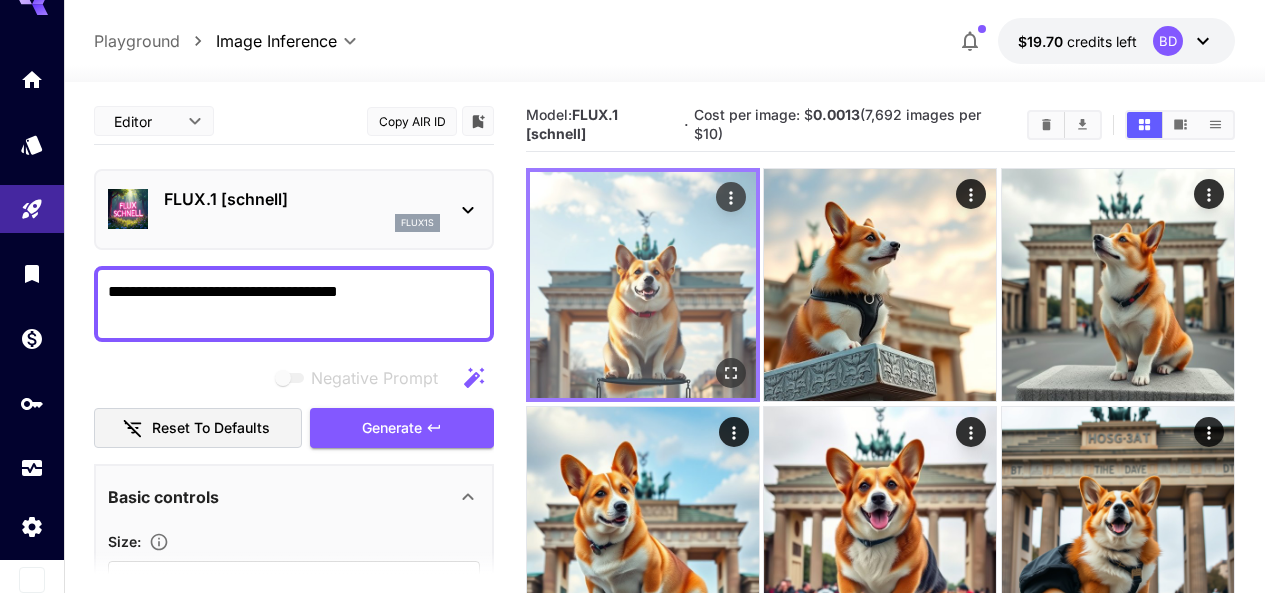 click 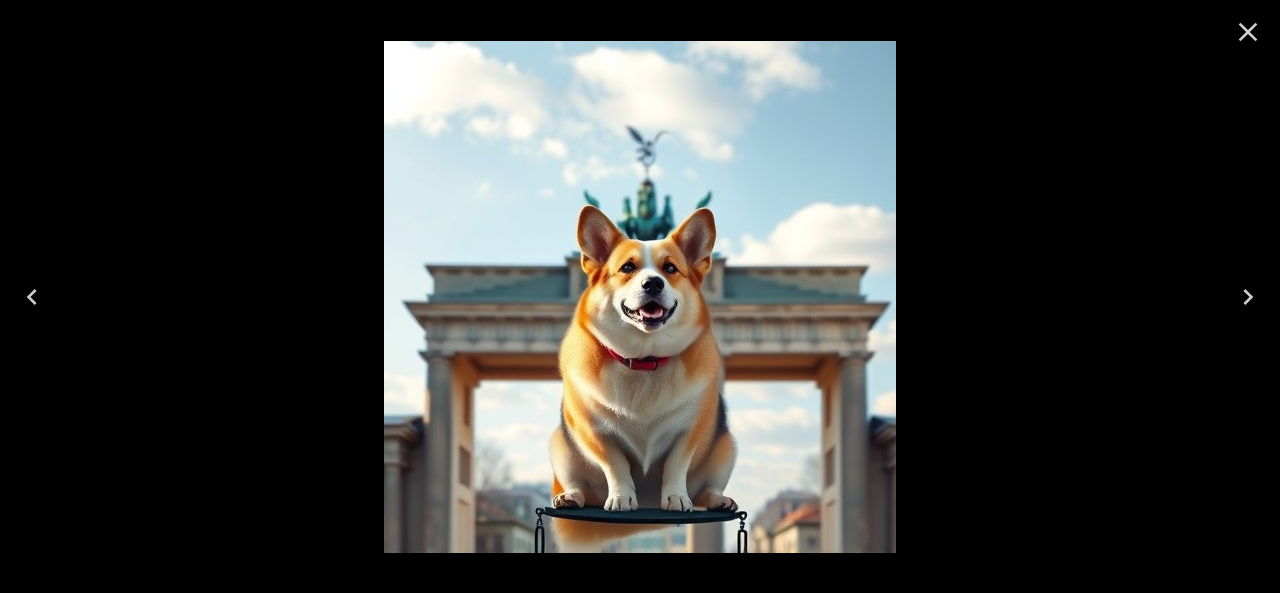 click 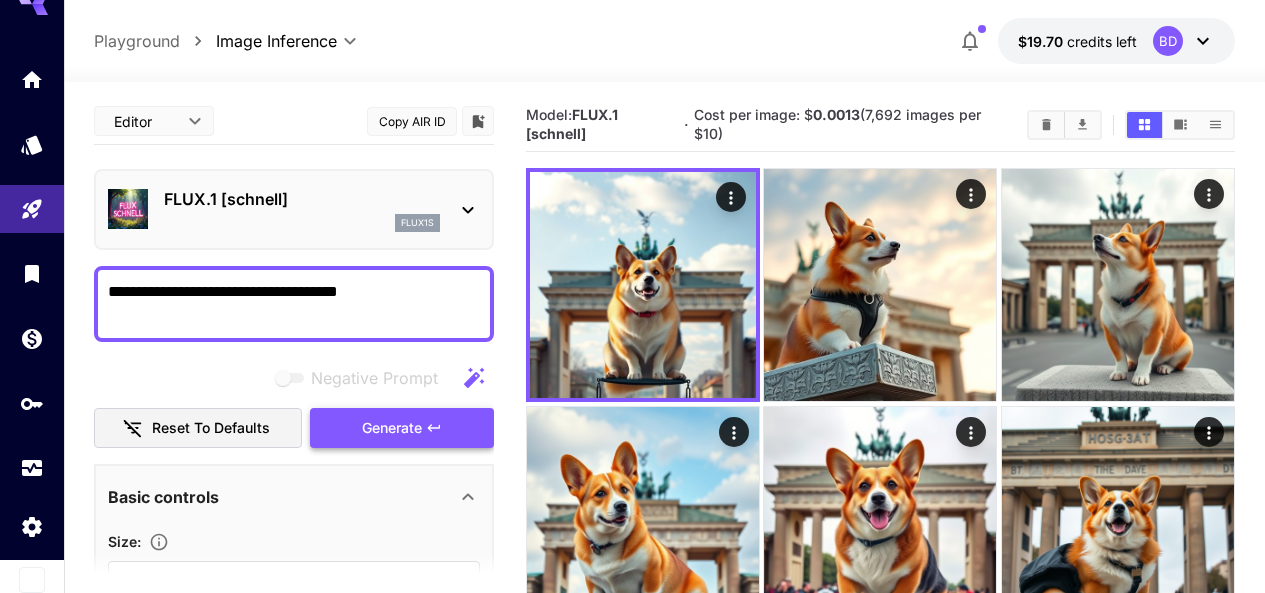 click on "Generate" at bounding box center (402, 428) 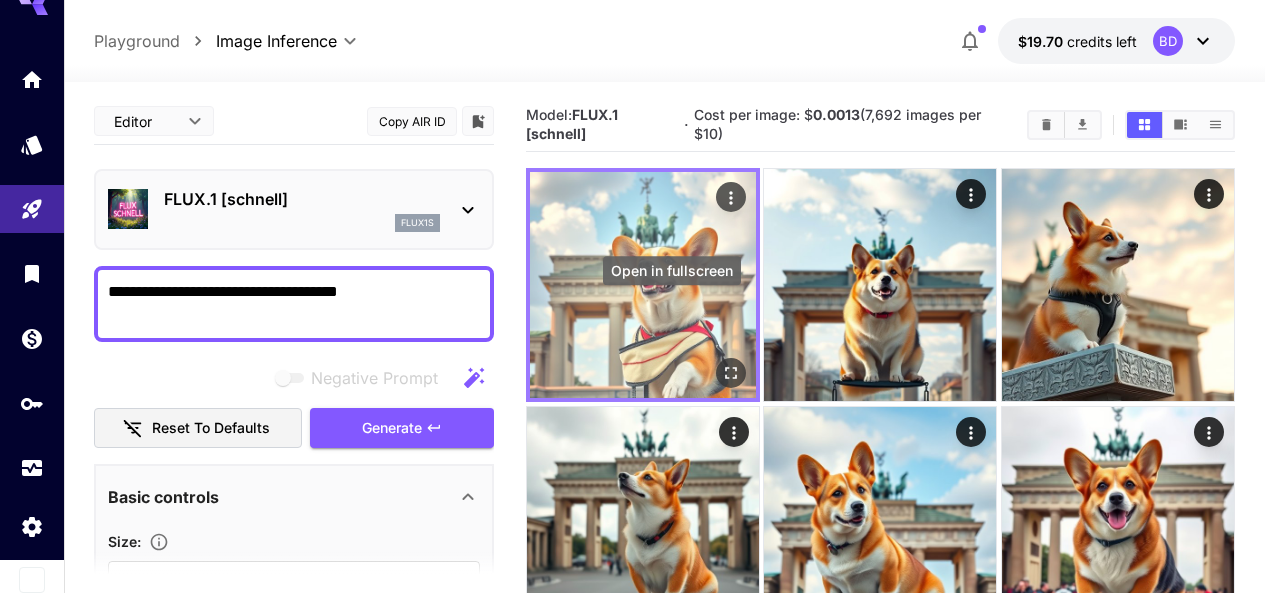 click at bounding box center [731, 374] 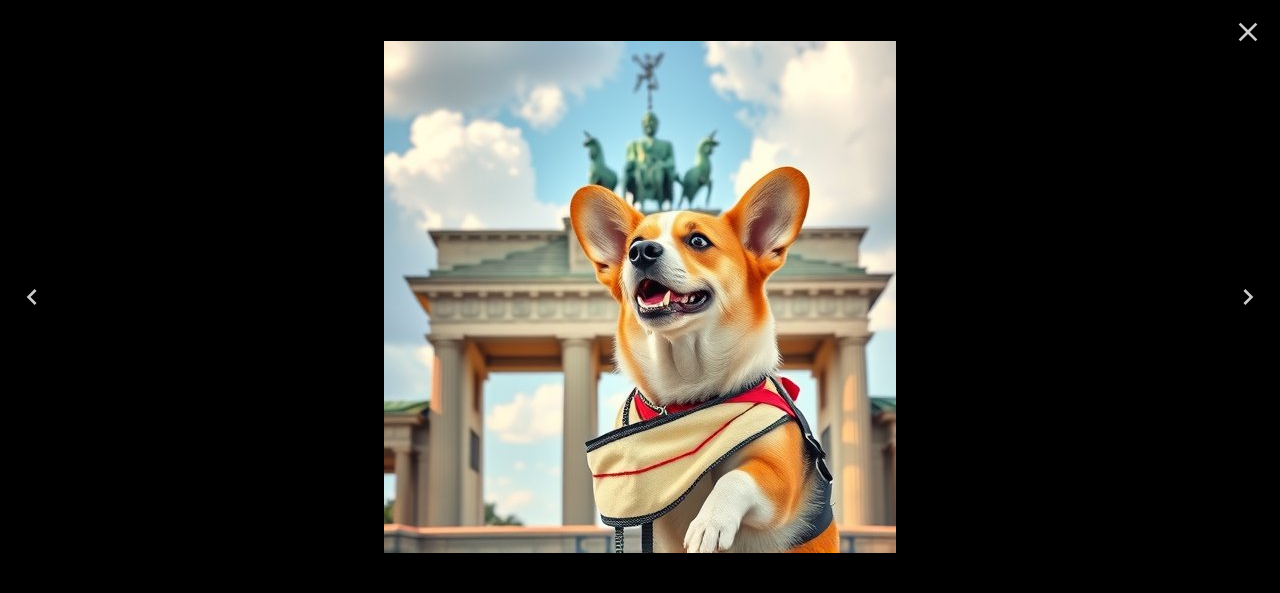 click 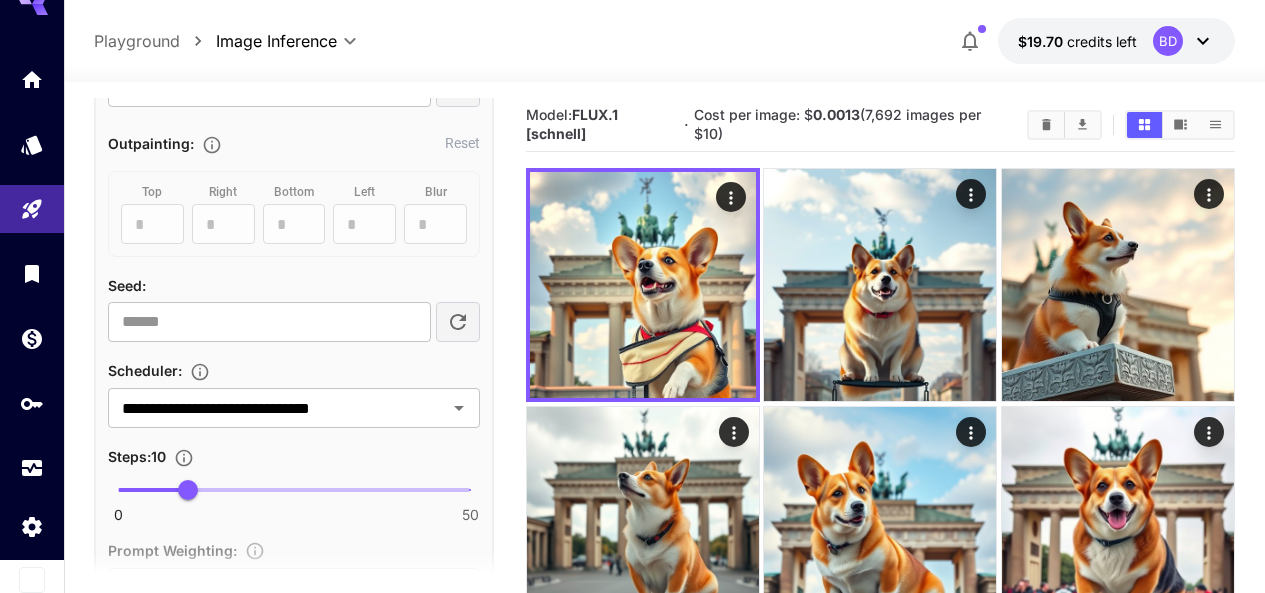 scroll, scrollTop: 1200, scrollLeft: 0, axis: vertical 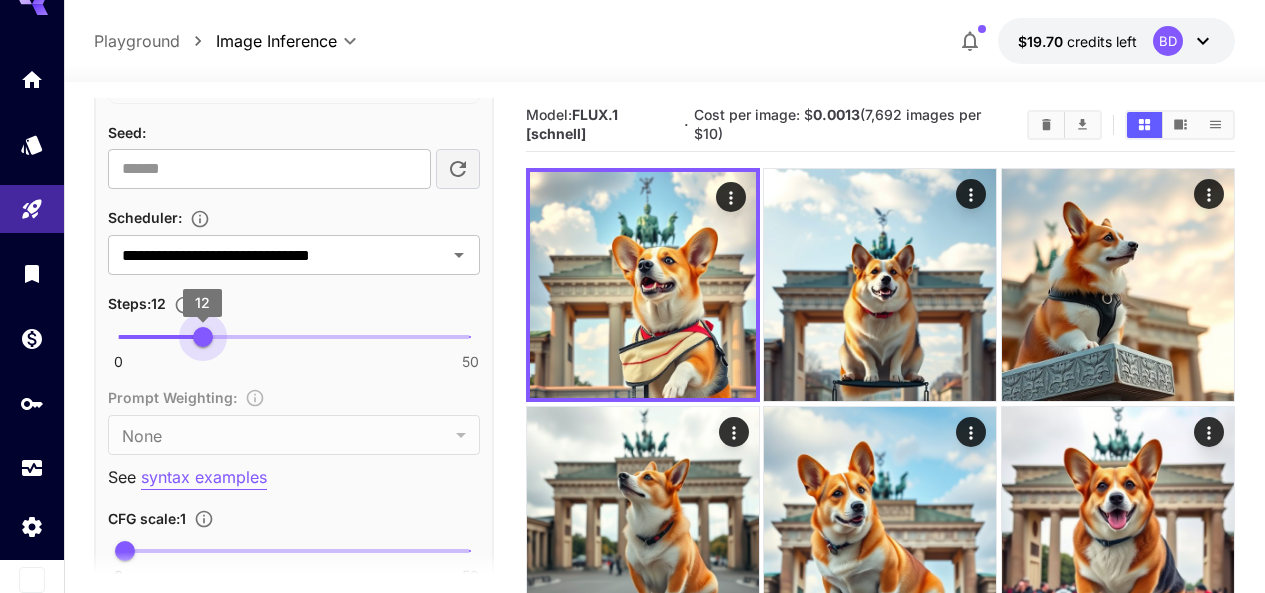click on "12" at bounding box center (203, 337) 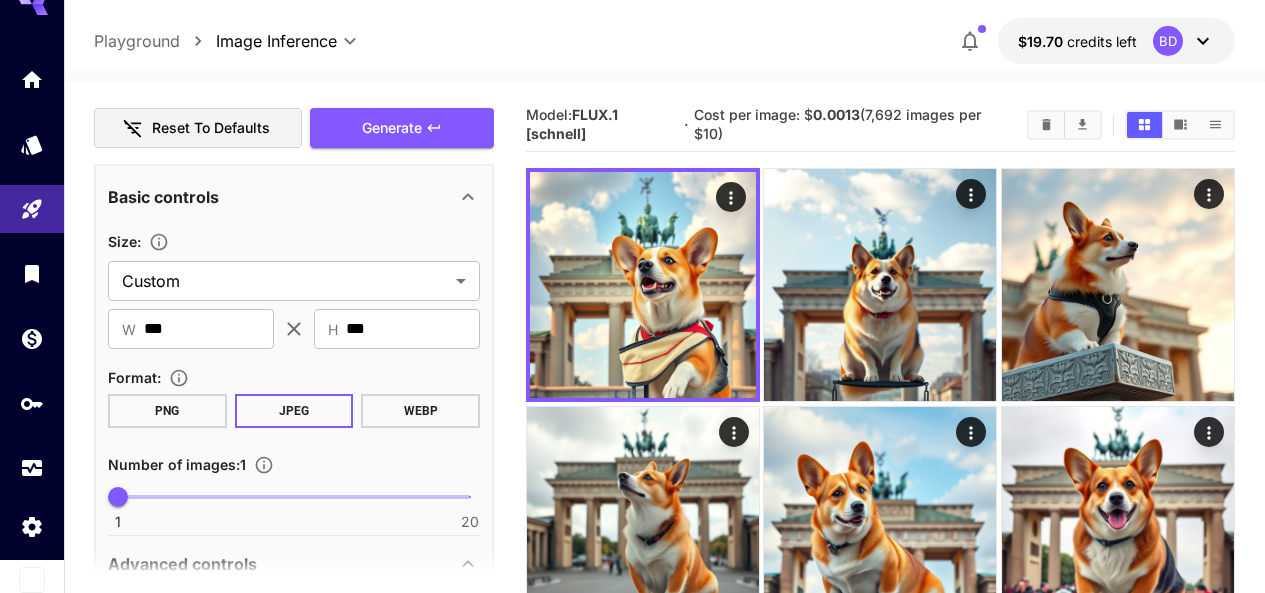 scroll, scrollTop: 0, scrollLeft: 0, axis: both 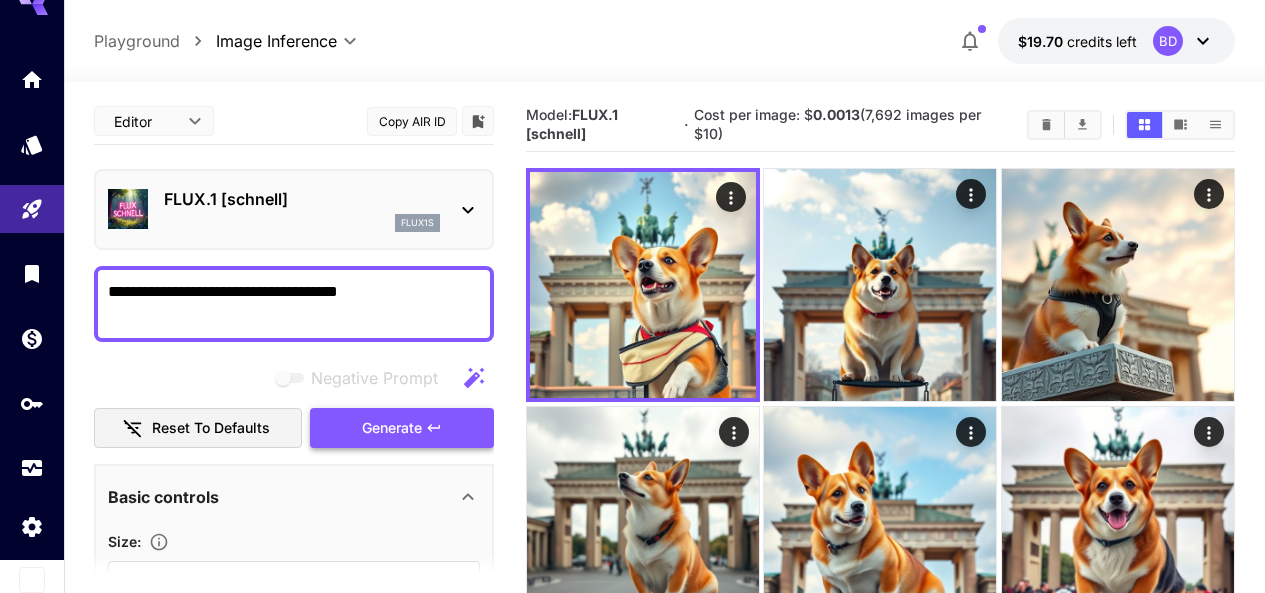 click on "Generate" at bounding box center [392, 428] 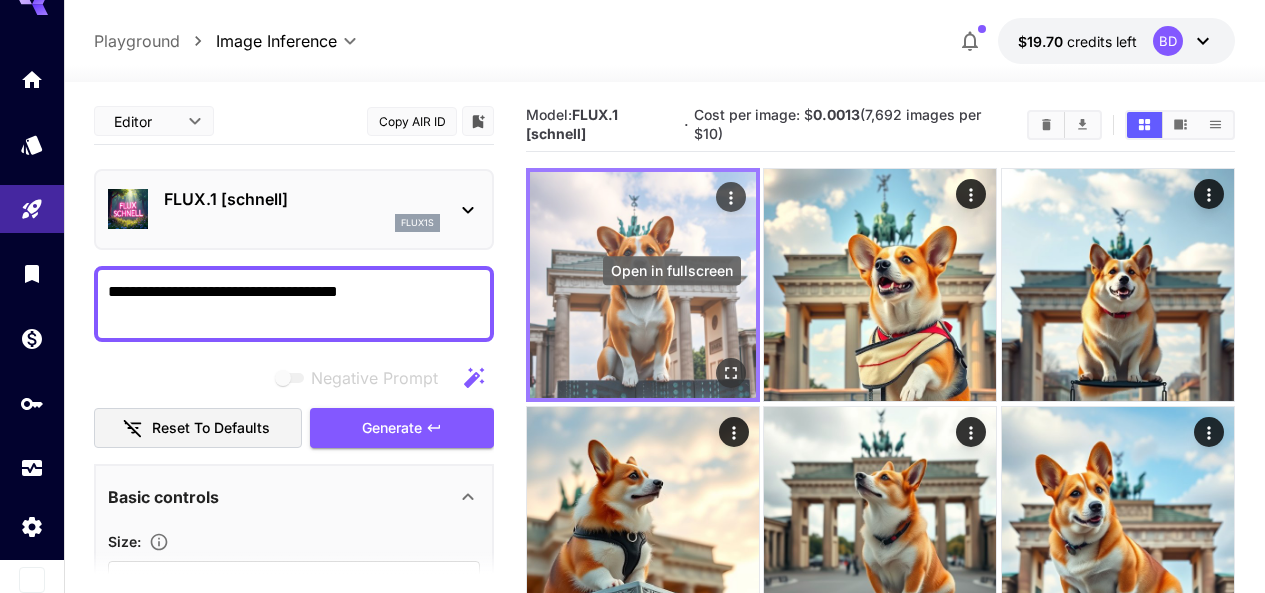 click 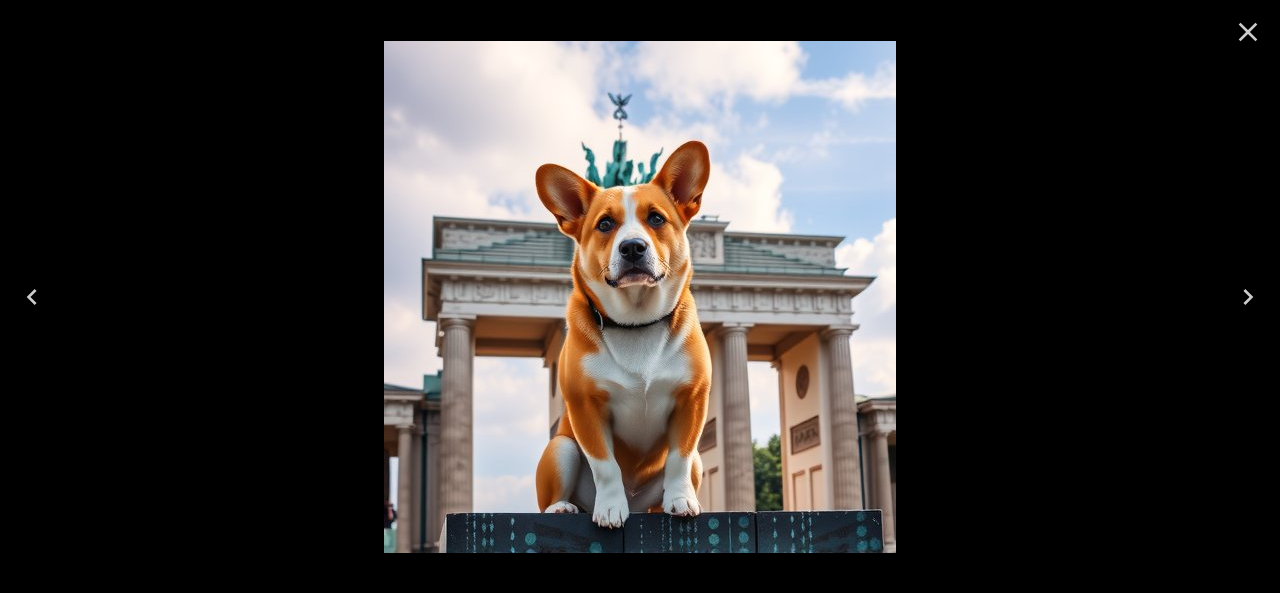 click 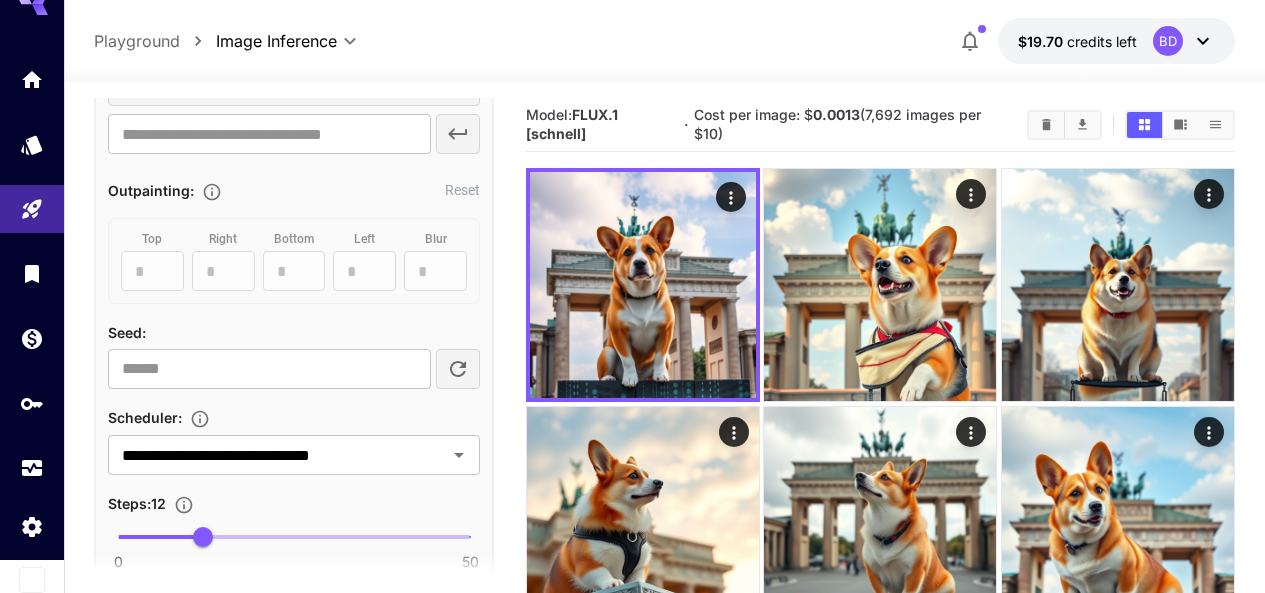 scroll, scrollTop: 1100, scrollLeft: 0, axis: vertical 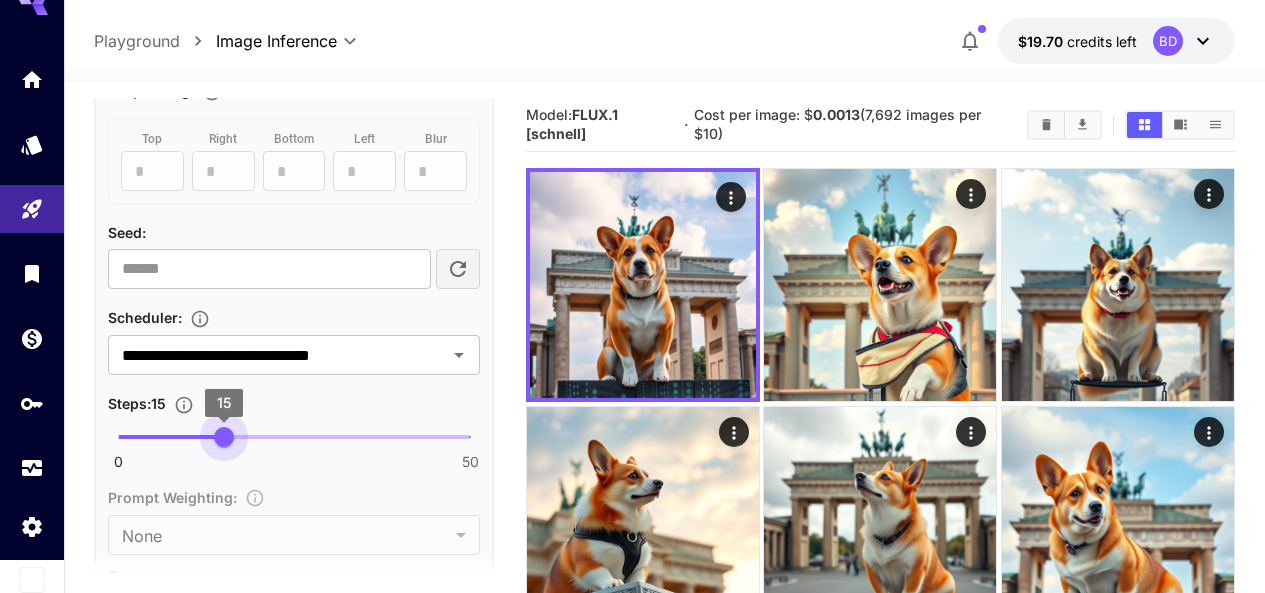 drag, startPoint x: 210, startPoint y: 431, endPoint x: 227, endPoint y: 434, distance: 17.262676 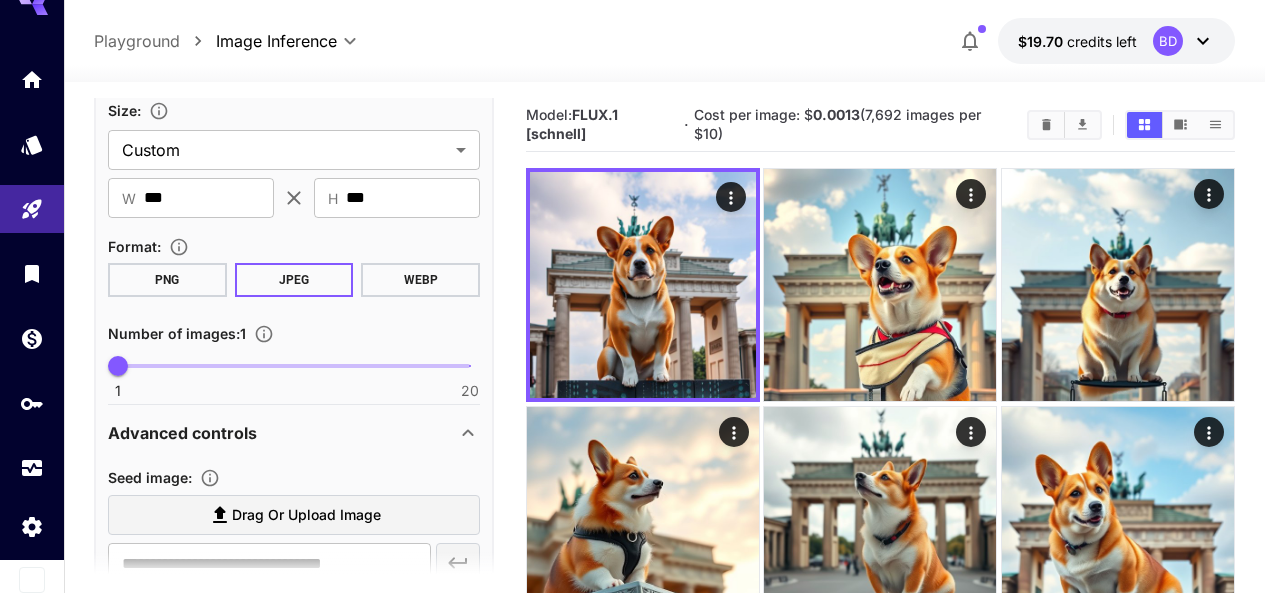 scroll, scrollTop: 200, scrollLeft: 0, axis: vertical 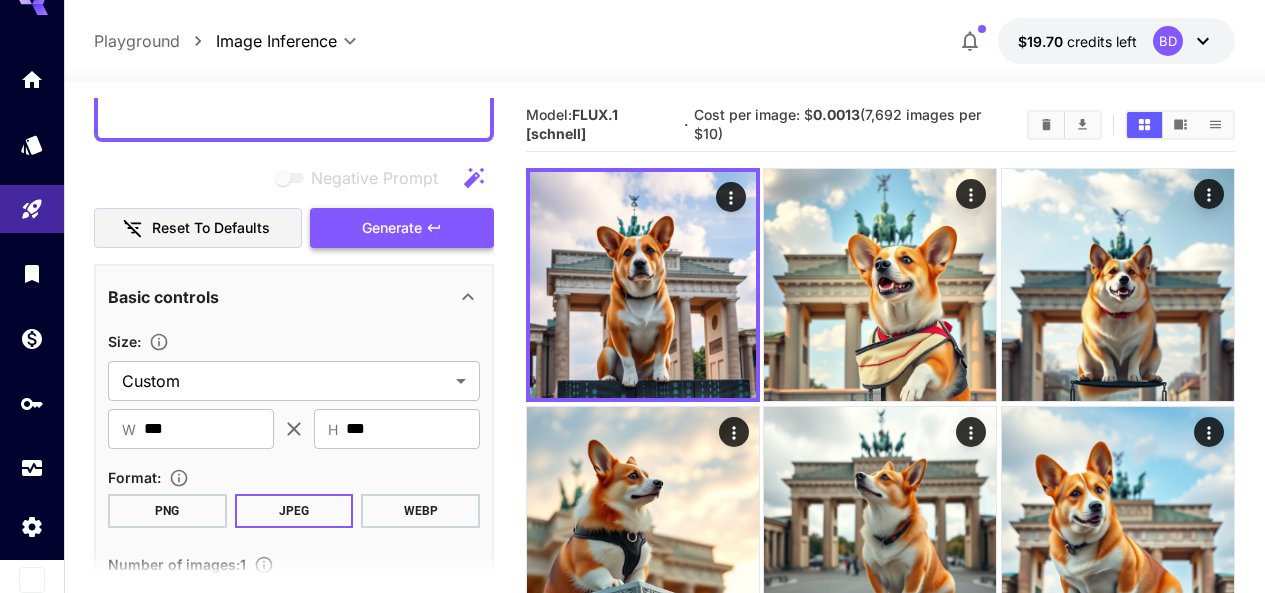 click on "Generate" at bounding box center (392, 228) 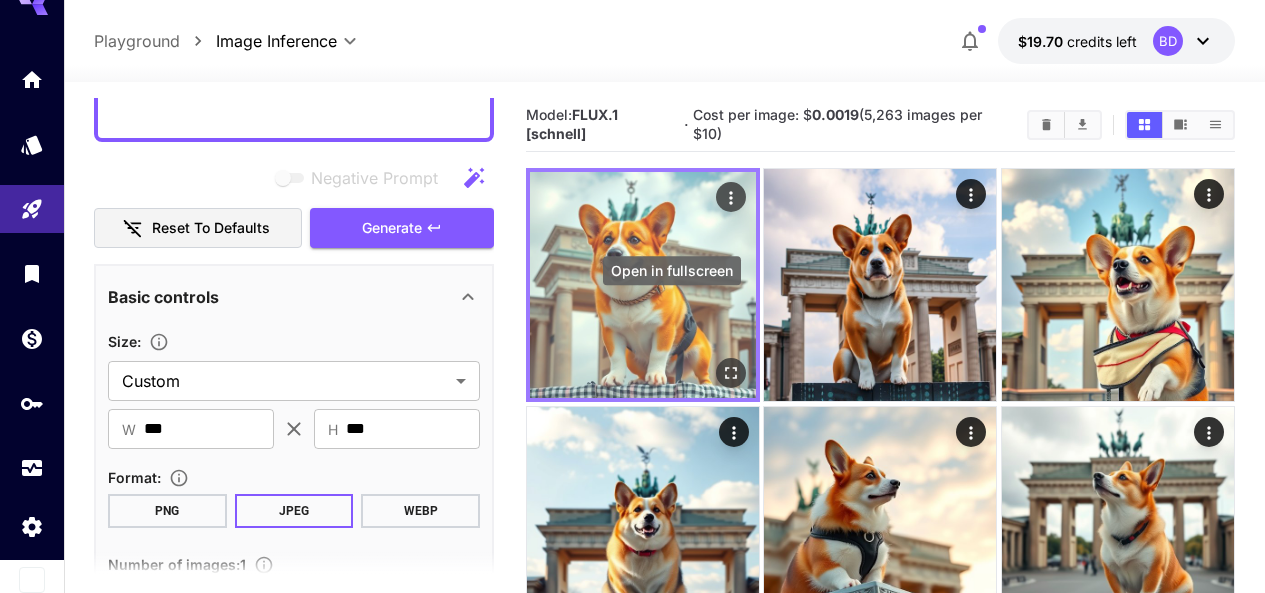 click 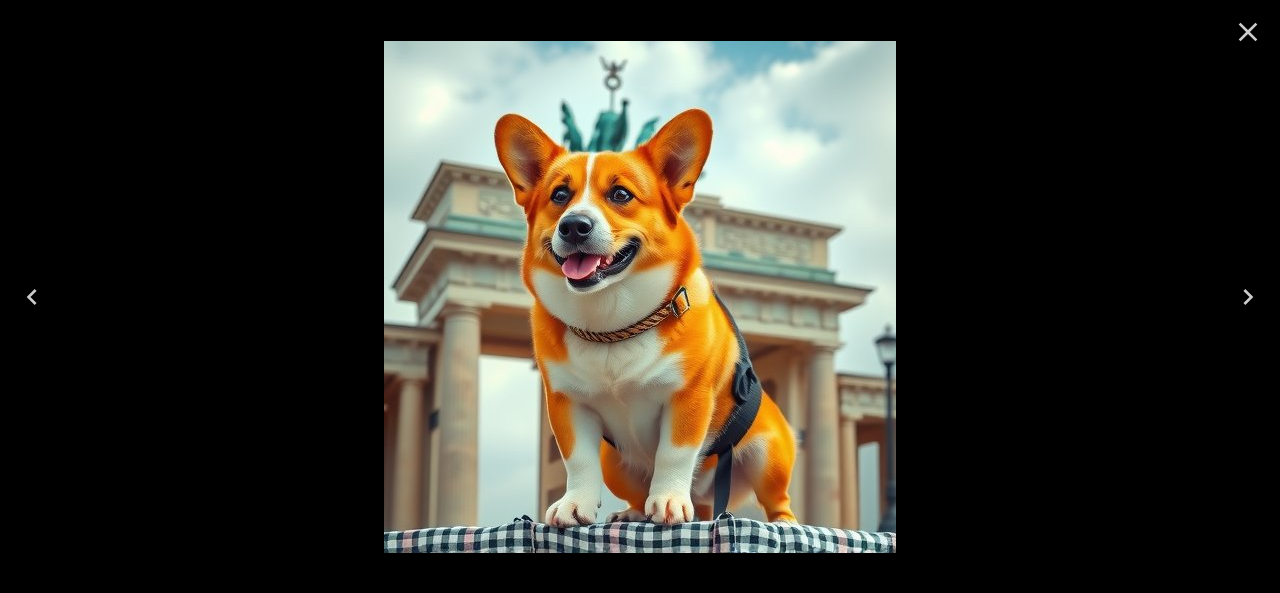 click 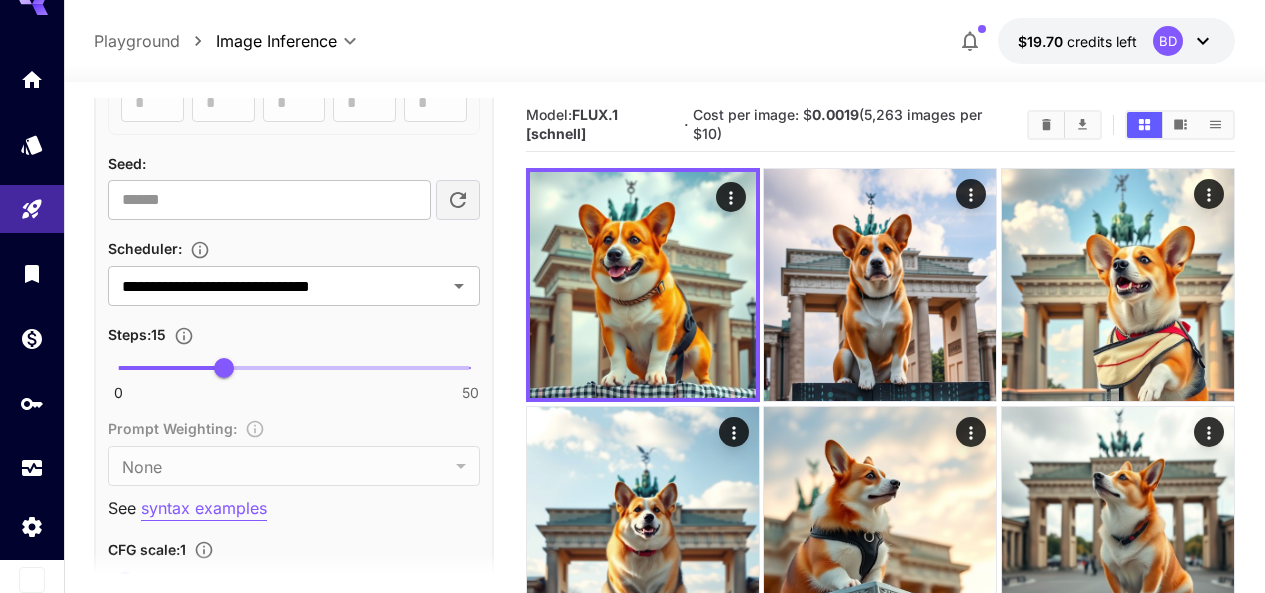 scroll, scrollTop: 1200, scrollLeft: 0, axis: vertical 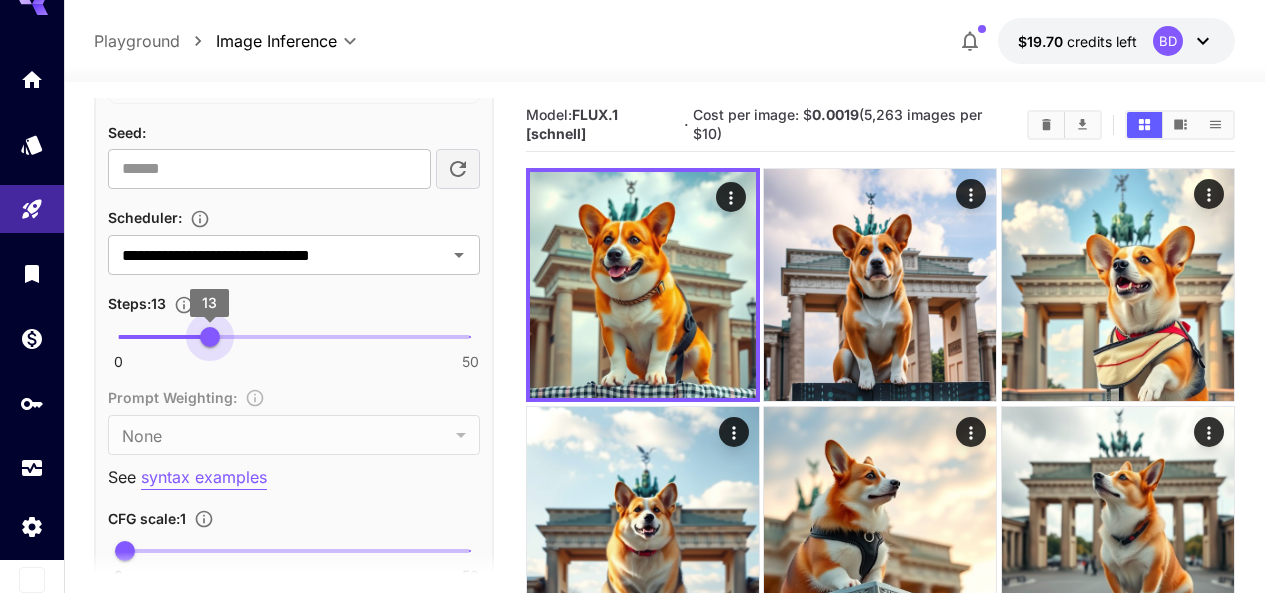 drag, startPoint x: 224, startPoint y: 334, endPoint x: 211, endPoint y: 334, distance: 13 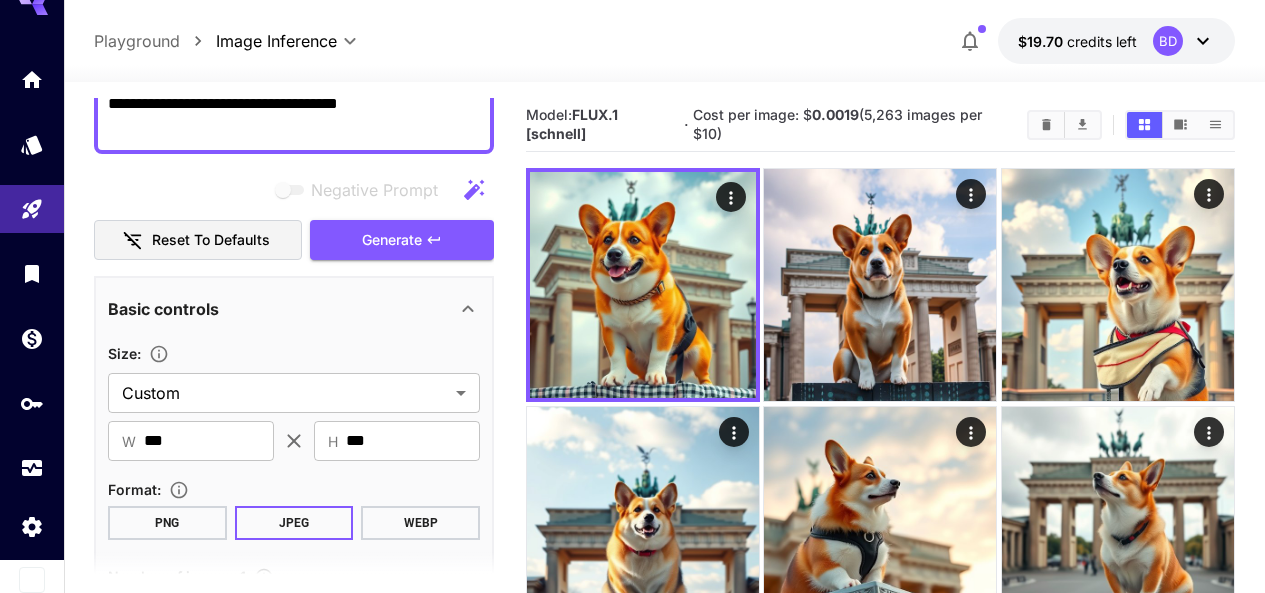 scroll, scrollTop: 100, scrollLeft: 0, axis: vertical 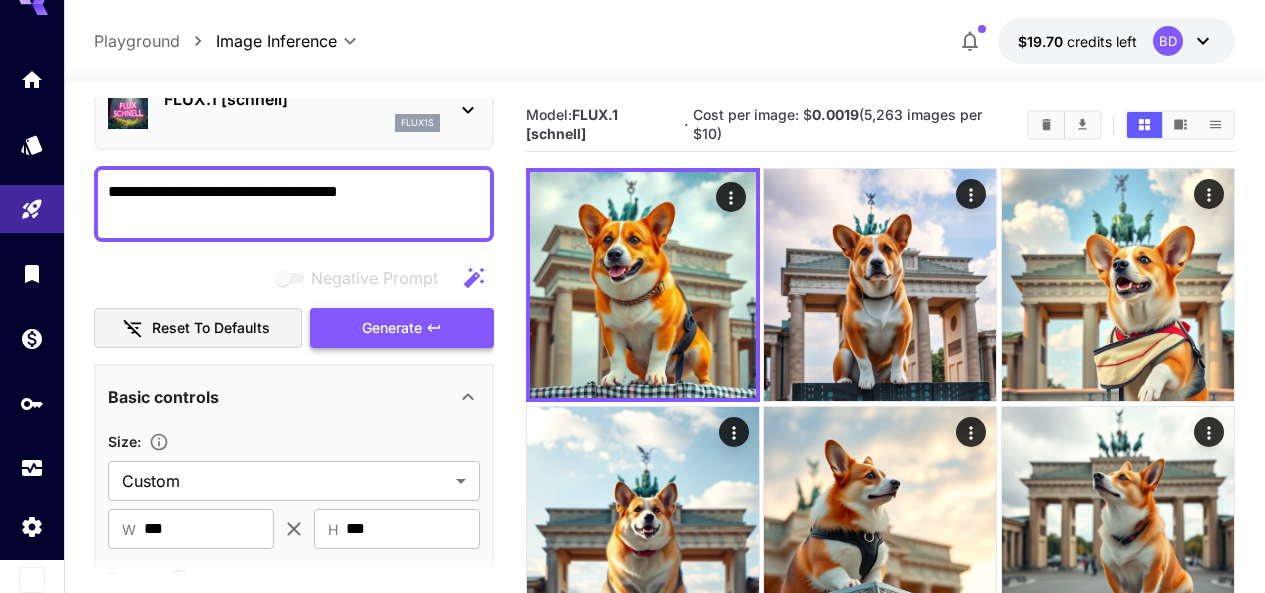 click on "Generate" at bounding box center (392, 328) 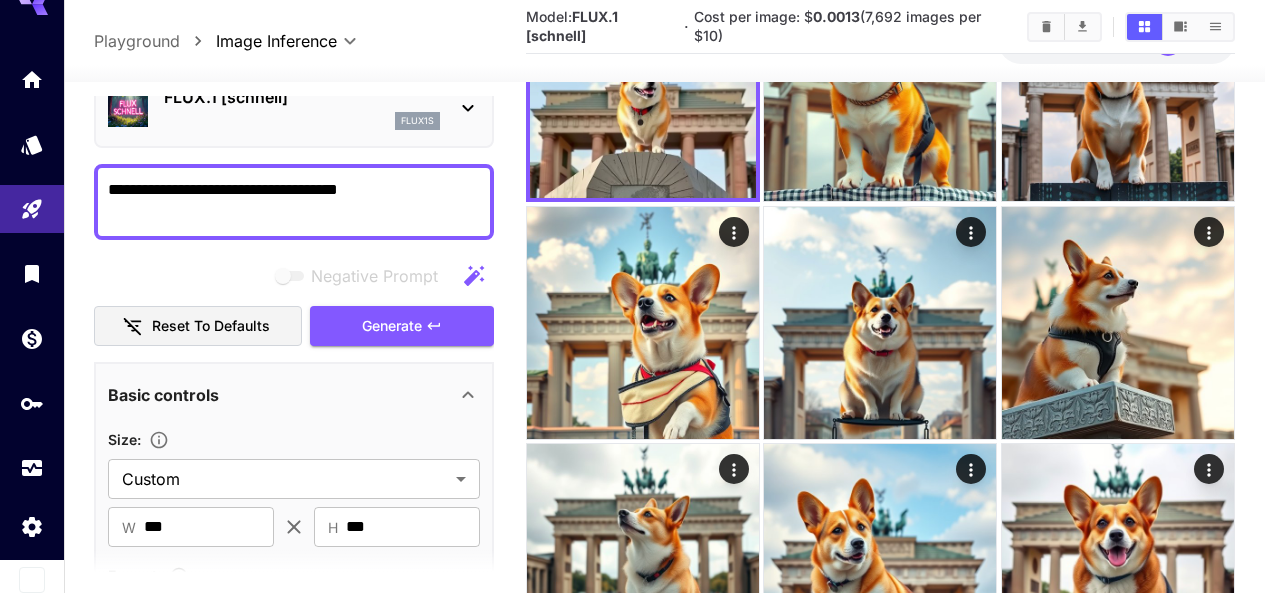scroll, scrollTop: 400, scrollLeft: 0, axis: vertical 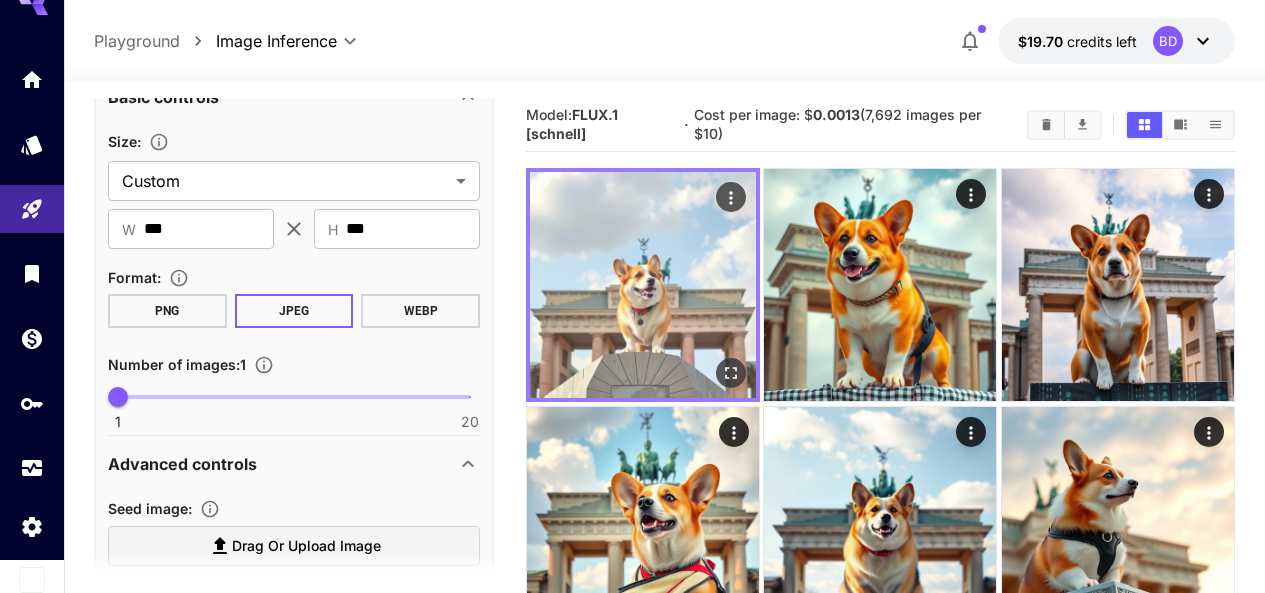 click 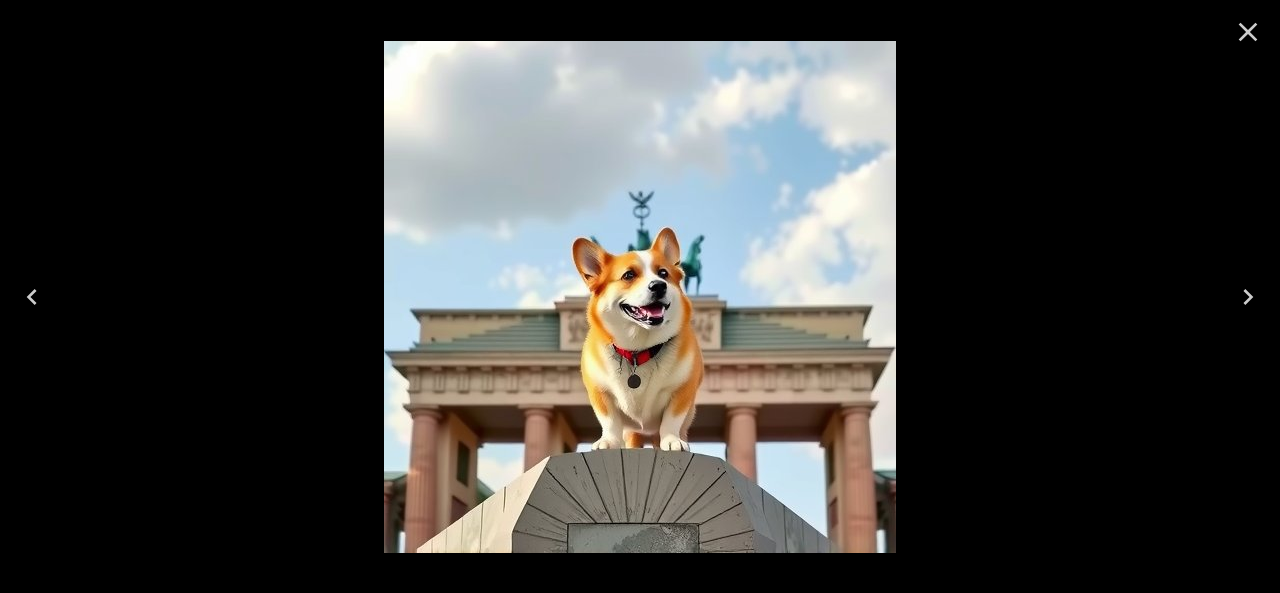 click 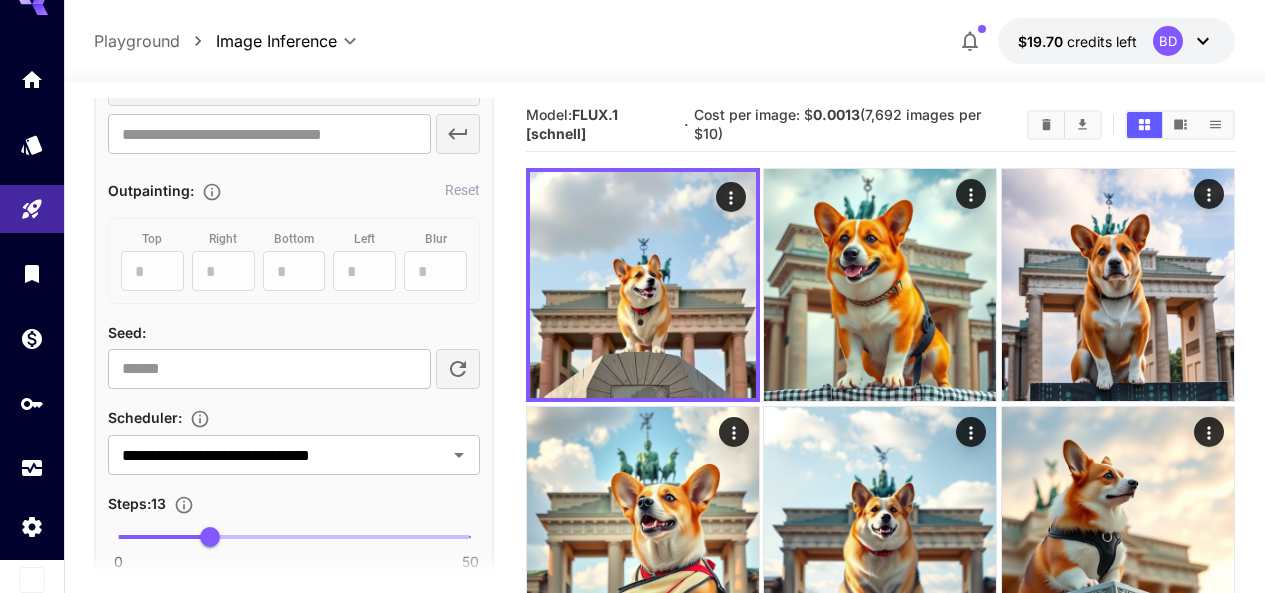 scroll, scrollTop: 1300, scrollLeft: 0, axis: vertical 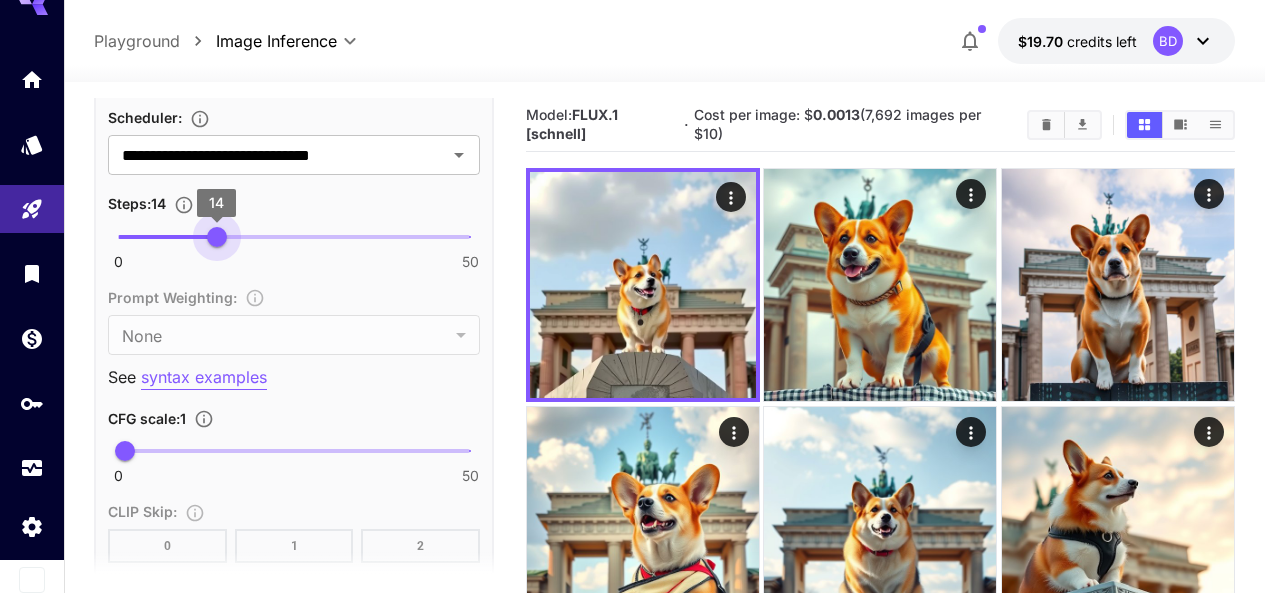 drag, startPoint x: 207, startPoint y: 225, endPoint x: 218, endPoint y: 230, distance: 12.083046 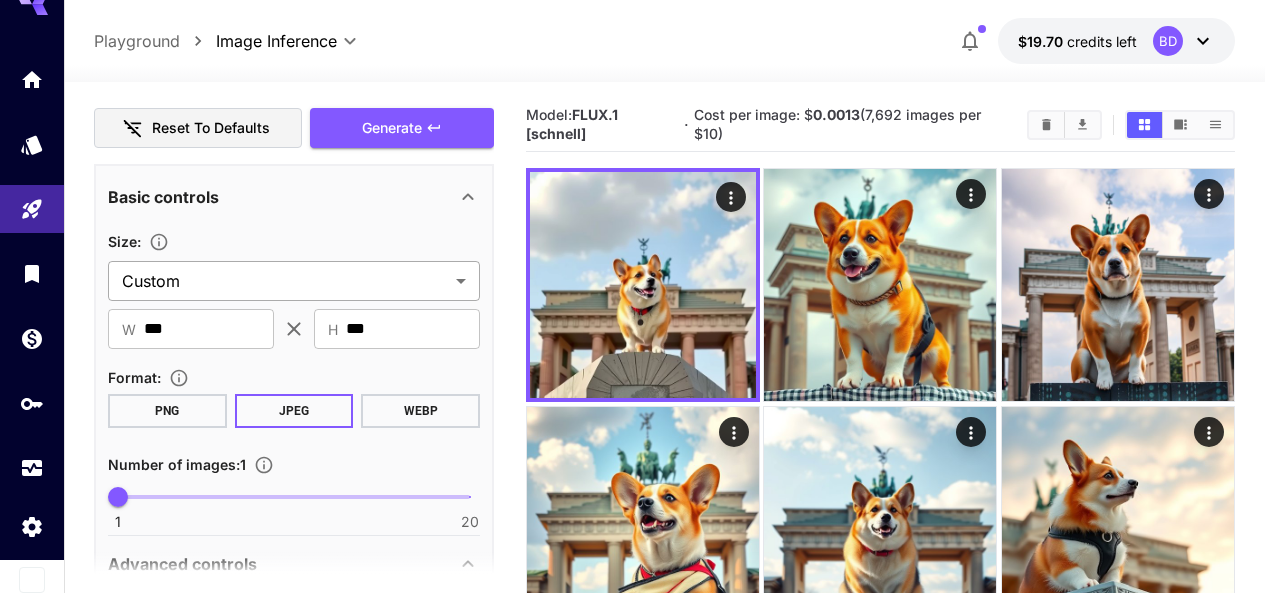 scroll, scrollTop: 0, scrollLeft: 0, axis: both 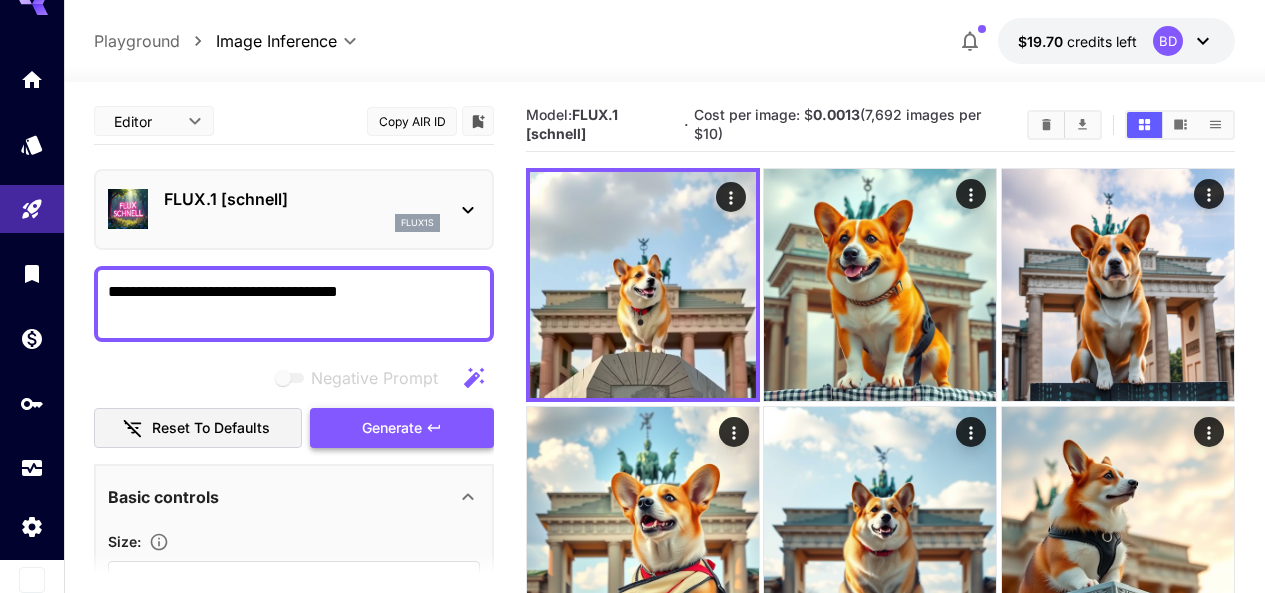 click on "Generate" at bounding box center (402, 428) 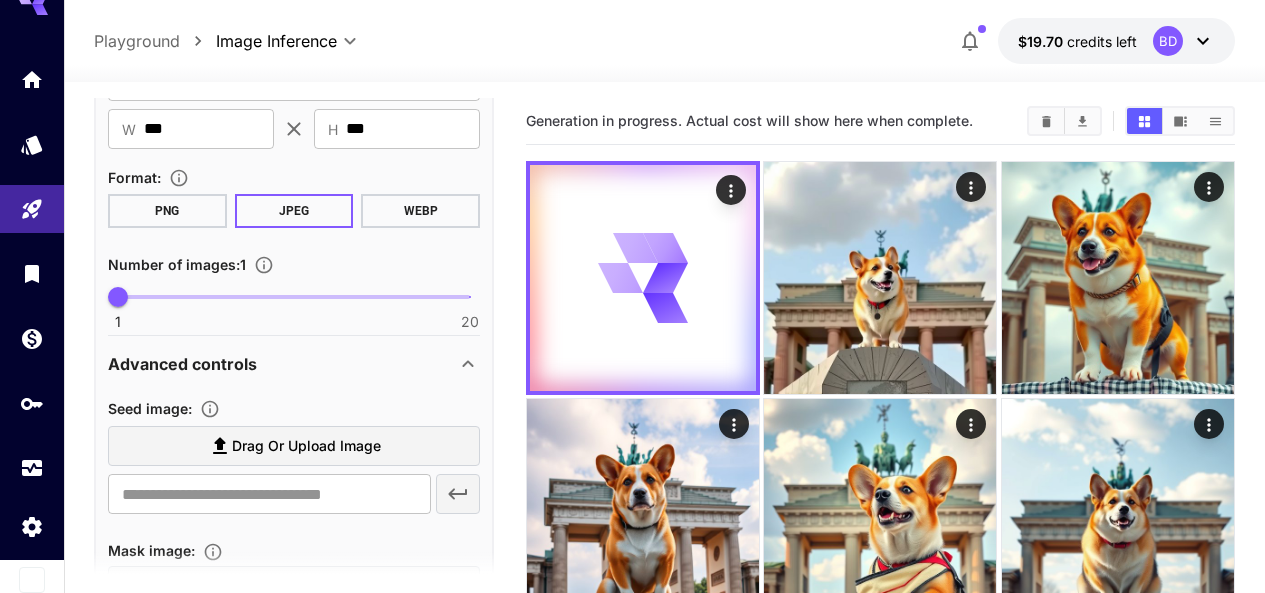 scroll, scrollTop: 900, scrollLeft: 0, axis: vertical 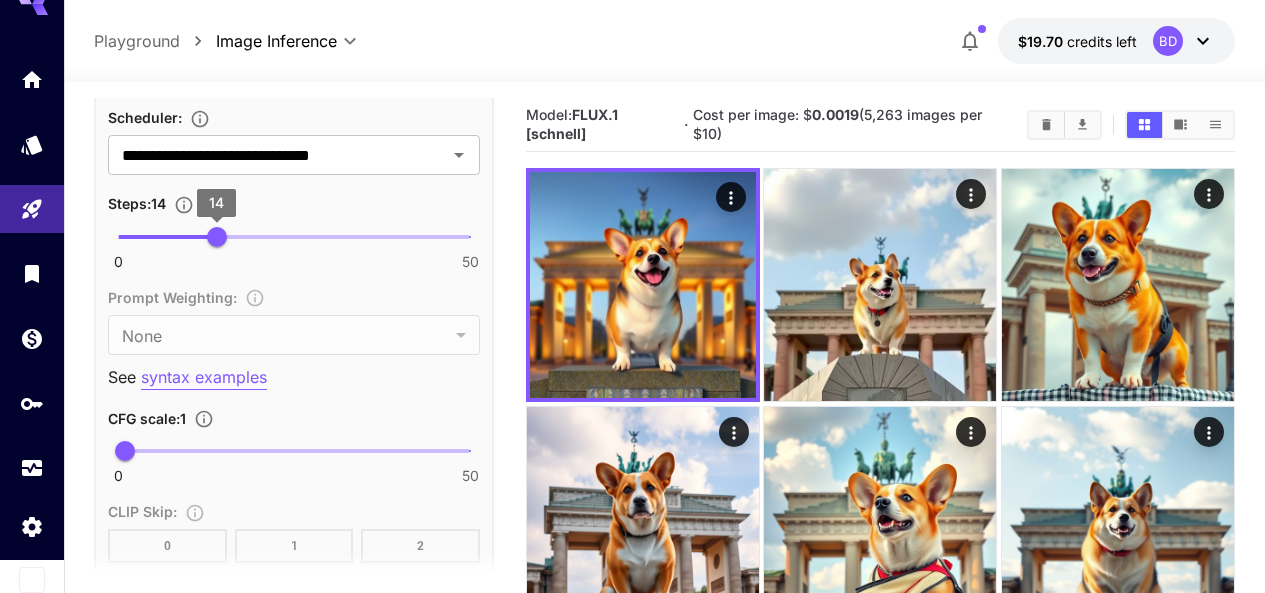 type on "**" 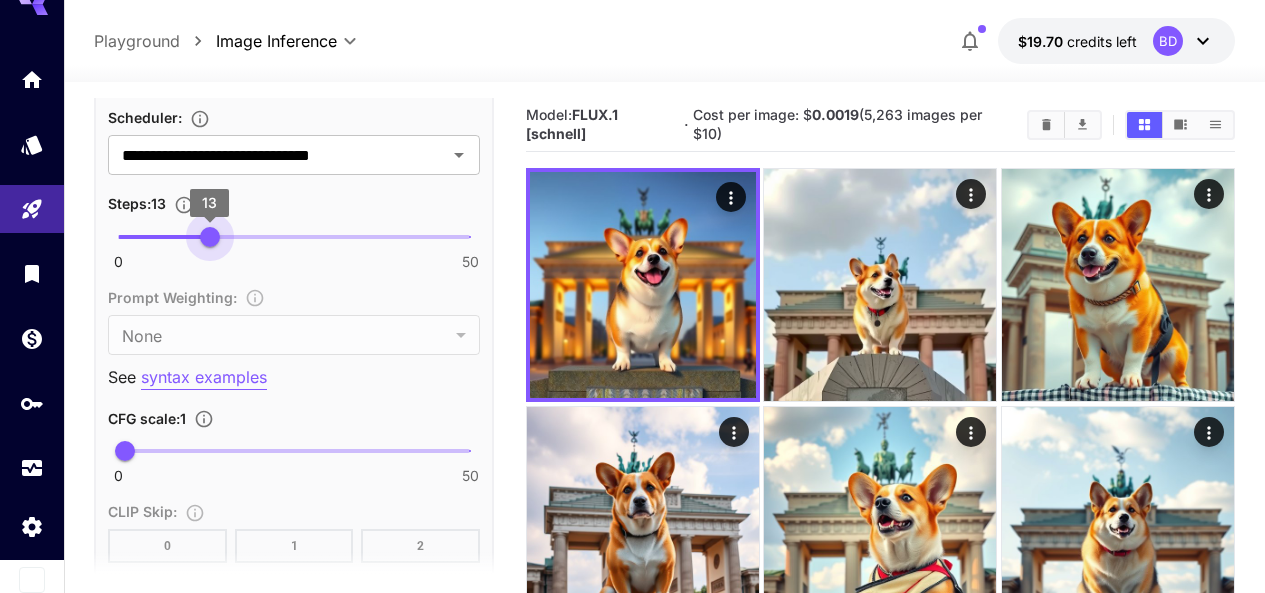 click on "13" at bounding box center (210, 237) 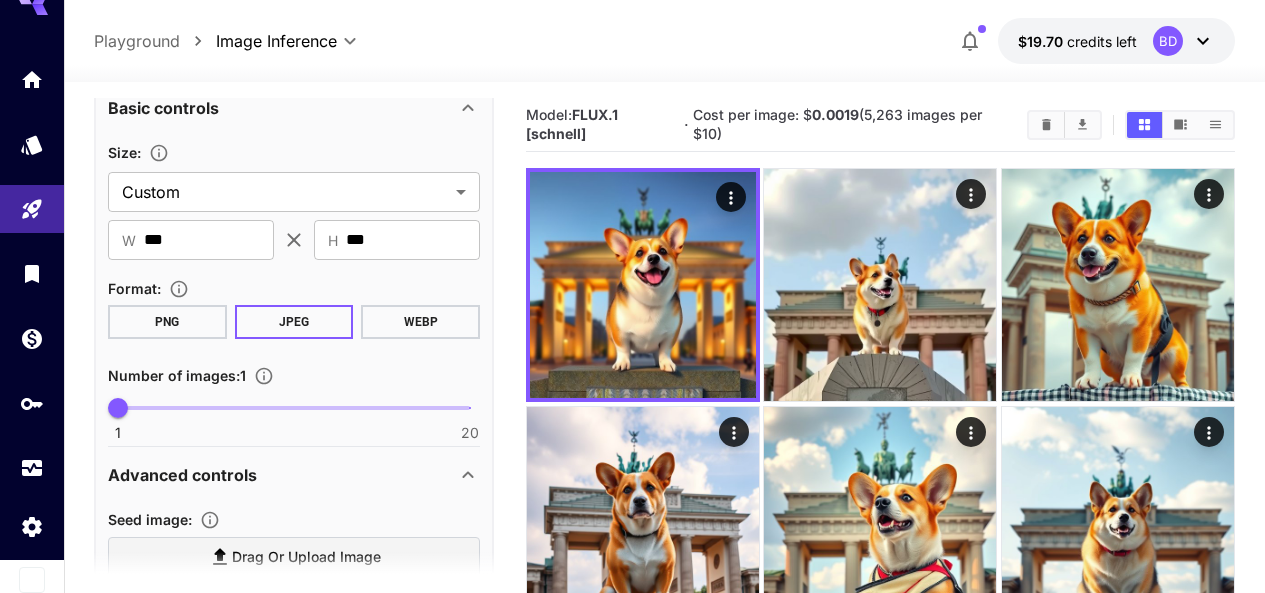 scroll, scrollTop: 200, scrollLeft: 0, axis: vertical 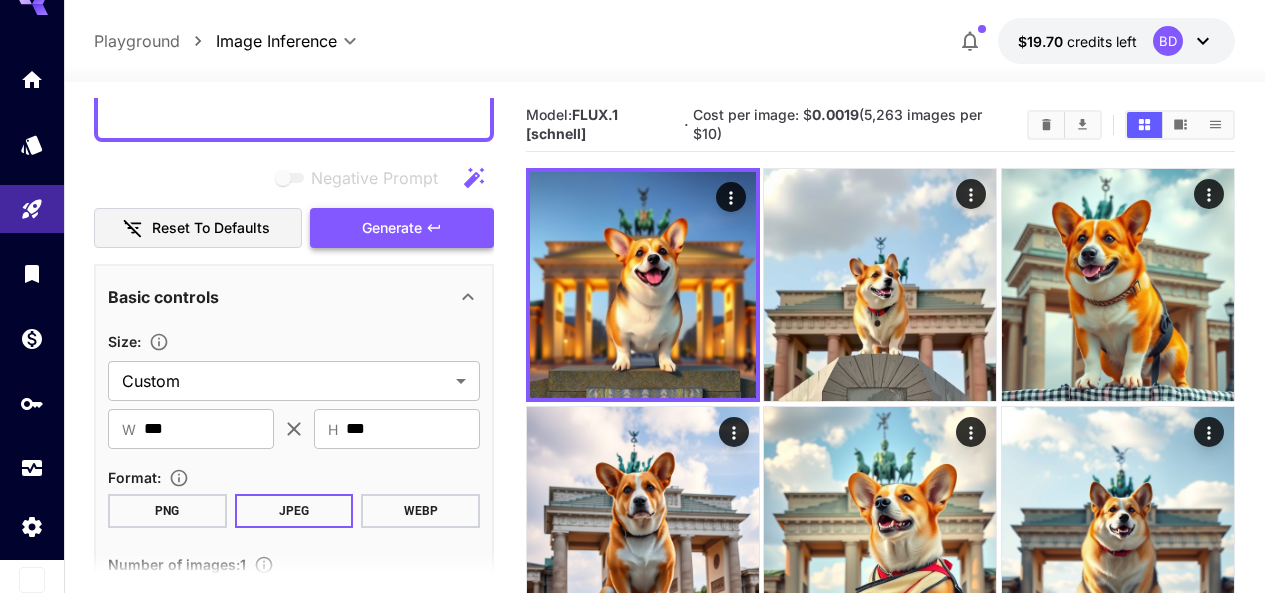 click on "Generate" at bounding box center [392, 228] 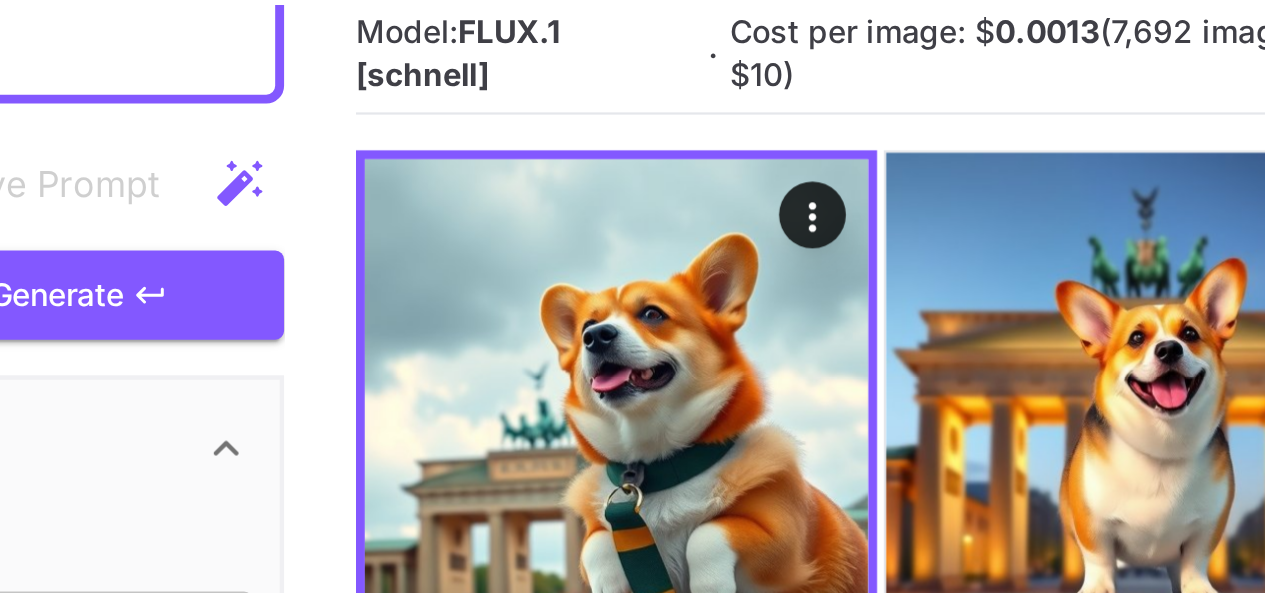 scroll, scrollTop: 7, scrollLeft: 0, axis: vertical 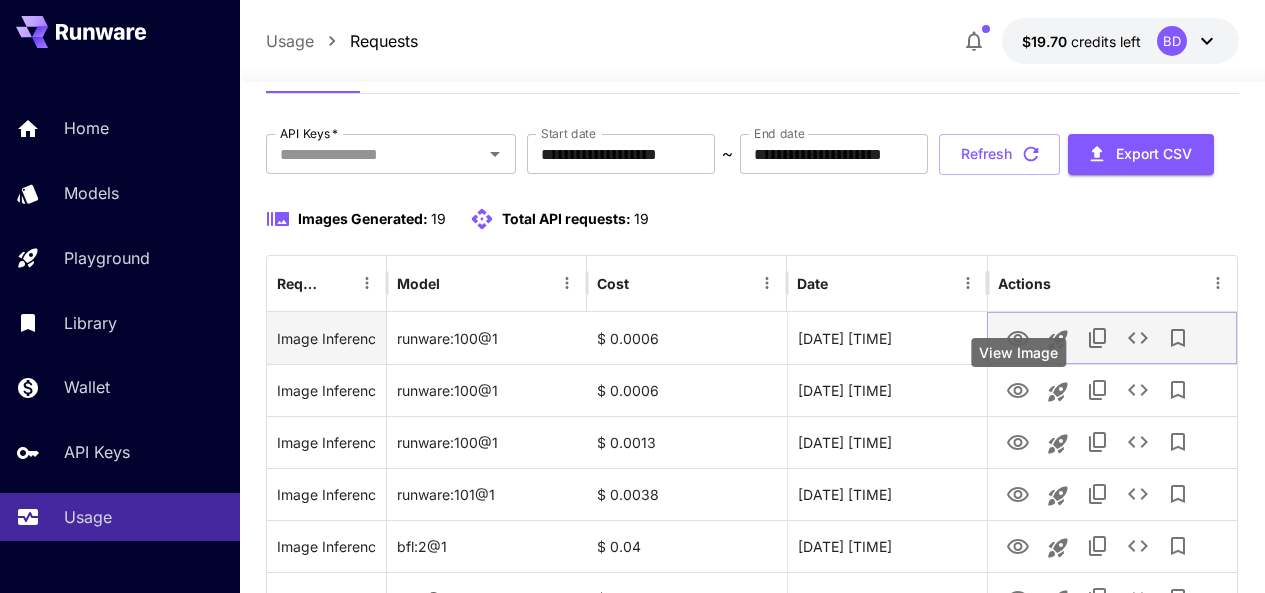 click 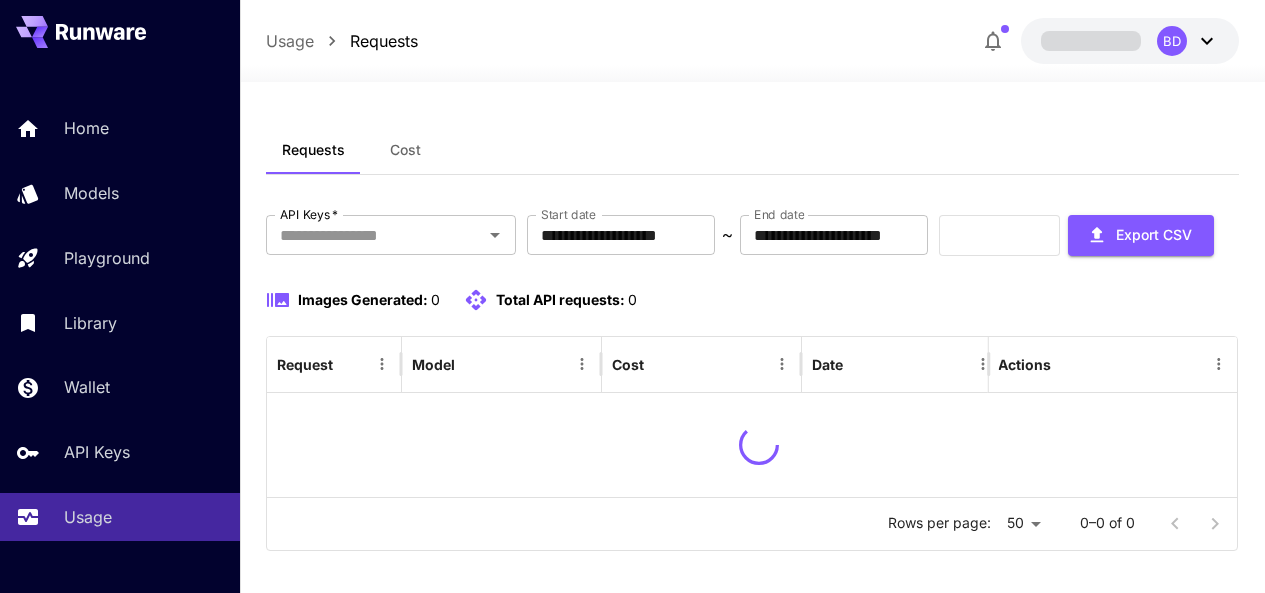 scroll, scrollTop: 81, scrollLeft: 0, axis: vertical 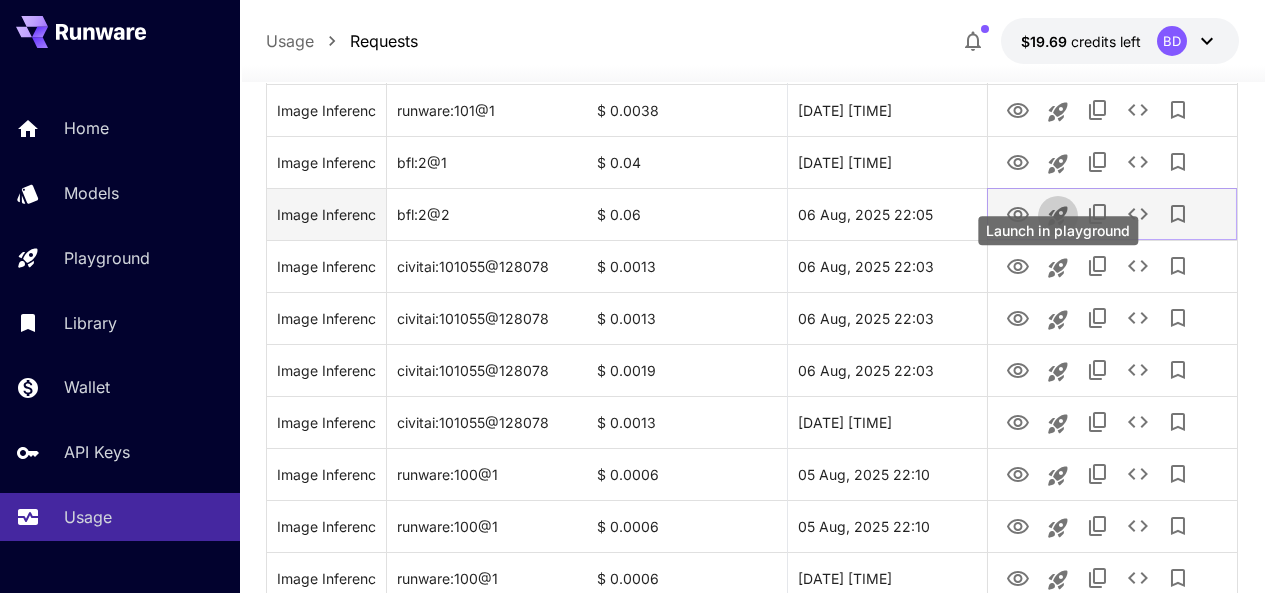 click 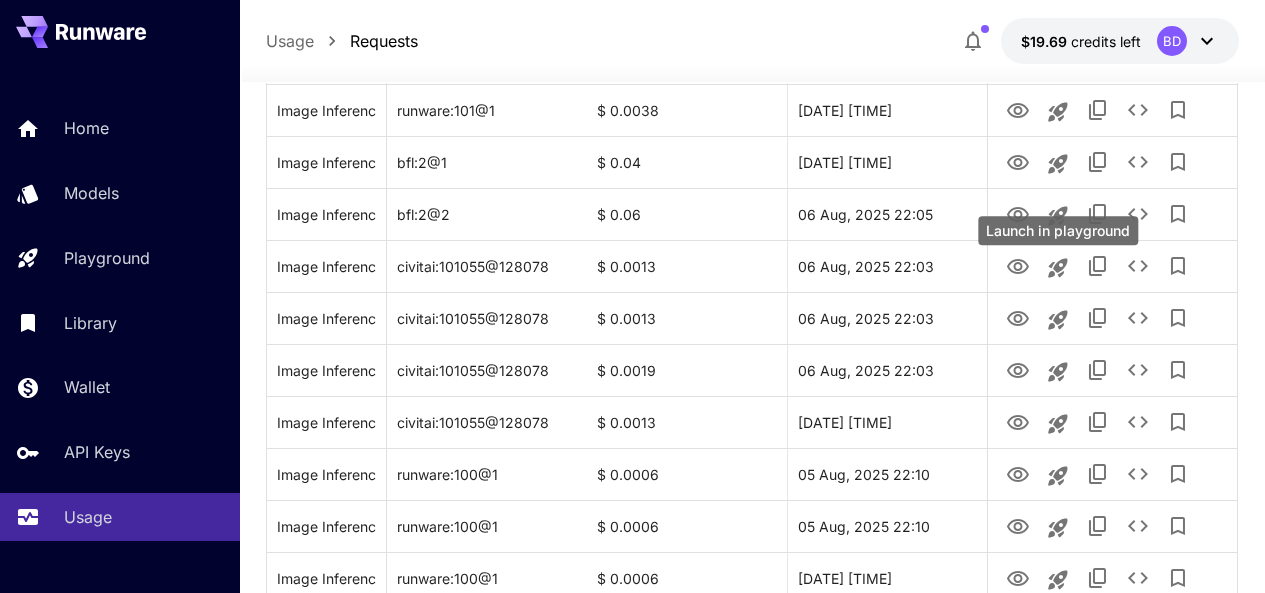 scroll, scrollTop: 0, scrollLeft: 0, axis: both 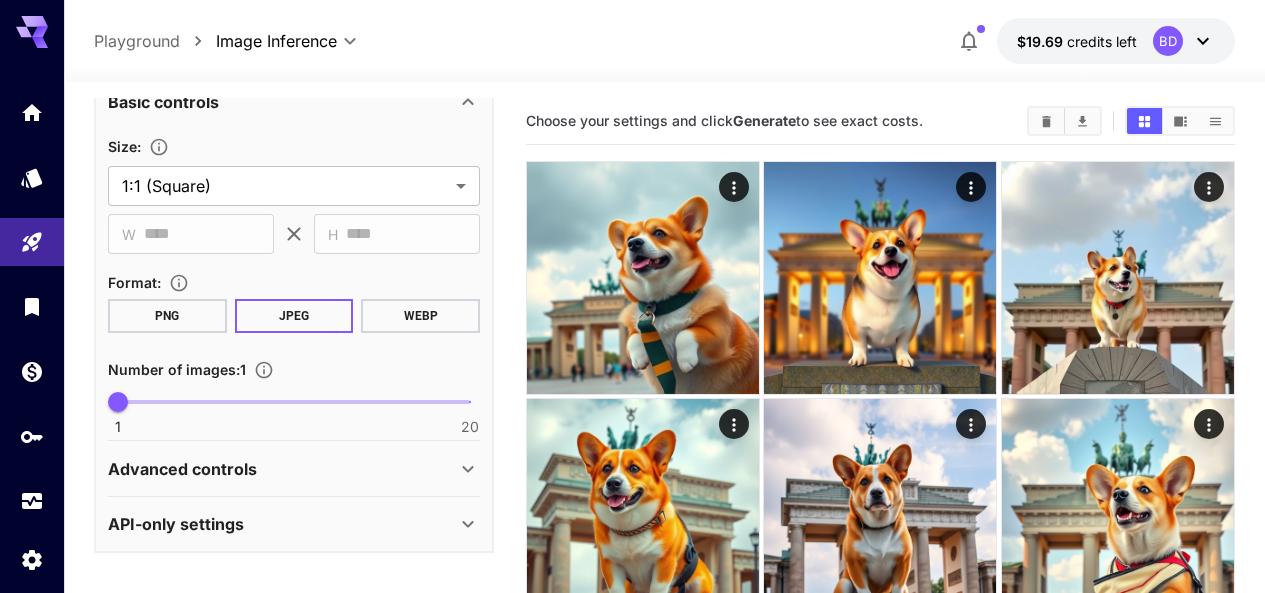 click on "Advanced controls" at bounding box center [182, 469] 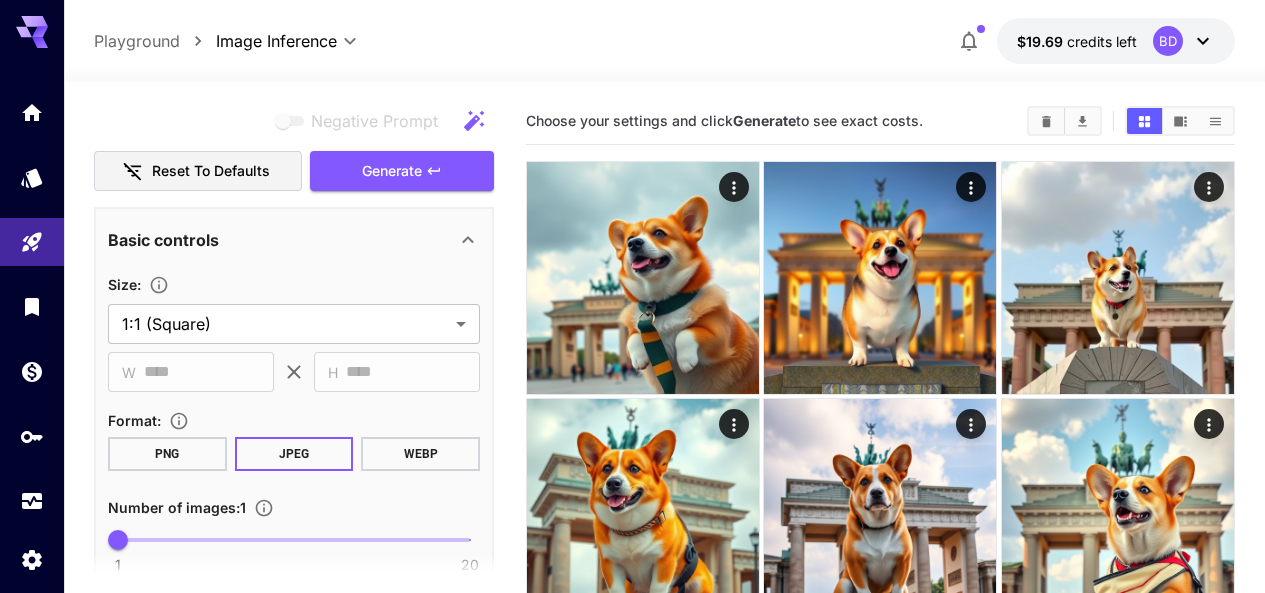 scroll, scrollTop: 104, scrollLeft: 0, axis: vertical 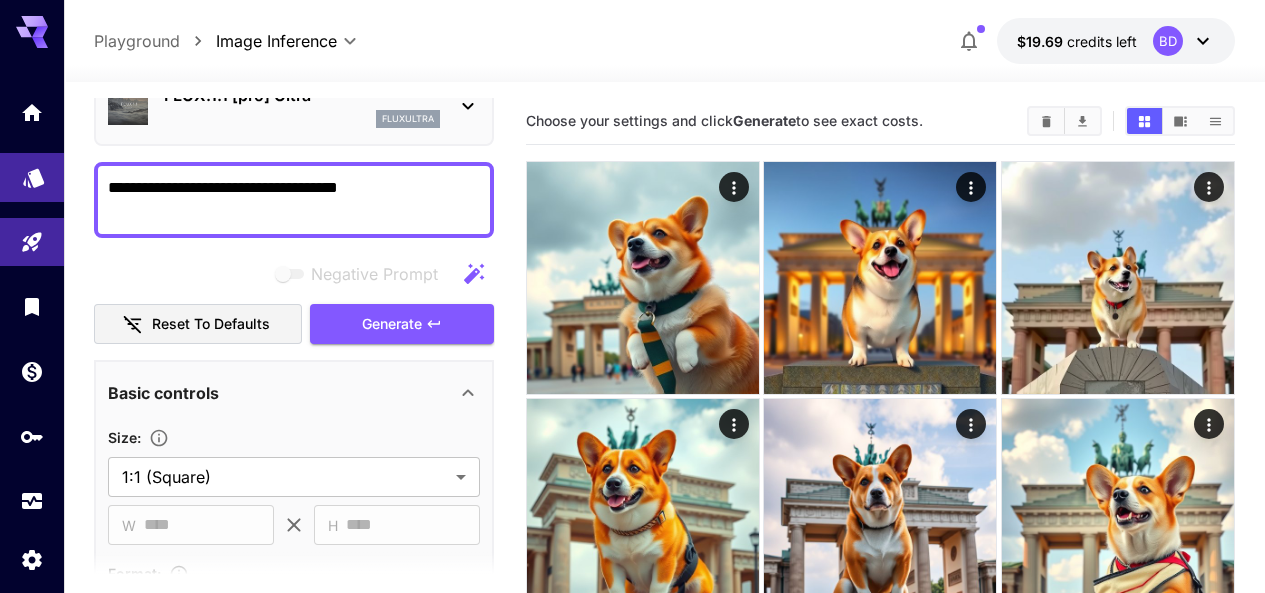 drag, startPoint x: 439, startPoint y: 193, endPoint x: 34, endPoint y: 182, distance: 405.14935 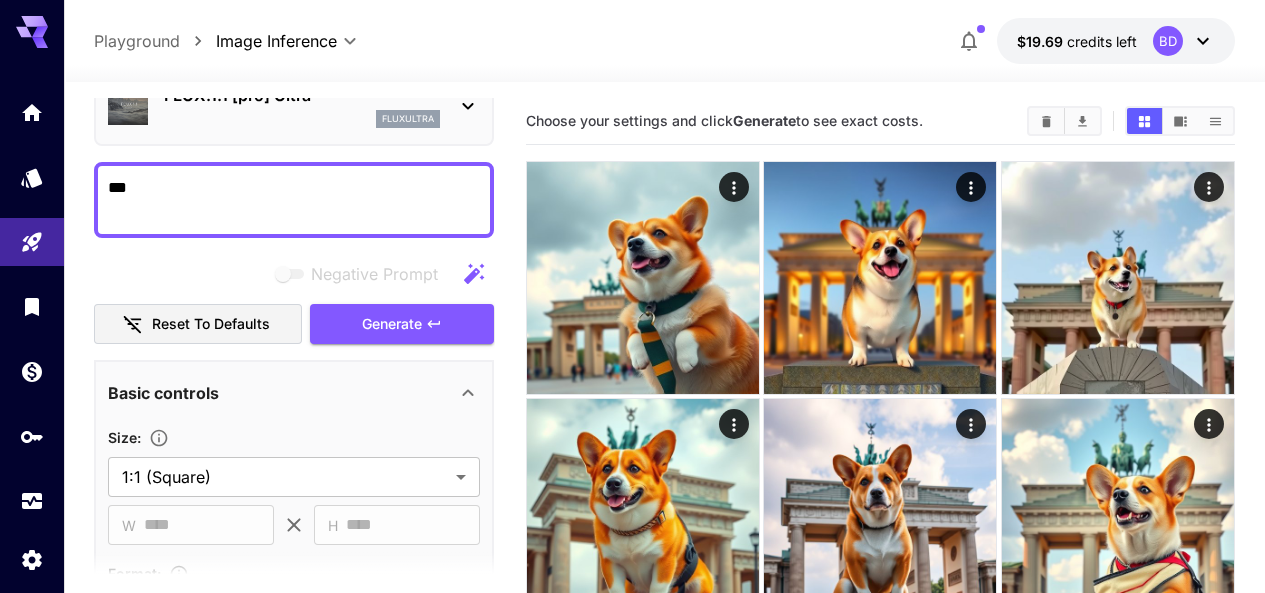 paste on "**********" 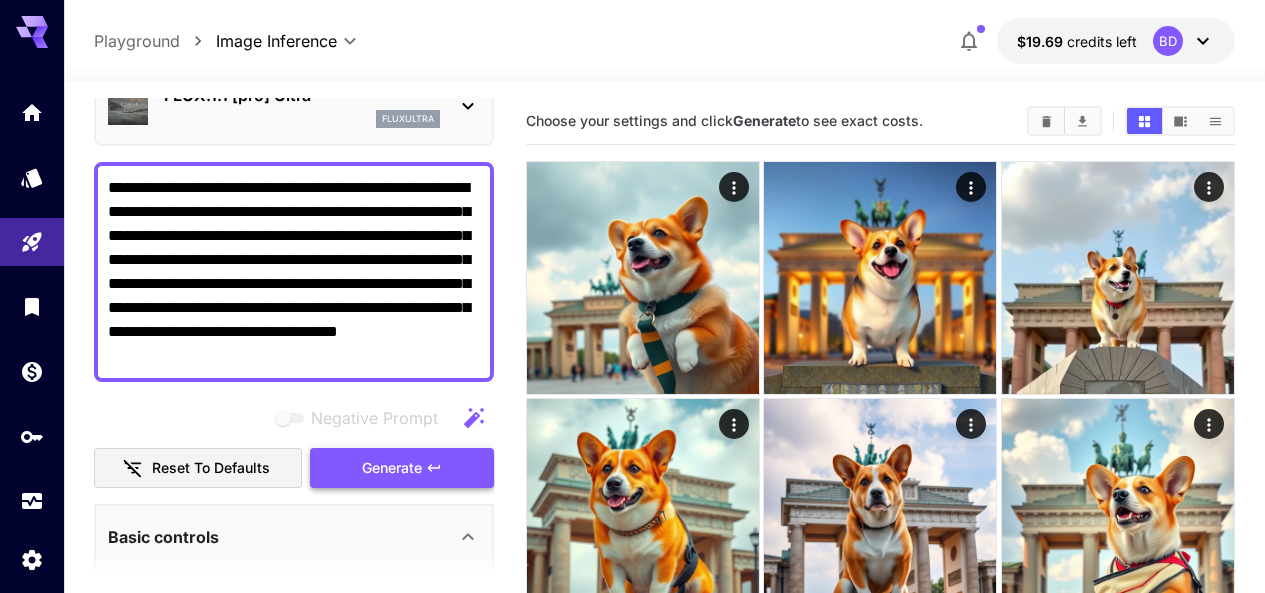 type on "**********" 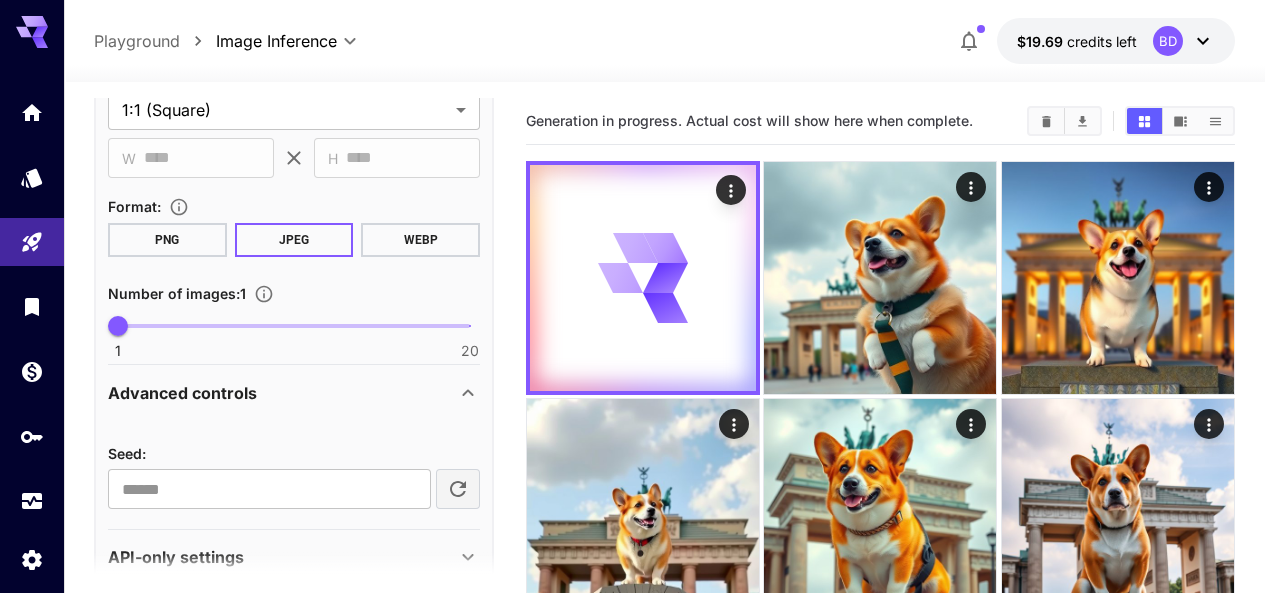 scroll, scrollTop: 648, scrollLeft: 0, axis: vertical 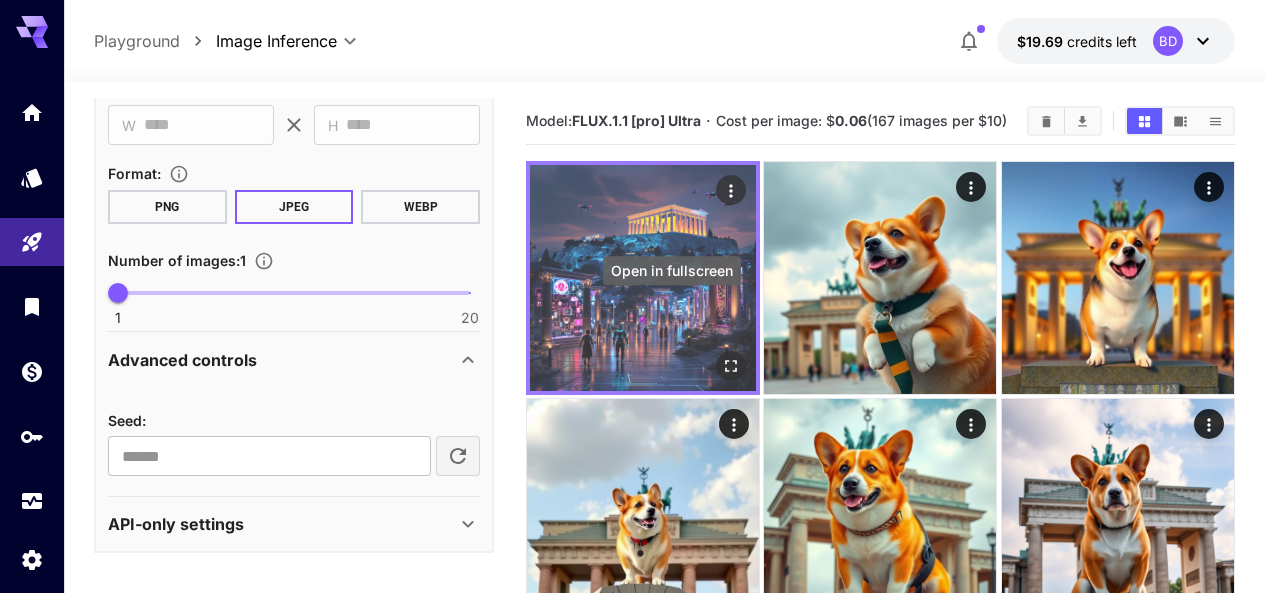 click 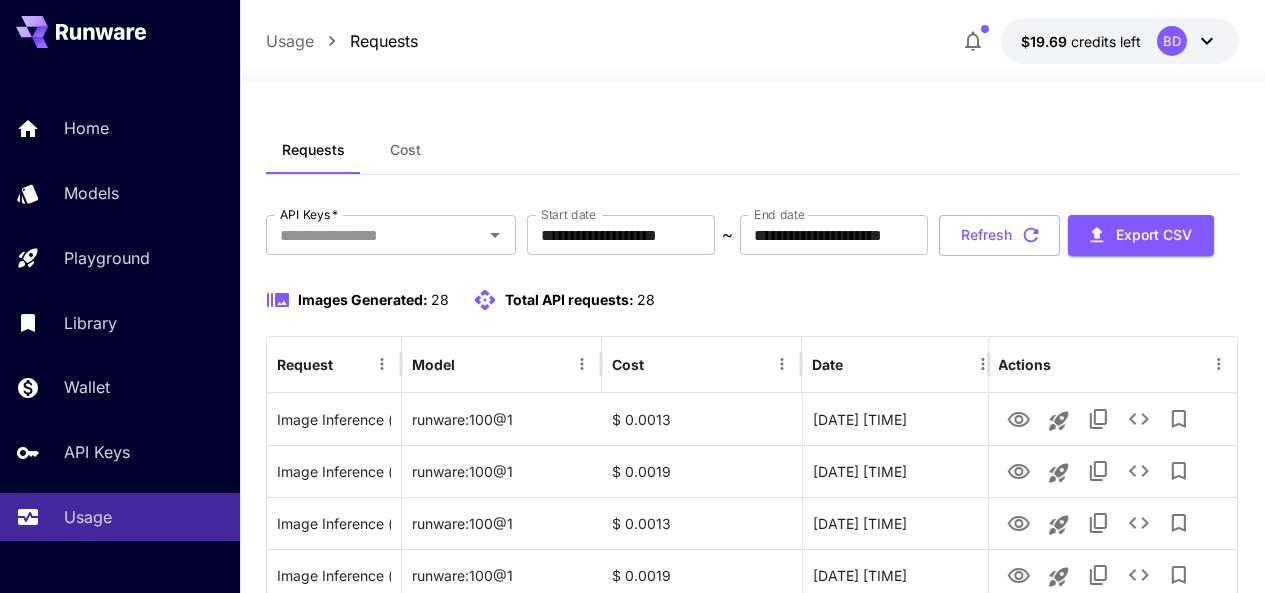 scroll, scrollTop: 0, scrollLeft: 0, axis: both 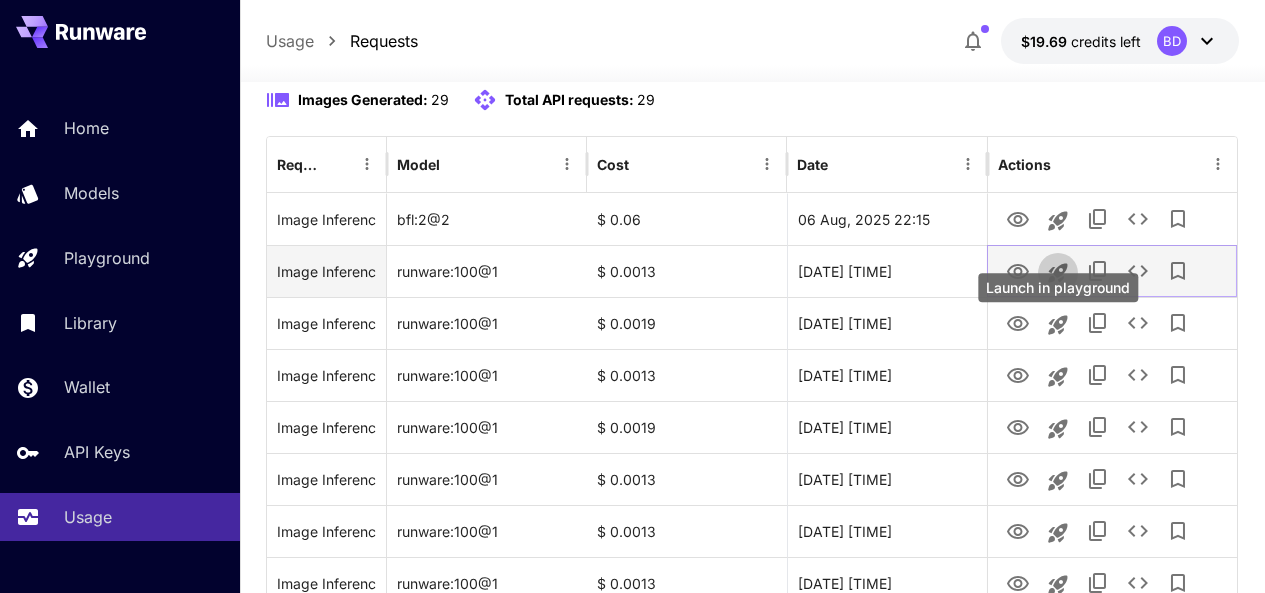 click 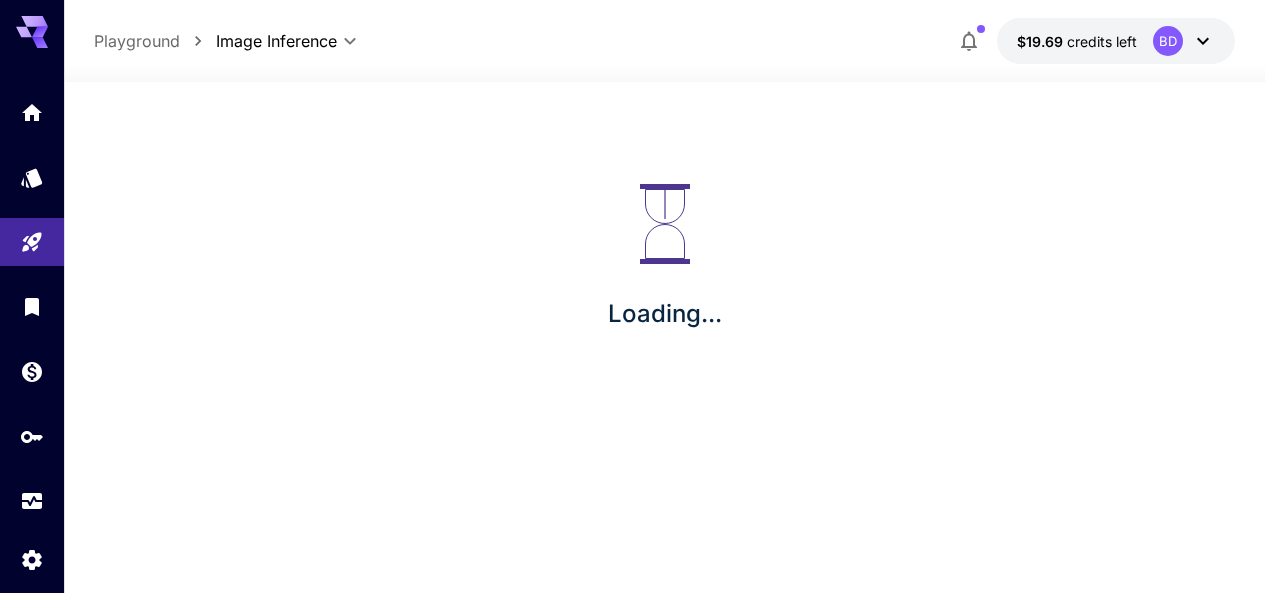 scroll, scrollTop: 0, scrollLeft: 0, axis: both 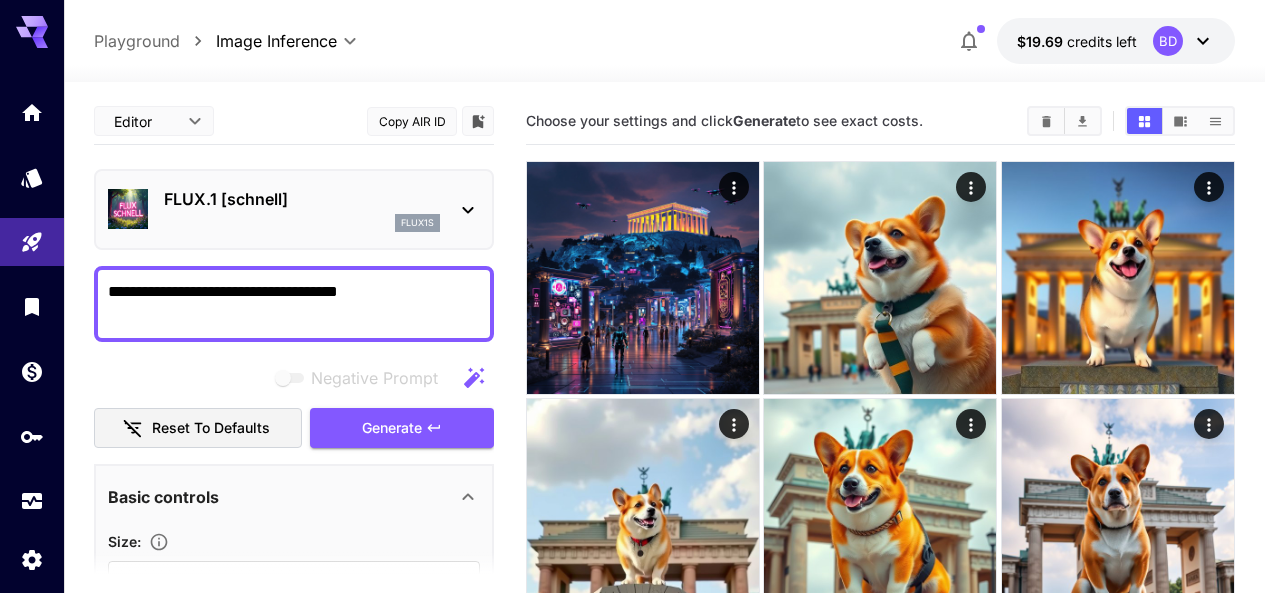click on "**********" at bounding box center (294, 304) 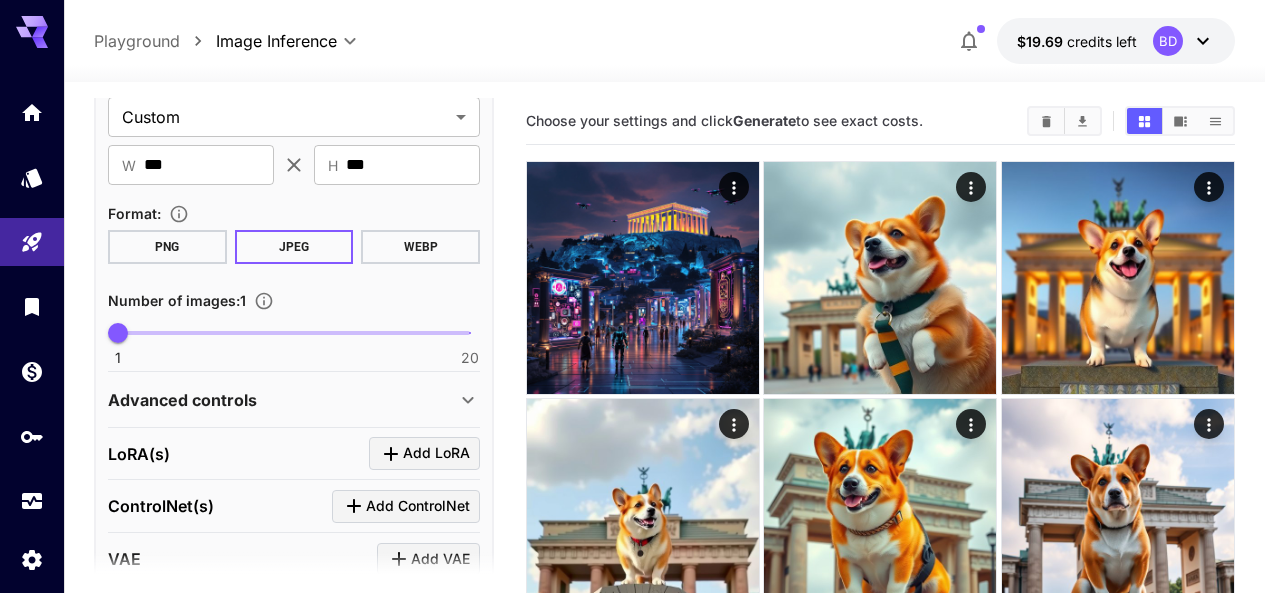 scroll, scrollTop: 753, scrollLeft: 0, axis: vertical 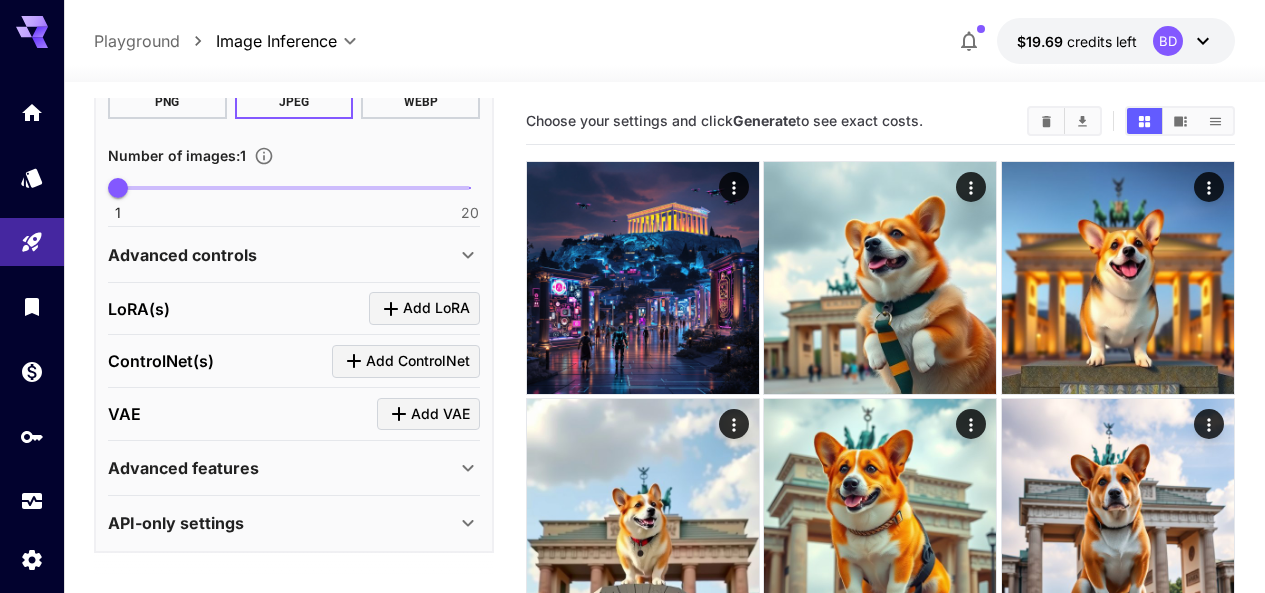 type on "**********" 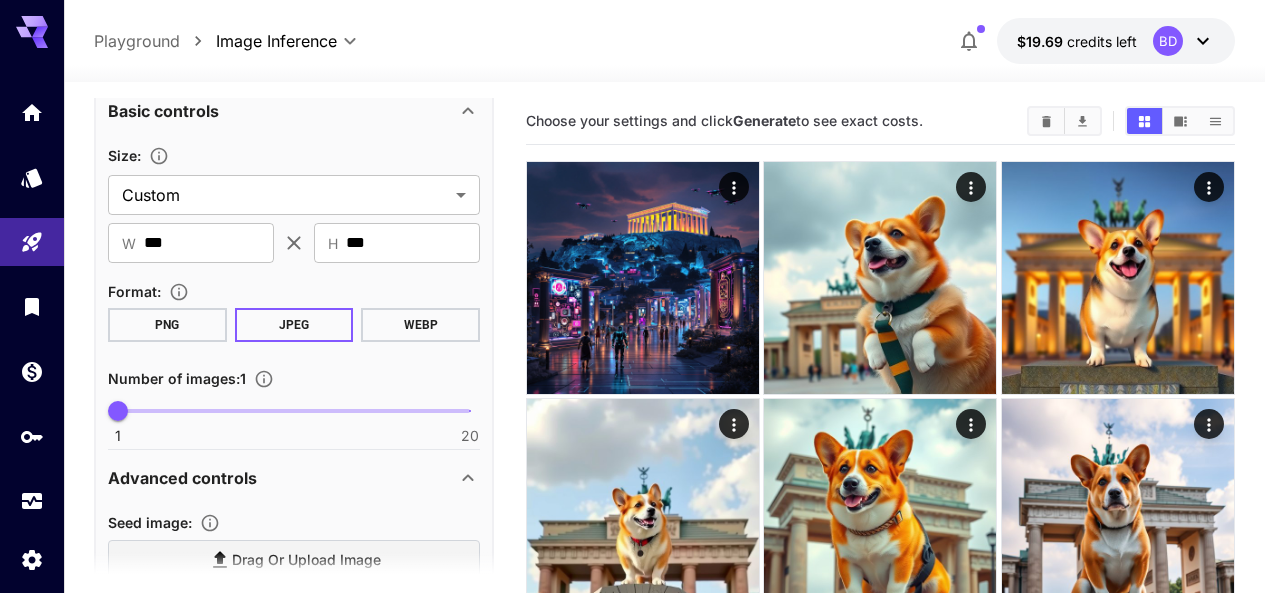 scroll, scrollTop: 453, scrollLeft: 0, axis: vertical 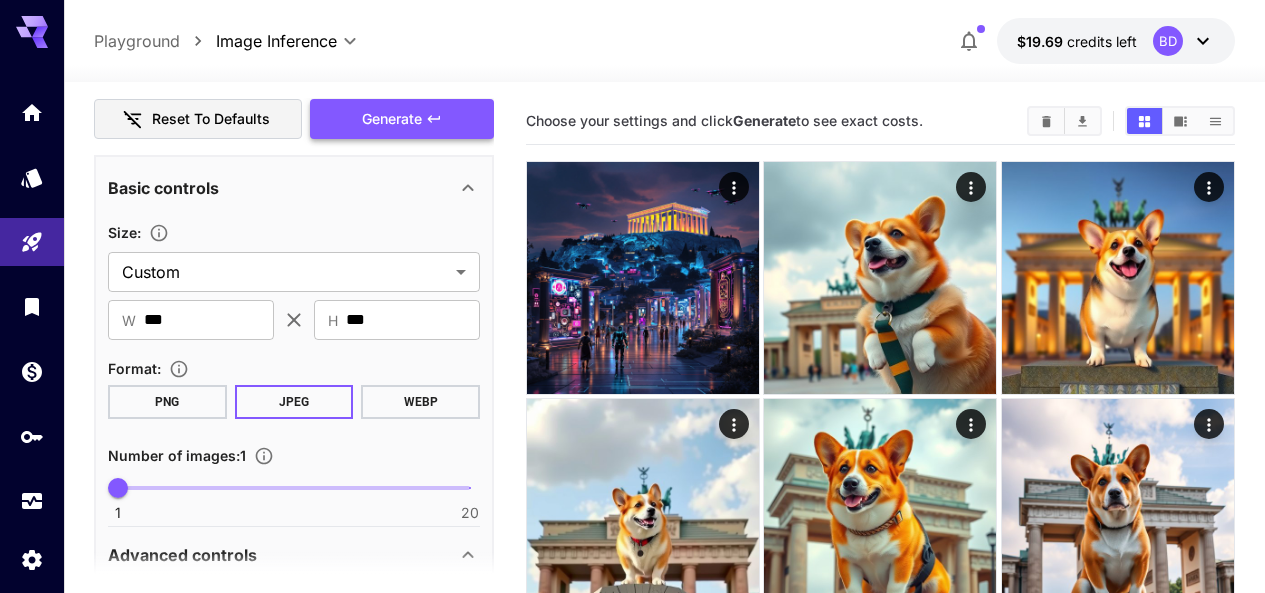 click on "Generate" at bounding box center (392, 119) 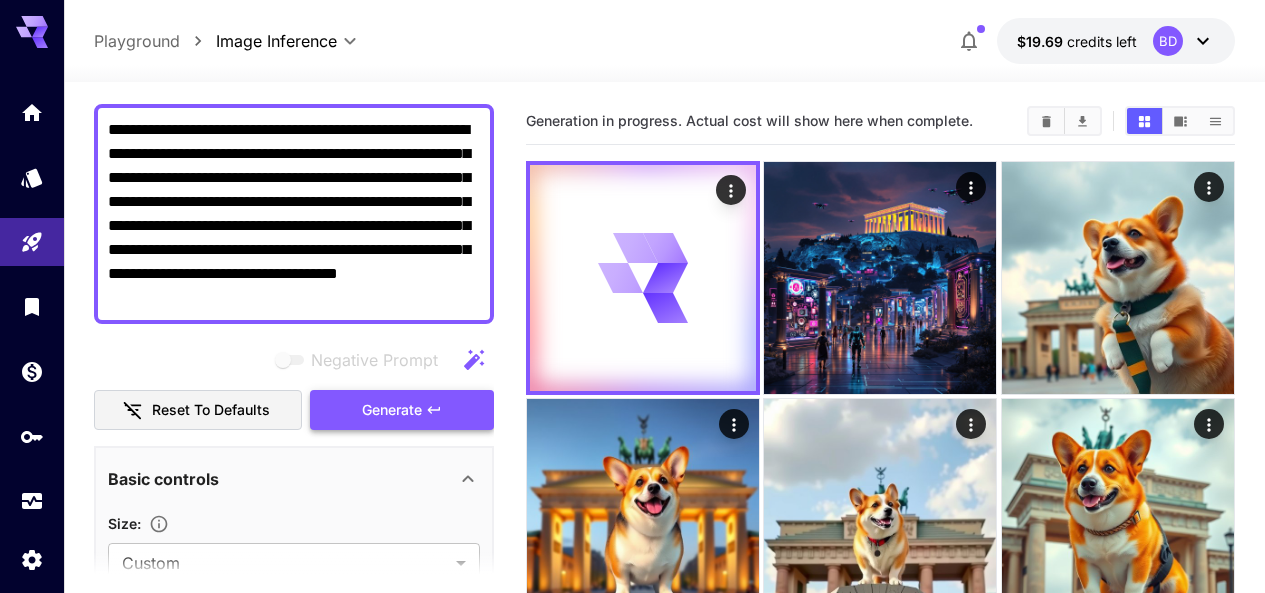 scroll, scrollTop: 153, scrollLeft: 0, axis: vertical 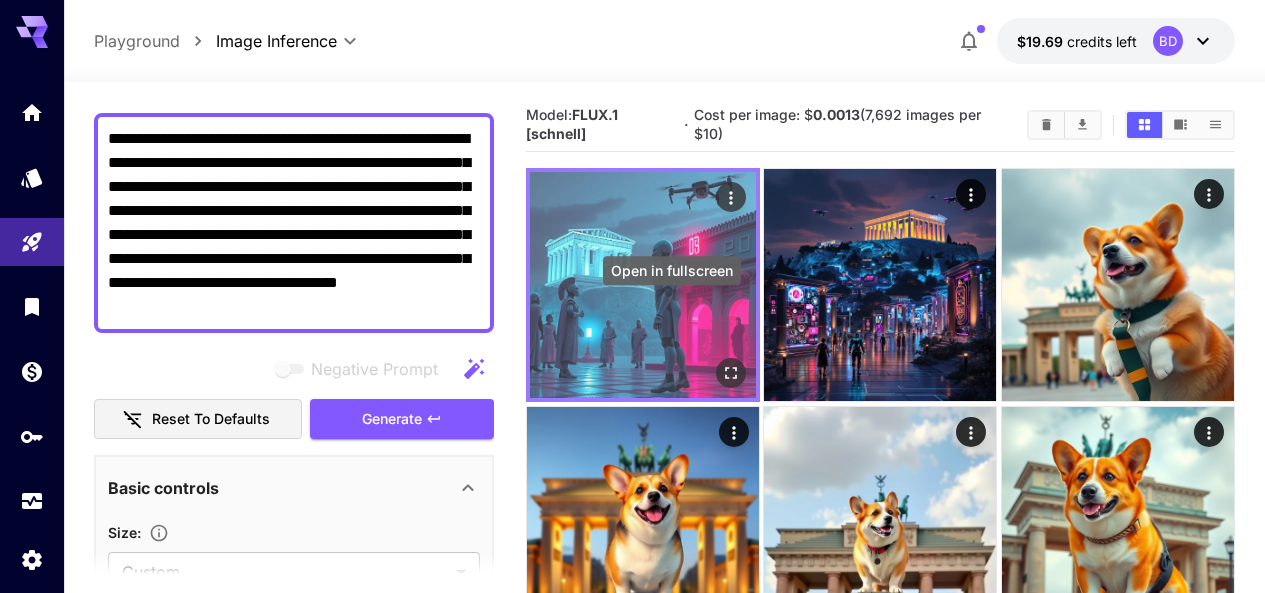 click 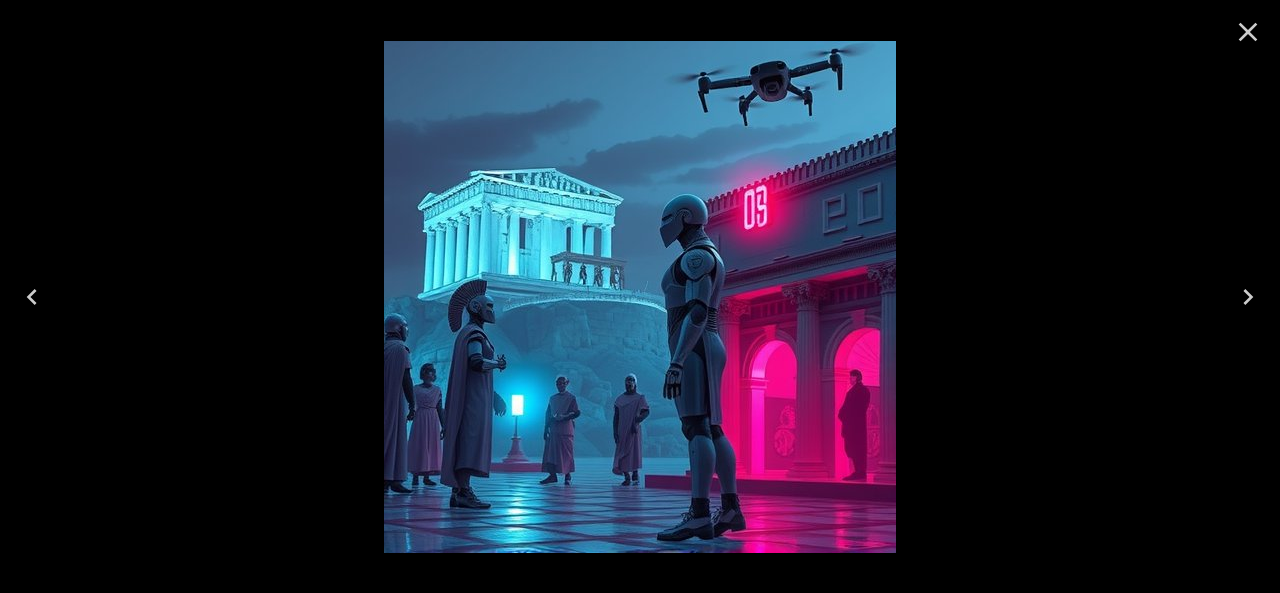 click 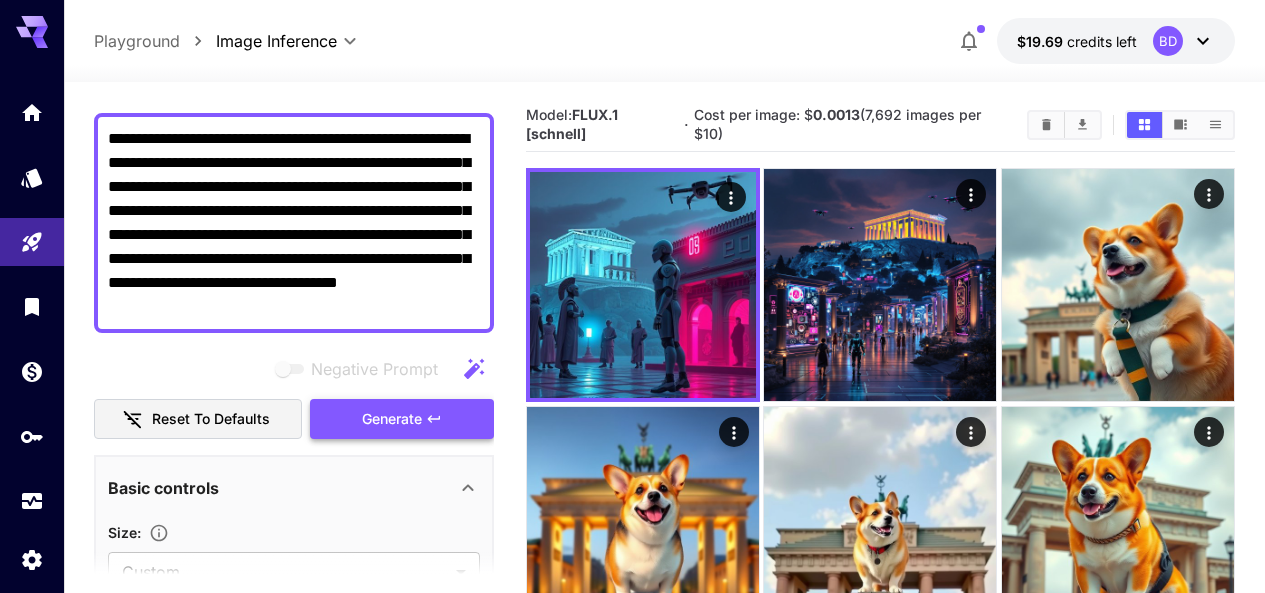 click on "Generate" at bounding box center [392, 419] 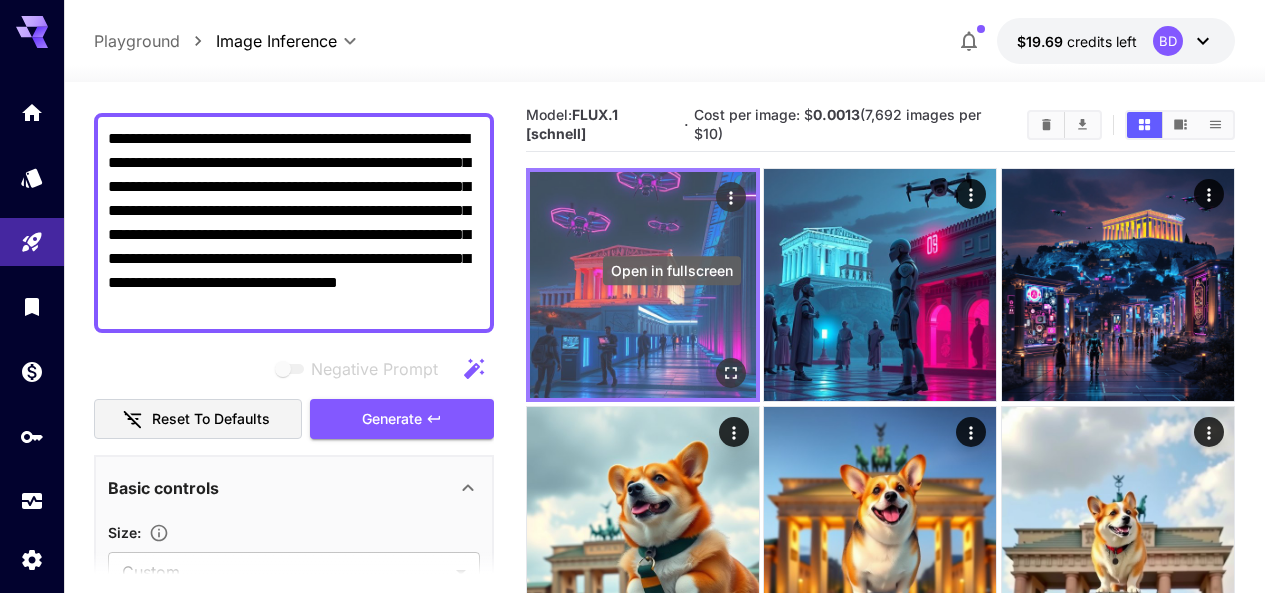 click 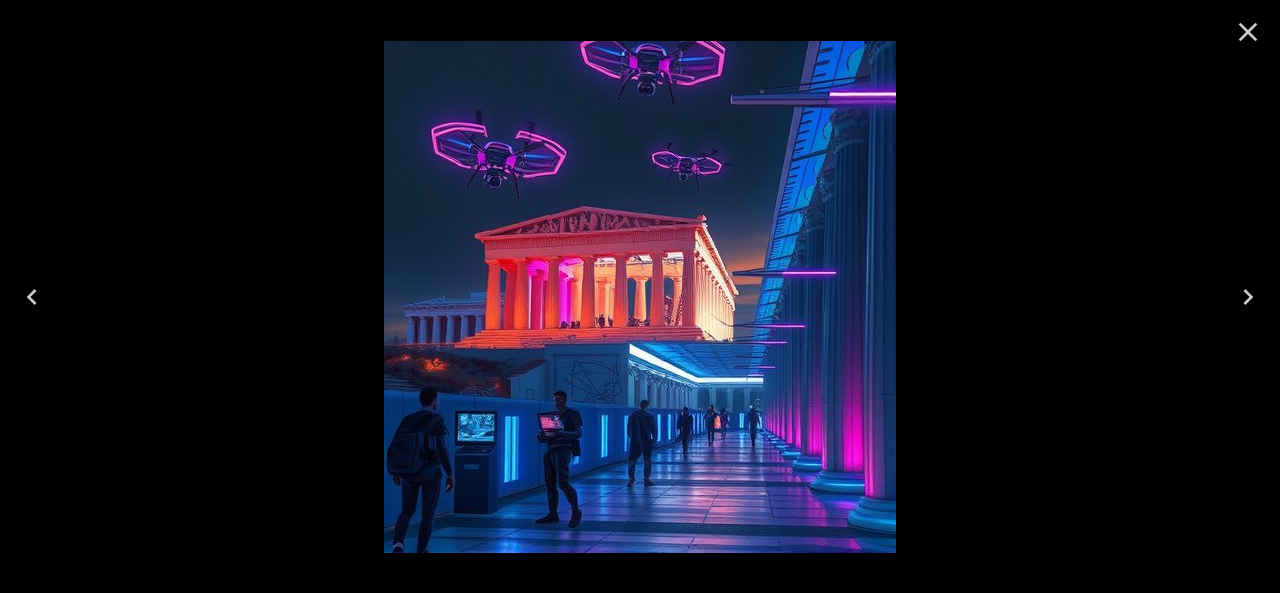 click 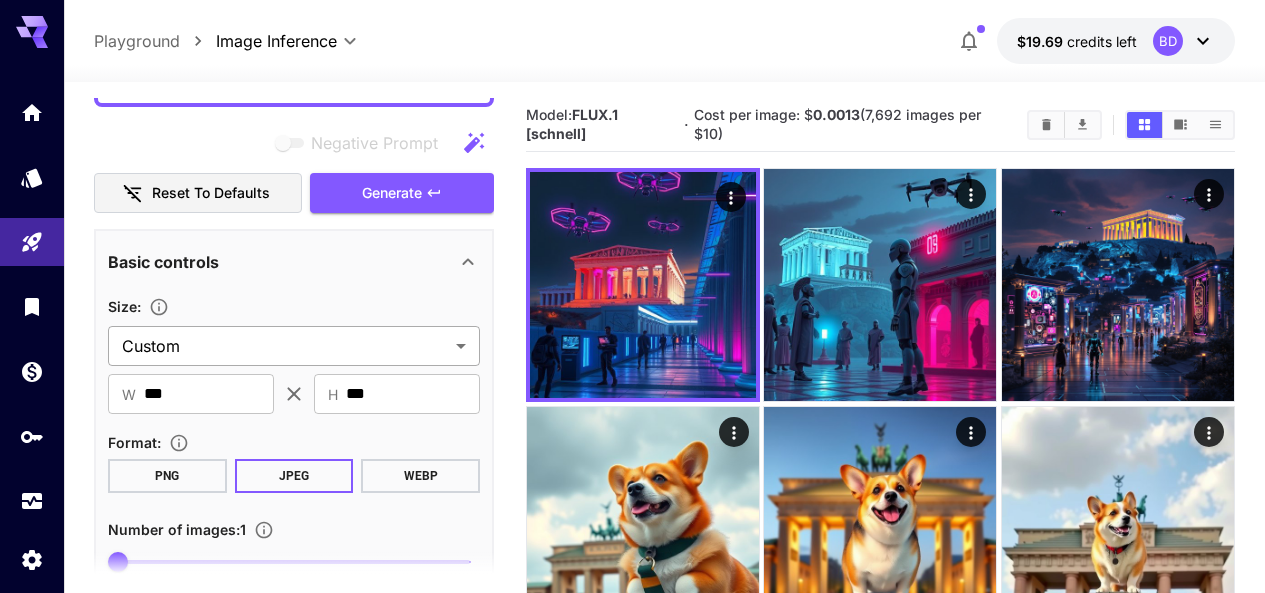 scroll, scrollTop: 453, scrollLeft: 0, axis: vertical 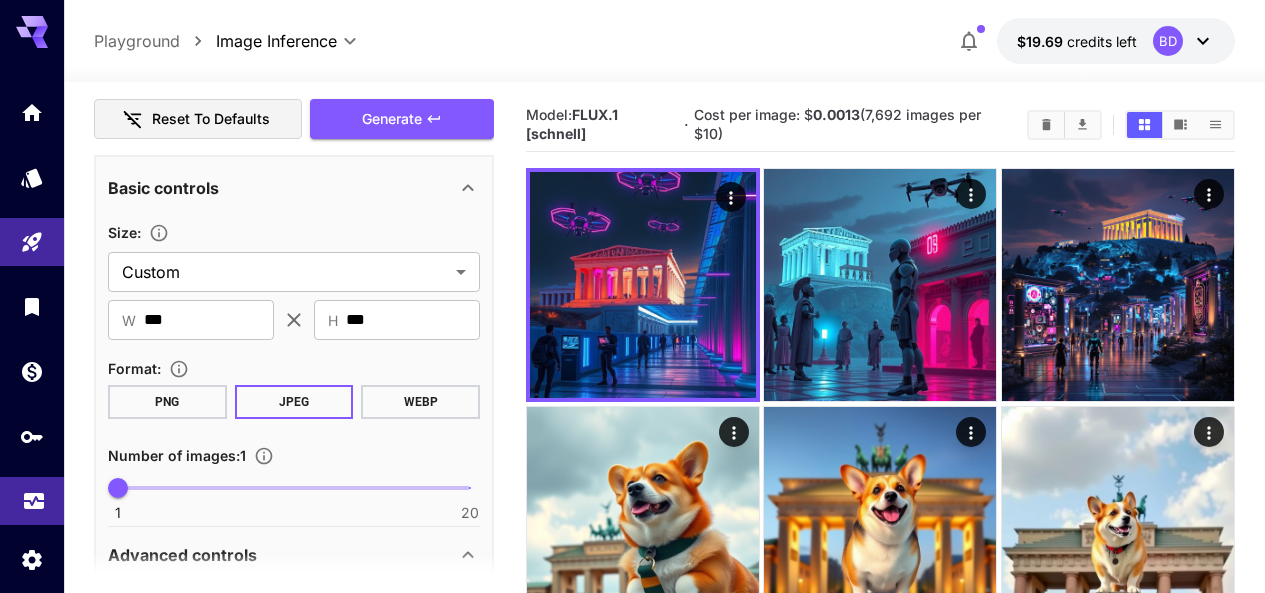 click 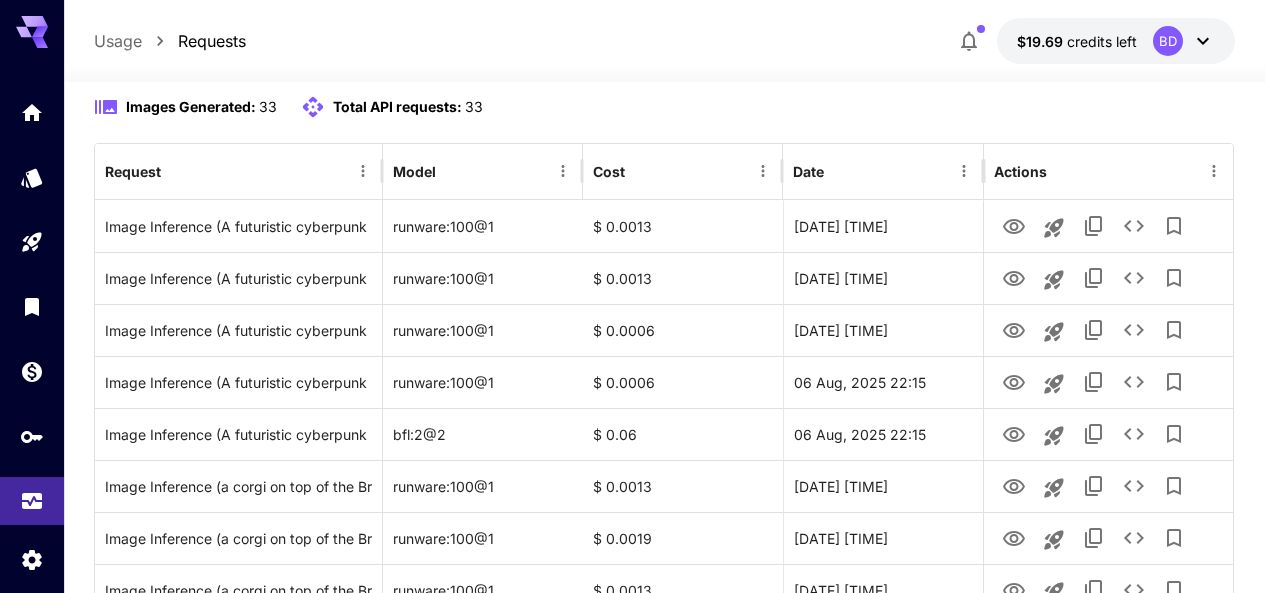 scroll, scrollTop: 200, scrollLeft: 0, axis: vertical 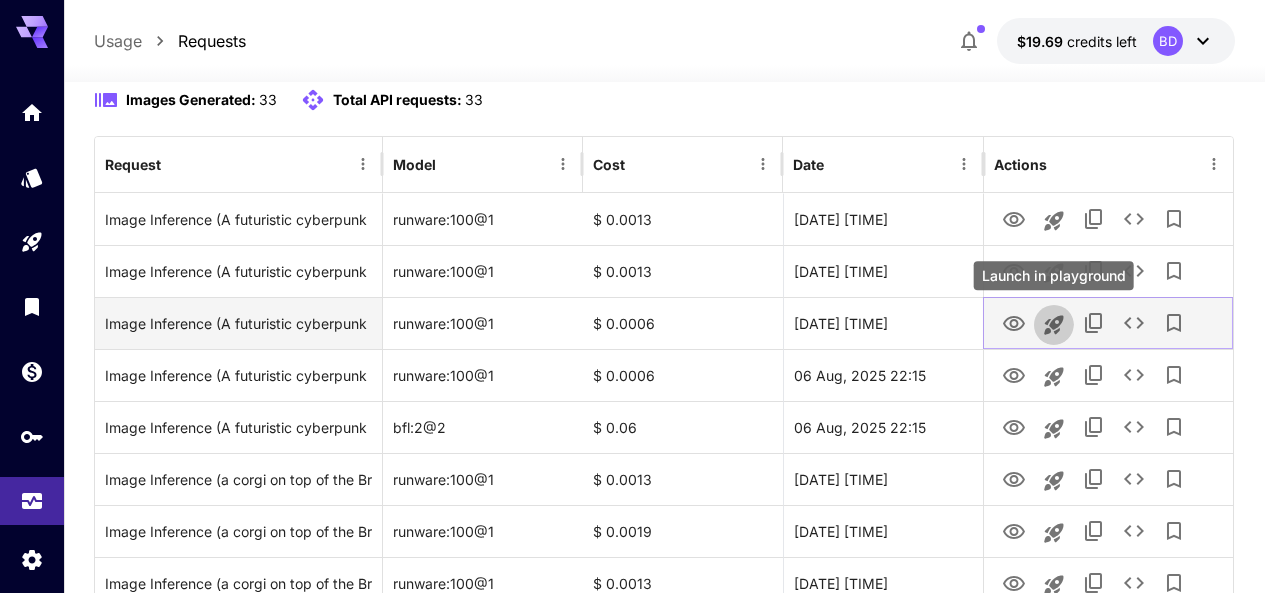 click at bounding box center (1054, 325) 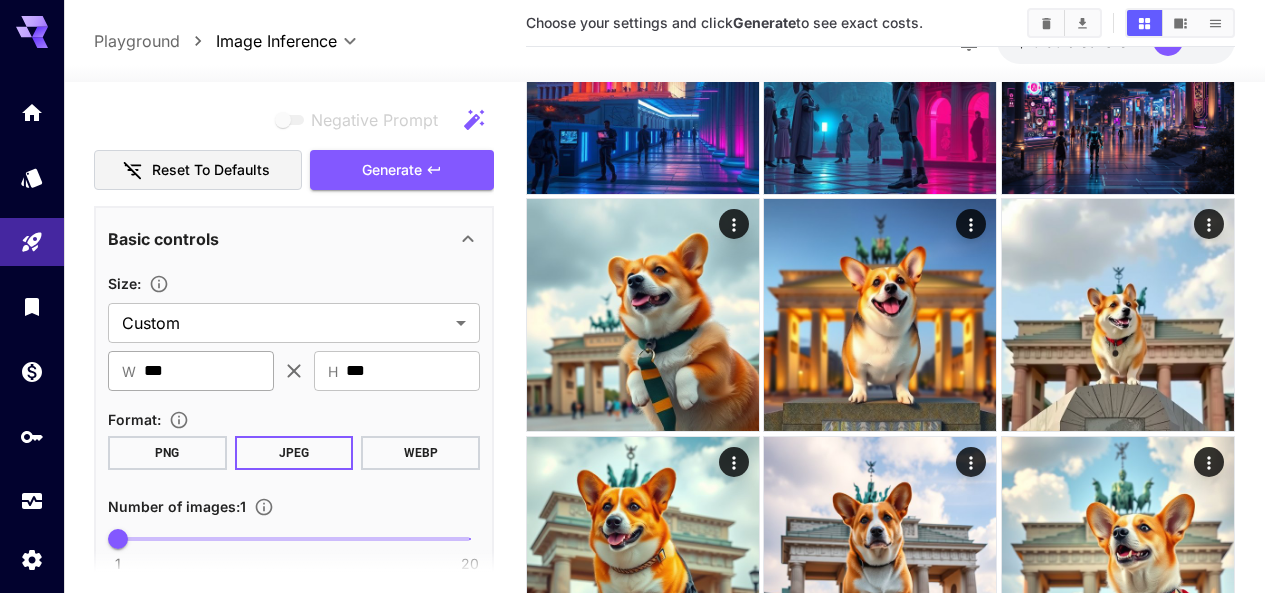 scroll, scrollTop: 753, scrollLeft: 0, axis: vertical 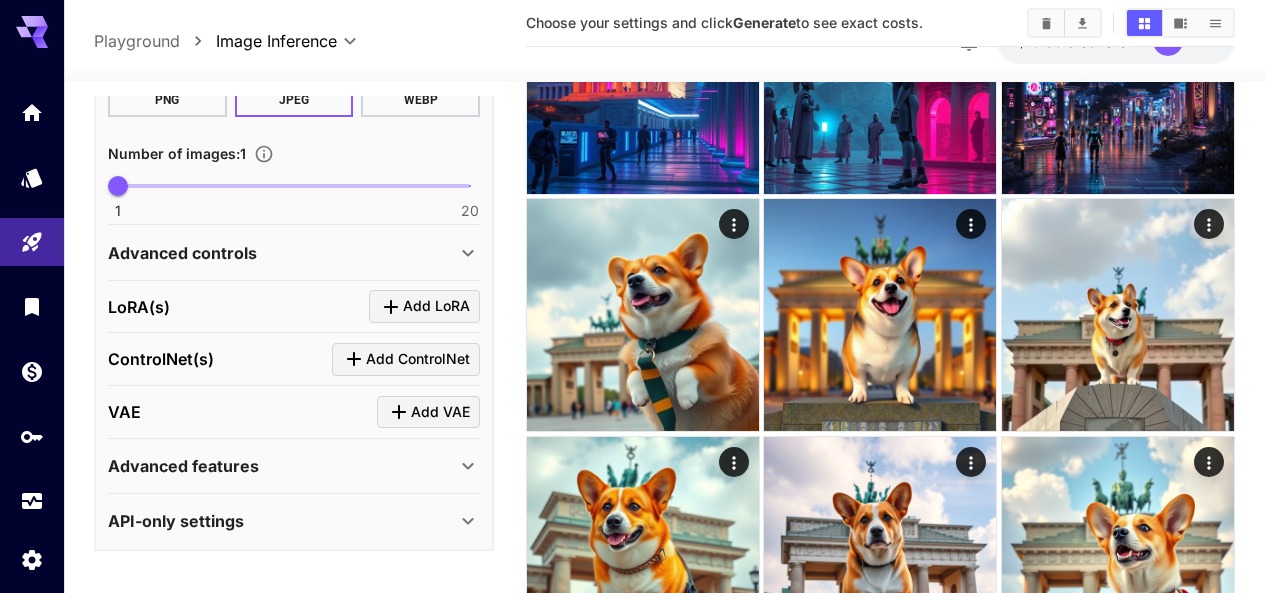 click on "Advanced controls" at bounding box center [282, 253] 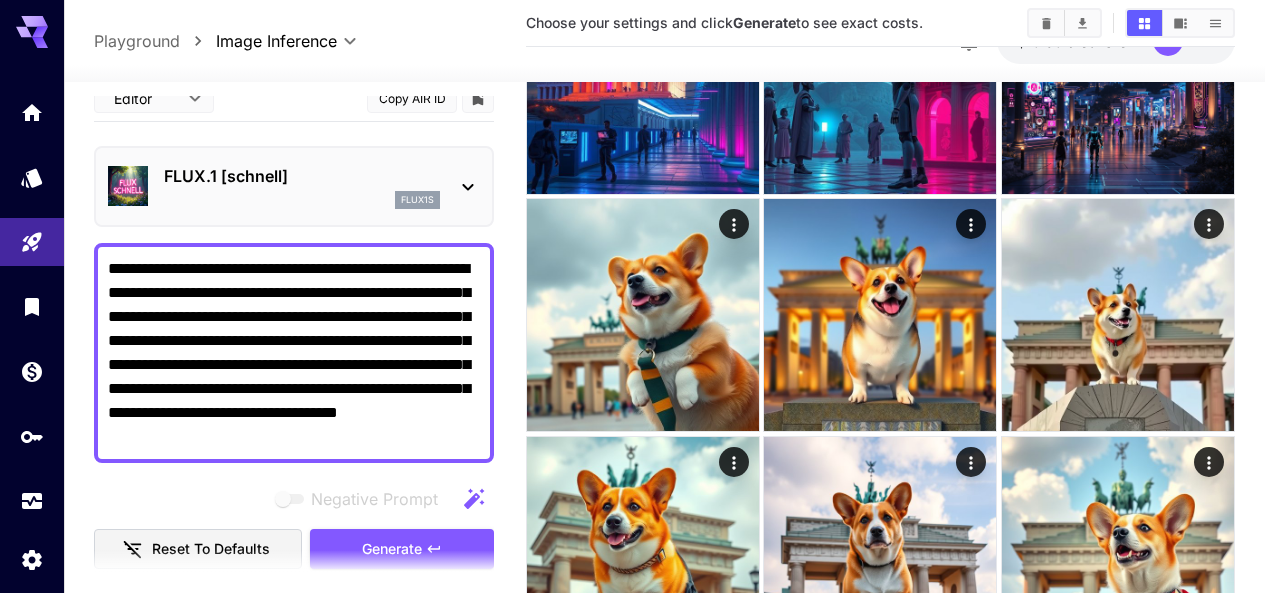 scroll, scrollTop: 0, scrollLeft: 0, axis: both 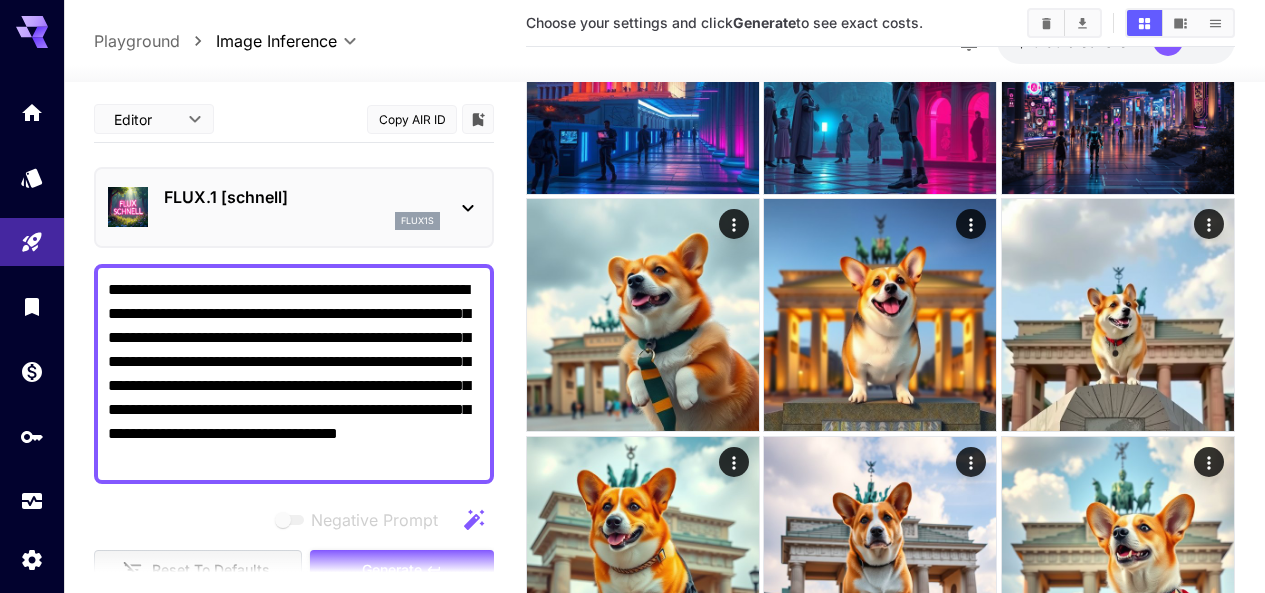 click on "**********" at bounding box center (294, 374) 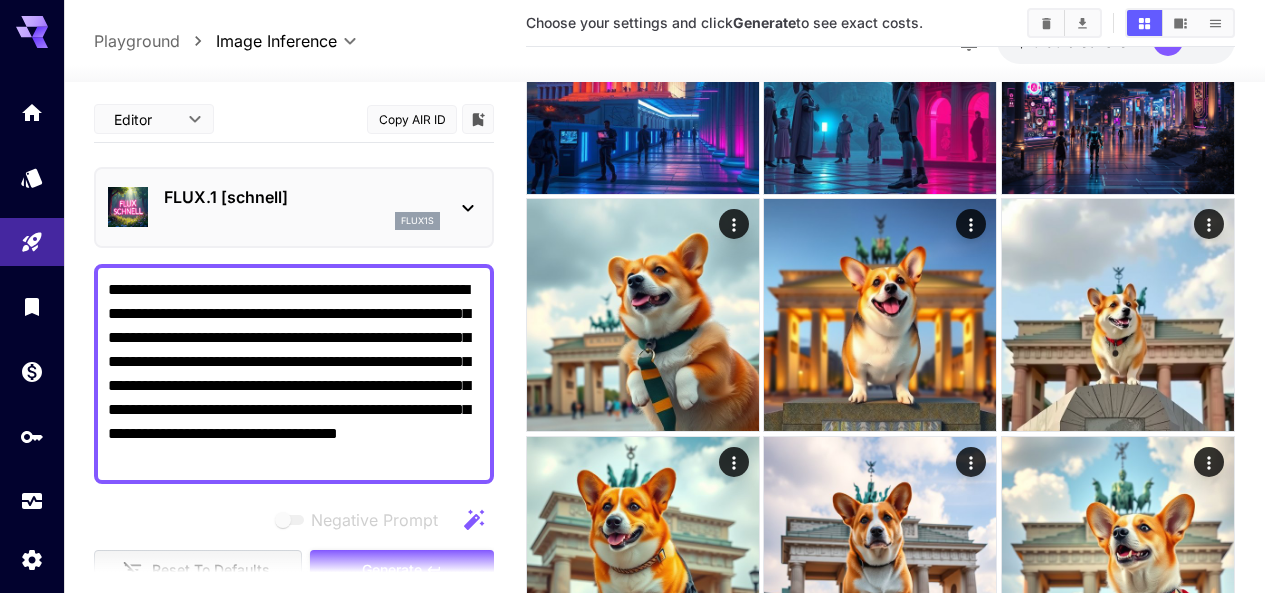 type on "*" 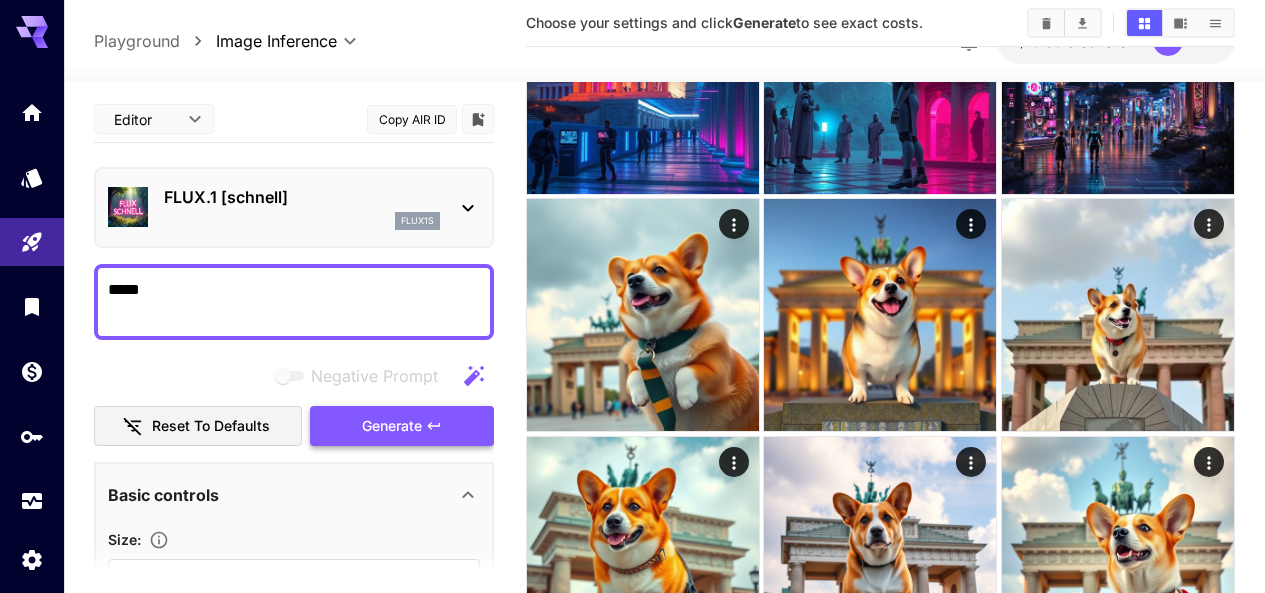 type on "*****" 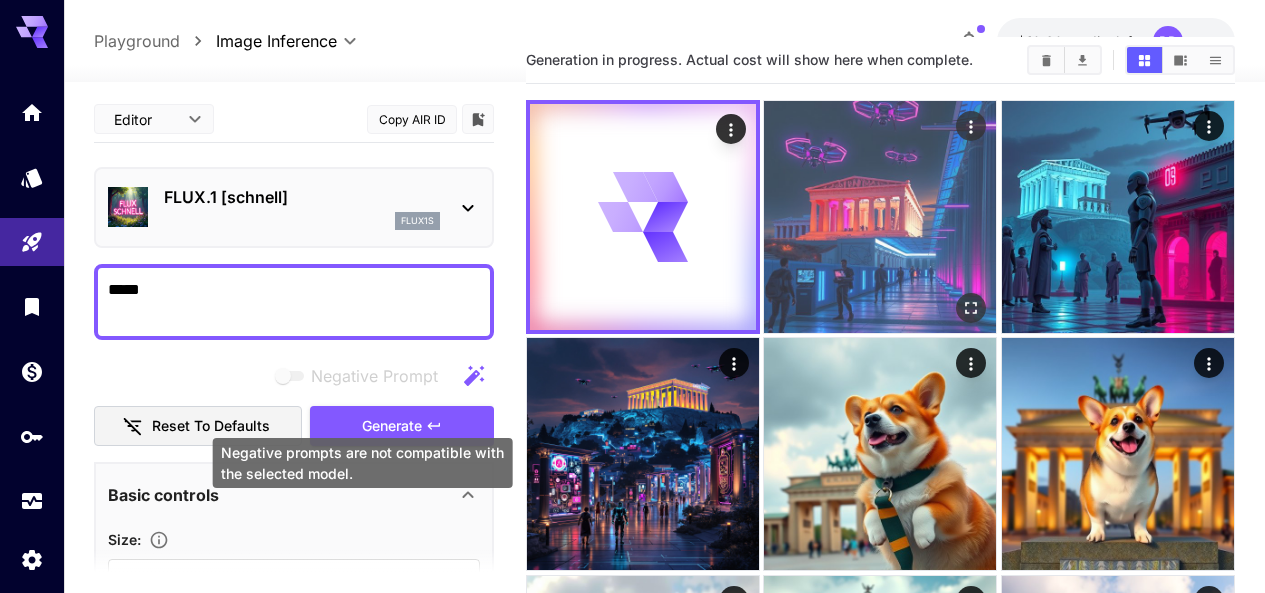 scroll, scrollTop: 0, scrollLeft: 0, axis: both 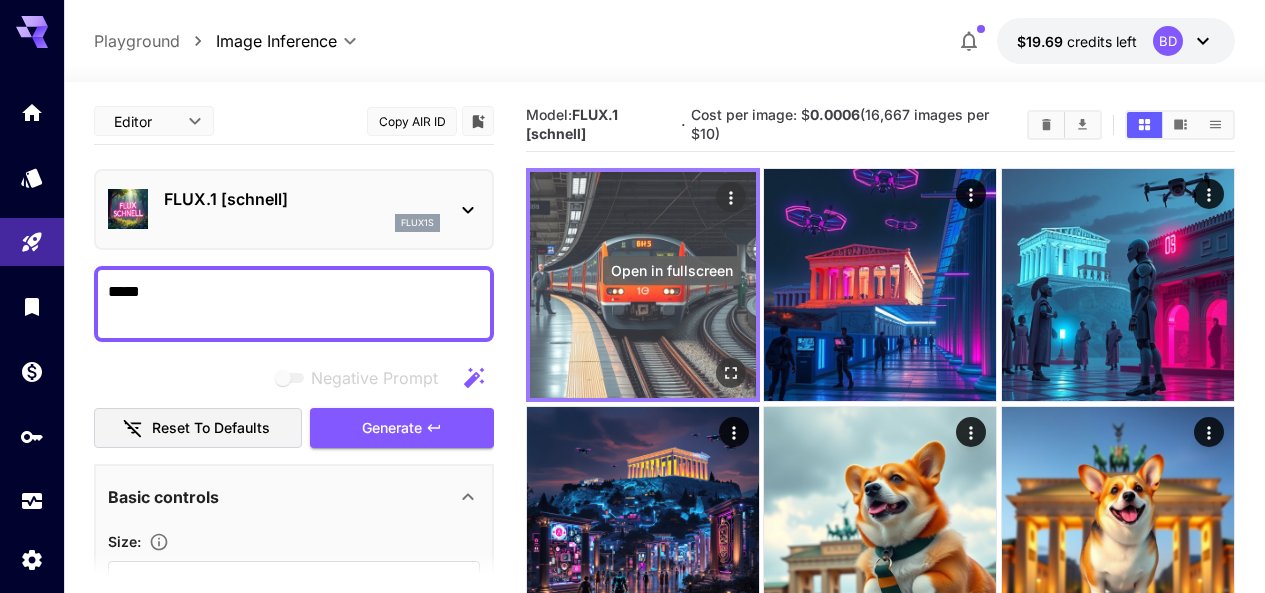 click 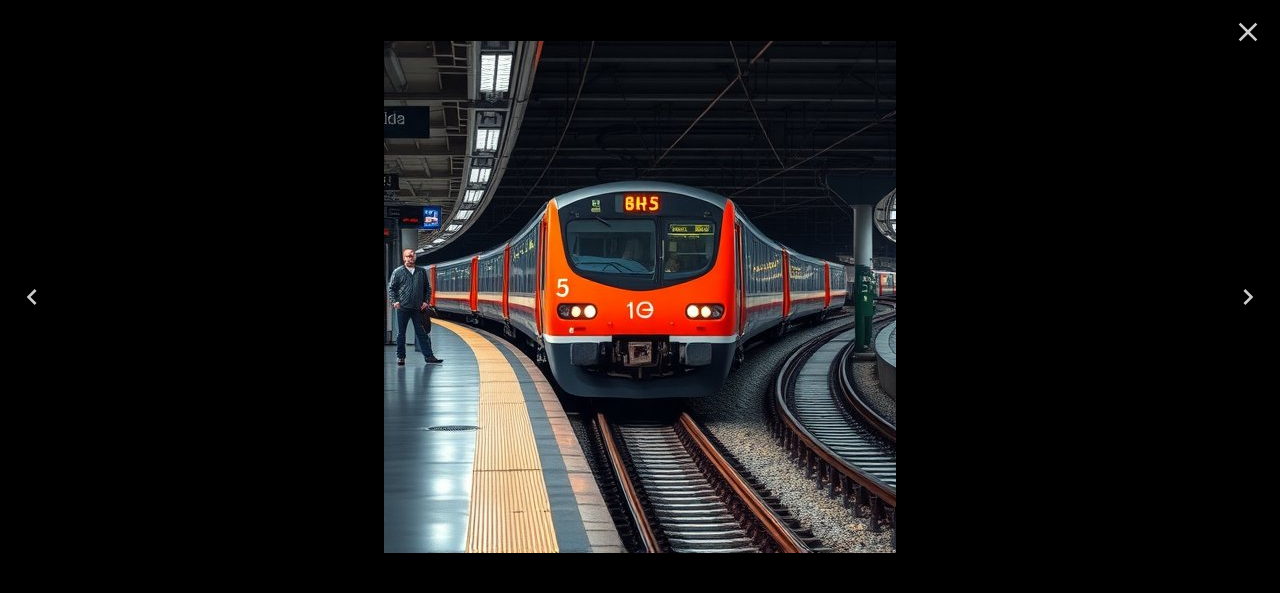 click 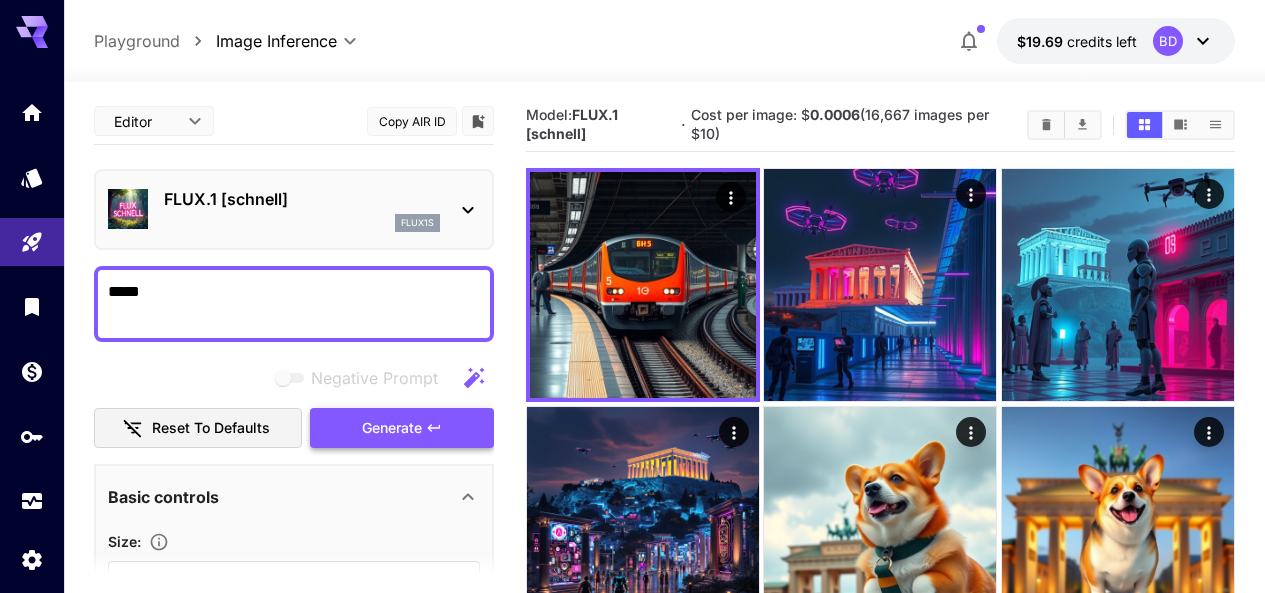 click on "Generate" at bounding box center (402, 428) 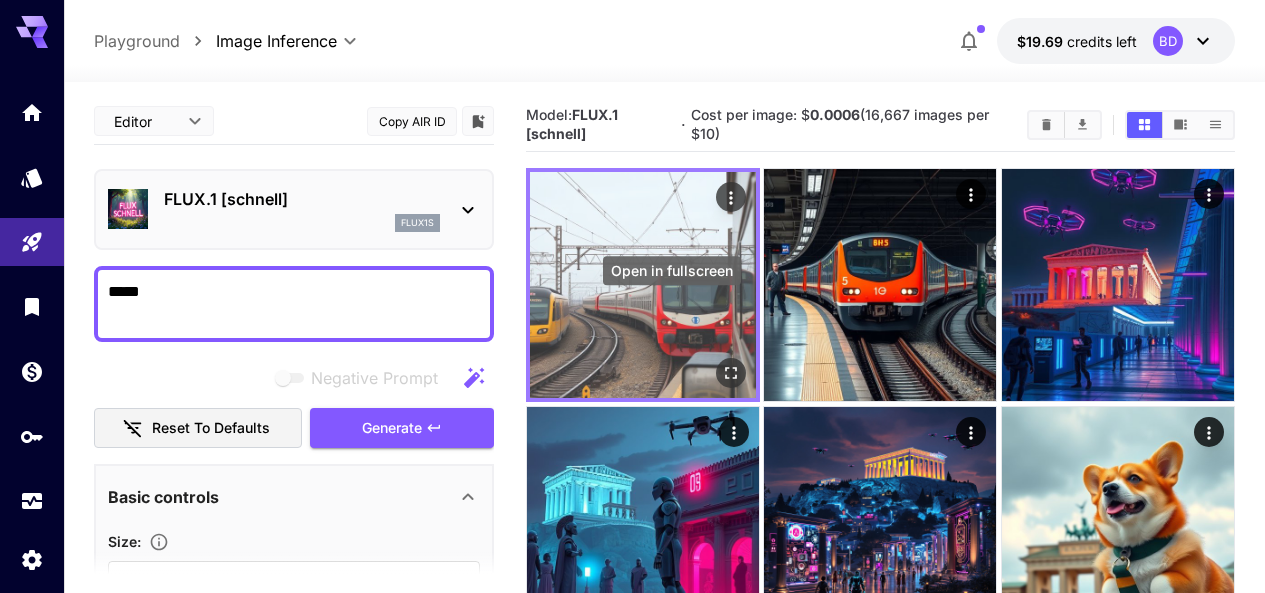 click 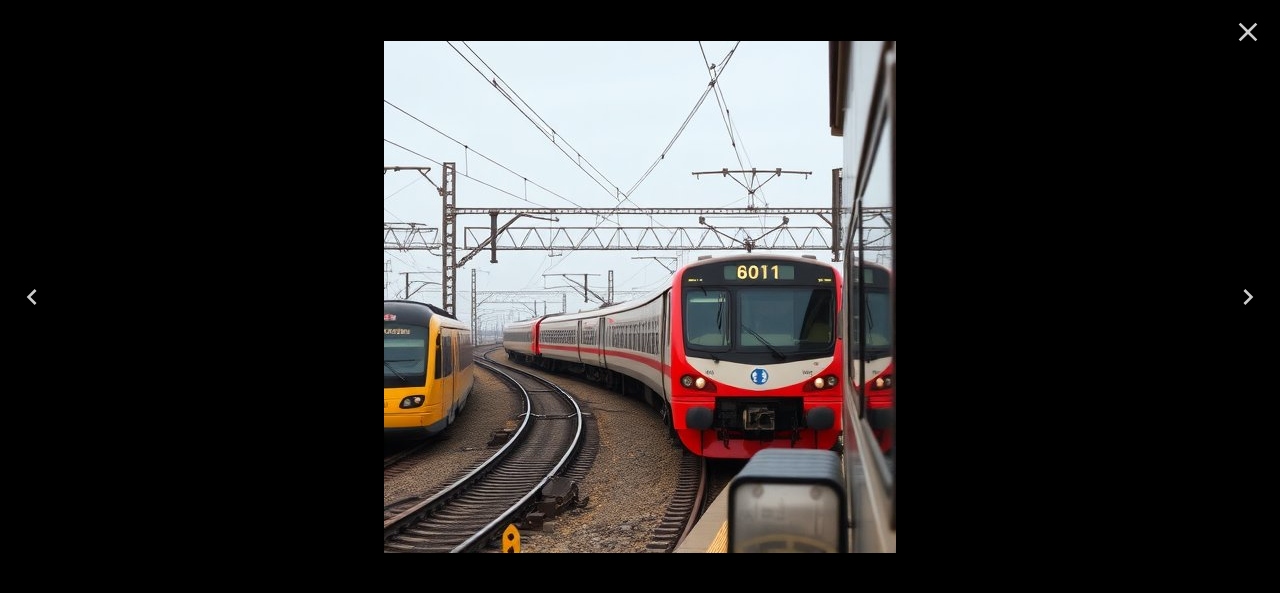 click at bounding box center [1248, 32] 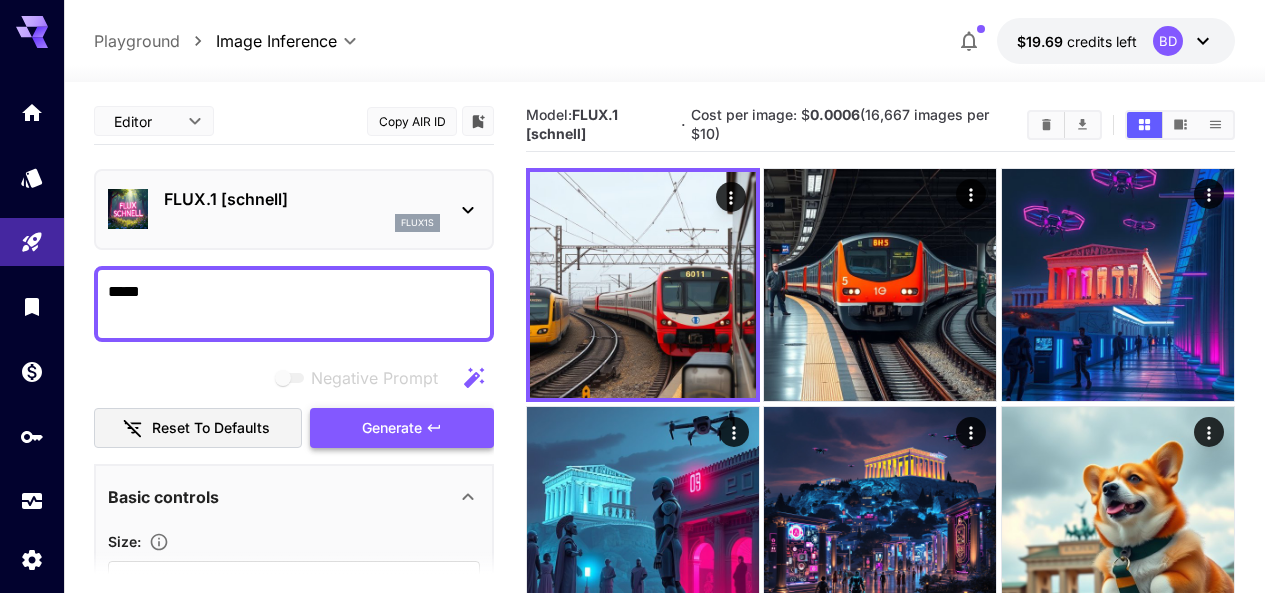 click on "Generate" at bounding box center (402, 428) 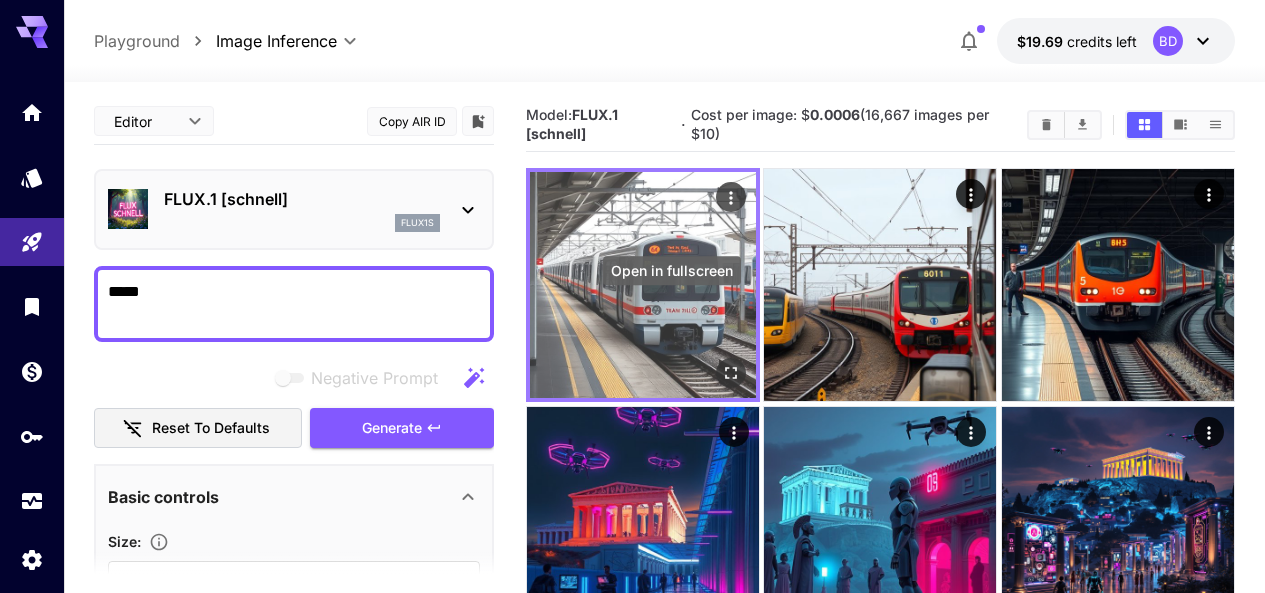 click 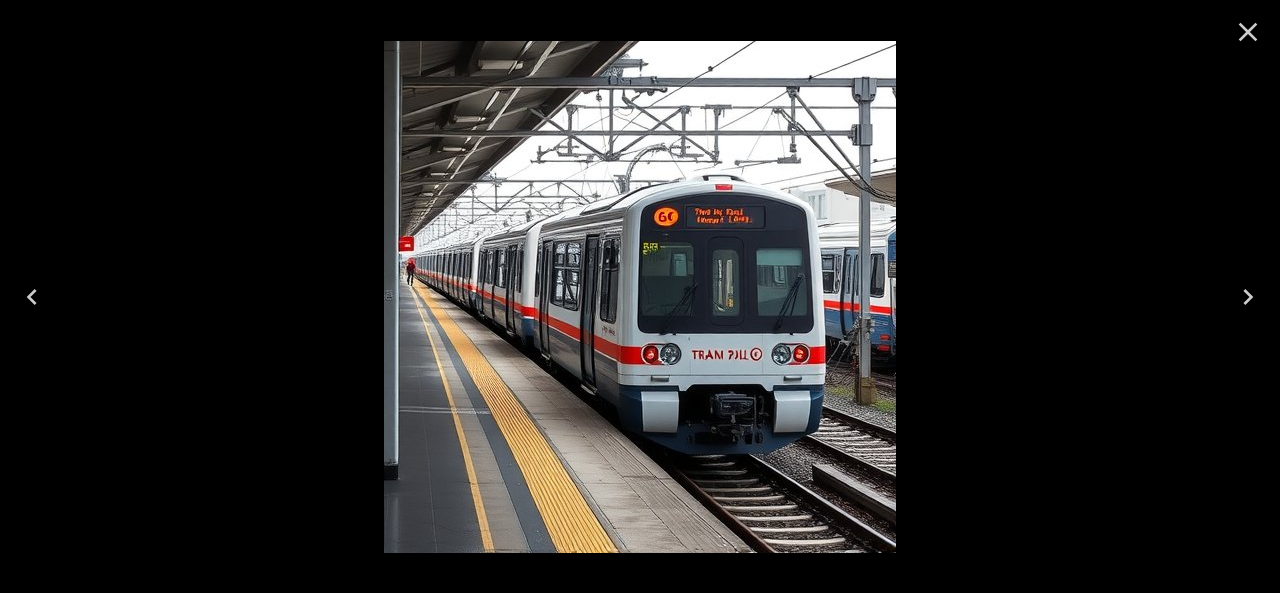 click 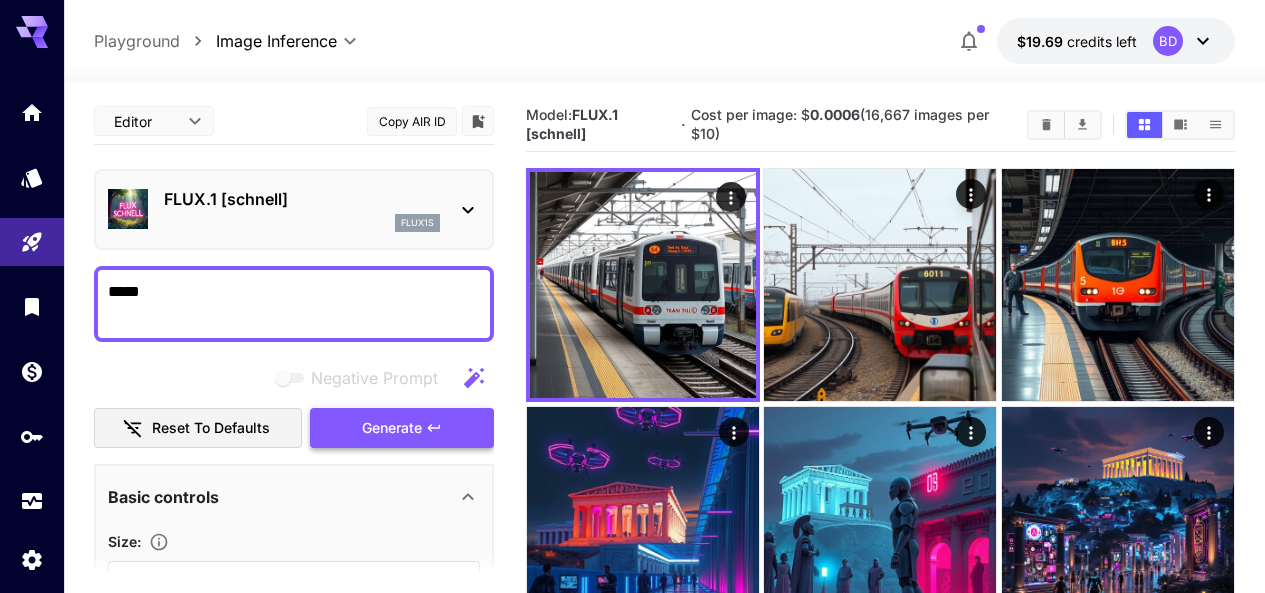 click on "Generate" at bounding box center (402, 428) 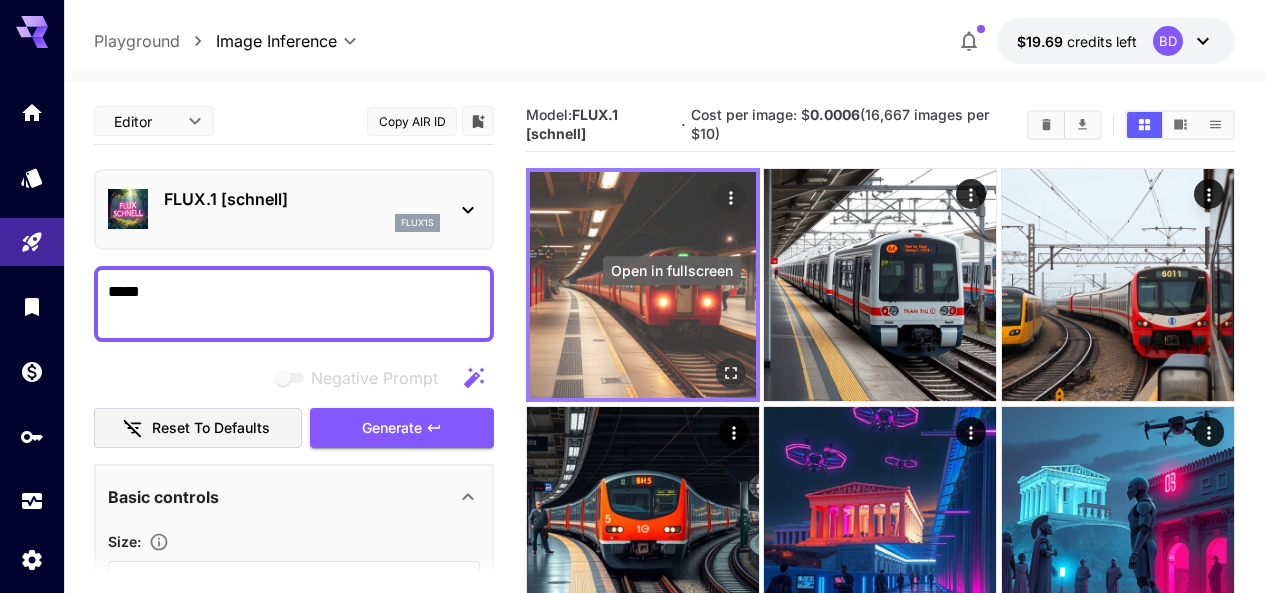 click 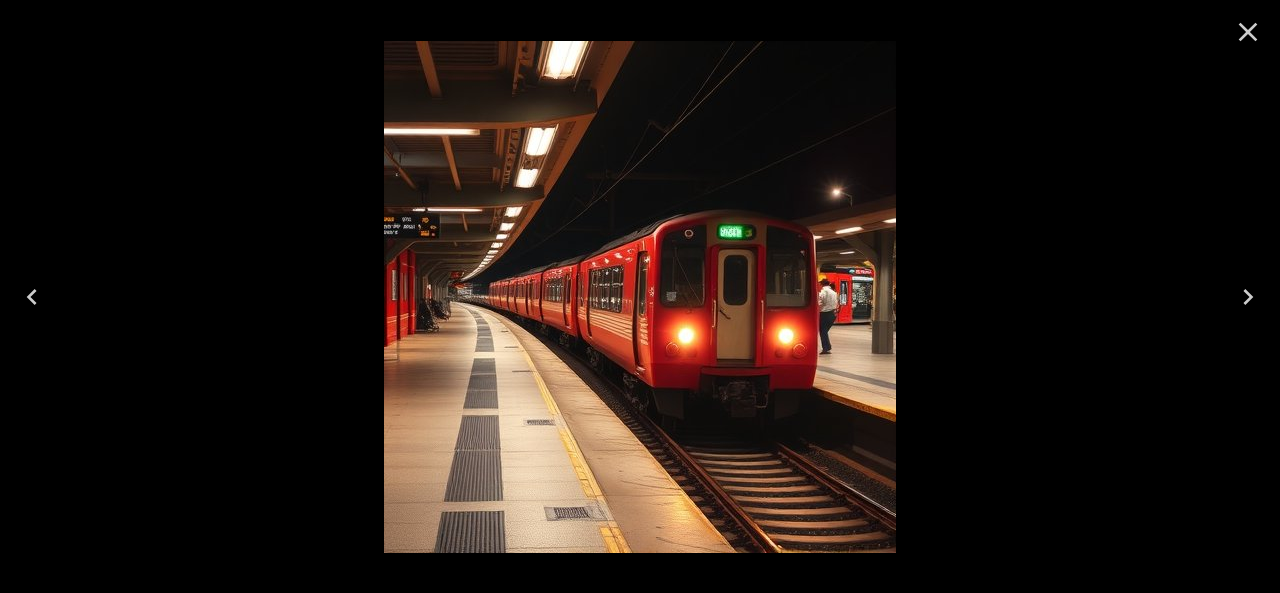 click 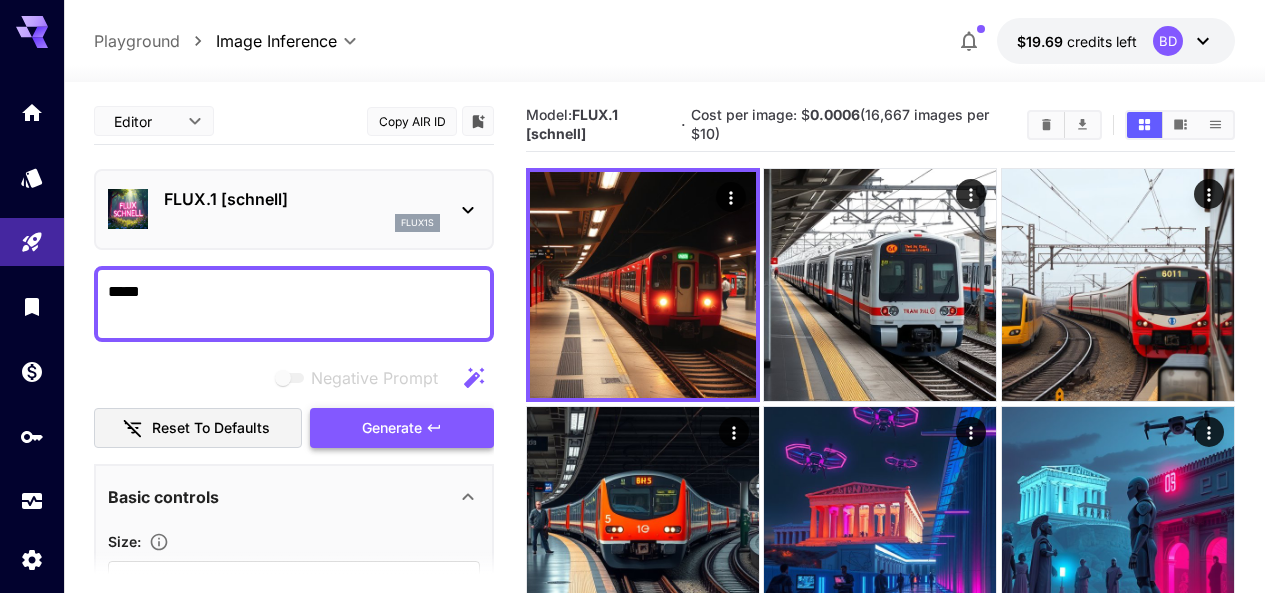 click 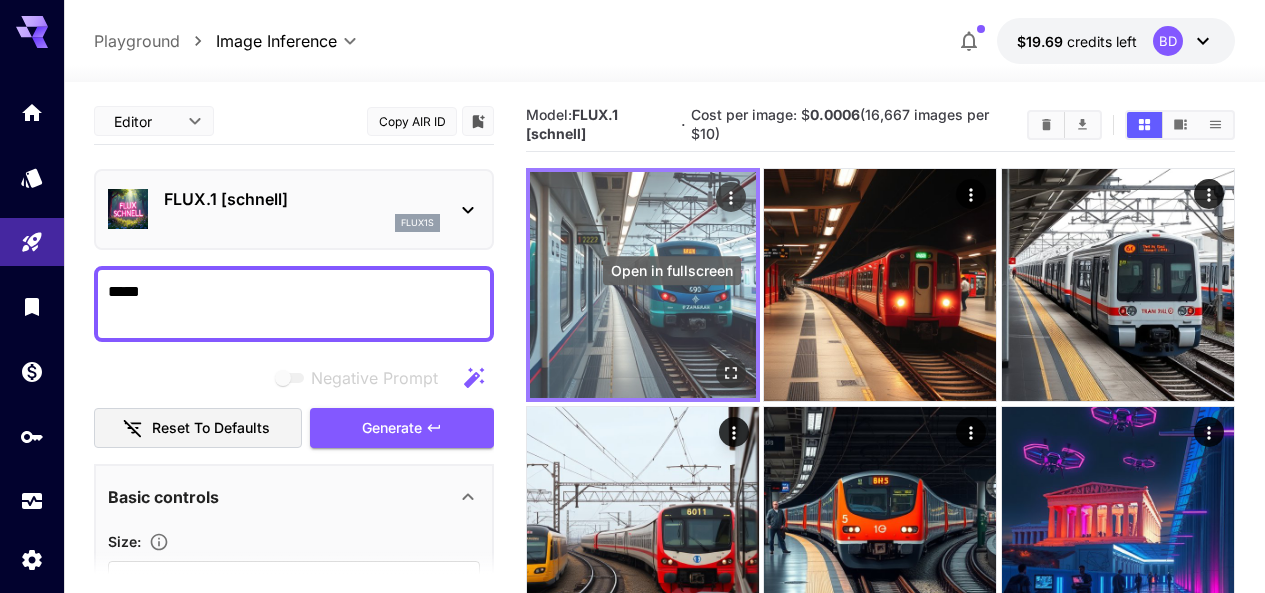 click 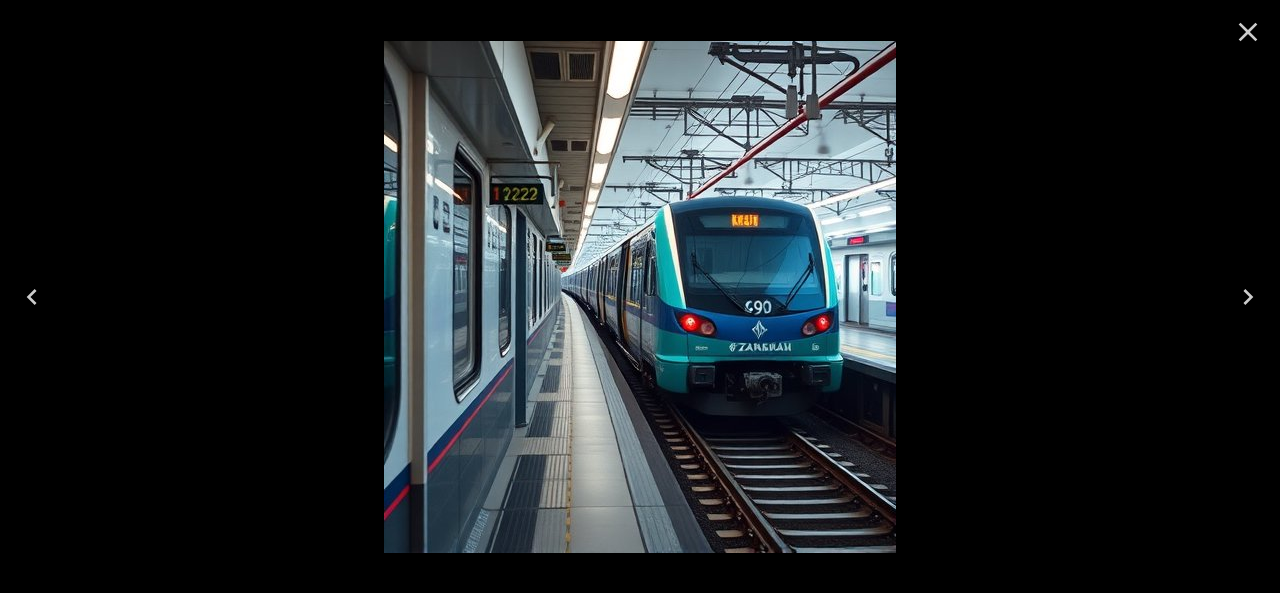 click 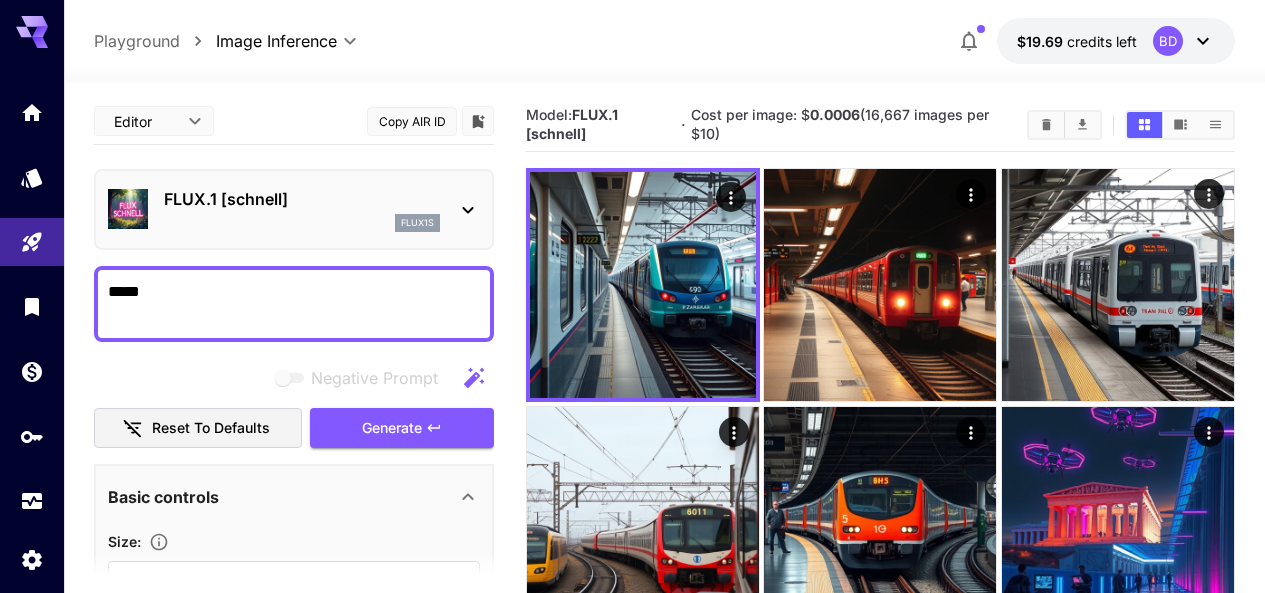 click on "*****" at bounding box center [294, 304] 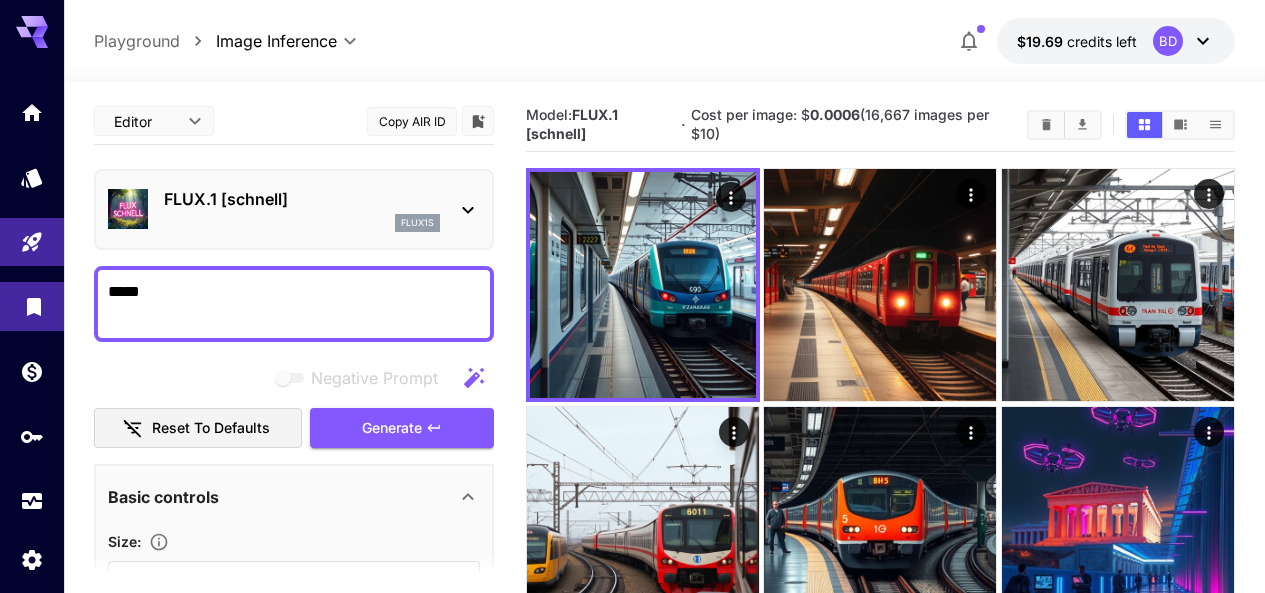 drag, startPoint x: 198, startPoint y: 286, endPoint x: 60, endPoint y: 288, distance: 138.0145 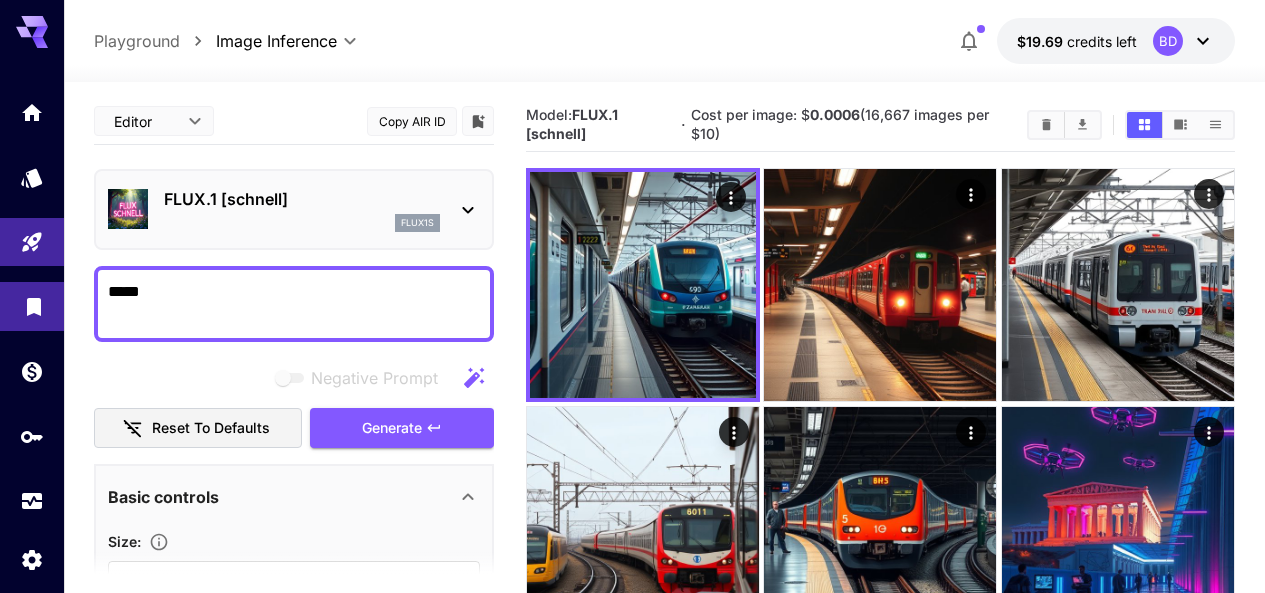 click on "**********" at bounding box center (632, 4029) 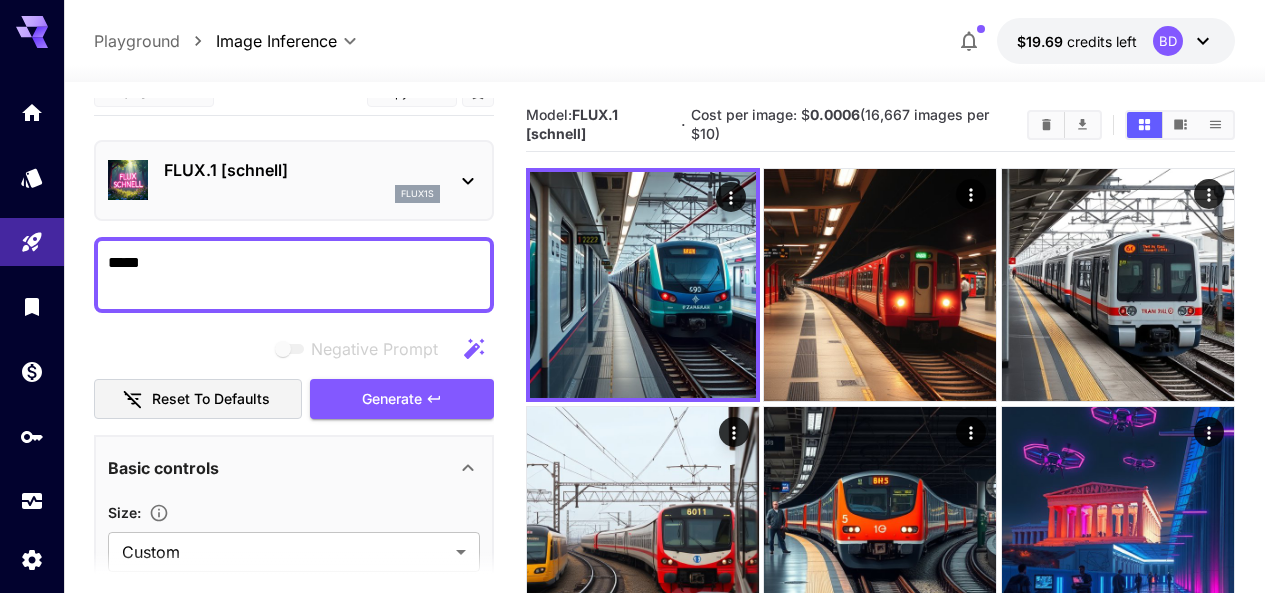 scroll, scrollTop: 0, scrollLeft: 0, axis: both 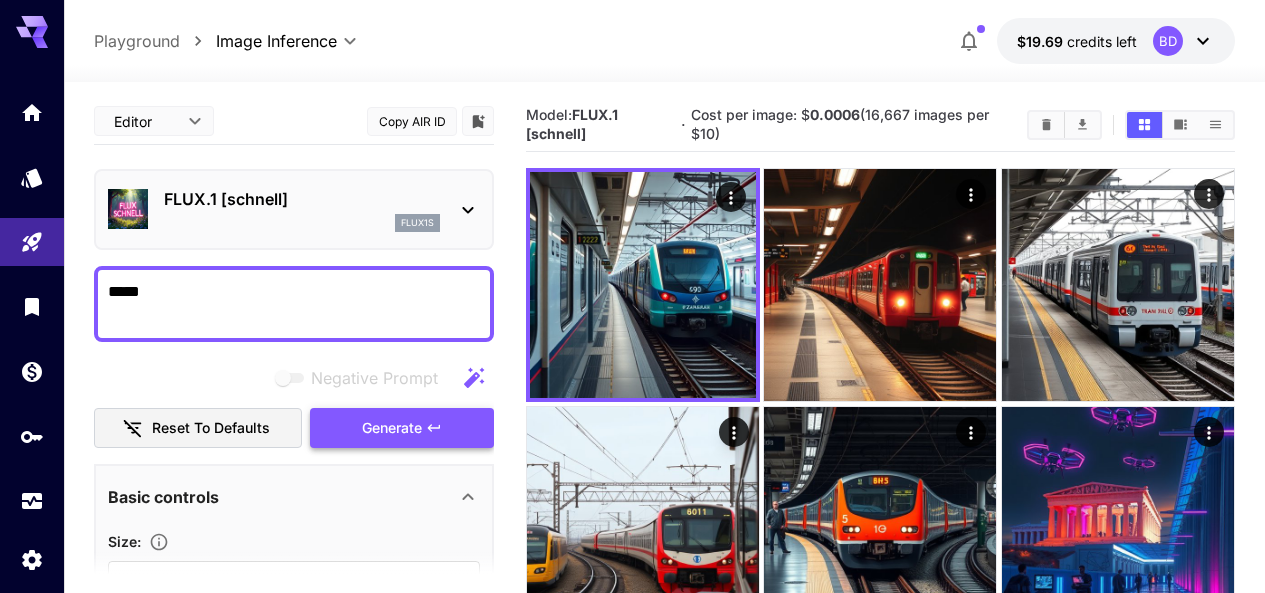click on "Generate" at bounding box center [392, 428] 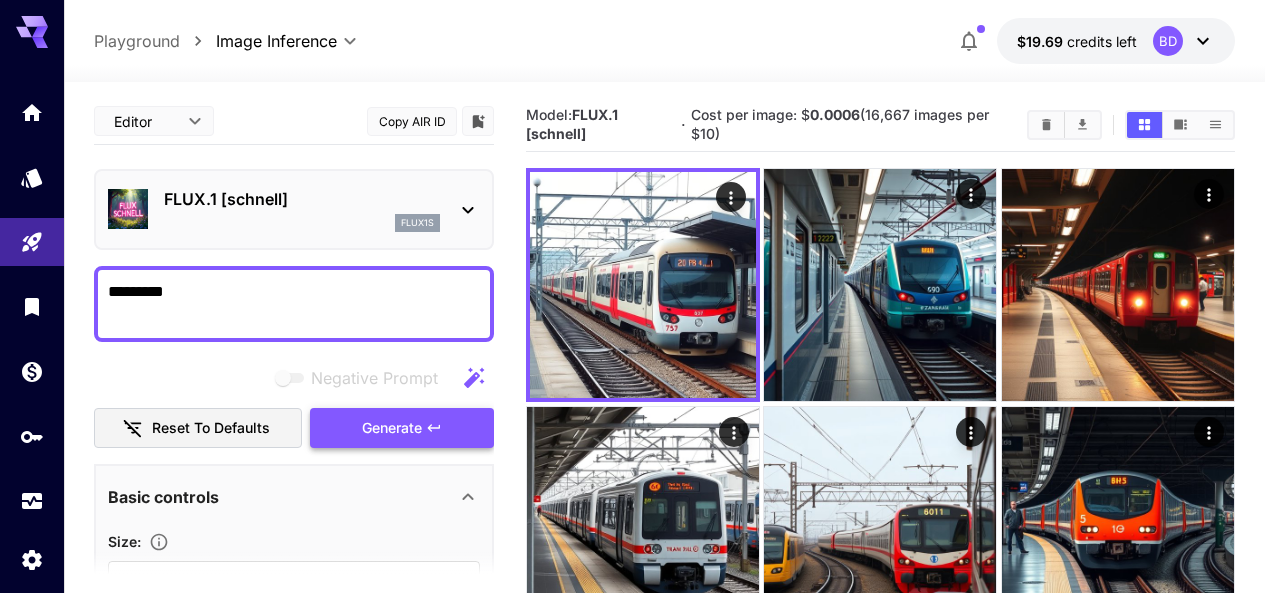 click on "Generate" at bounding box center [392, 428] 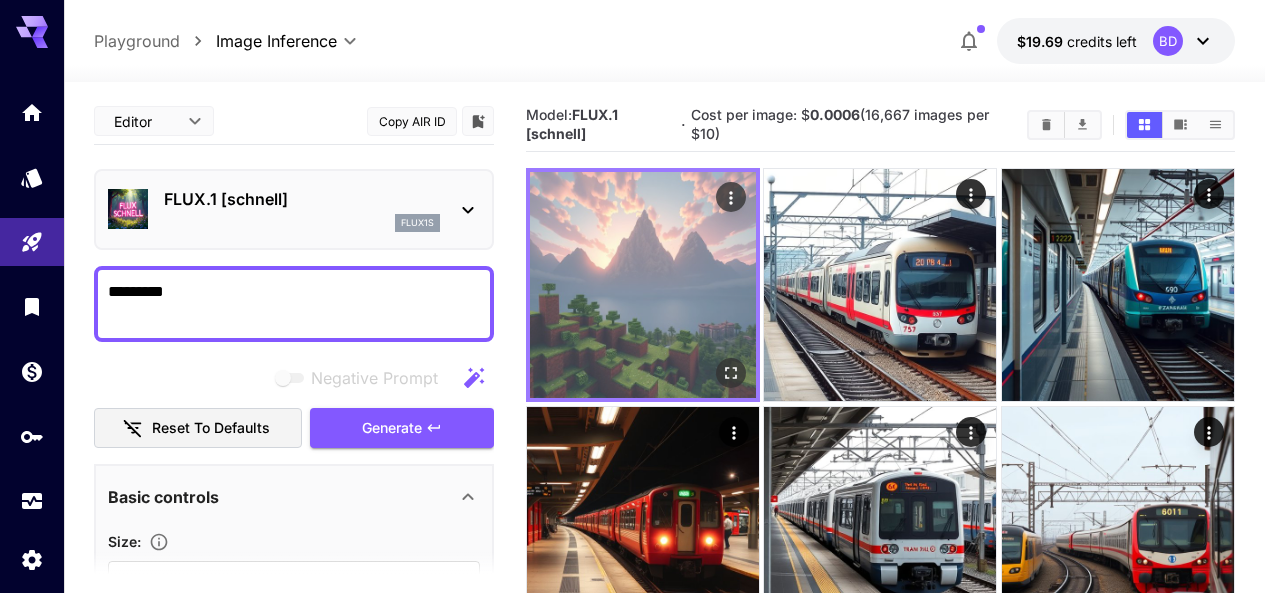 click at bounding box center [643, 285] 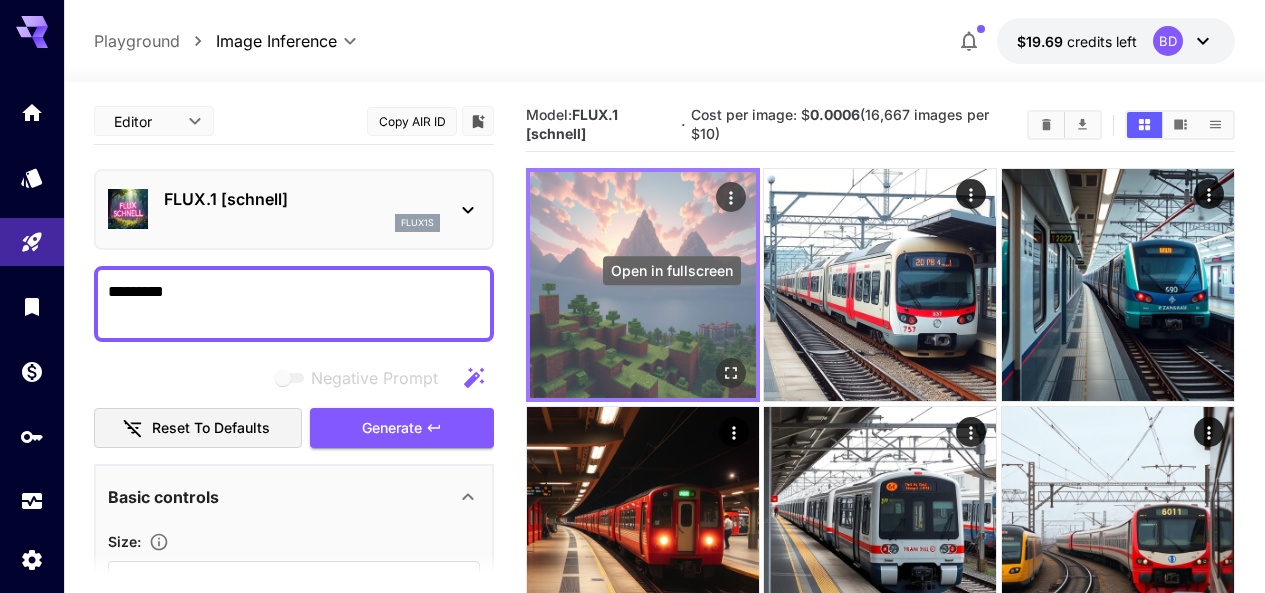 click 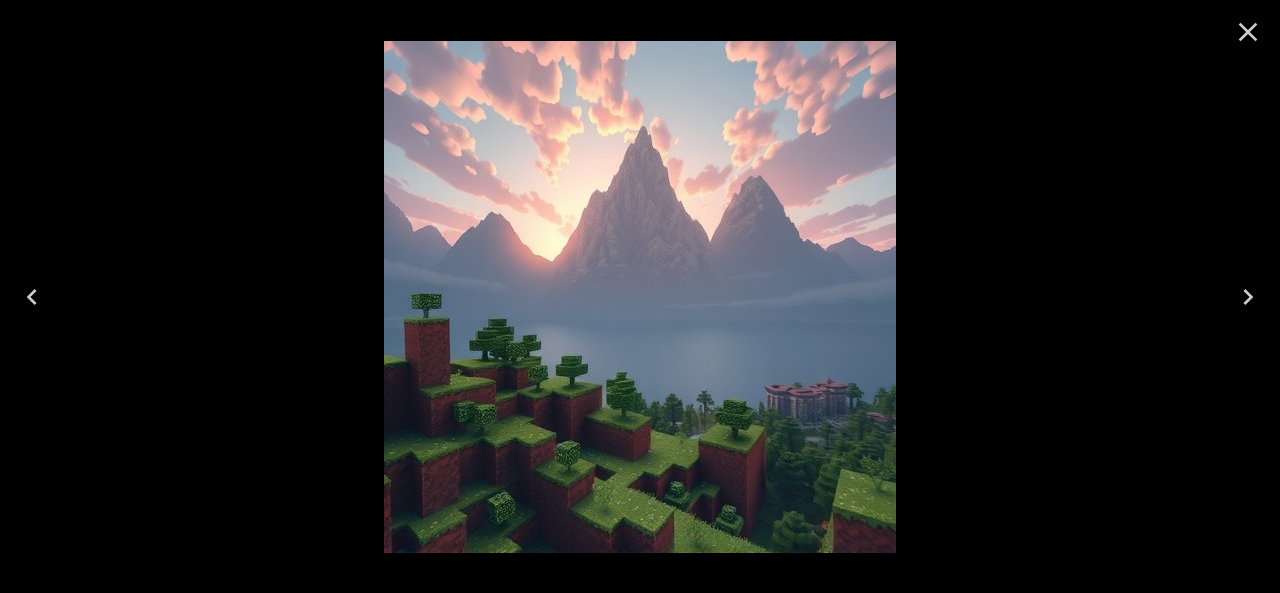 click 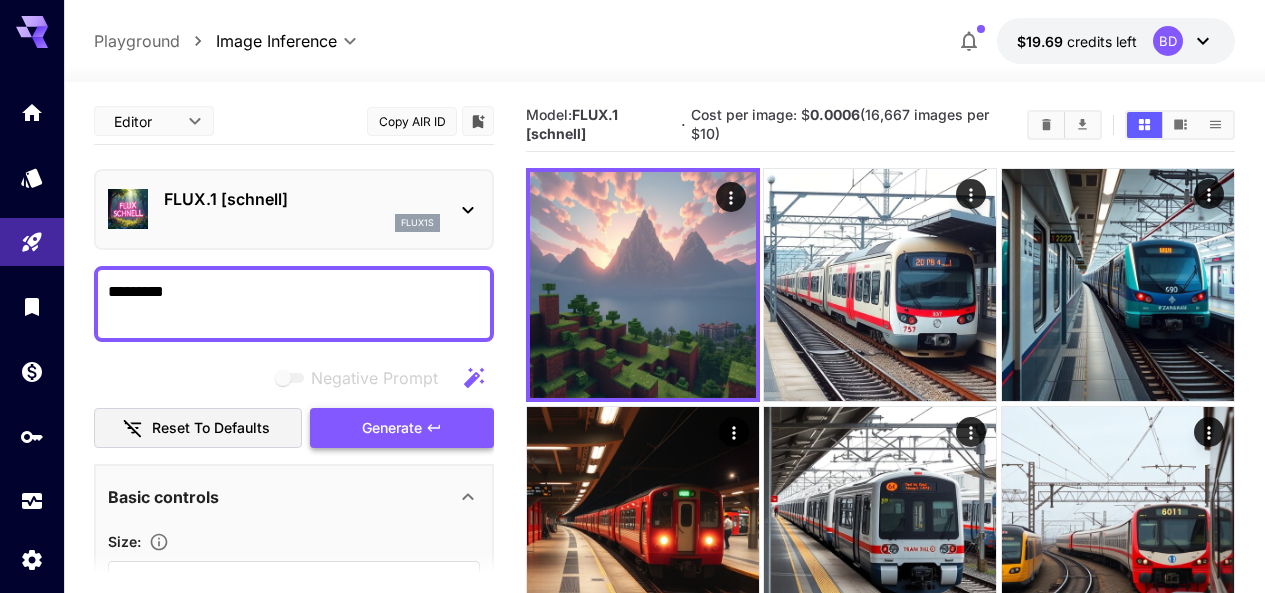click on "Generate" at bounding box center (392, 428) 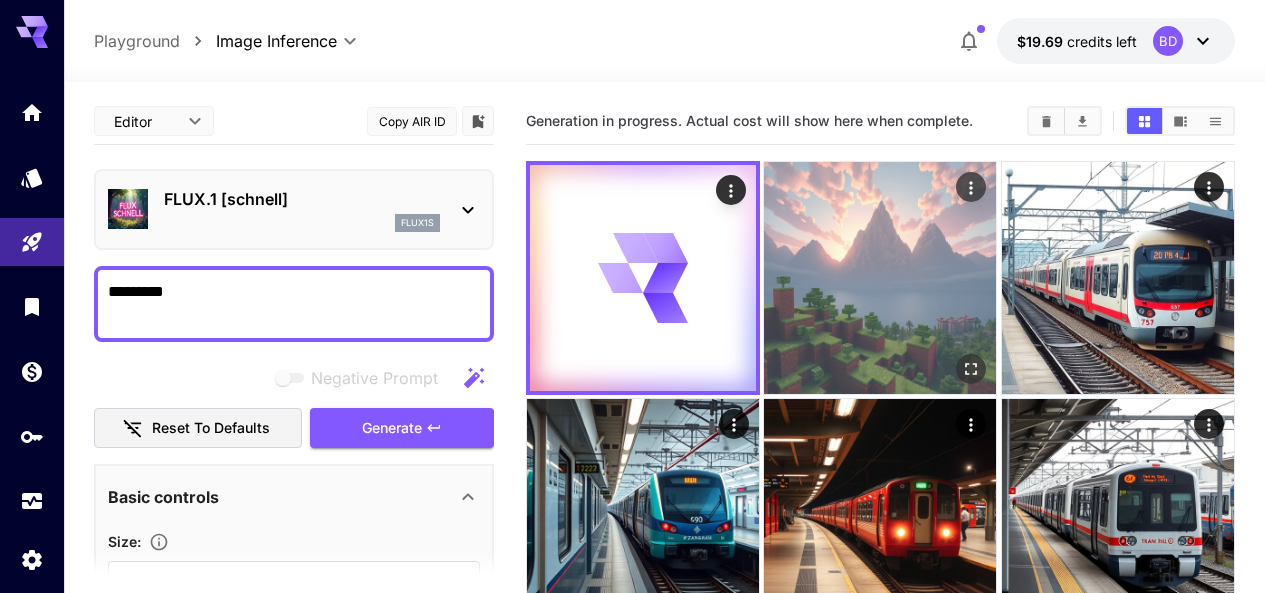 click at bounding box center (972, 369) 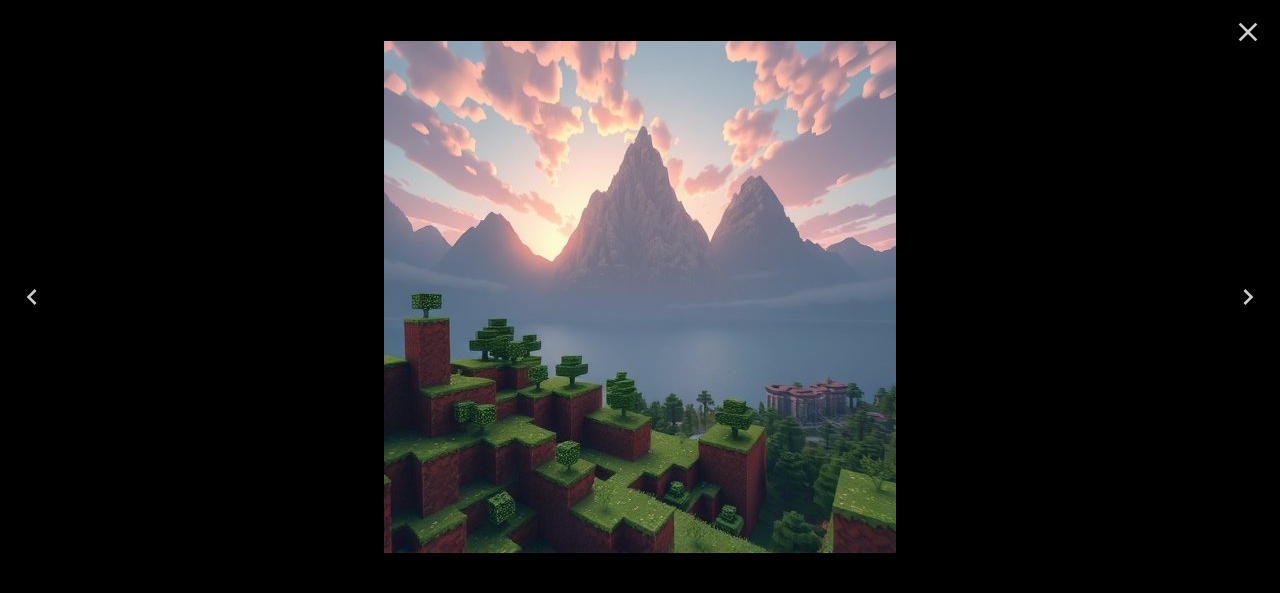 click 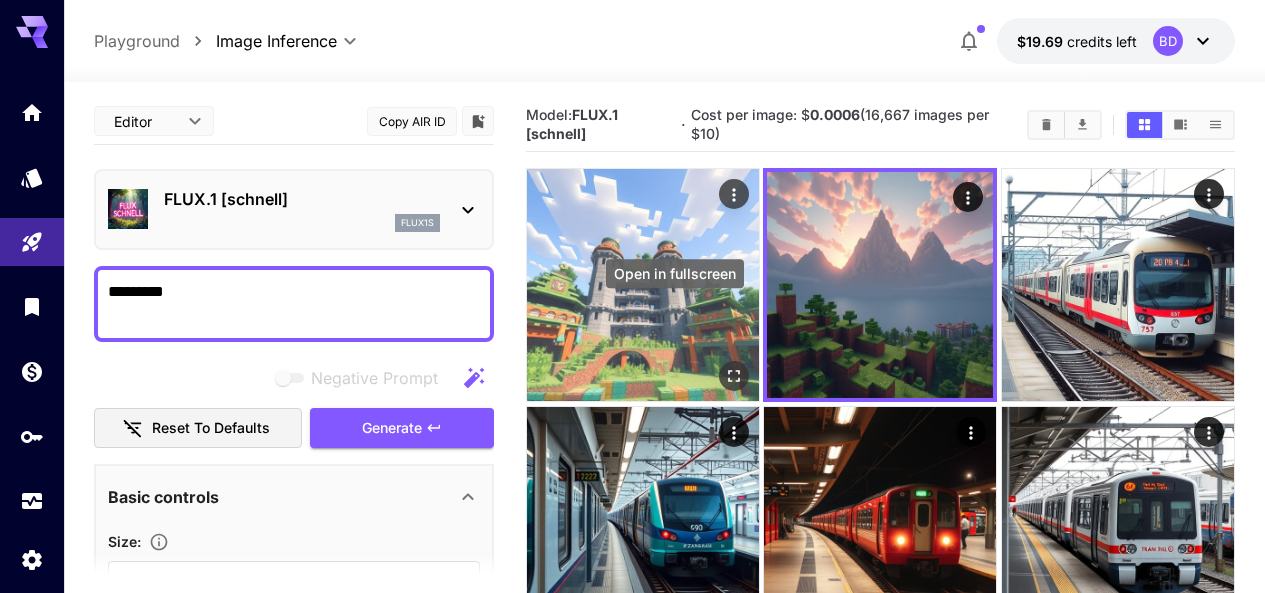 click 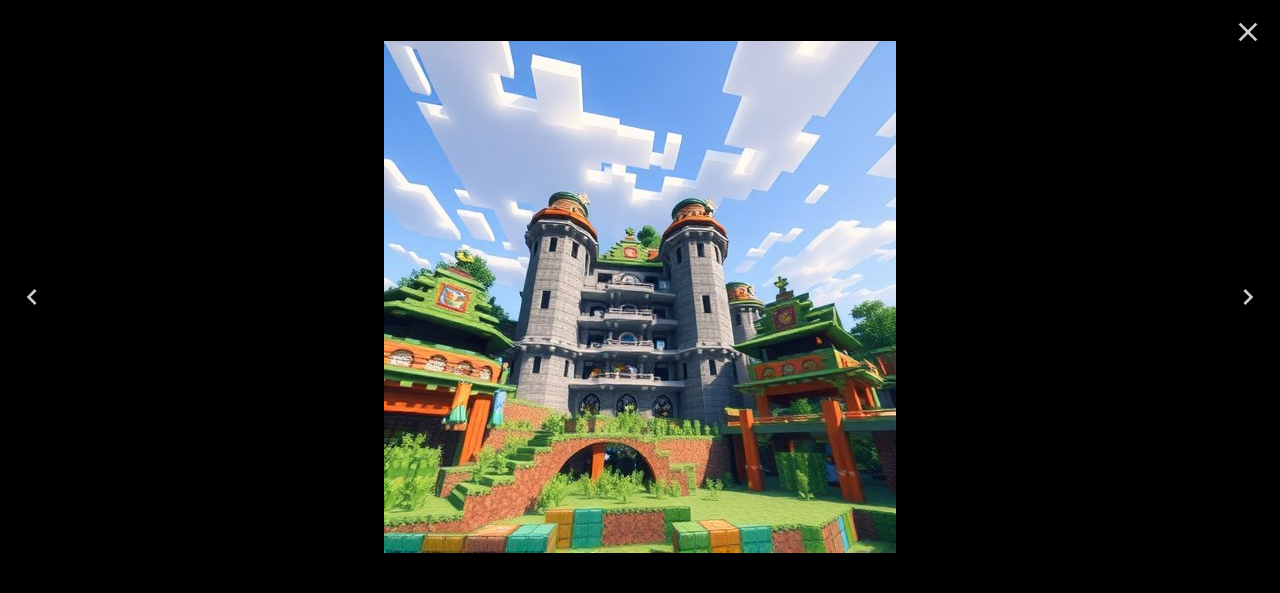 click 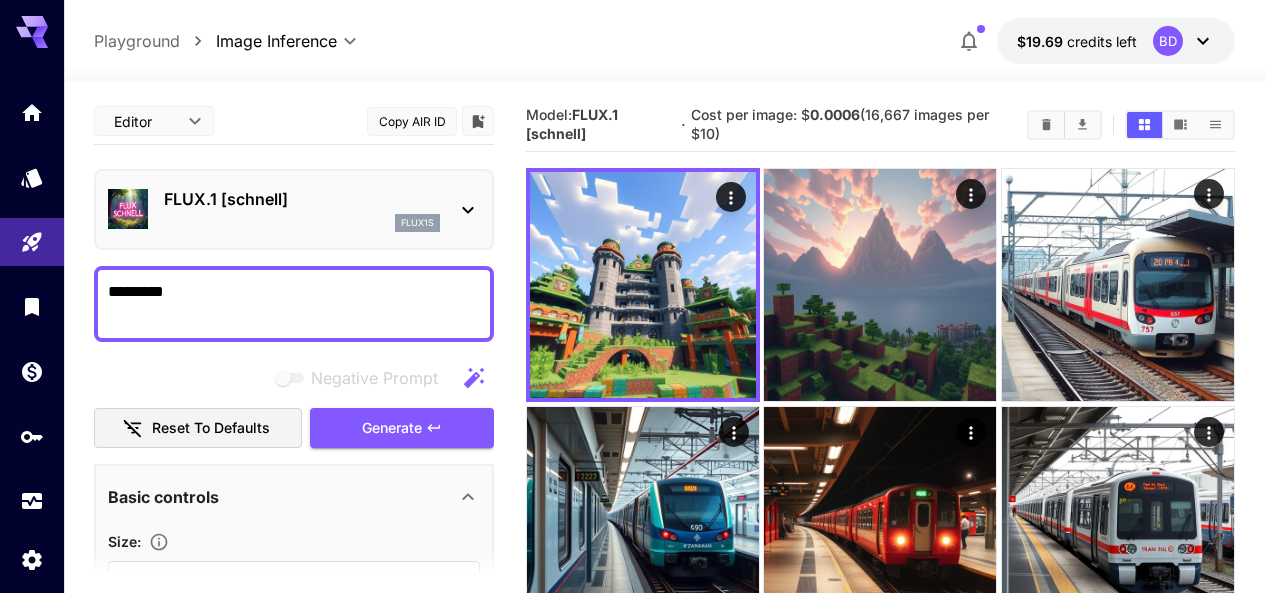 click on "*********" at bounding box center (294, 304) 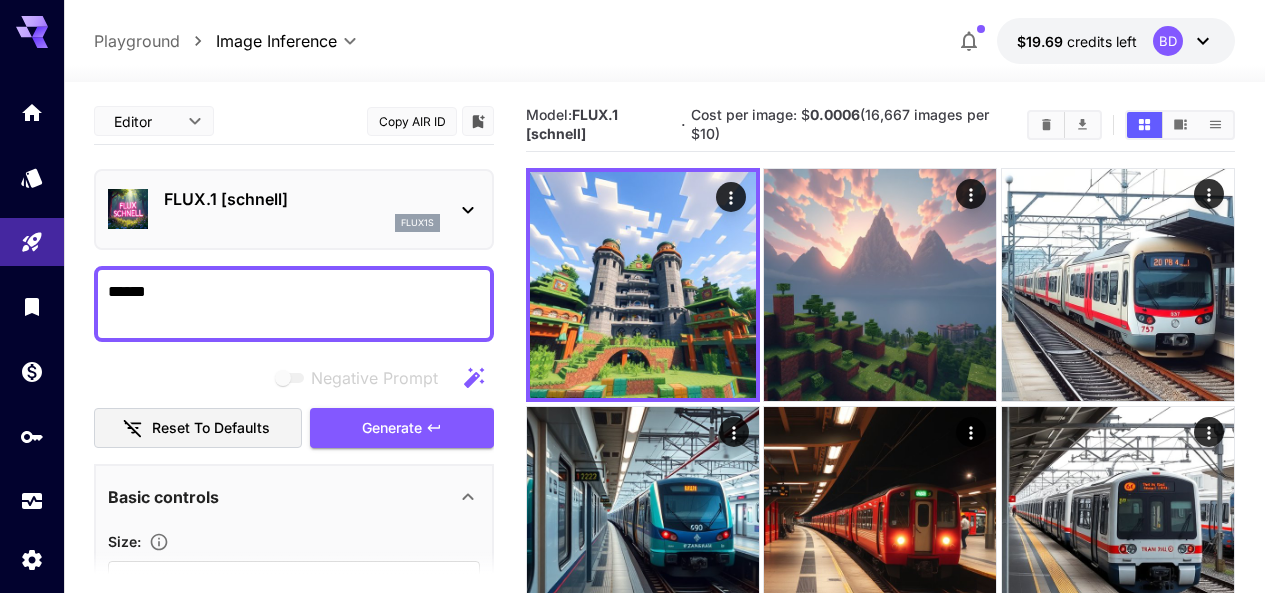 click on "Negative Prompt Reset to defaults Generate" at bounding box center (294, 403) 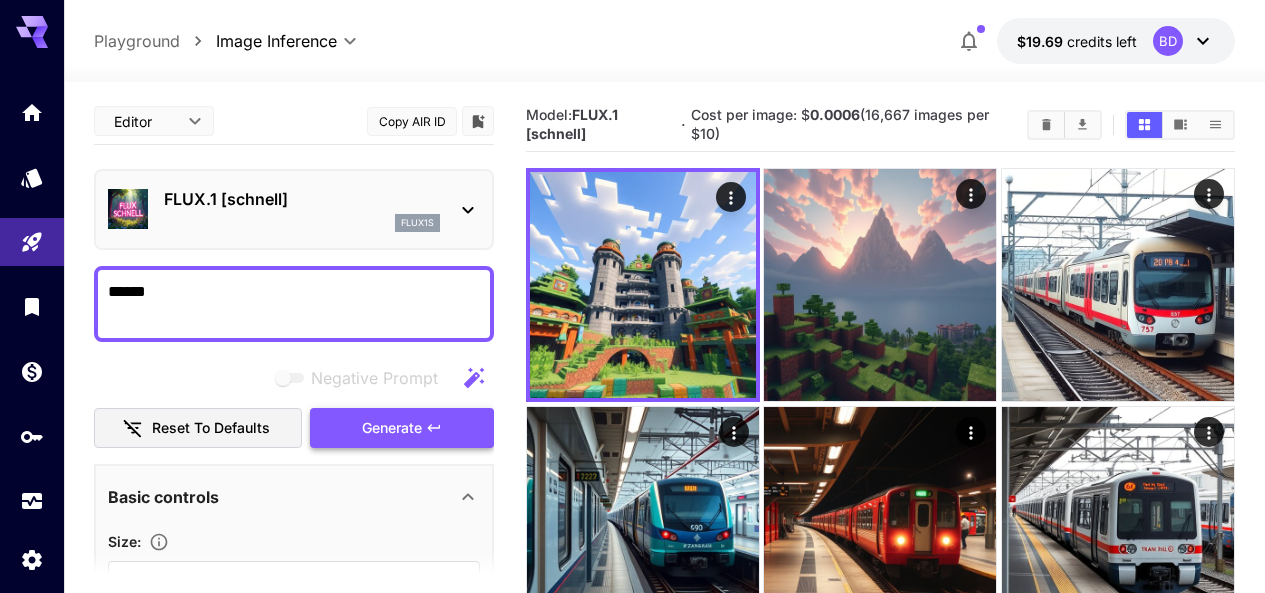 click on "Generate" at bounding box center (402, 428) 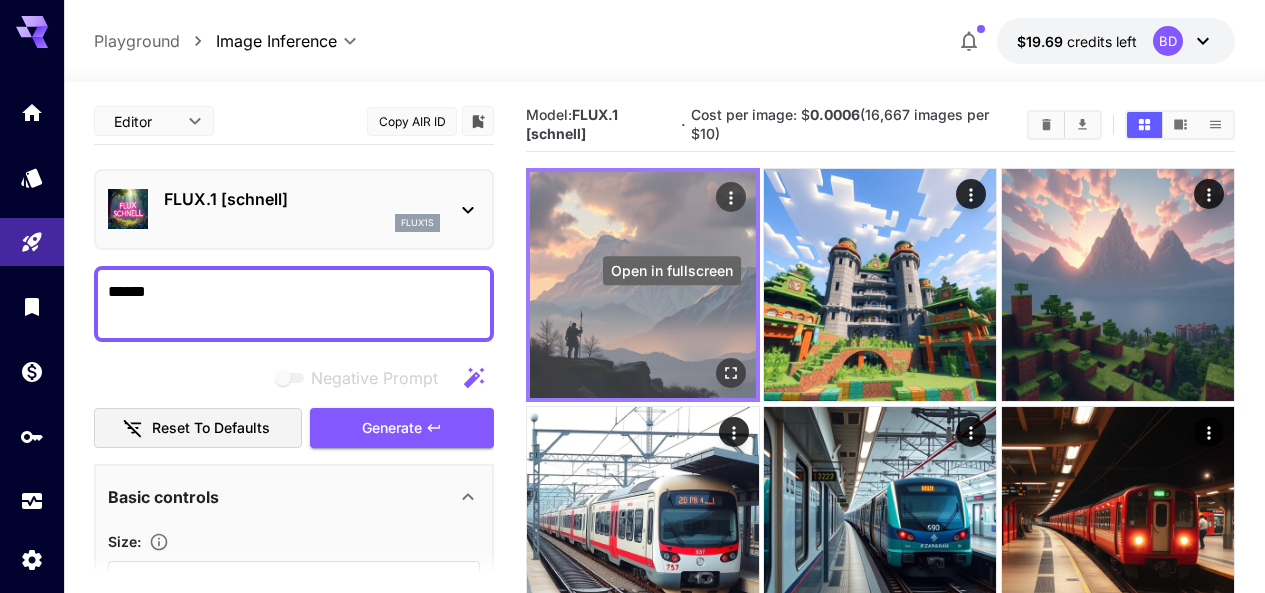 click 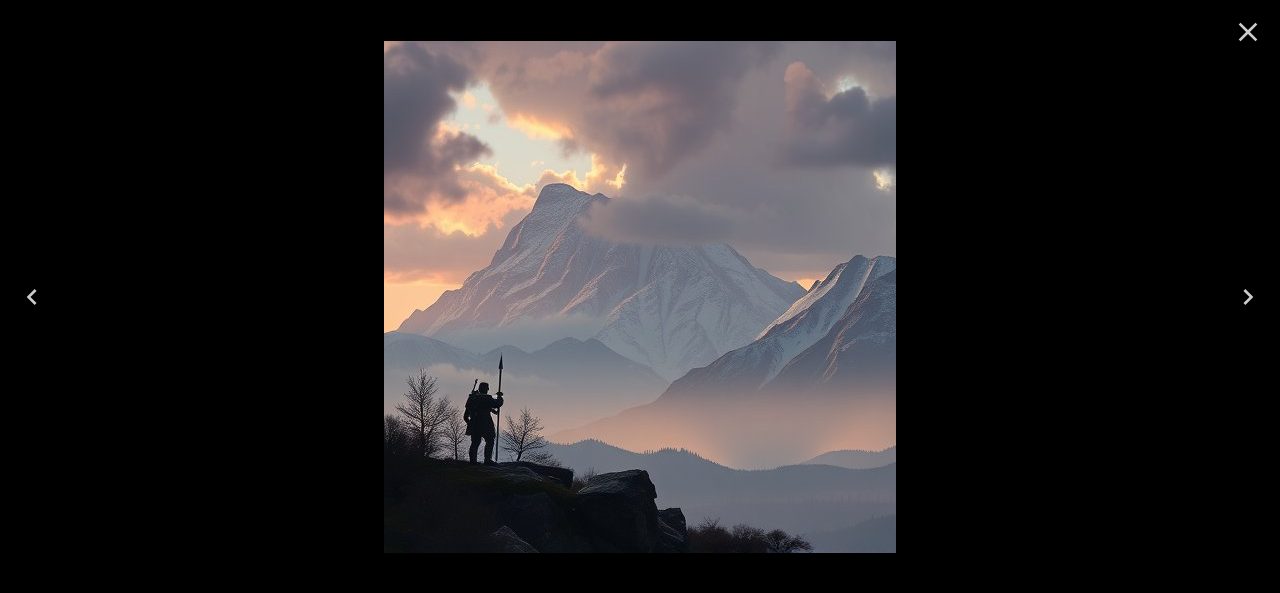 click 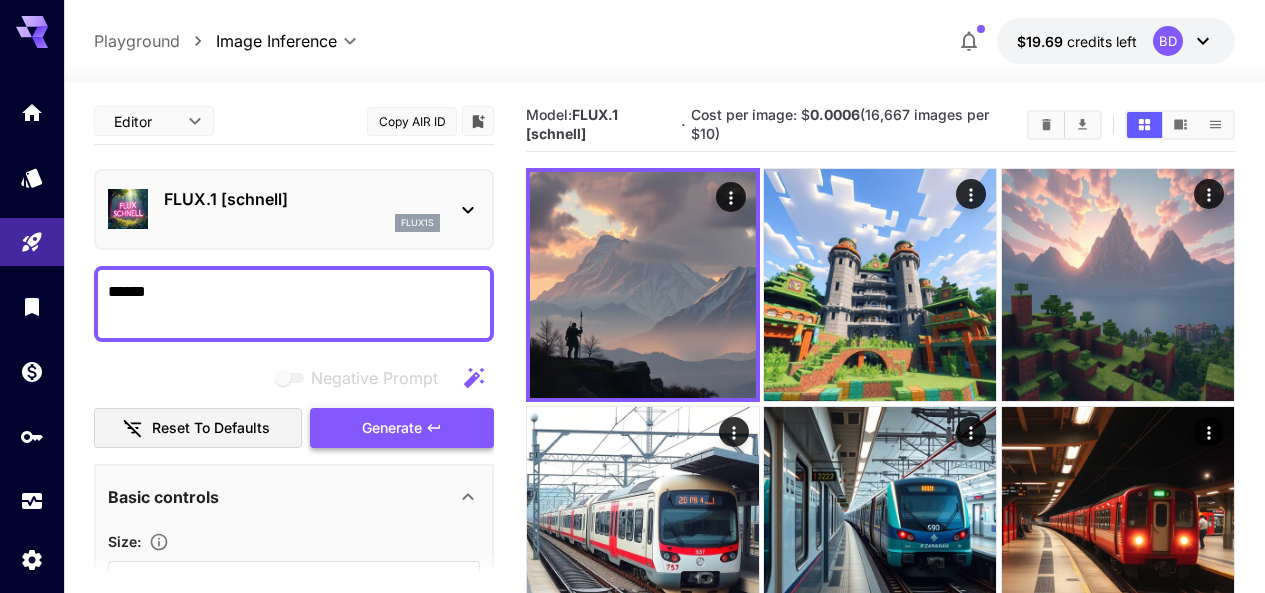 click on "Generate" at bounding box center (402, 428) 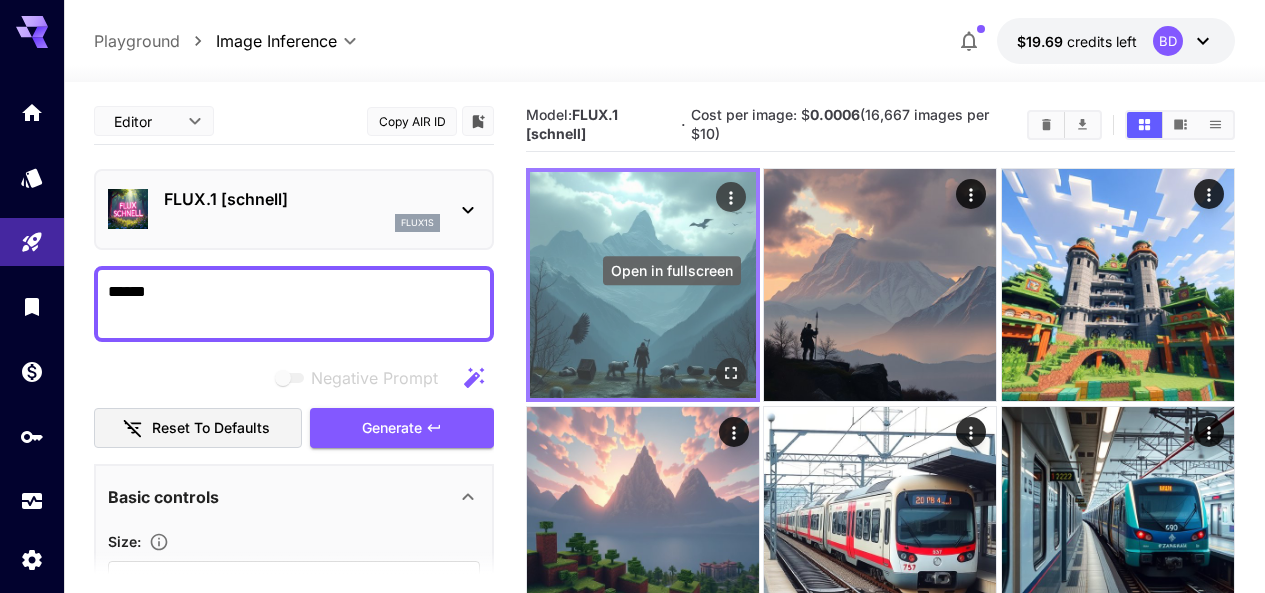 click 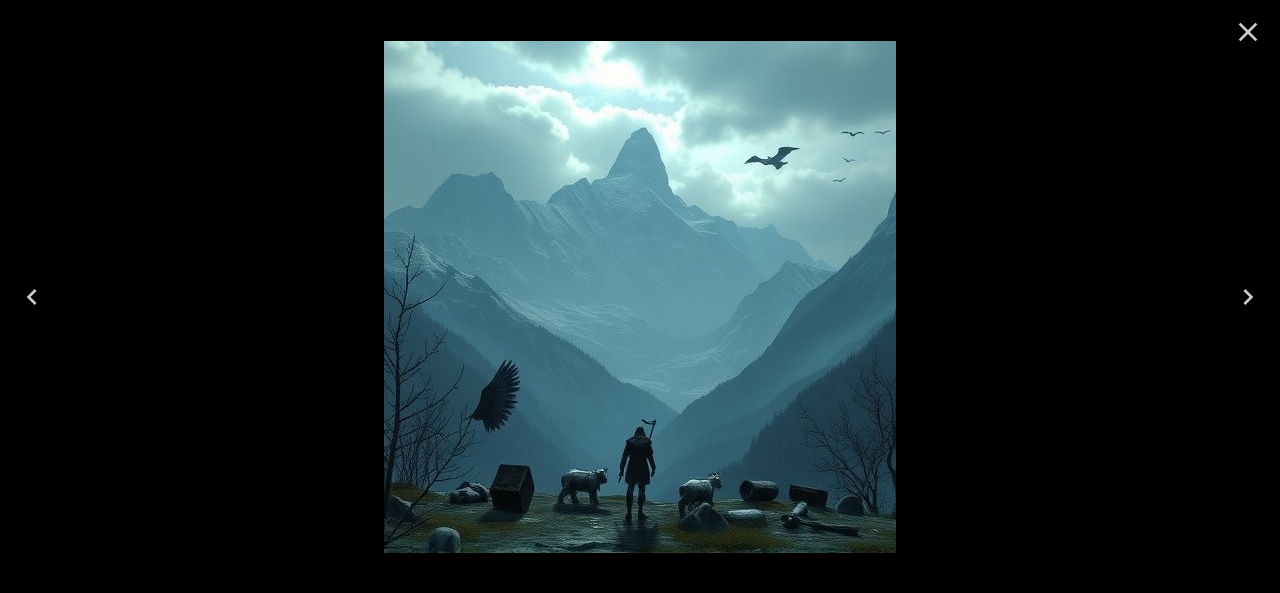 click 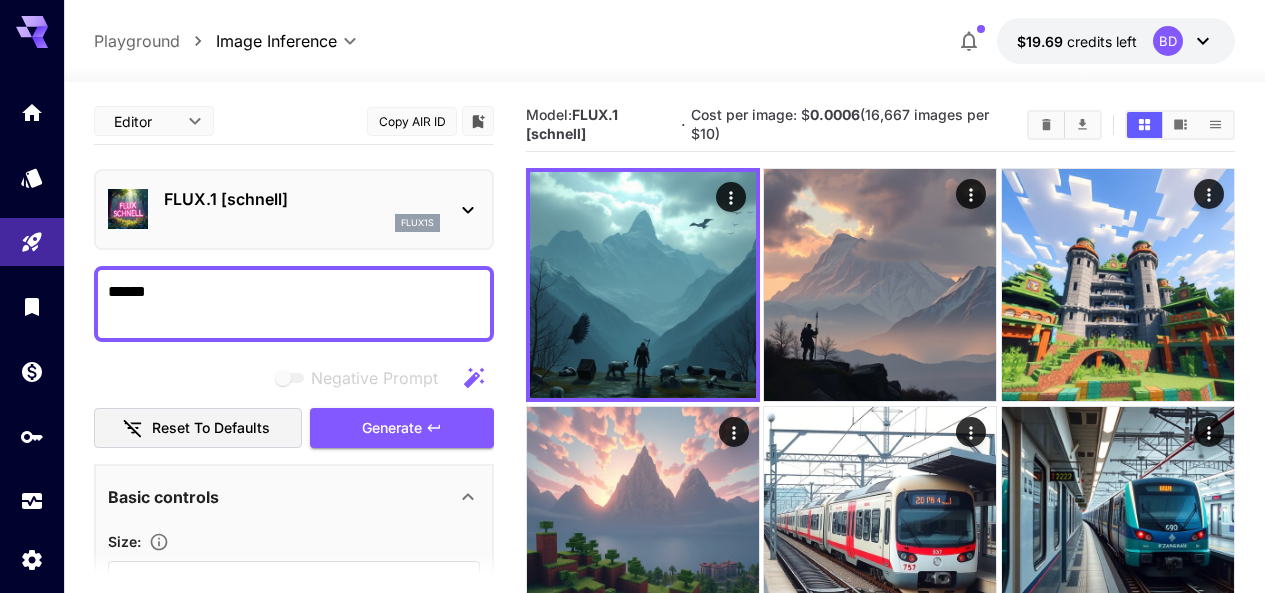 click on "******" at bounding box center (294, 304) 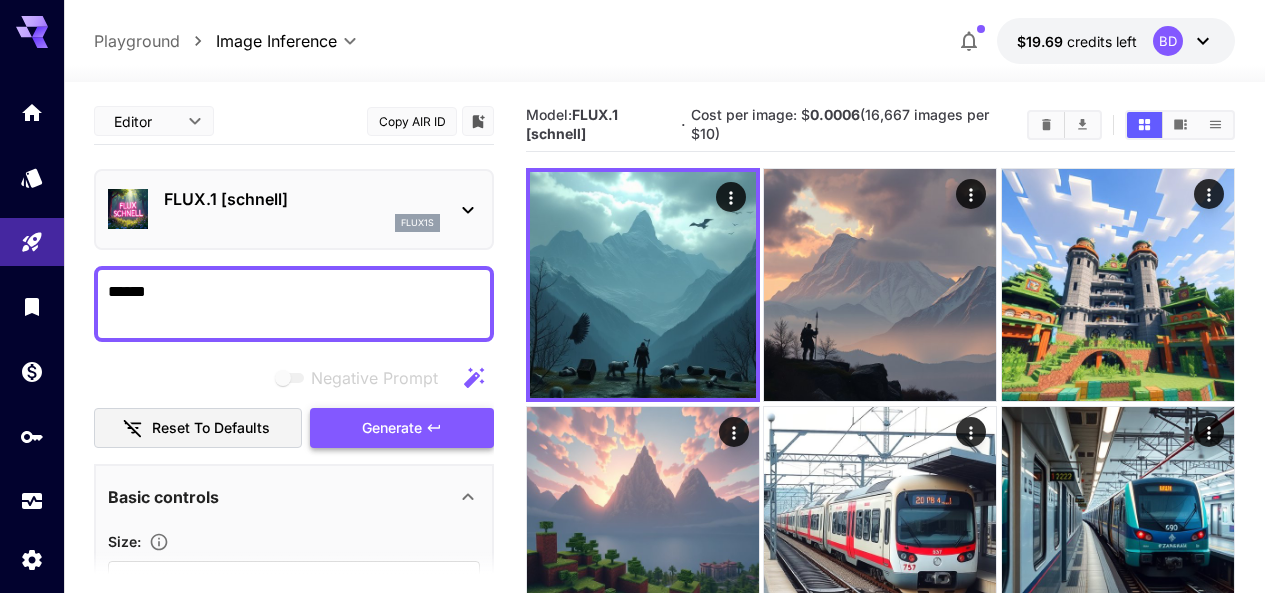 type on "******" 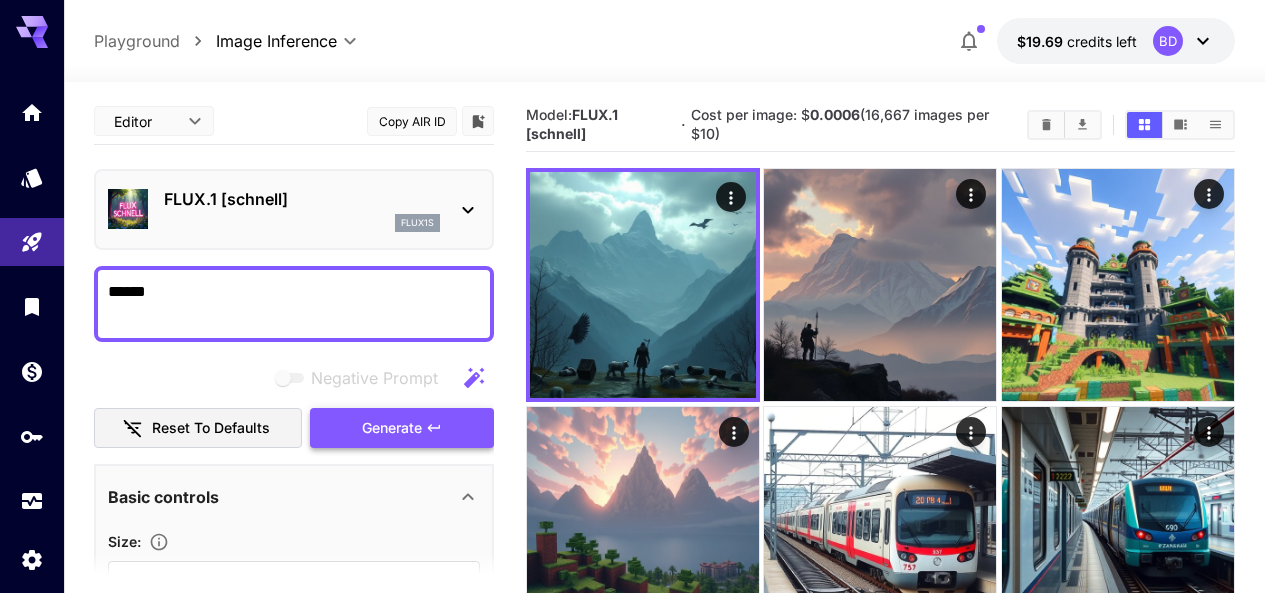 click on "Generate" at bounding box center (392, 428) 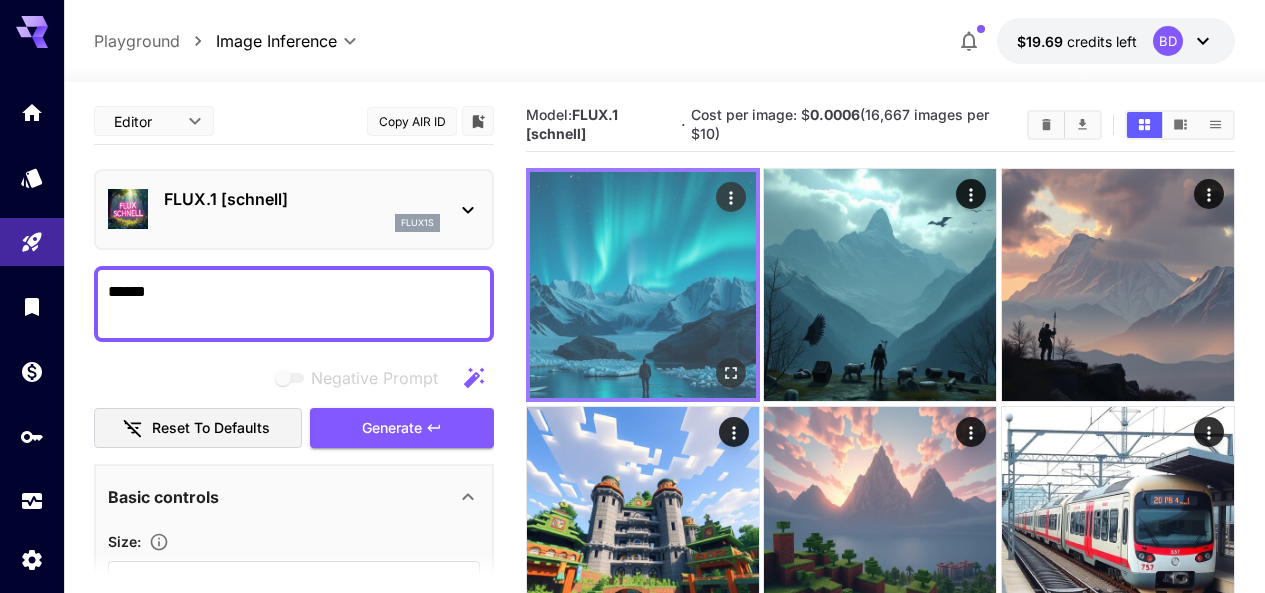 click 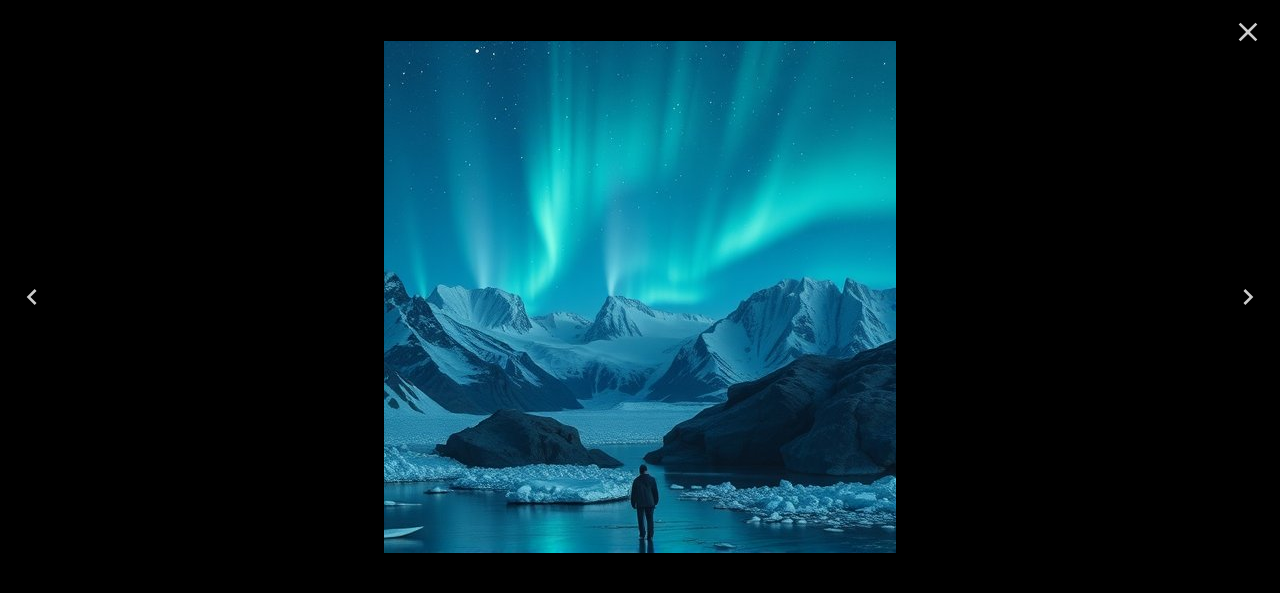 click 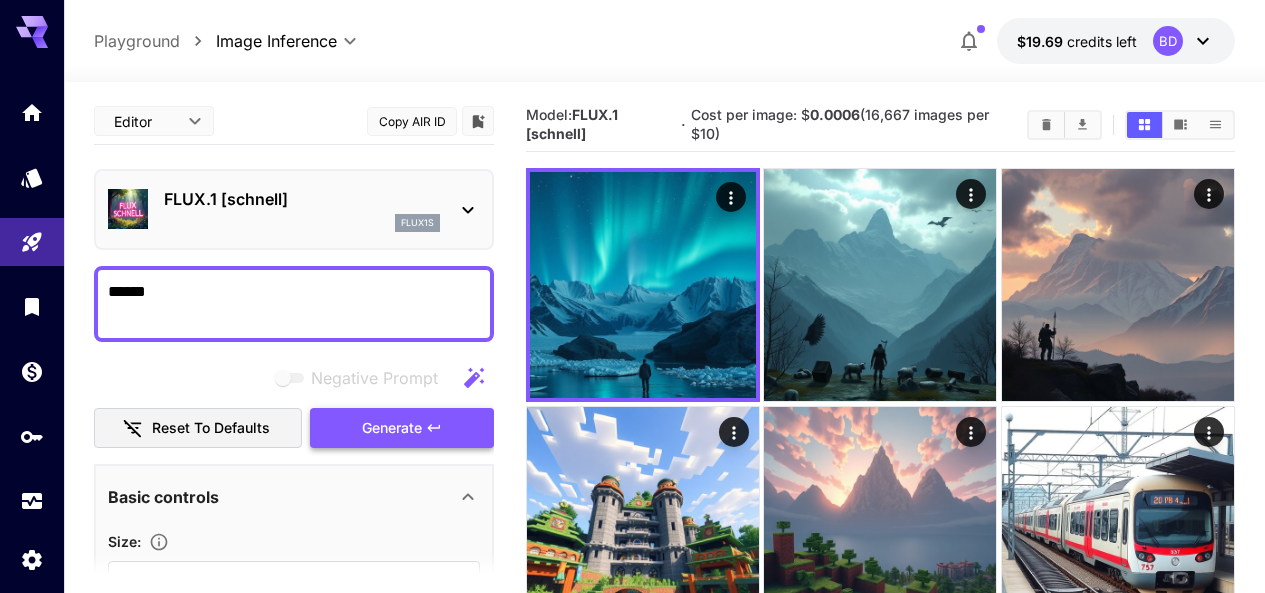 click on "Generate" at bounding box center [392, 428] 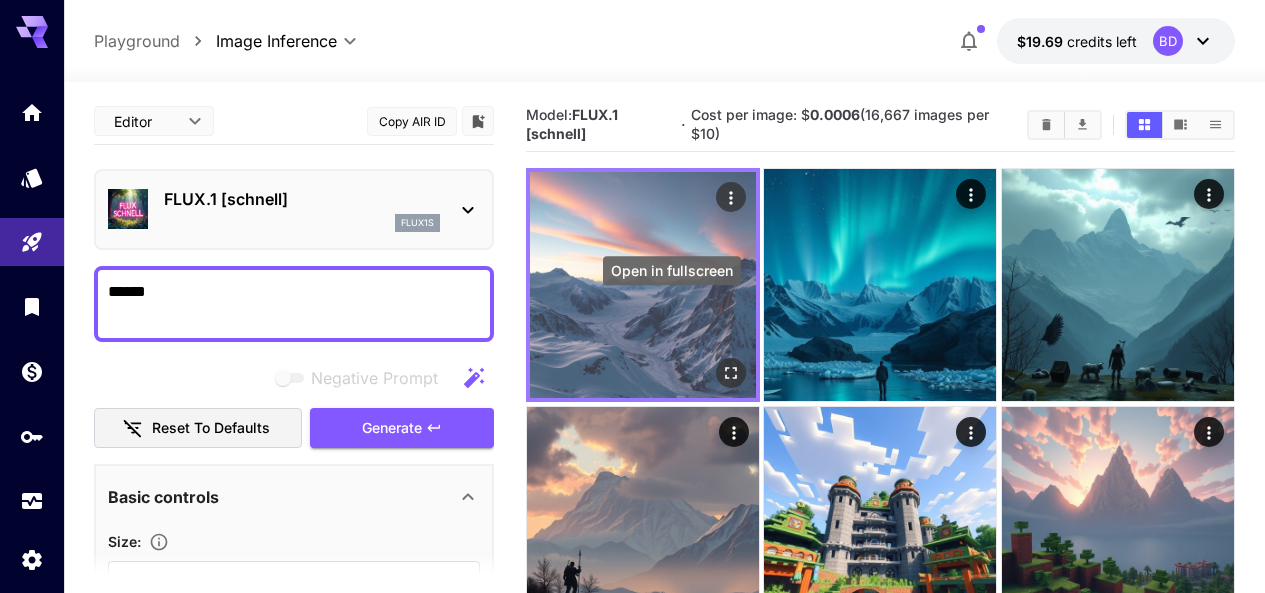 click at bounding box center (731, 374) 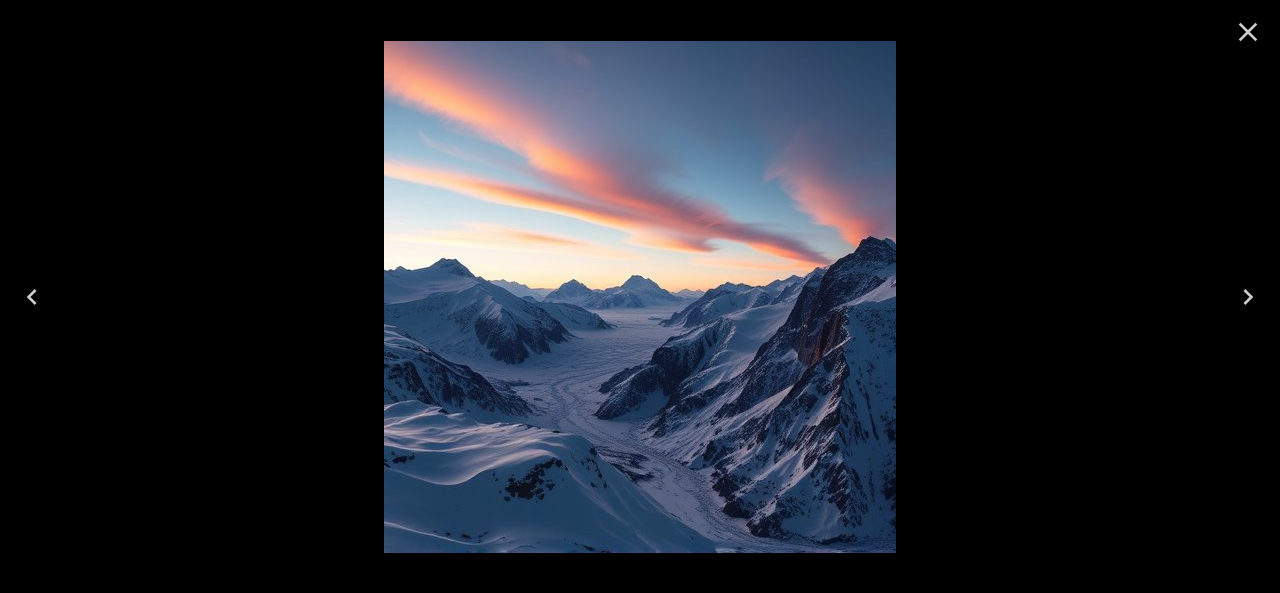 click at bounding box center (1248, 32) 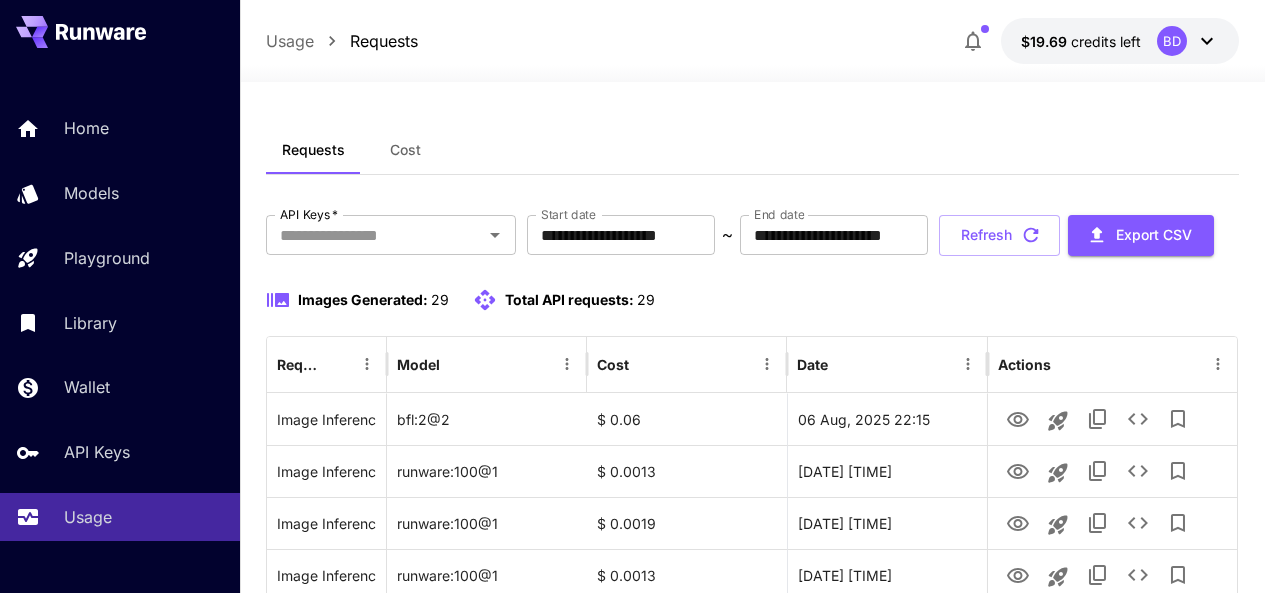 scroll, scrollTop: 81, scrollLeft: 0, axis: vertical 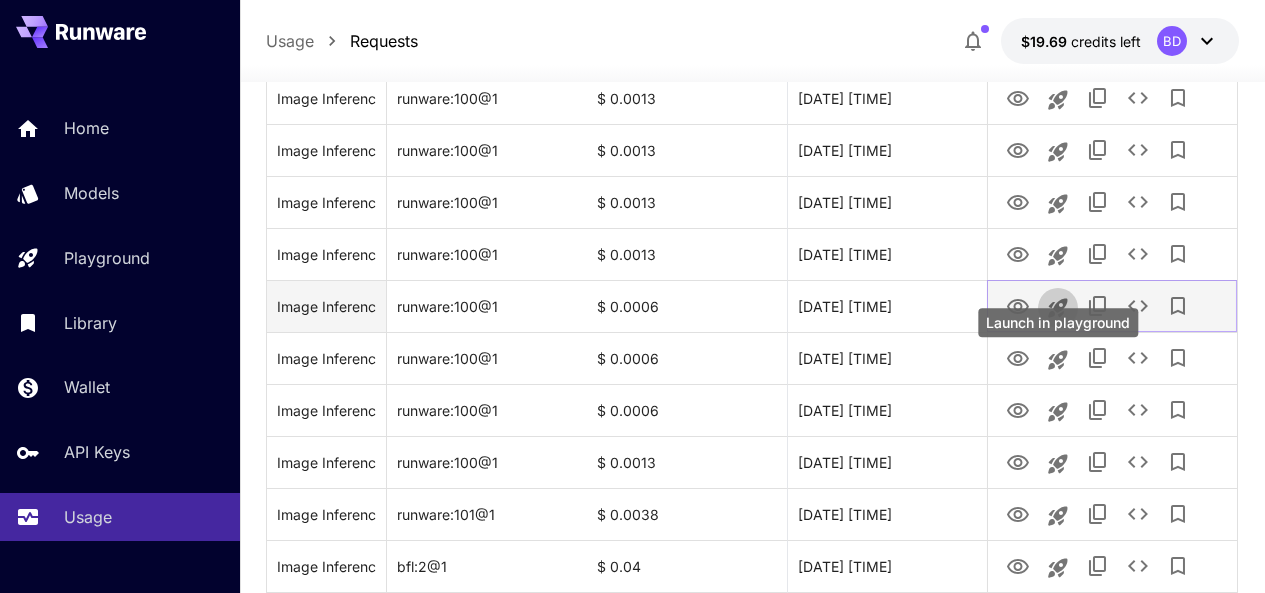click 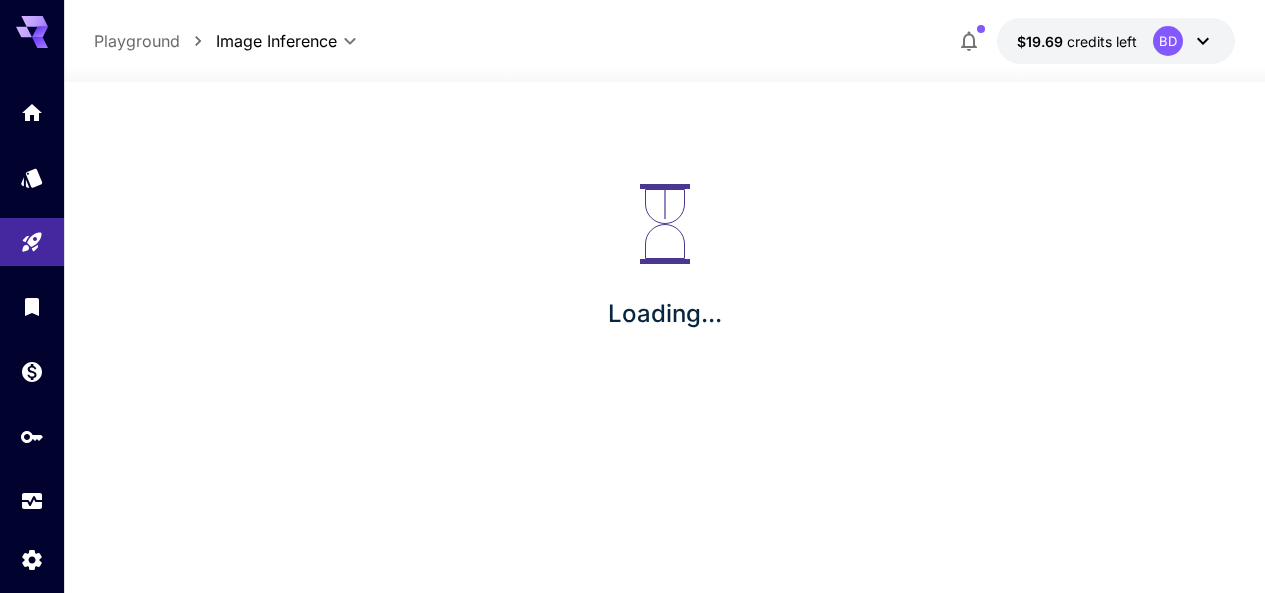 scroll, scrollTop: 0, scrollLeft: 0, axis: both 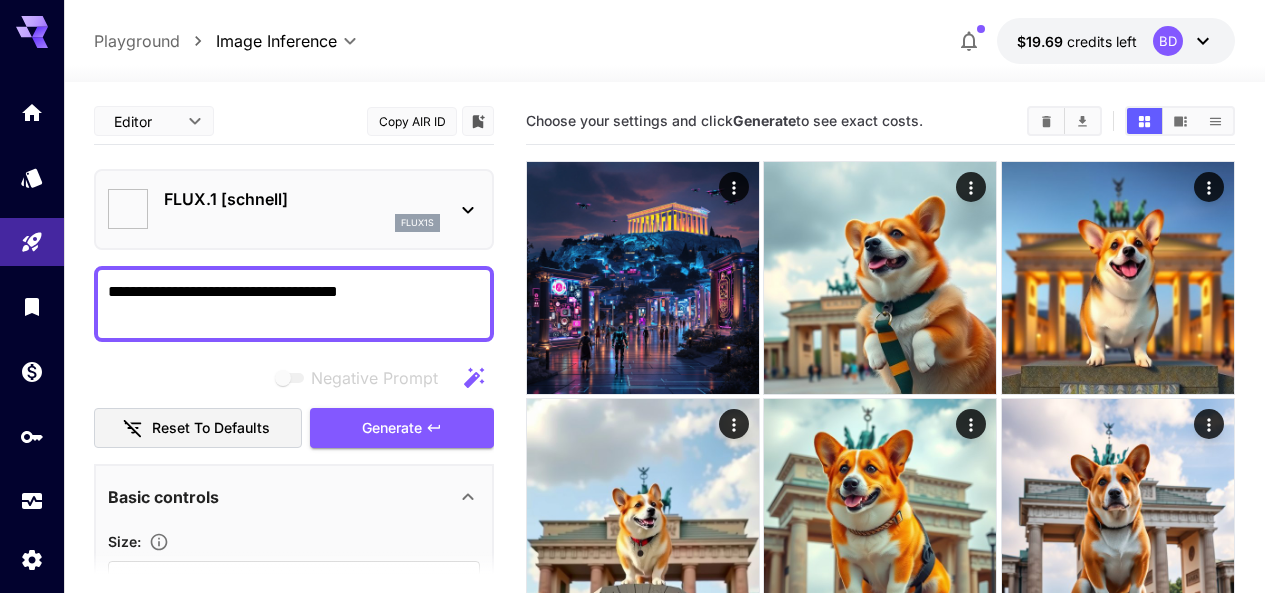 type on "**********" 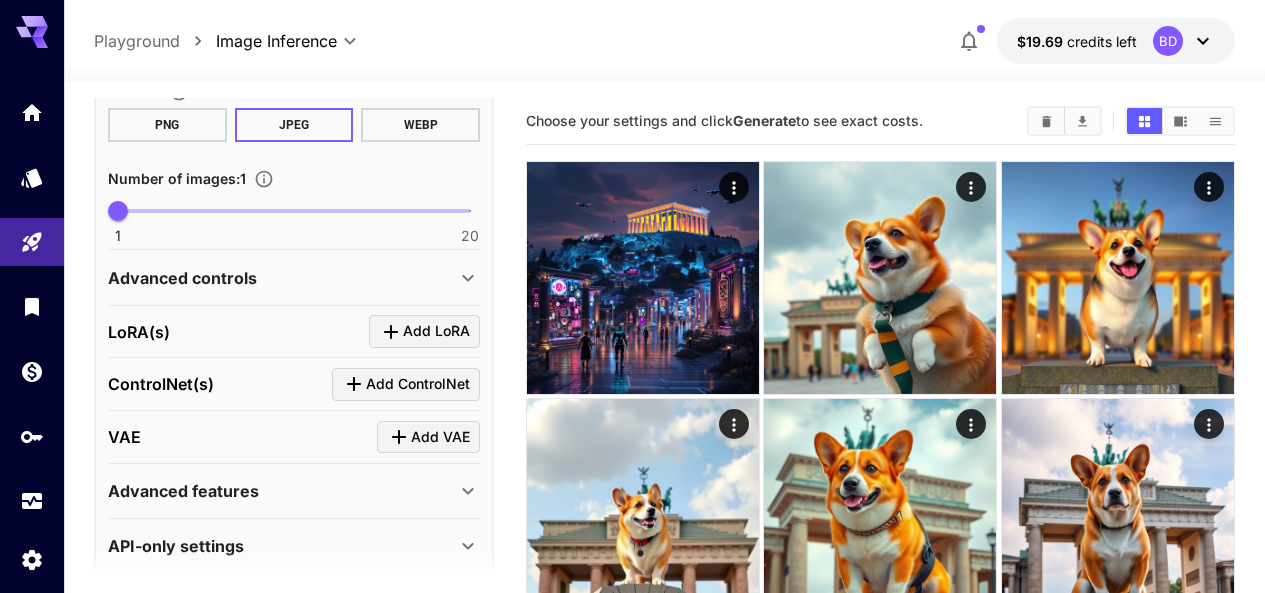 scroll, scrollTop: 600, scrollLeft: 0, axis: vertical 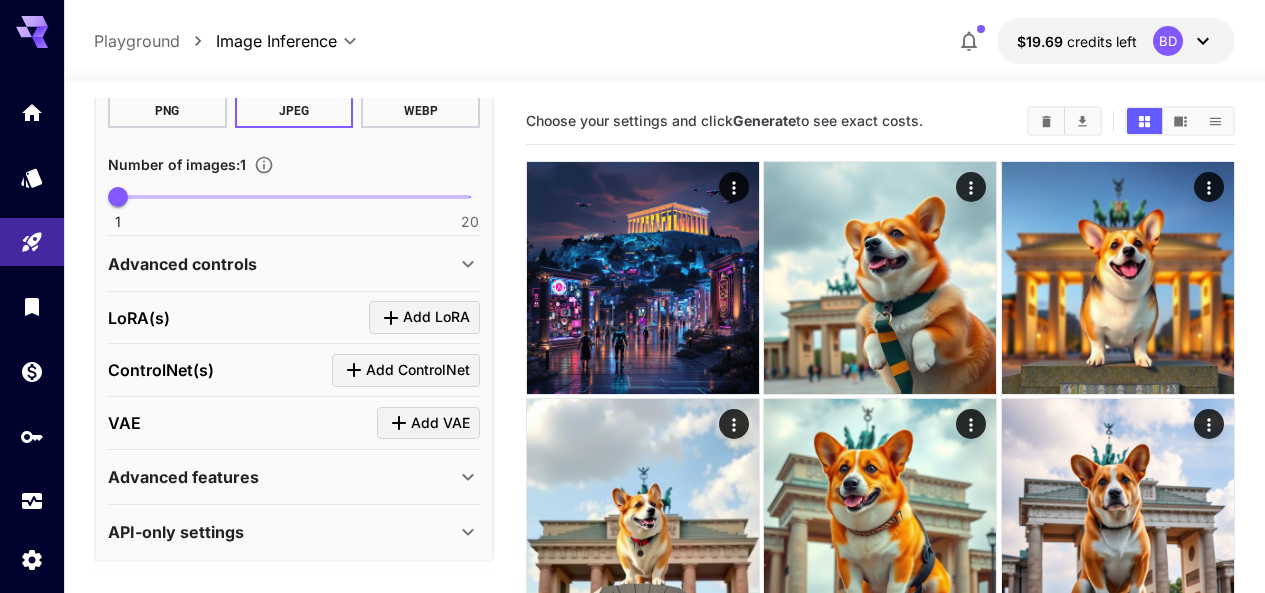click on "Advanced controls" at bounding box center (282, 264) 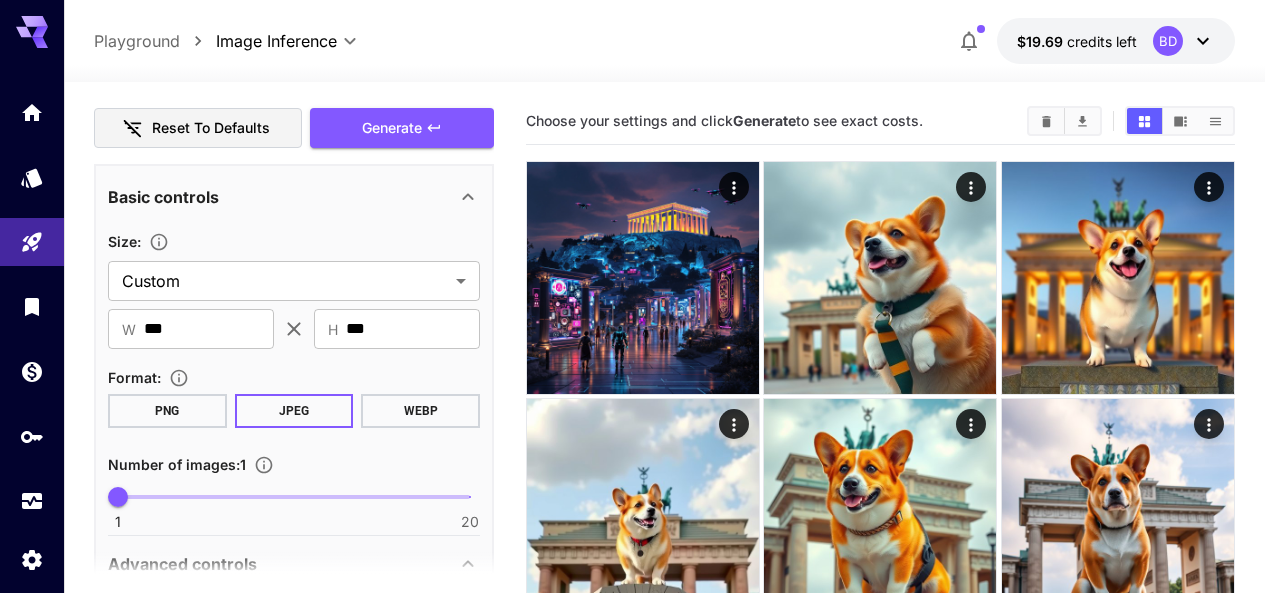 scroll, scrollTop: 0, scrollLeft: 0, axis: both 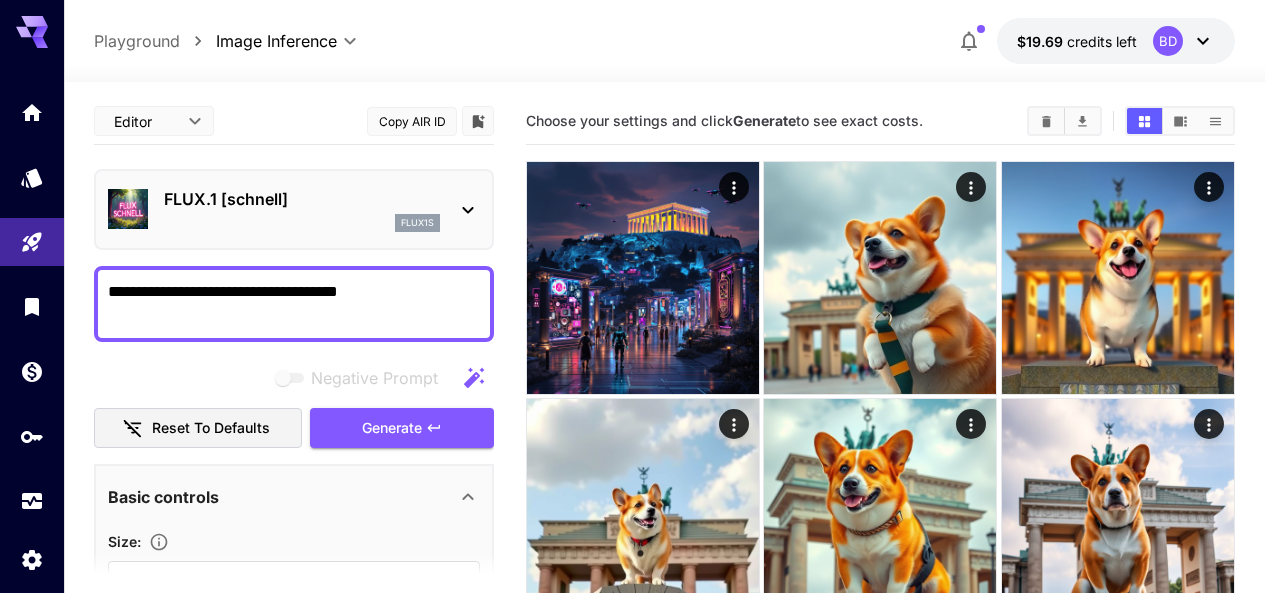 click on "**********" at bounding box center (294, 304) 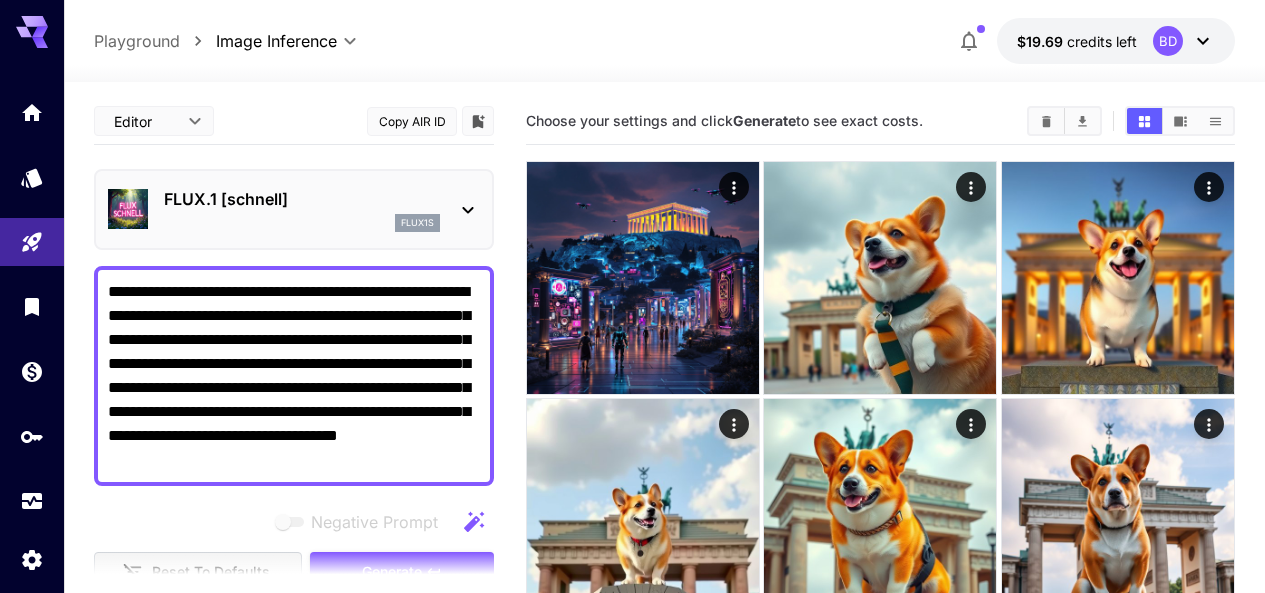 scroll, scrollTop: 200, scrollLeft: 0, axis: vertical 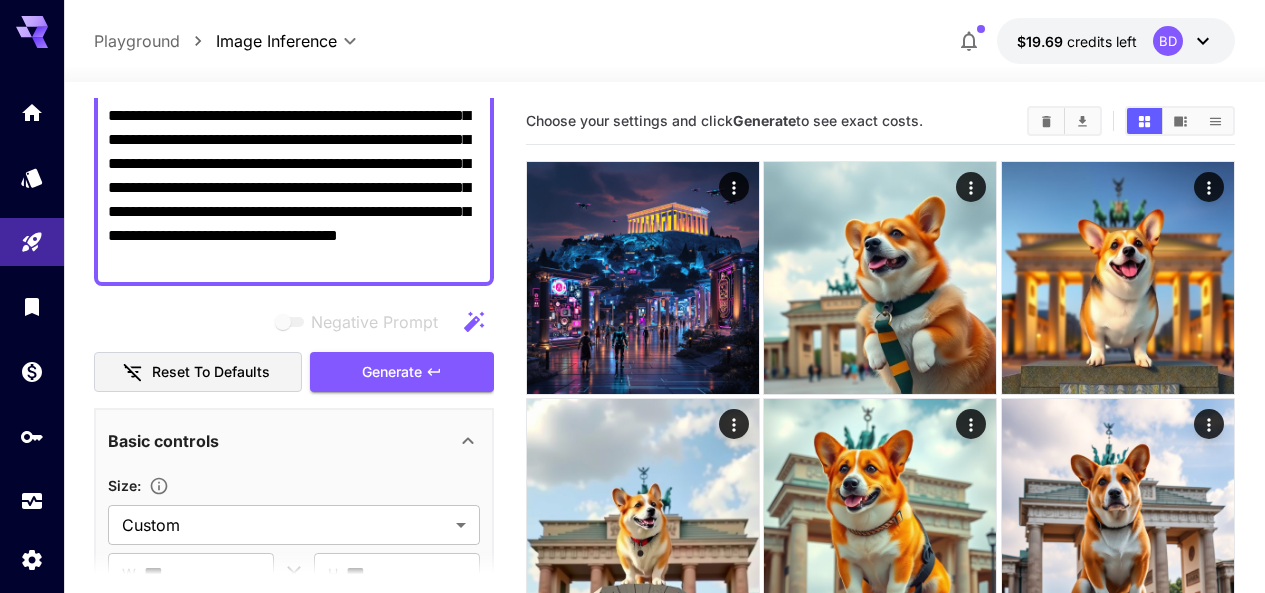 type on "**********" 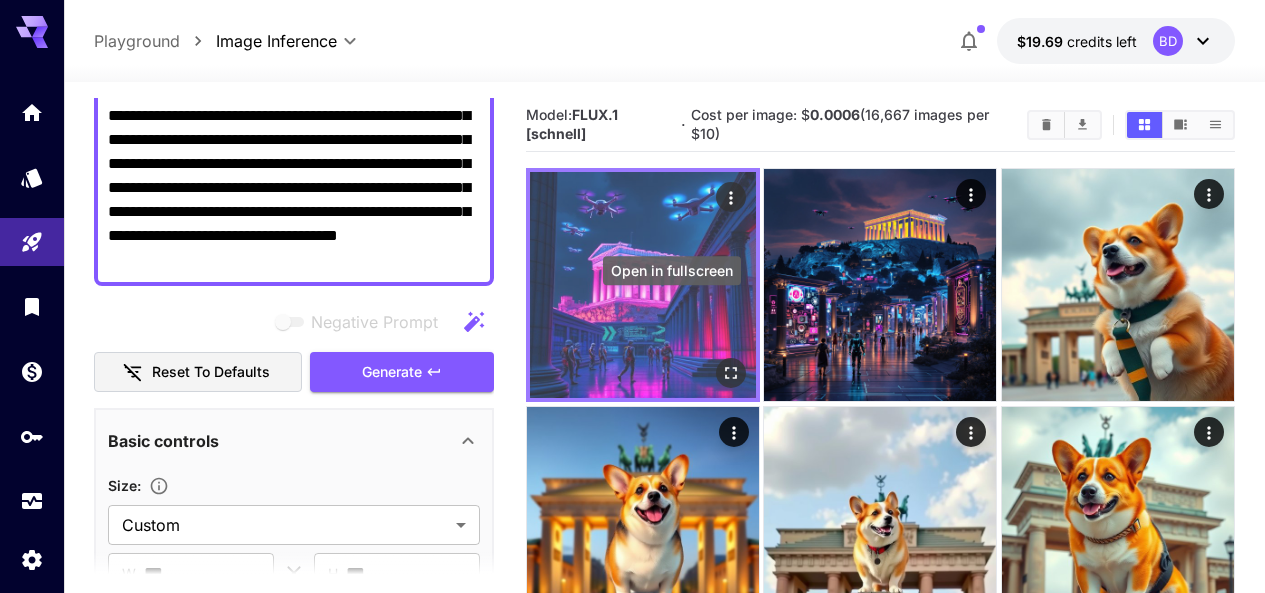 click 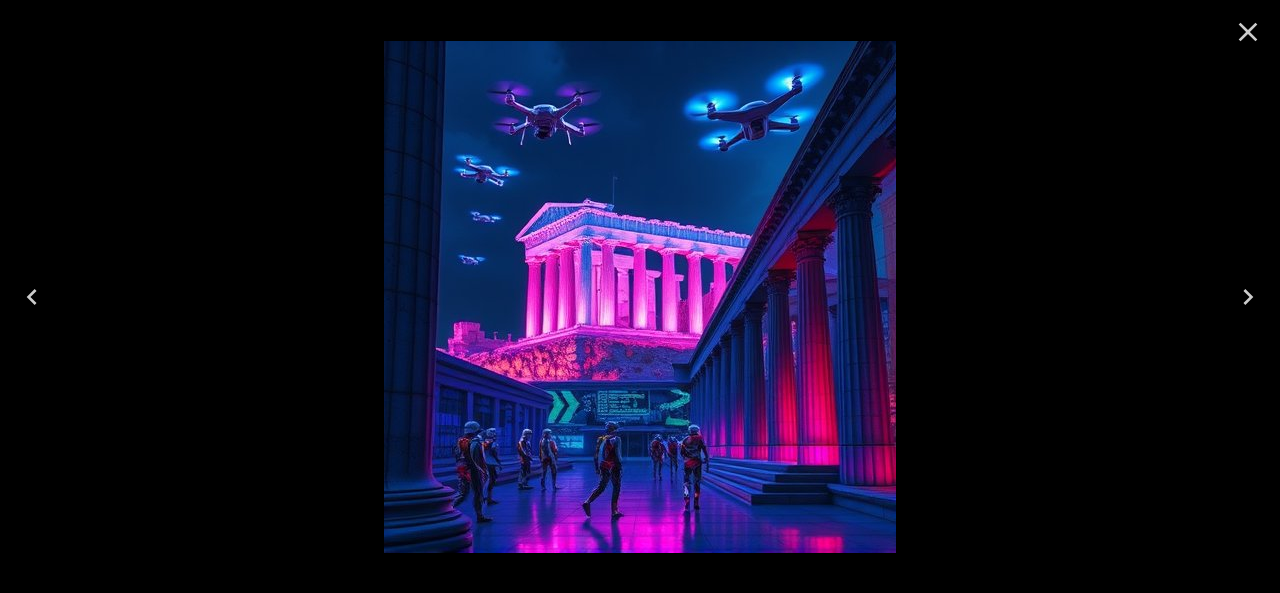click 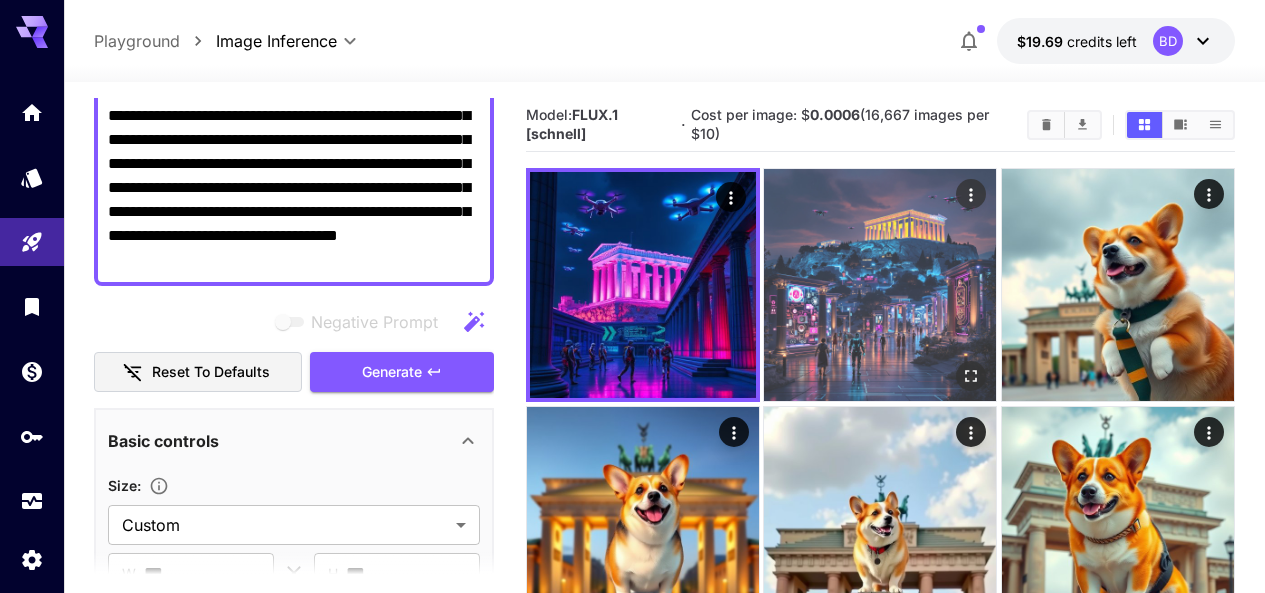 click 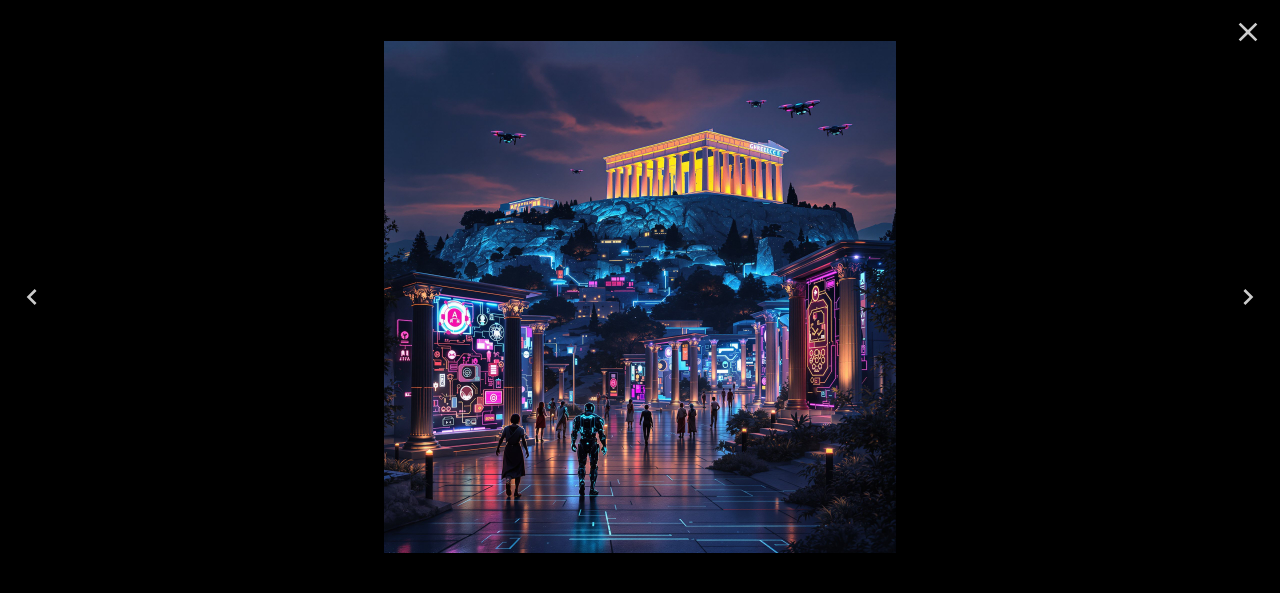 click 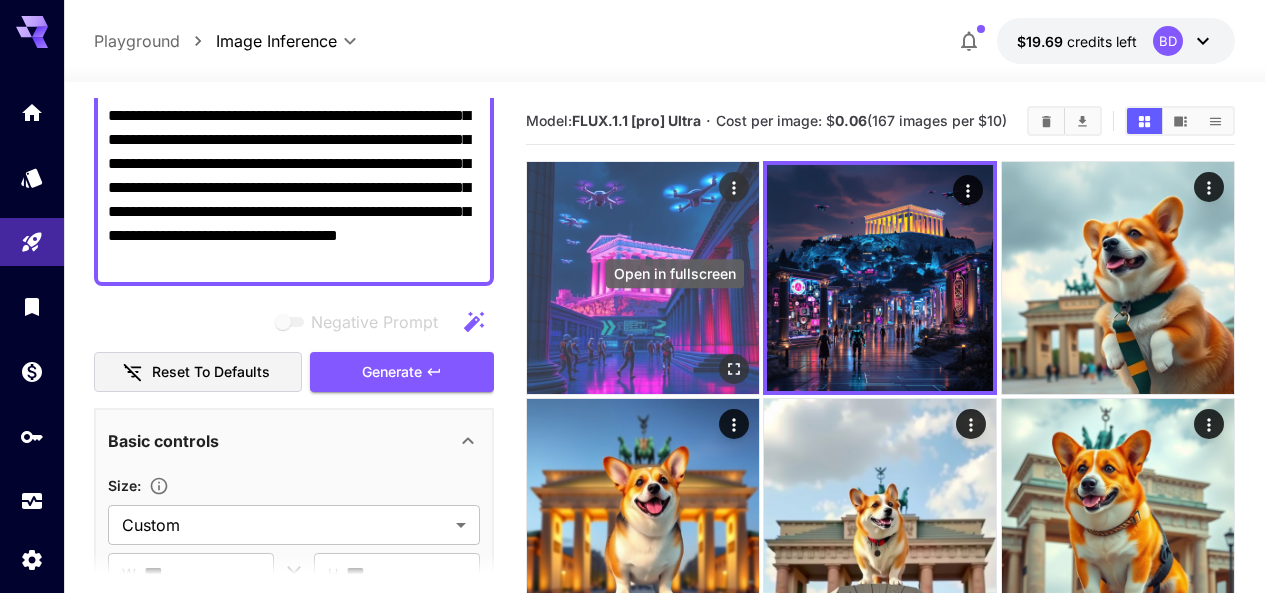 click at bounding box center (734, 369) 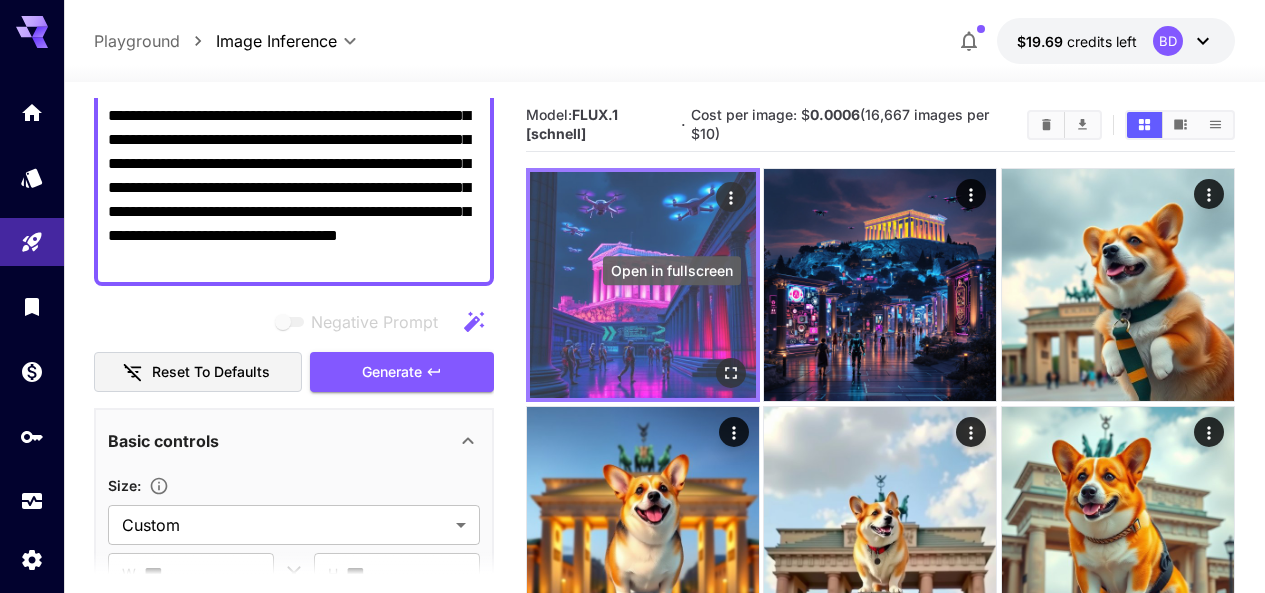 click at bounding box center (731, 374) 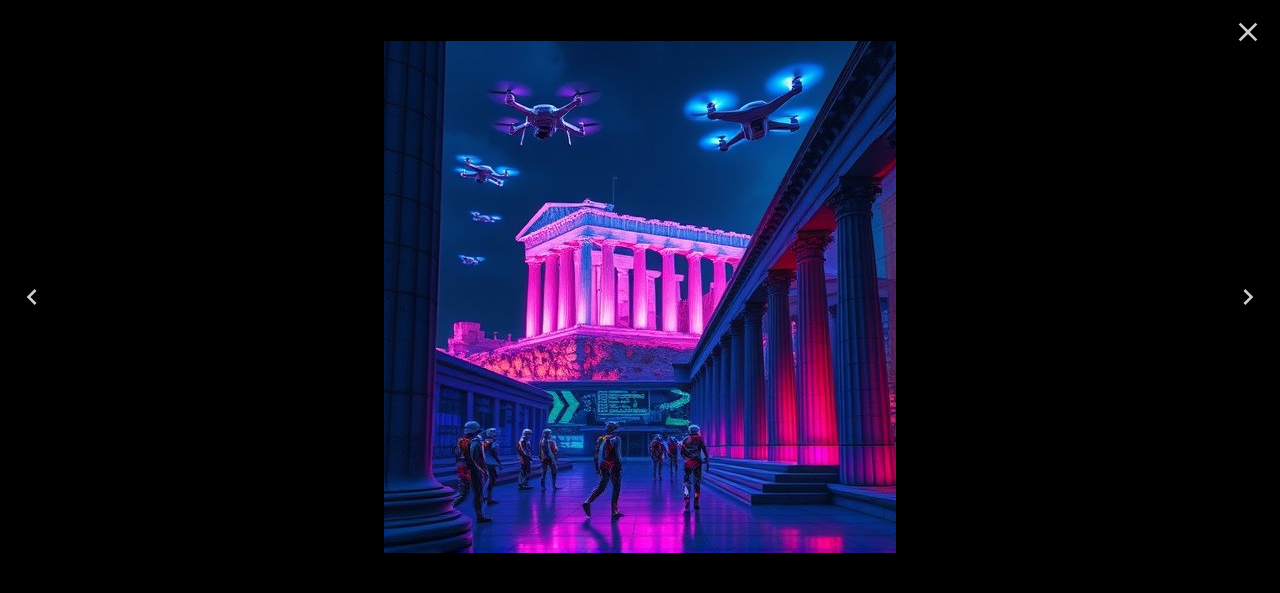 click at bounding box center (1248, 32) 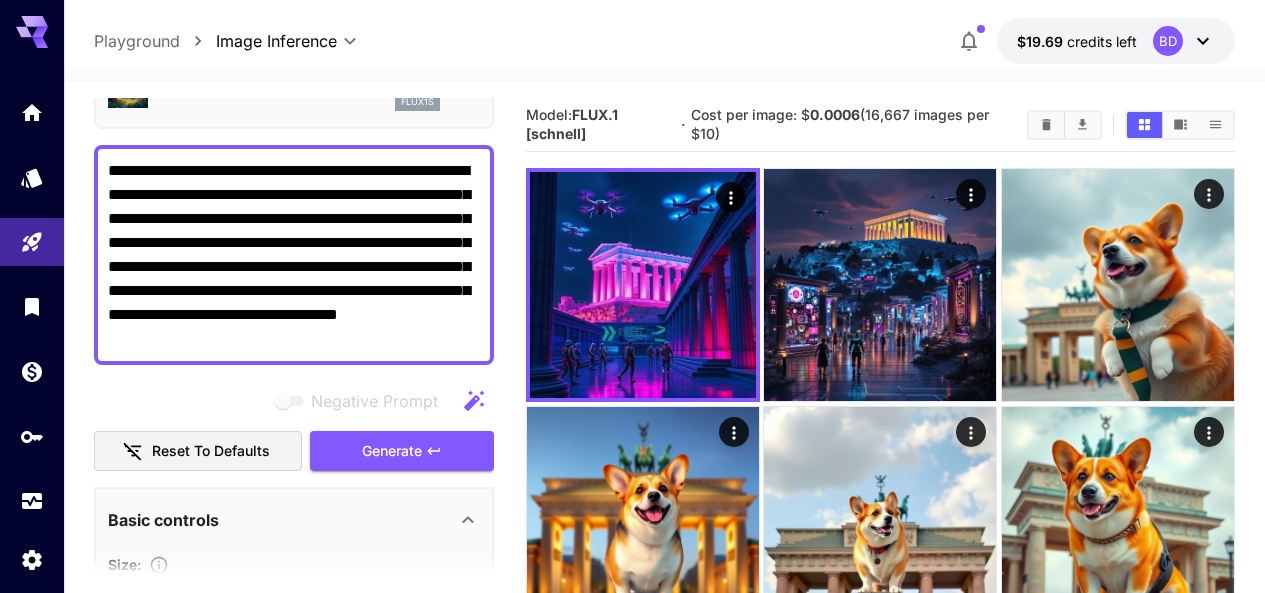scroll, scrollTop: 100, scrollLeft: 0, axis: vertical 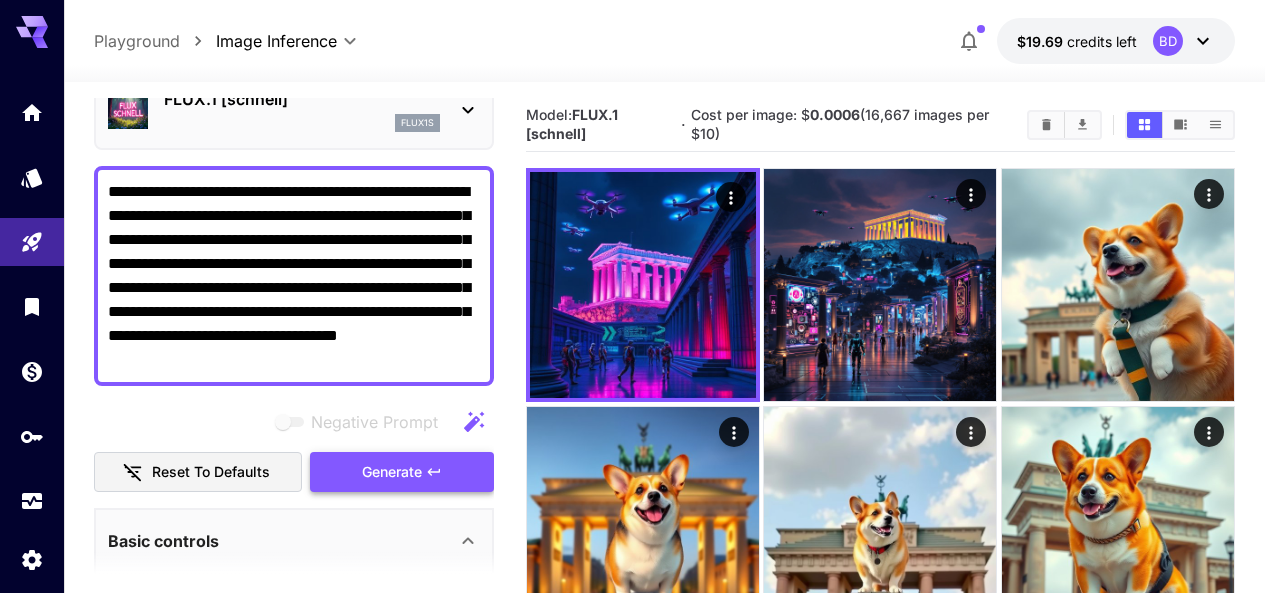 click on "Generate" at bounding box center (392, 472) 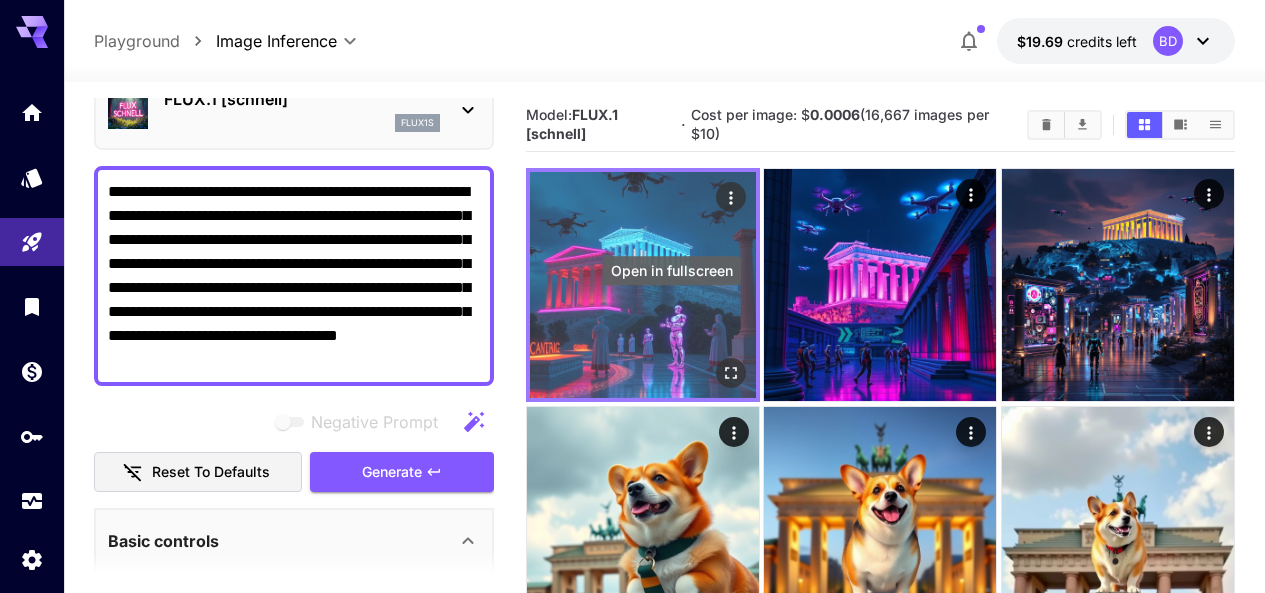click 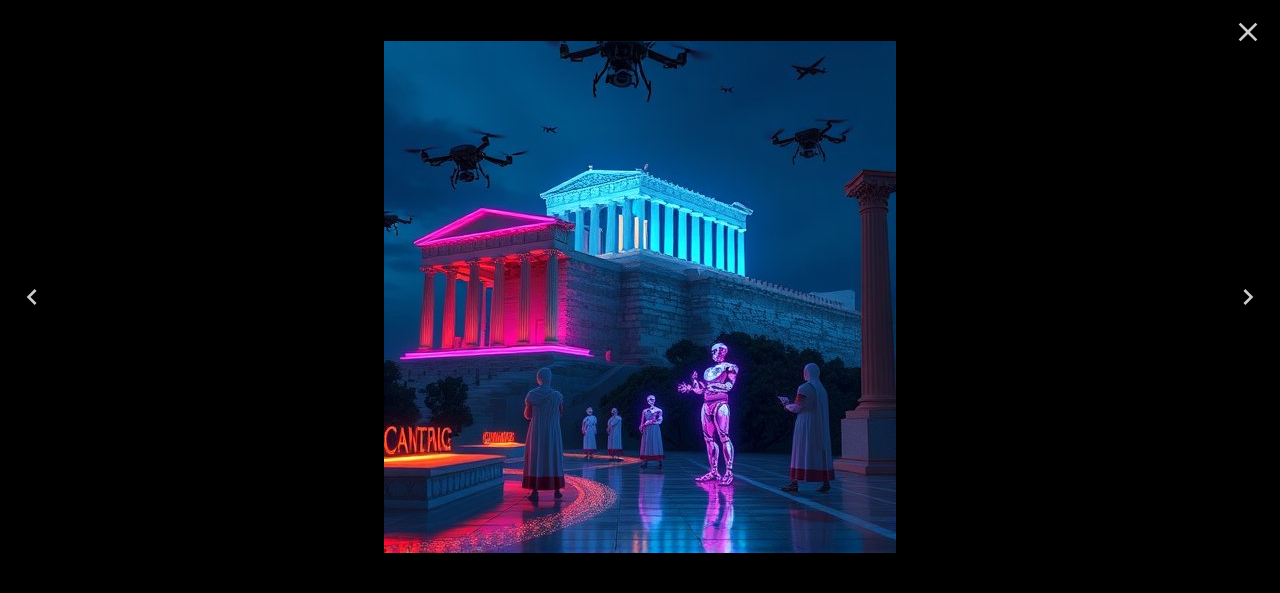 click at bounding box center (1248, 32) 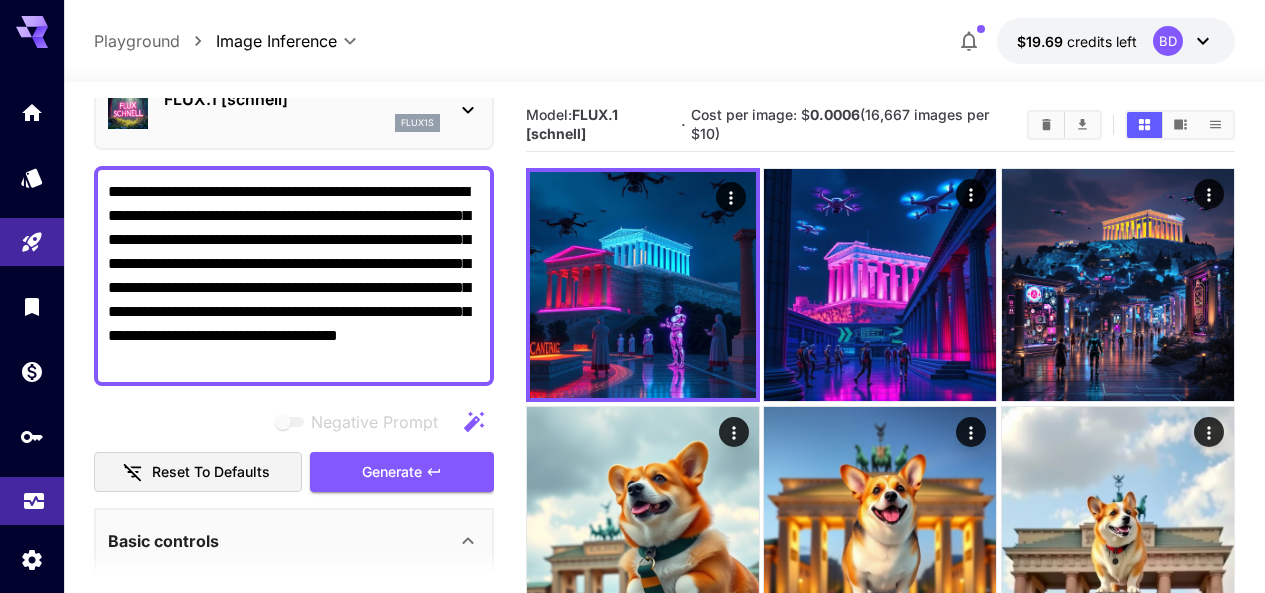 click 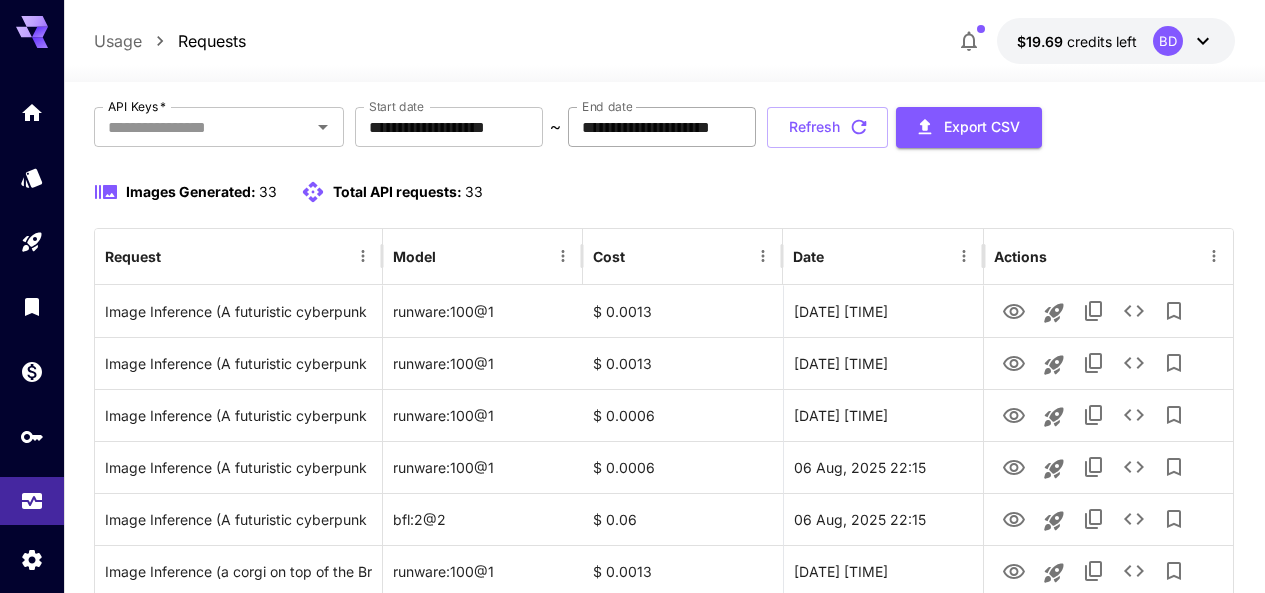 scroll, scrollTop: 117, scrollLeft: 0, axis: vertical 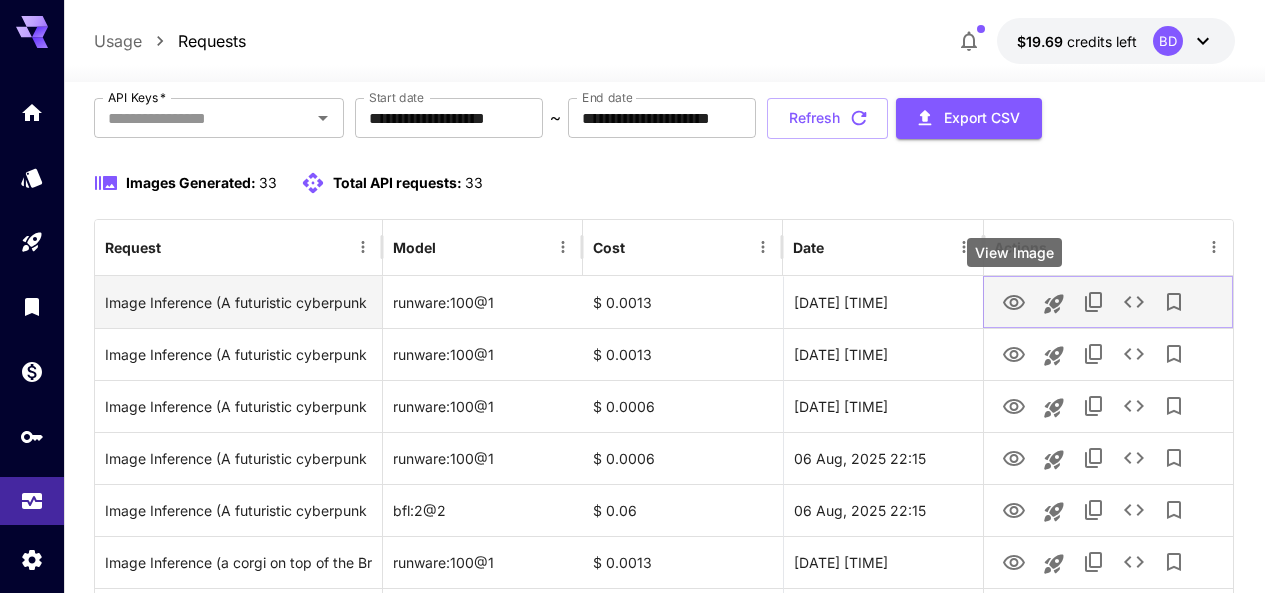 click 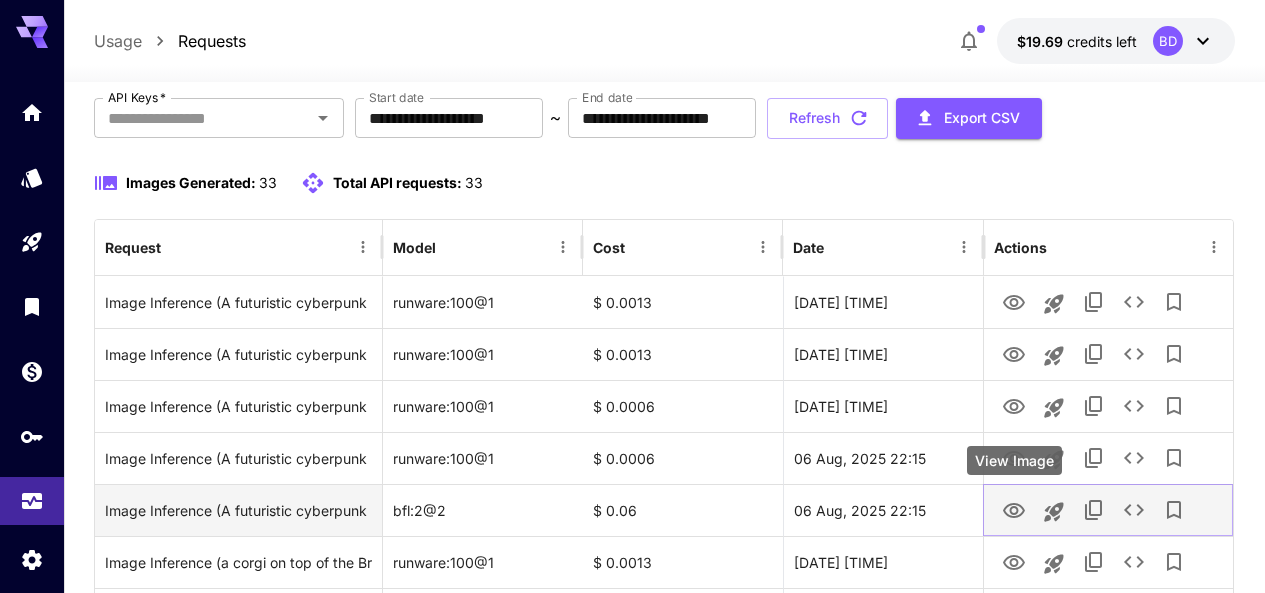click 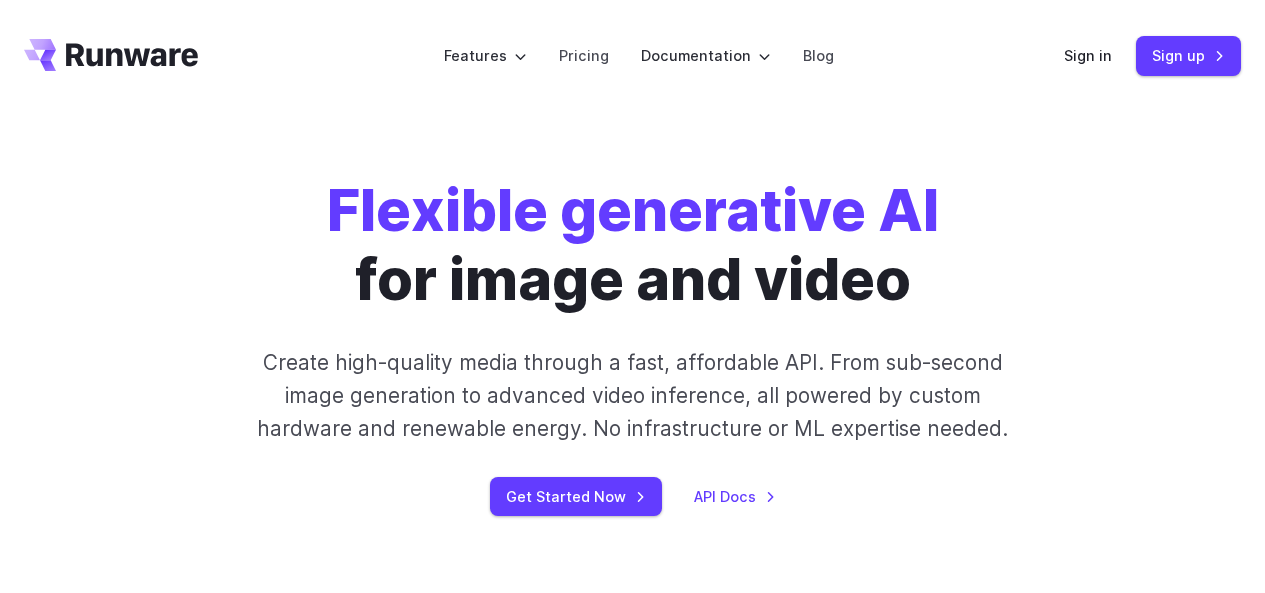 scroll, scrollTop: 0, scrollLeft: 0, axis: both 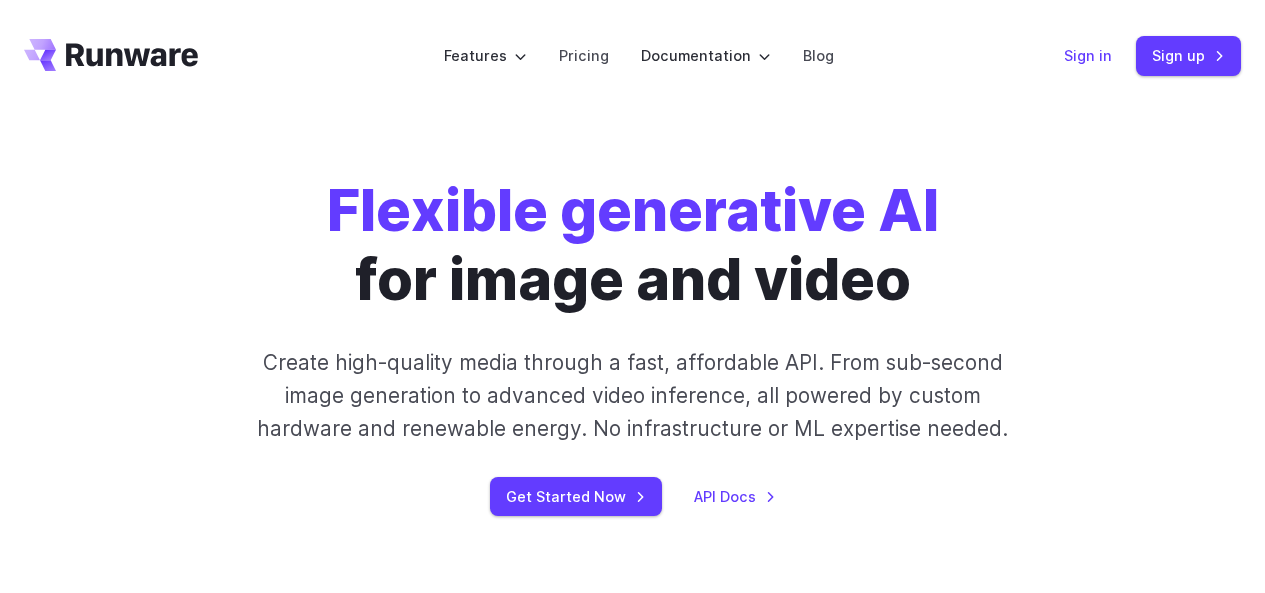 click on "Sign in" at bounding box center (1088, 55) 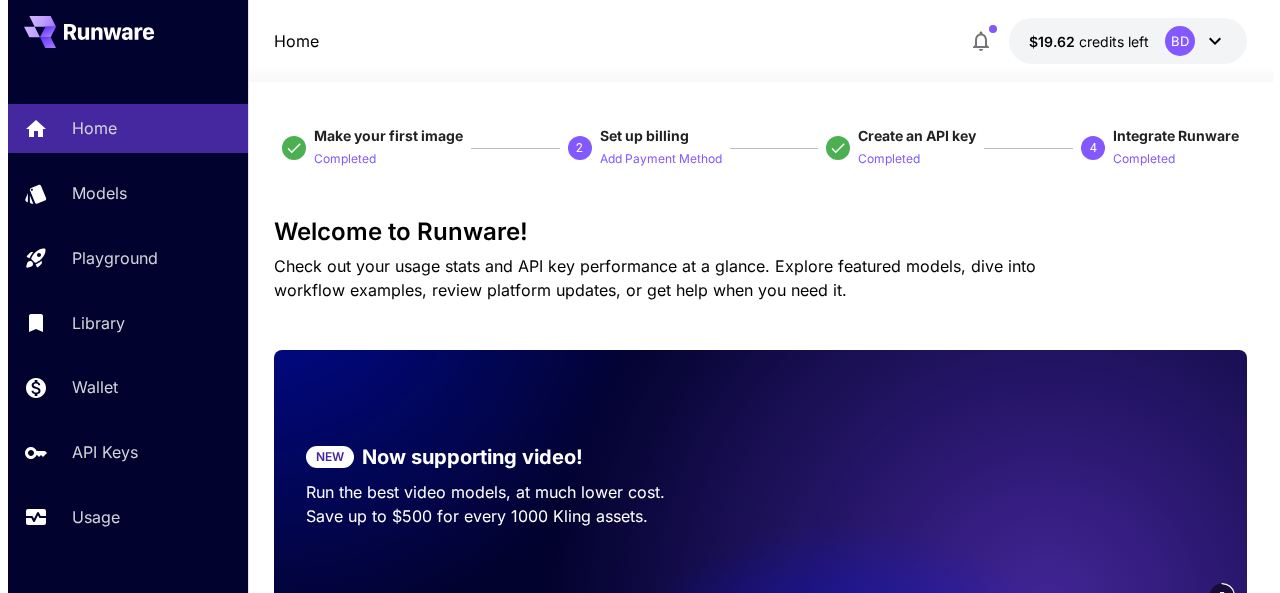 scroll, scrollTop: 0, scrollLeft: 0, axis: both 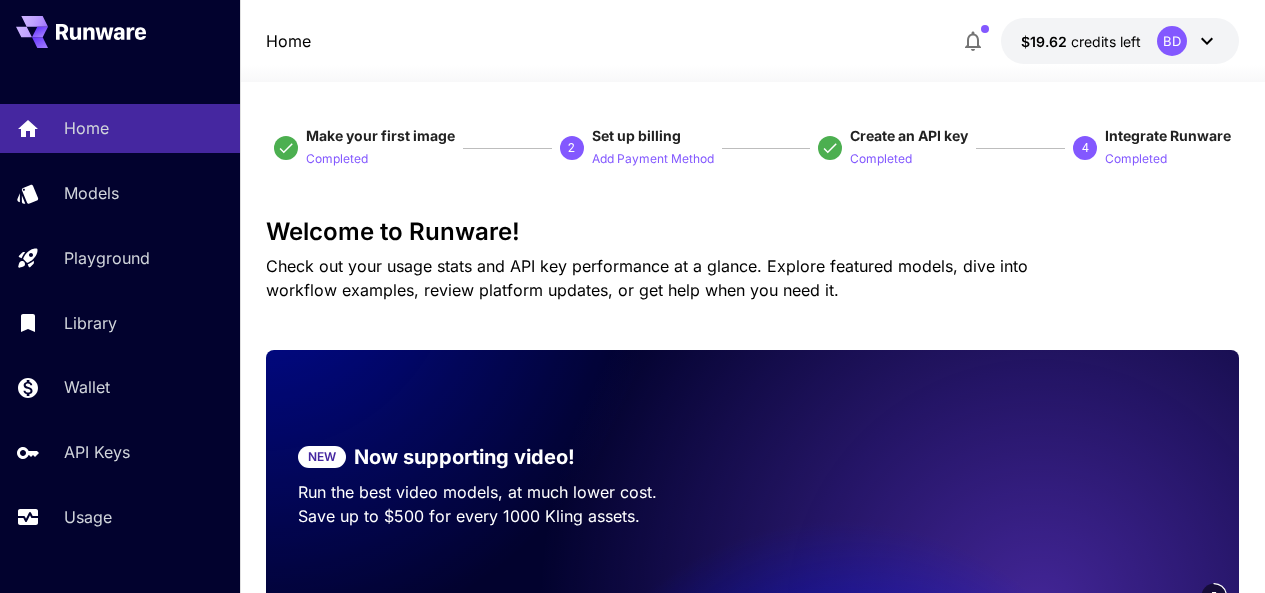 click on "Usage" at bounding box center [120, 517] 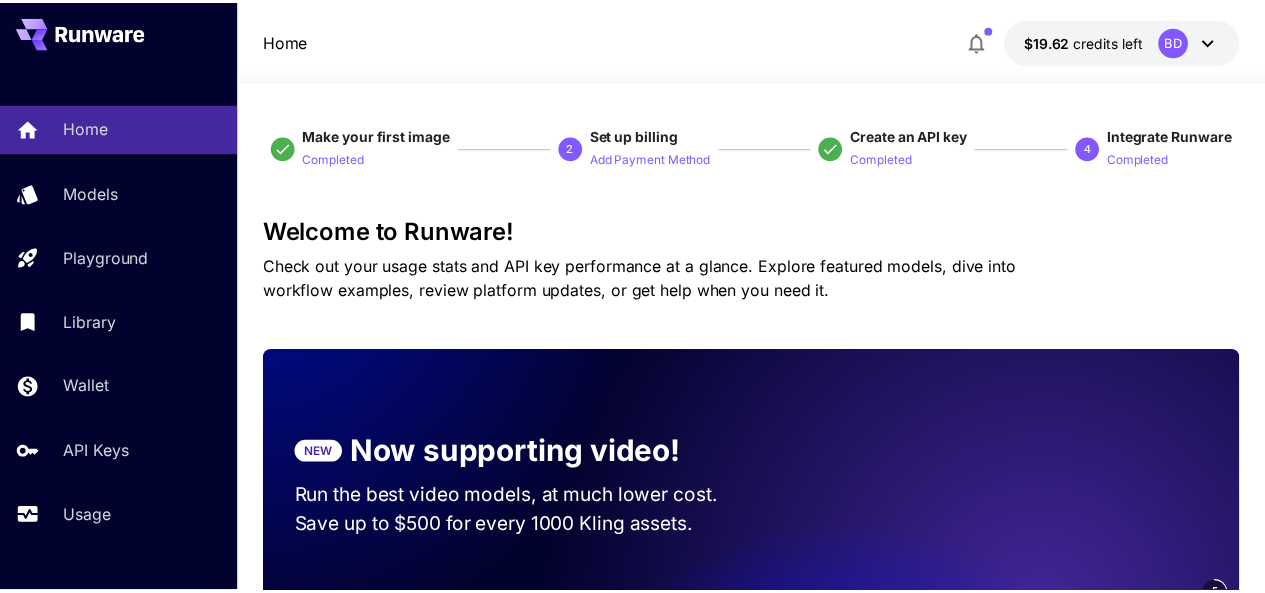 scroll, scrollTop: 0, scrollLeft: 0, axis: both 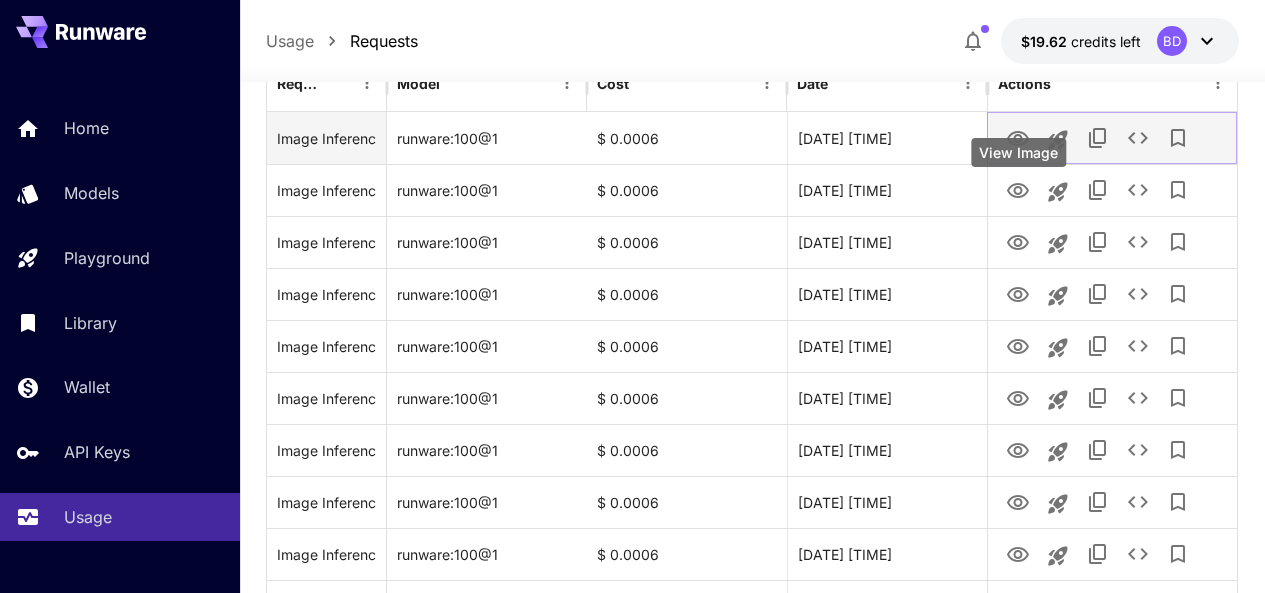 click 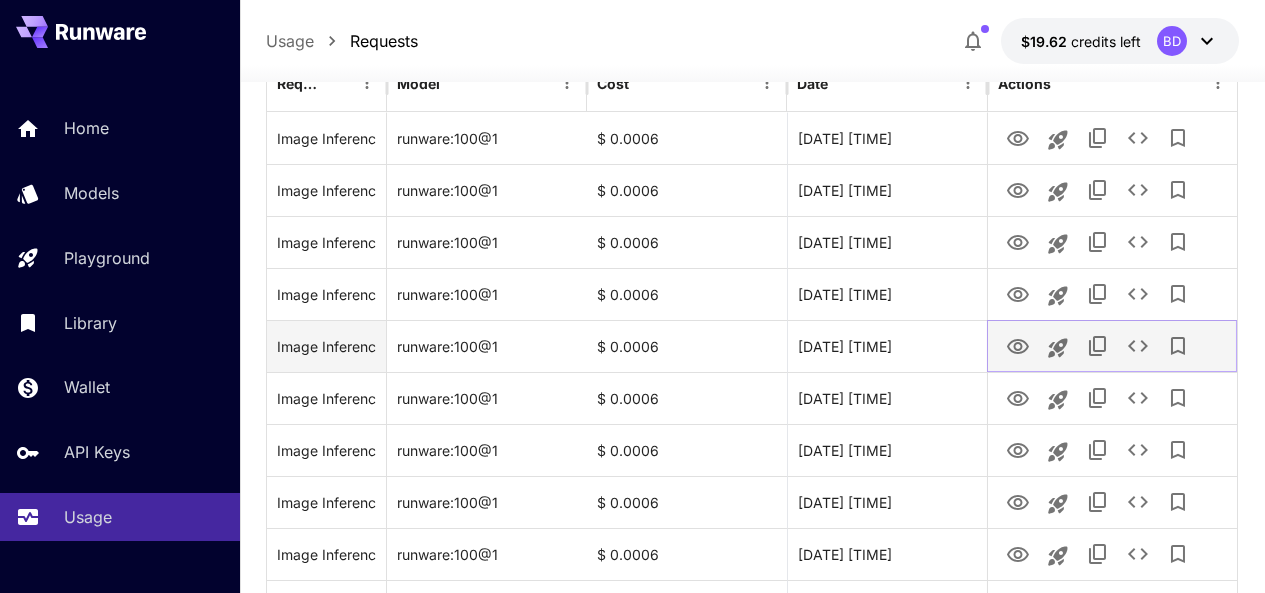 click 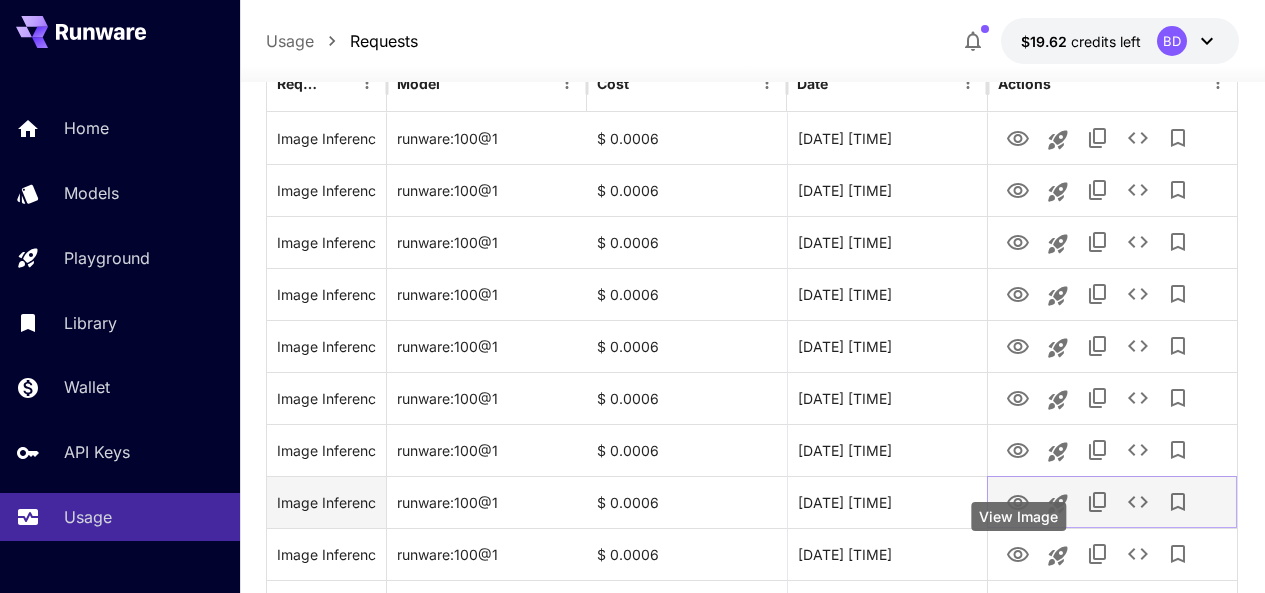 click at bounding box center [1018, 501] 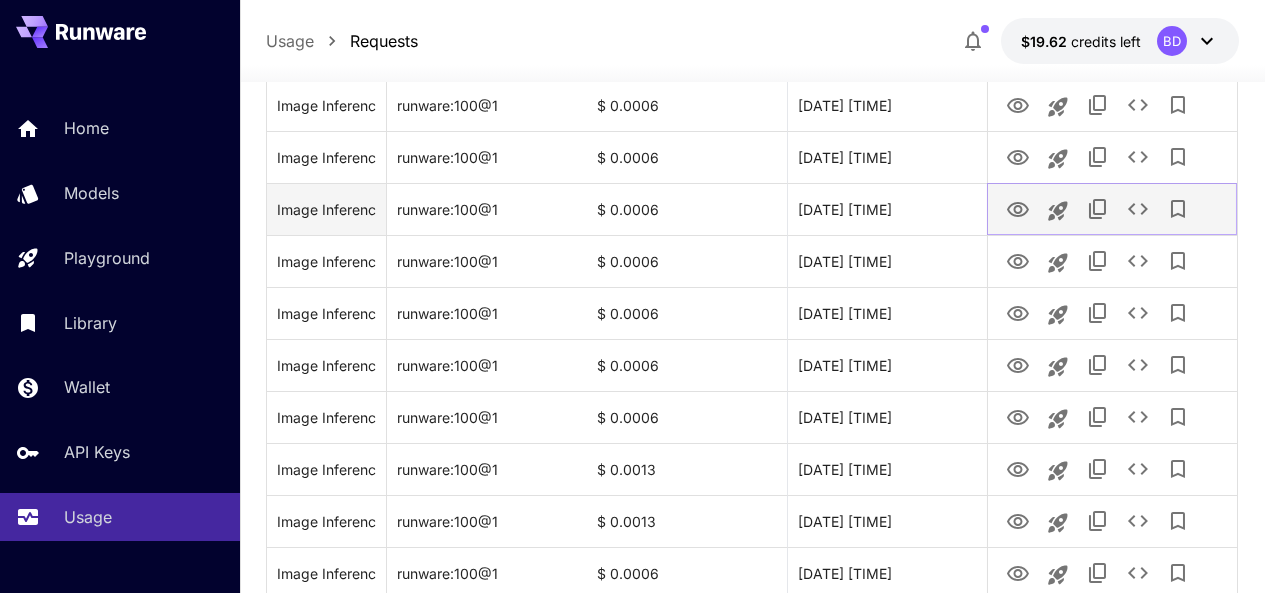 scroll, scrollTop: 681, scrollLeft: 0, axis: vertical 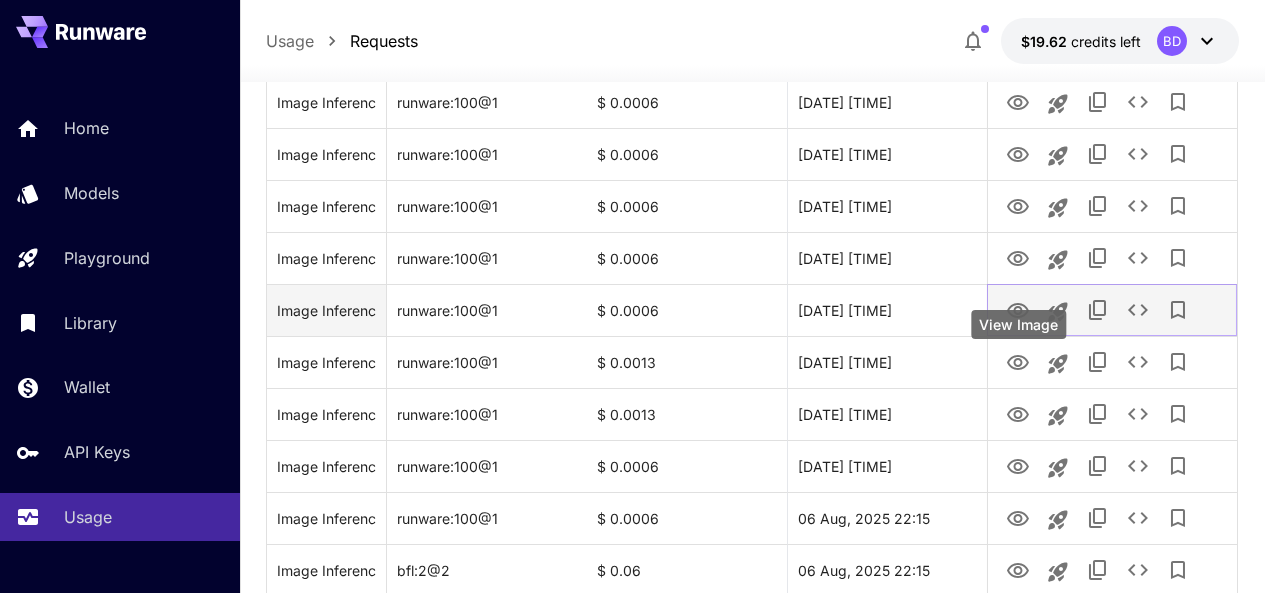 click at bounding box center [1018, 309] 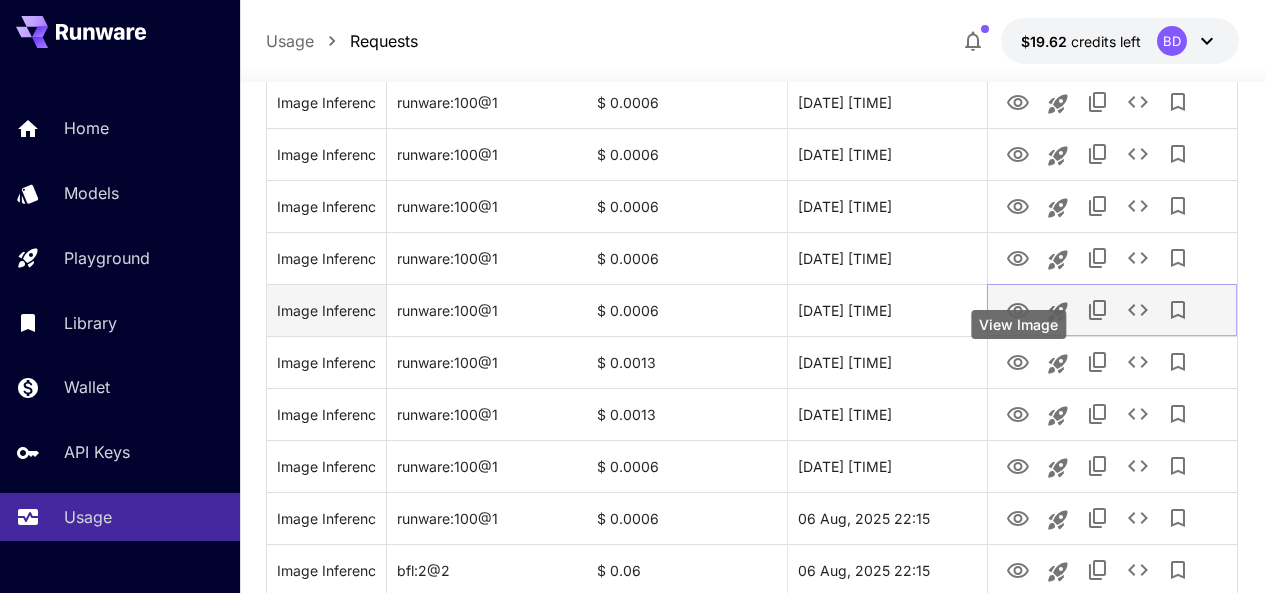 click 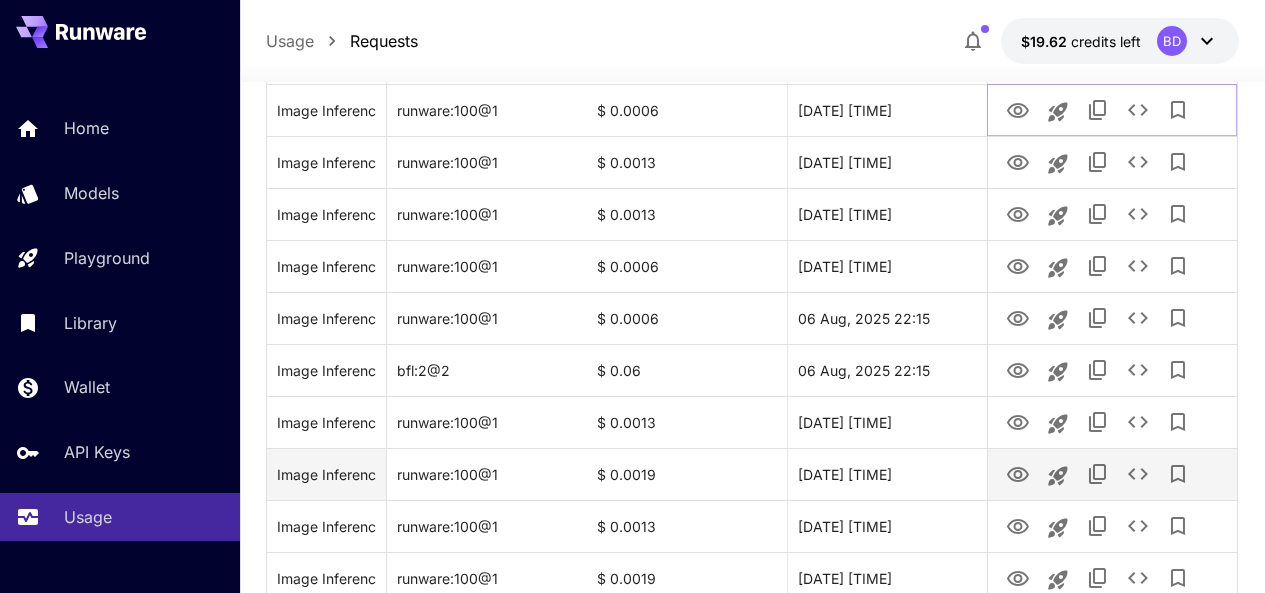 scroll, scrollTop: 981, scrollLeft: 0, axis: vertical 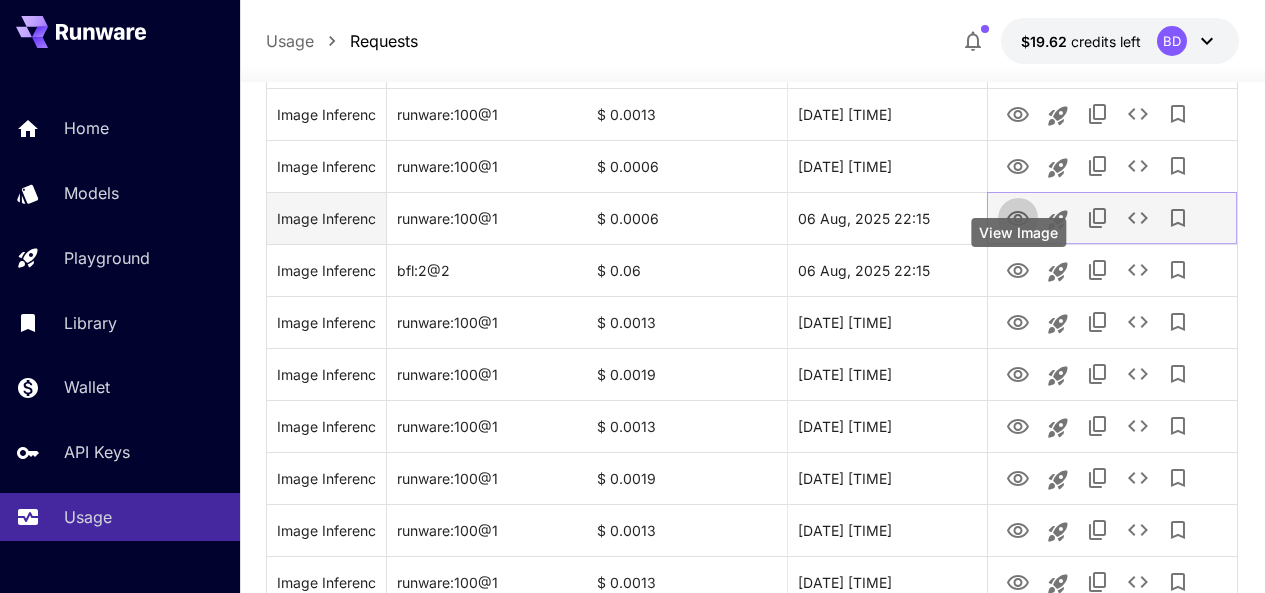 click at bounding box center [1018, 217] 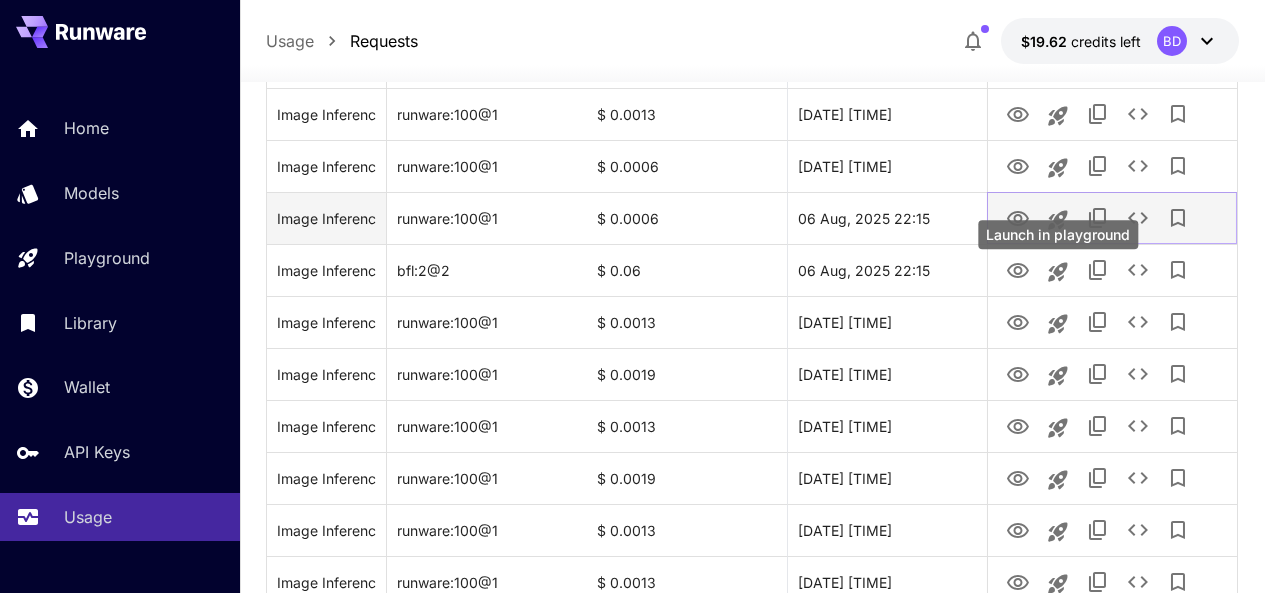 click 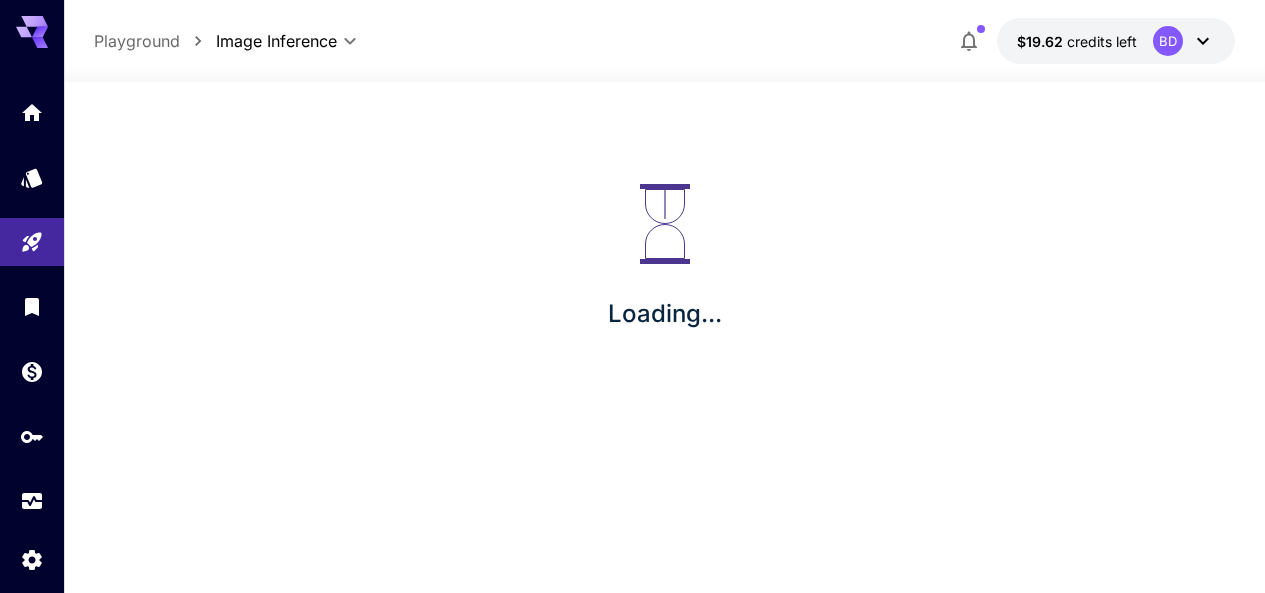 scroll, scrollTop: 0, scrollLeft: 0, axis: both 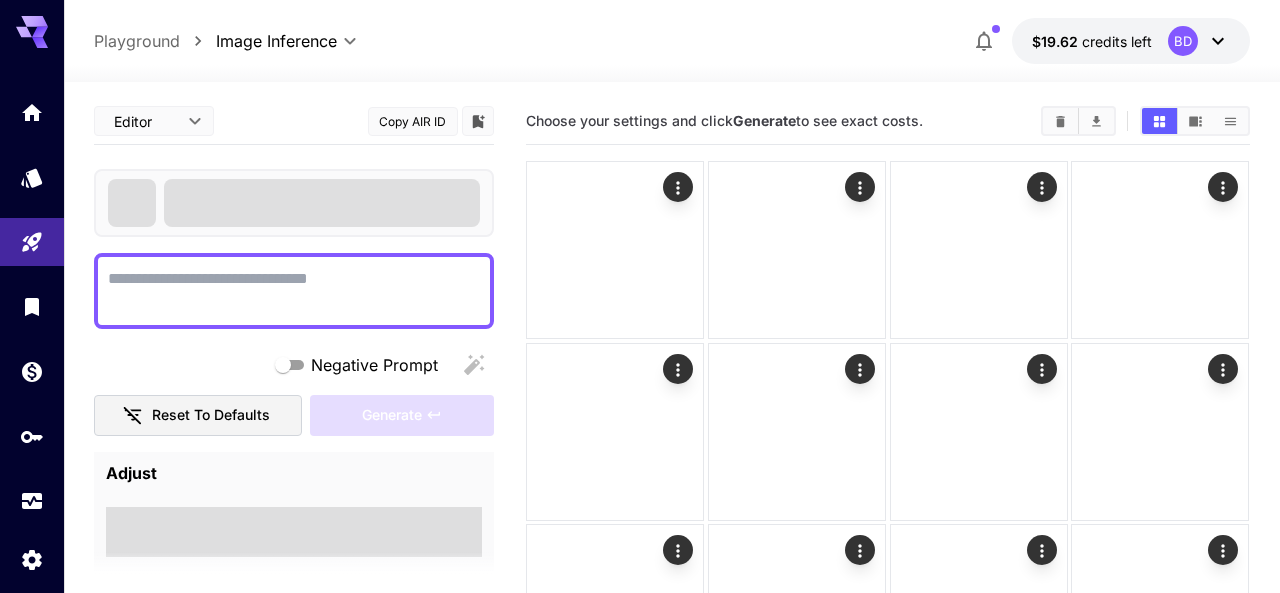 type on "**********" 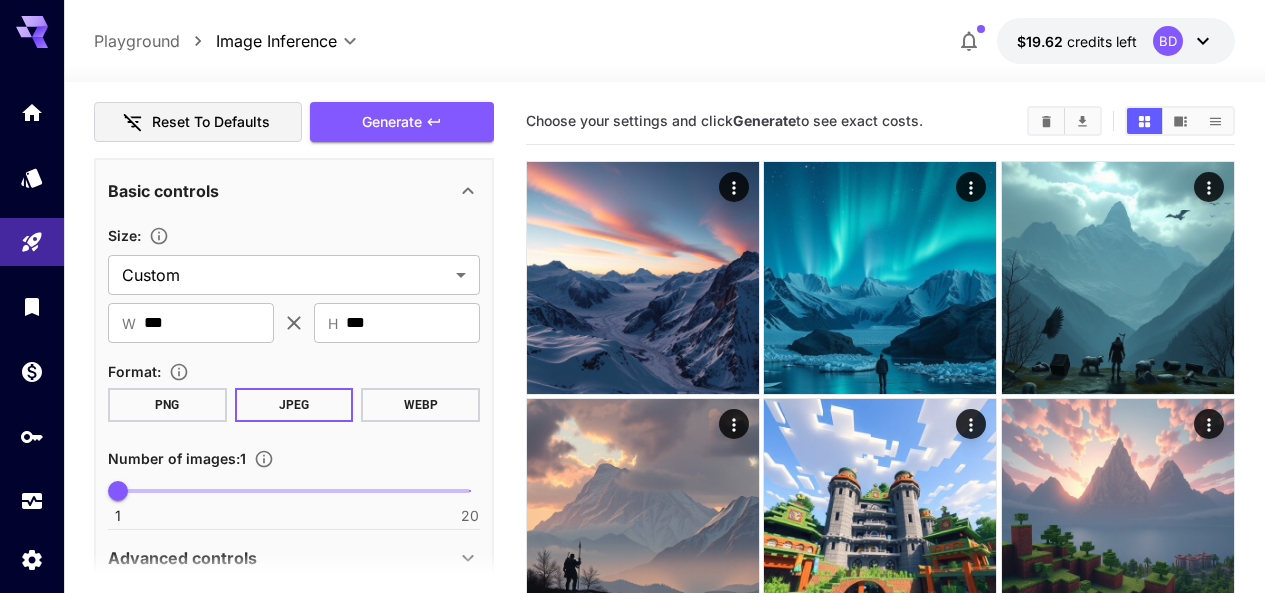 scroll, scrollTop: 500, scrollLeft: 0, axis: vertical 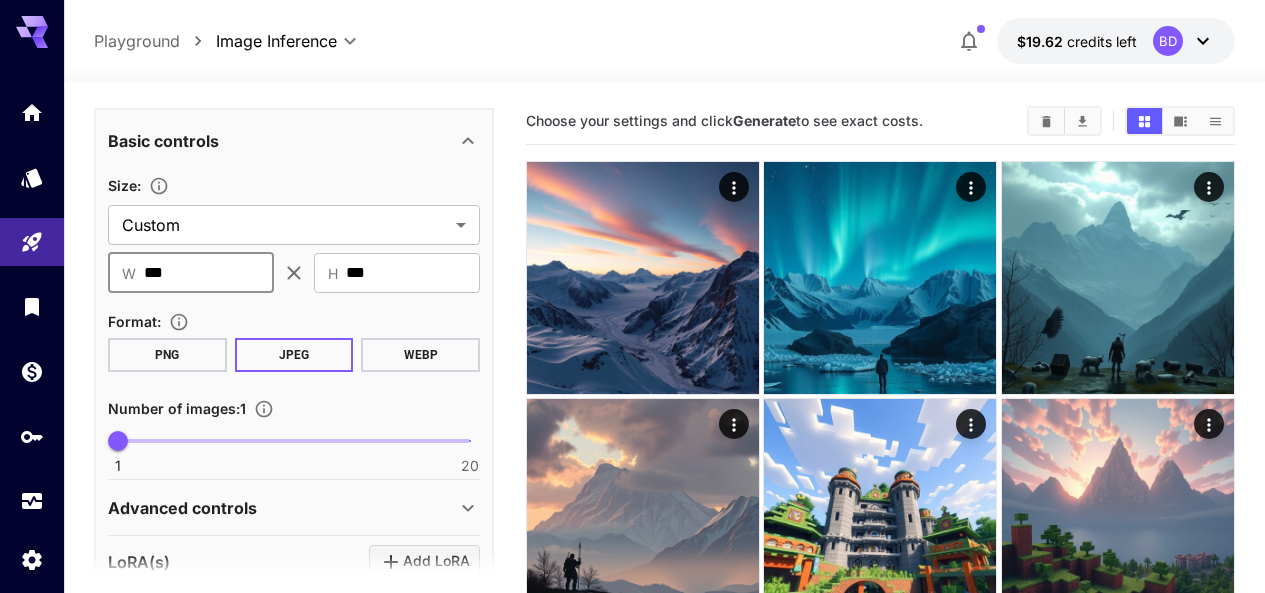 drag, startPoint x: 207, startPoint y: 270, endPoint x: 116, endPoint y: 270, distance: 91 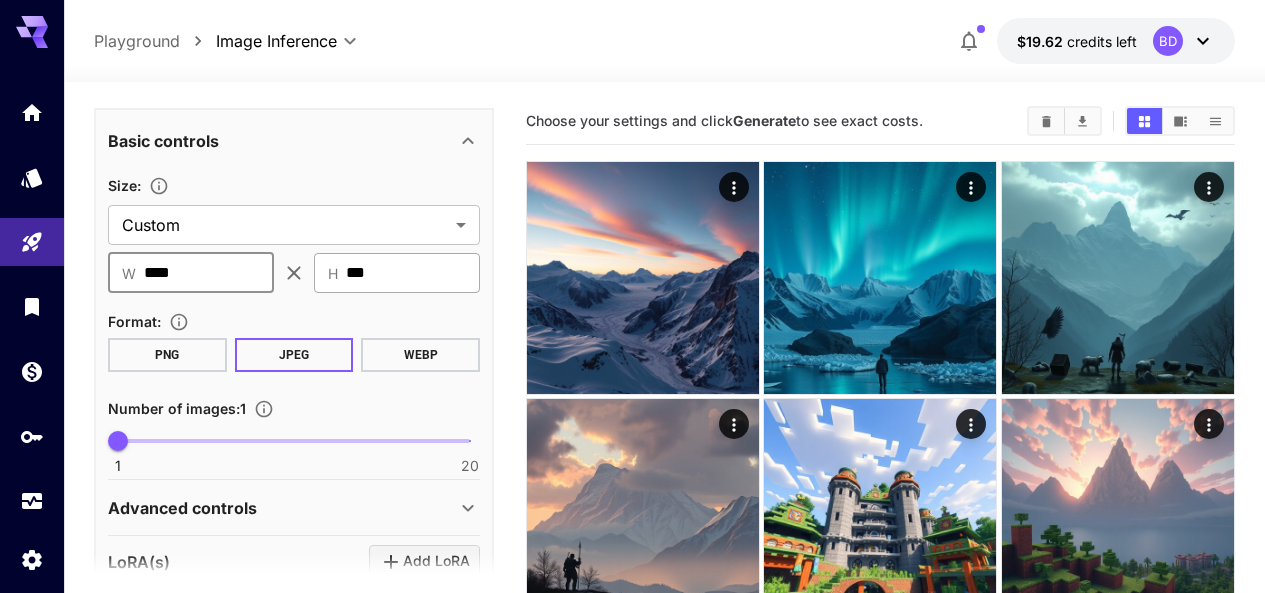 type on "****" 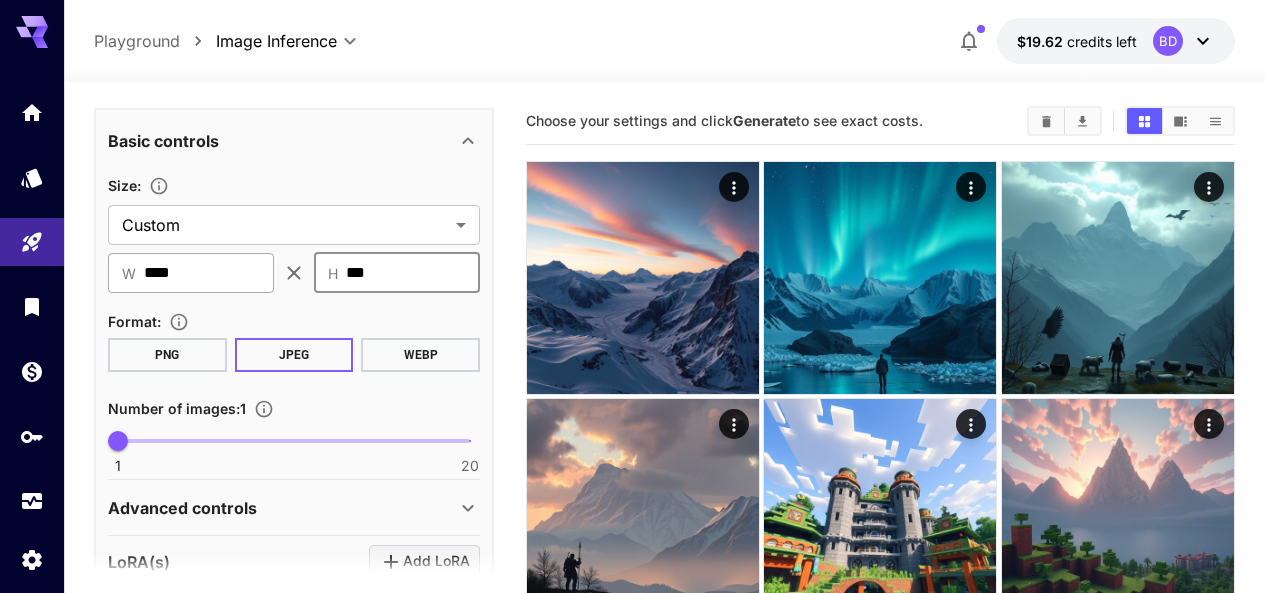 drag, startPoint x: 378, startPoint y: 261, endPoint x: 255, endPoint y: 261, distance: 123 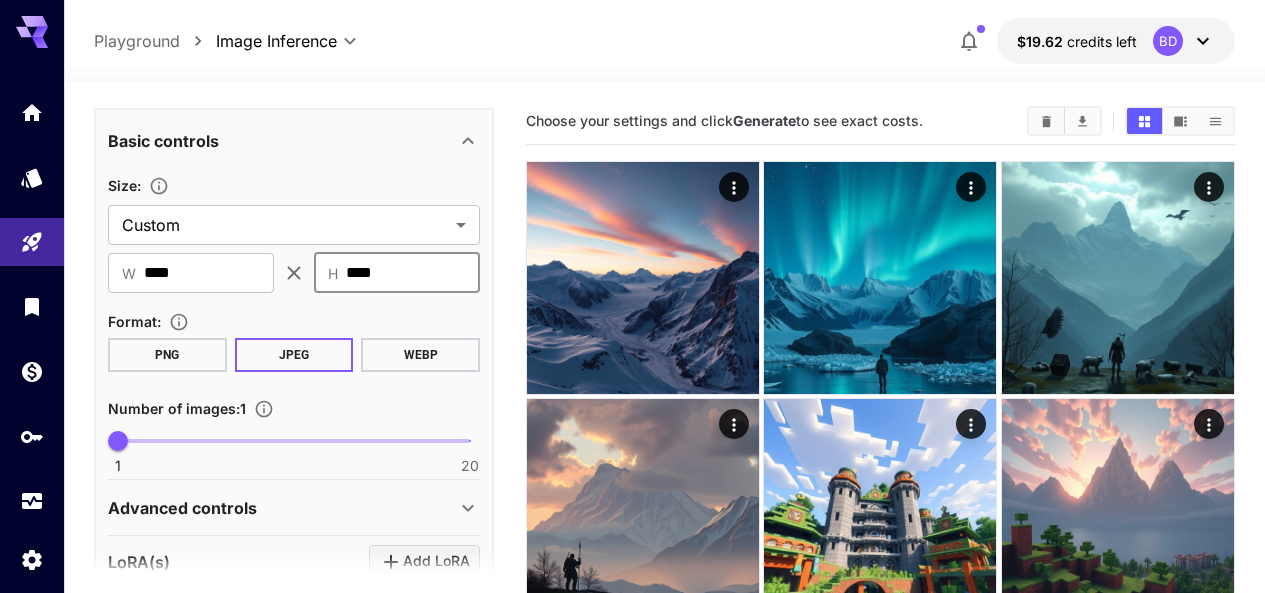 type on "****" 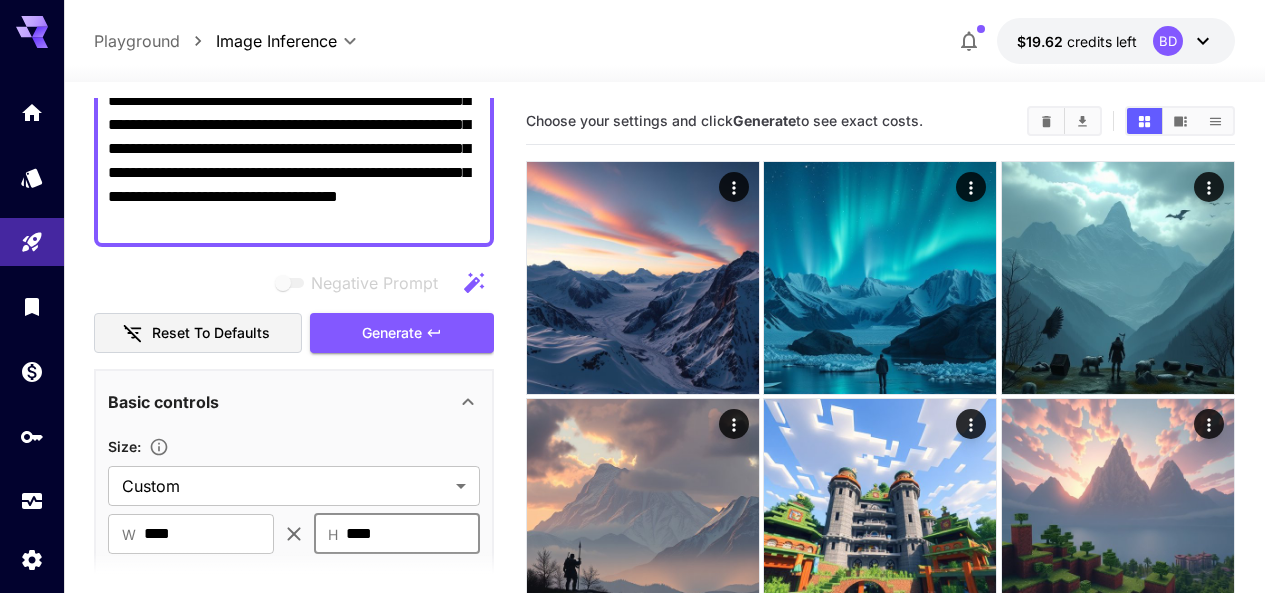 scroll, scrollTop: 100, scrollLeft: 0, axis: vertical 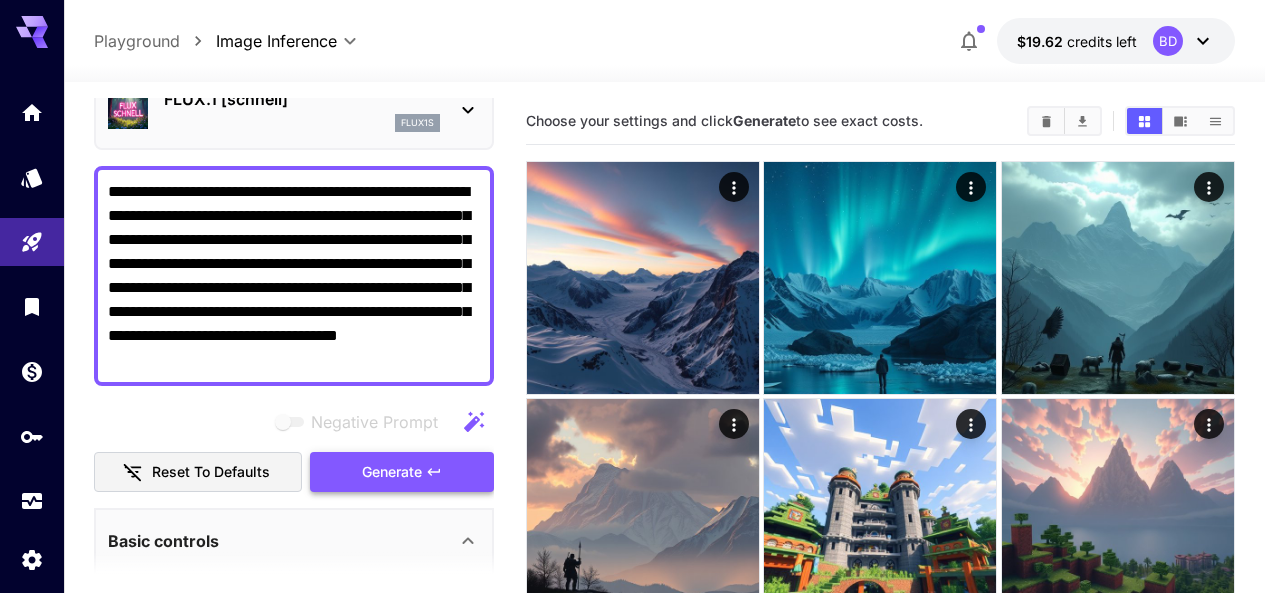 click on "Generate" at bounding box center [402, 472] 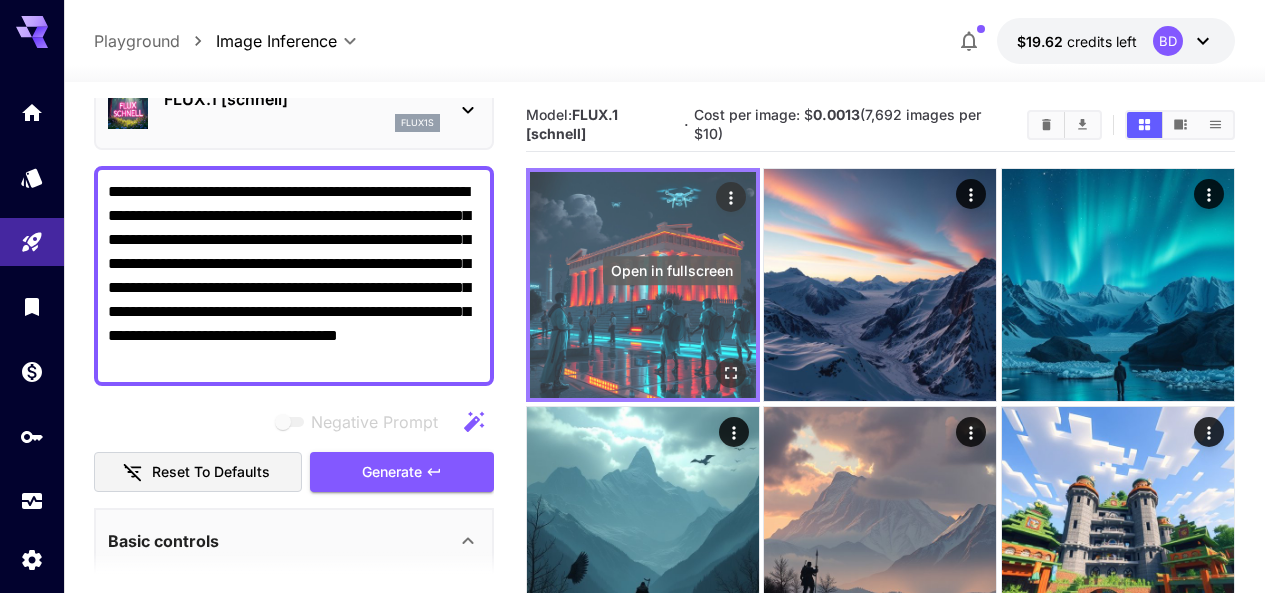 click at bounding box center (731, 374) 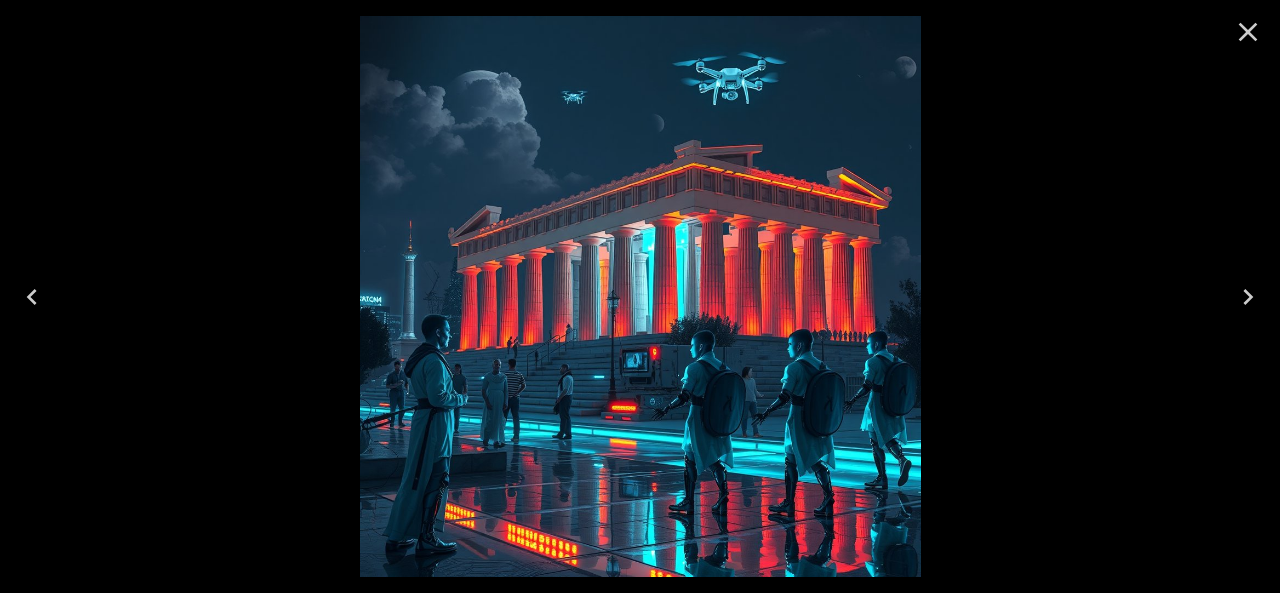click 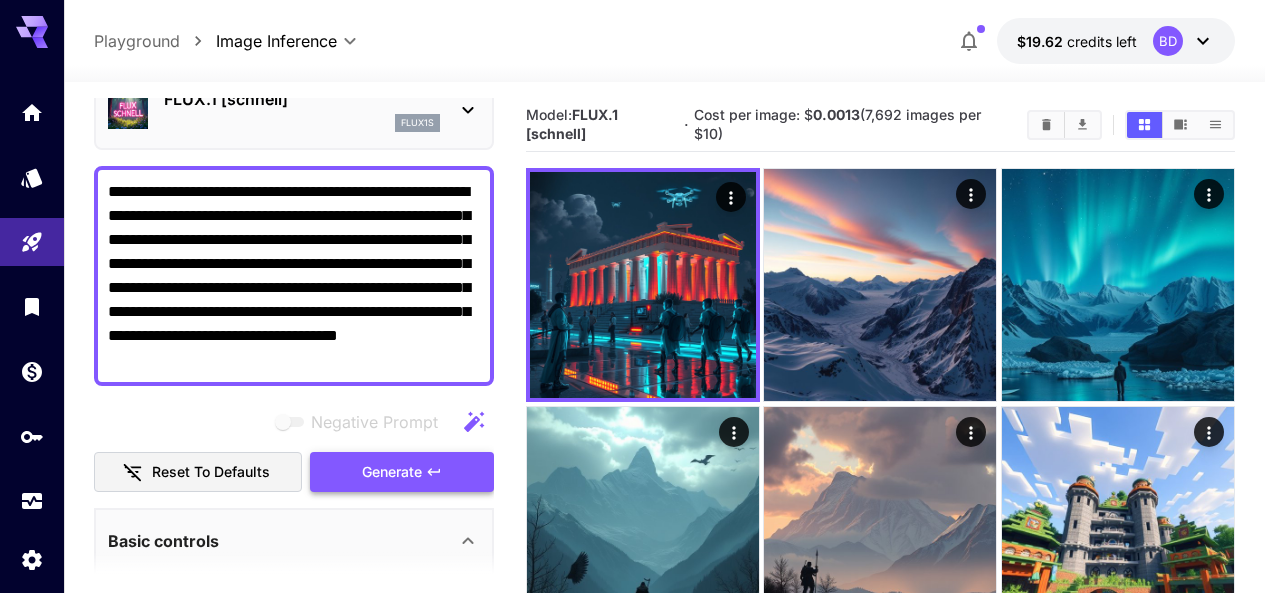 click on "Generate" at bounding box center [392, 472] 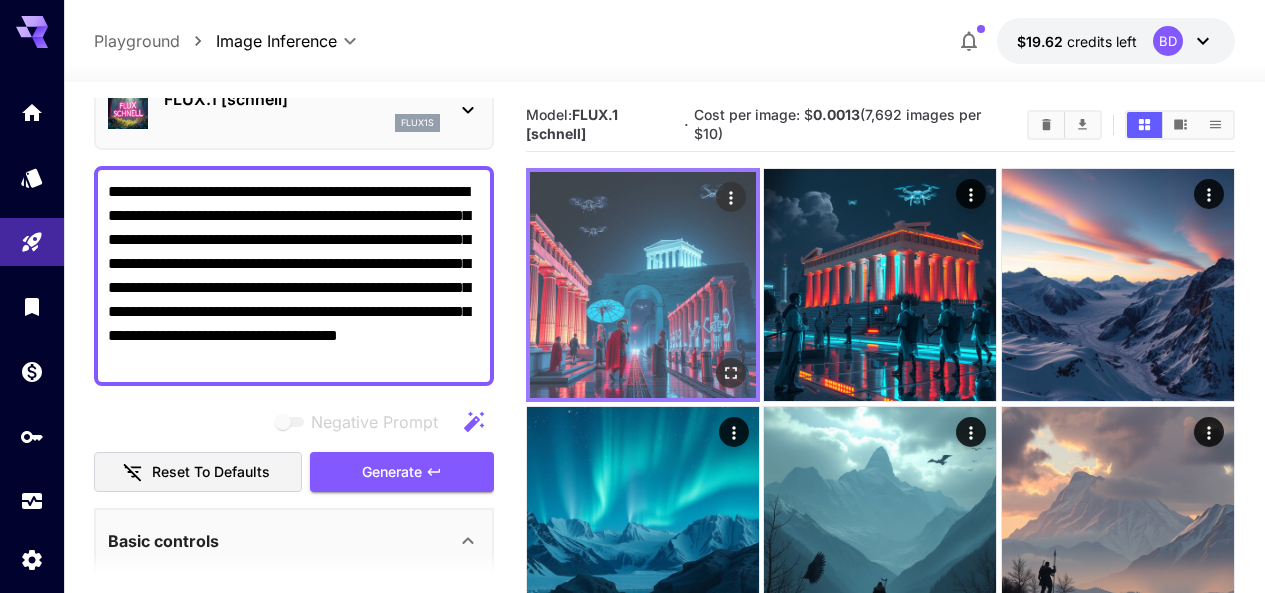 click 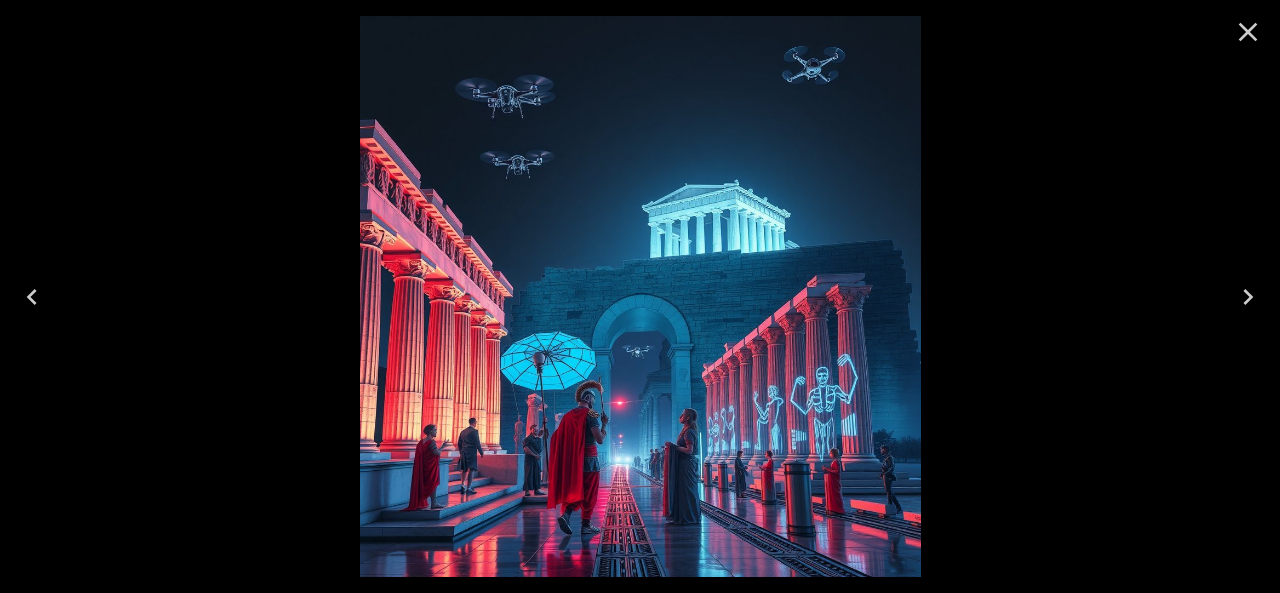click at bounding box center (1248, 32) 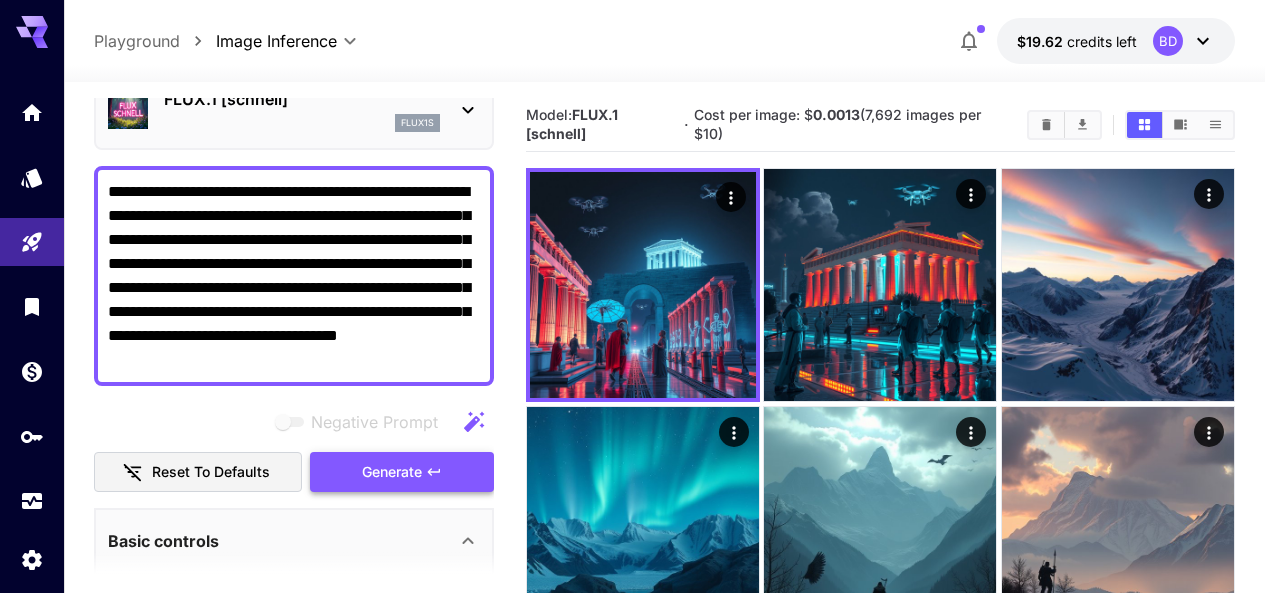 click on "Generate" at bounding box center (402, 472) 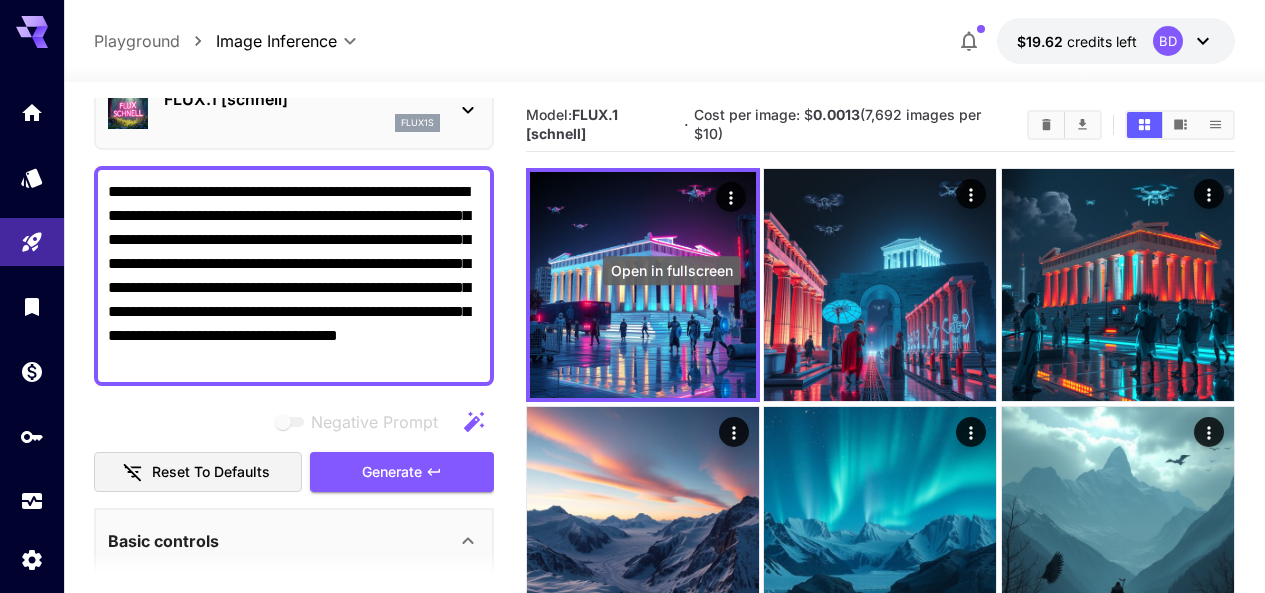 click 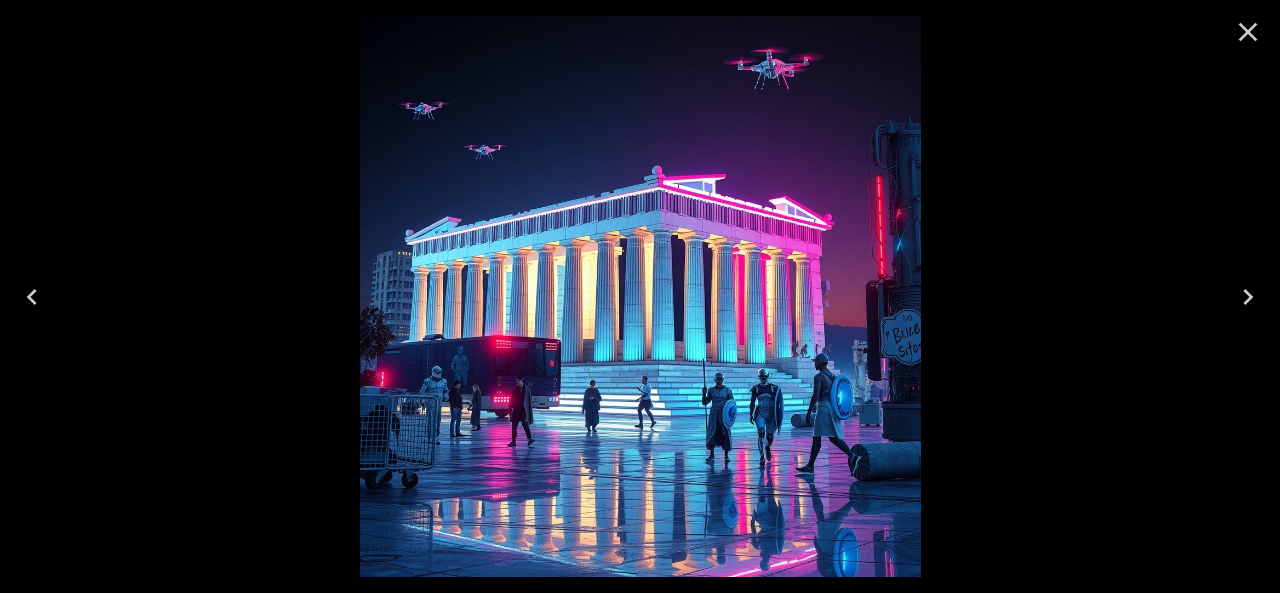 click 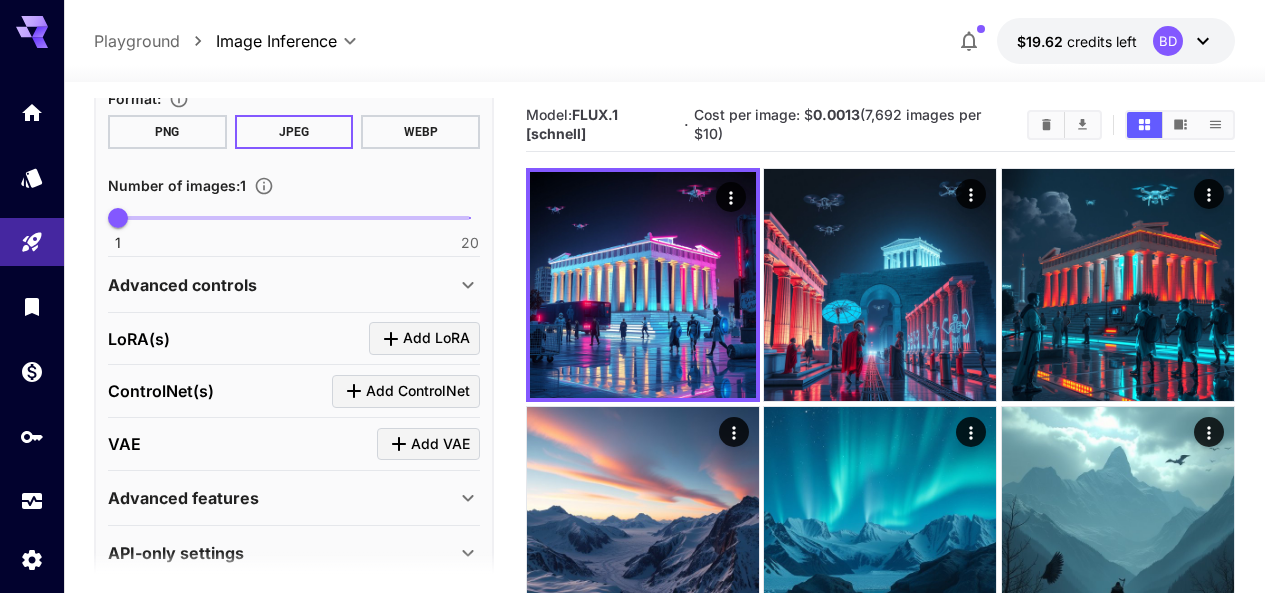 scroll, scrollTop: 753, scrollLeft: 0, axis: vertical 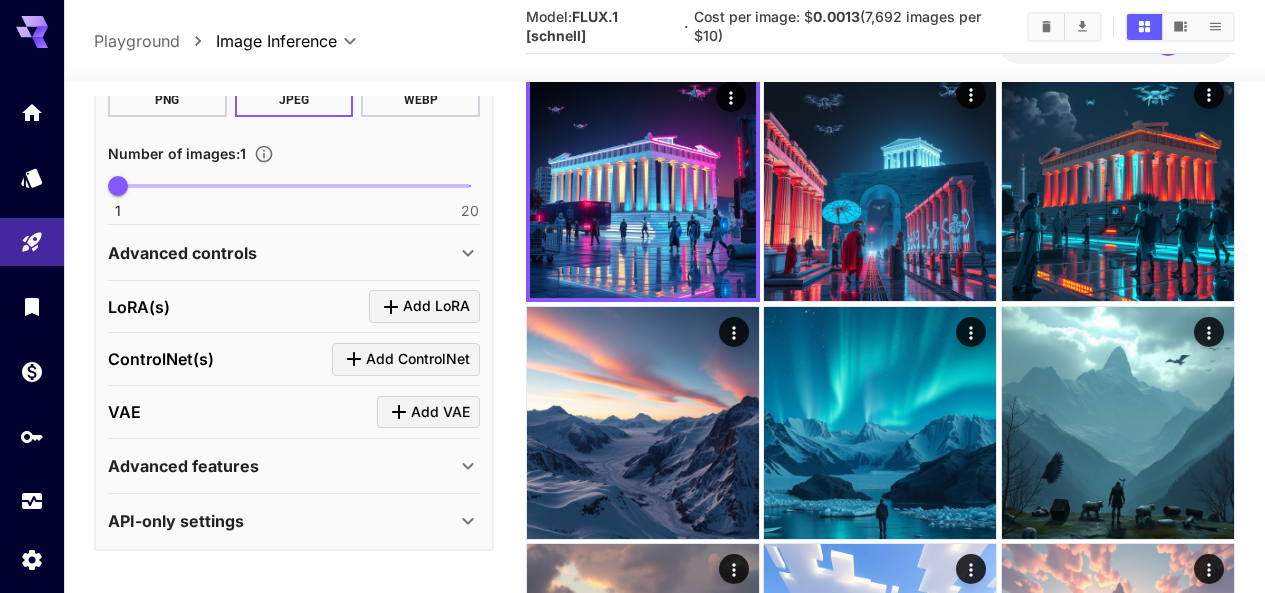 click on "Advanced controls" at bounding box center [282, 253] 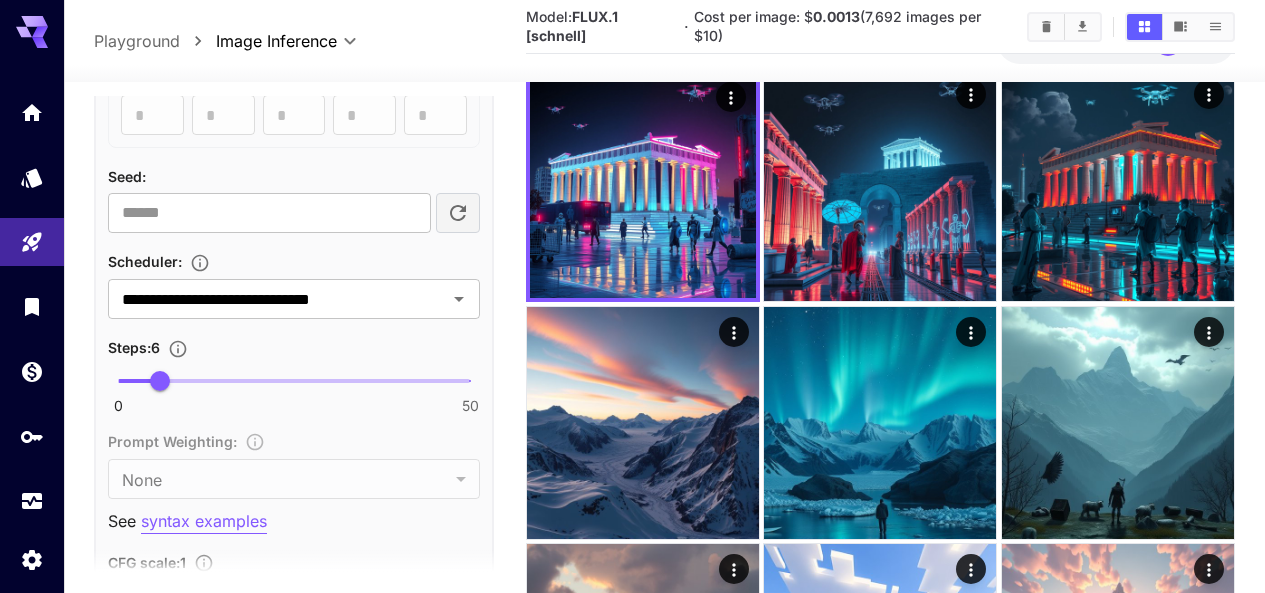 scroll, scrollTop: 1353, scrollLeft: 0, axis: vertical 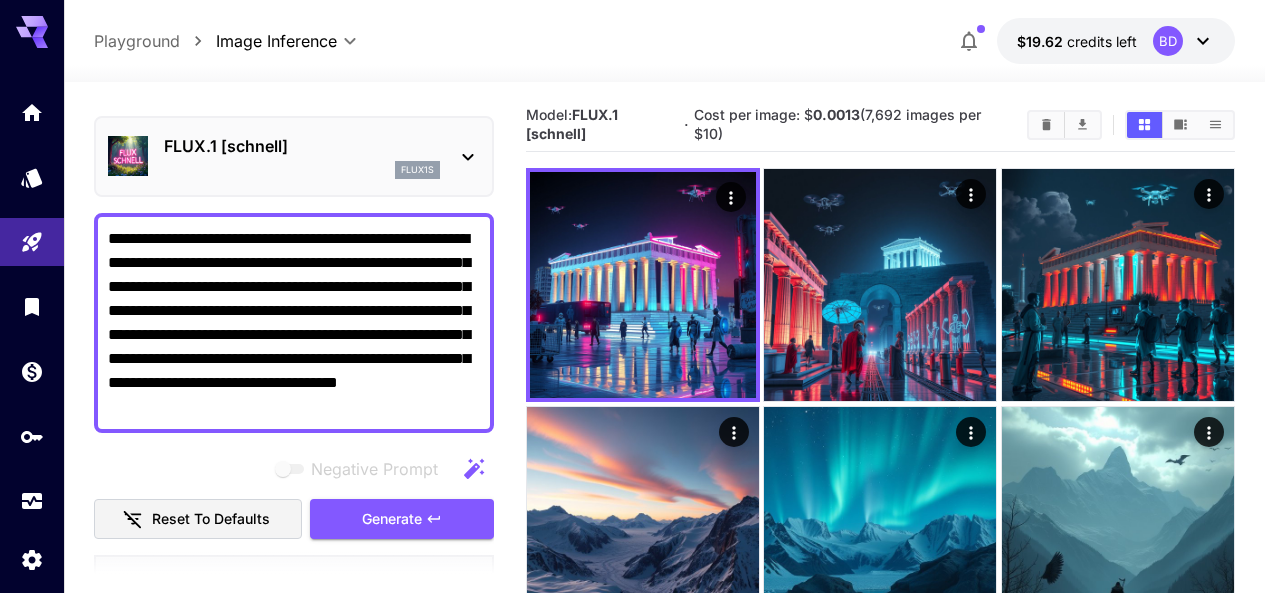 click on "**********" at bounding box center (294, 323) 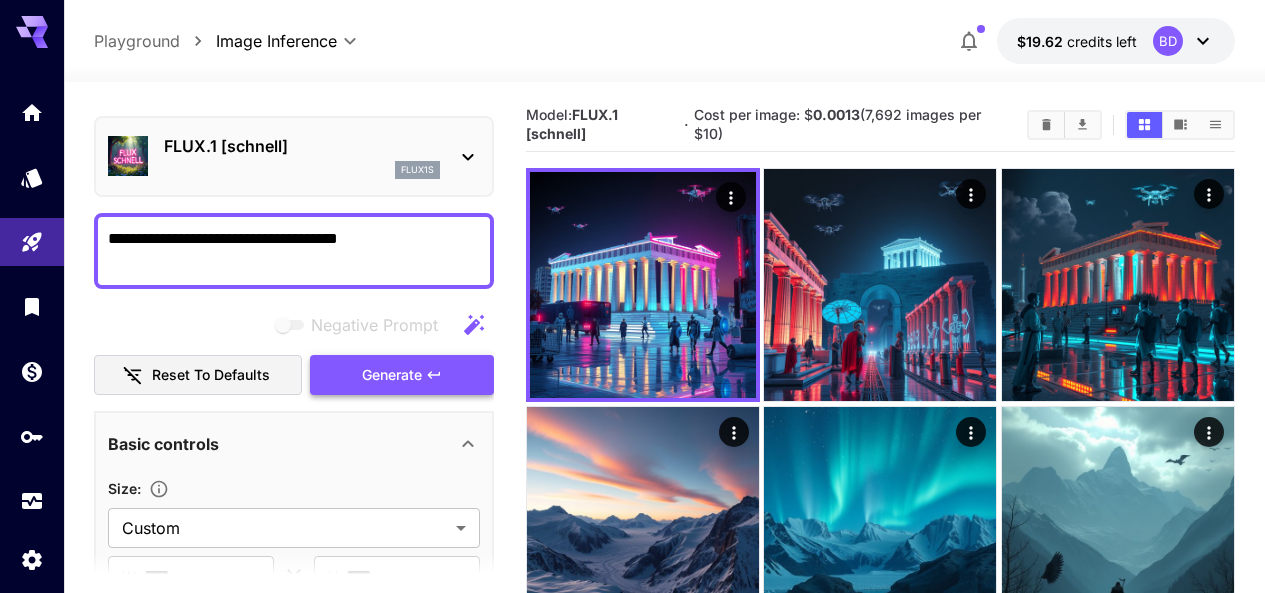 type on "**********" 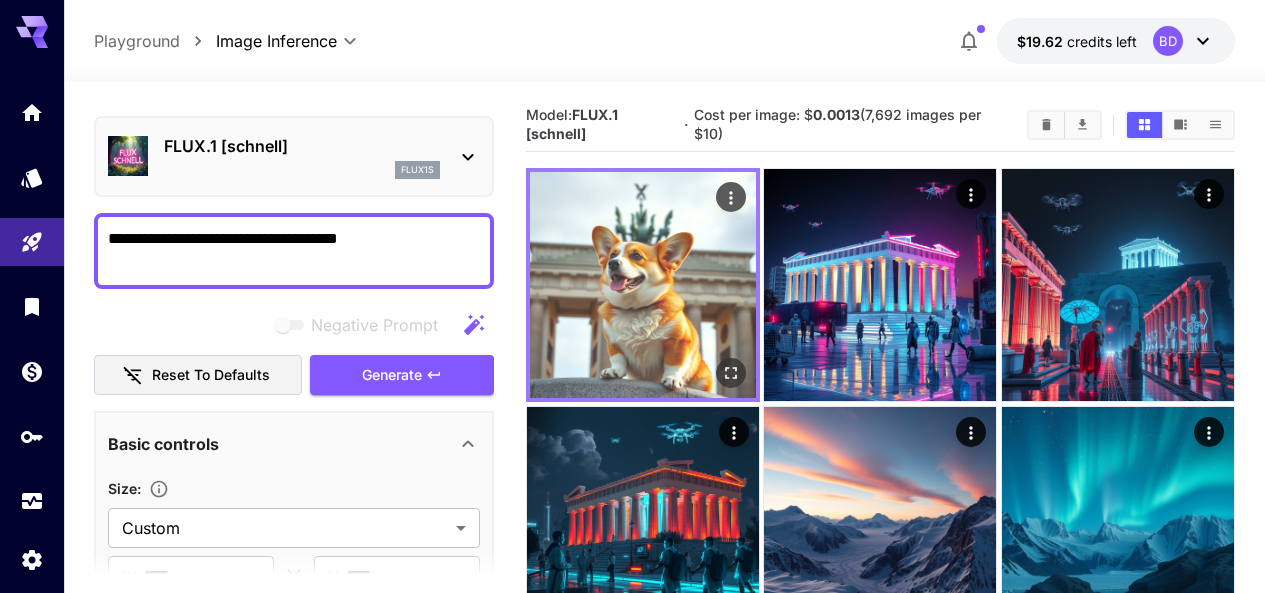 click 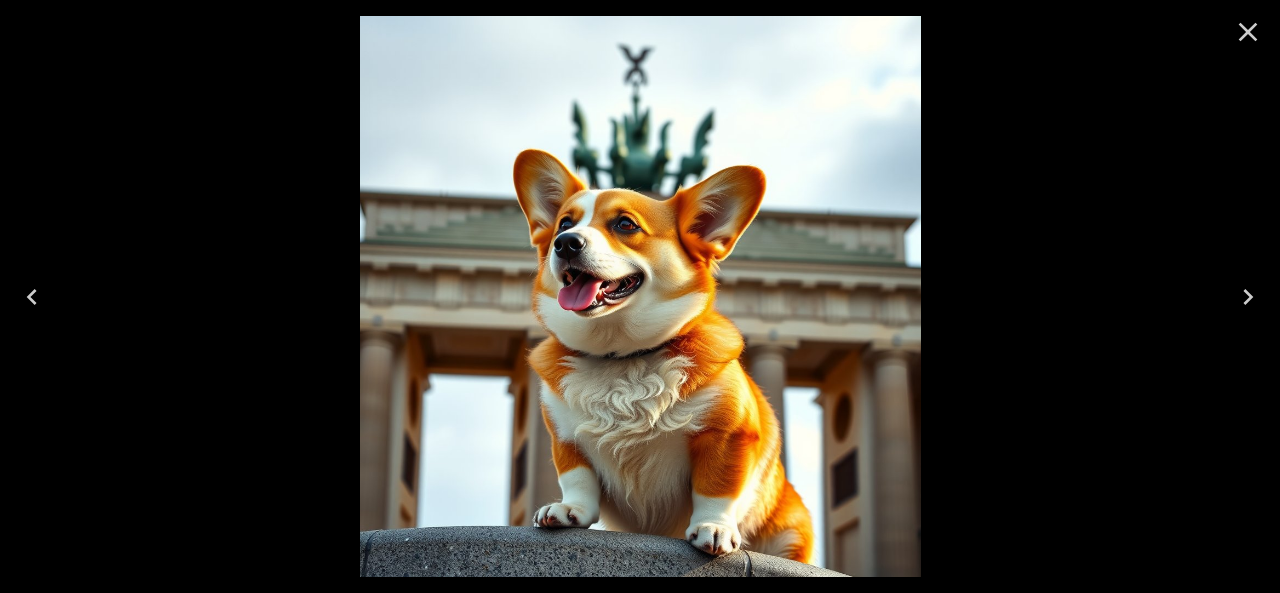click 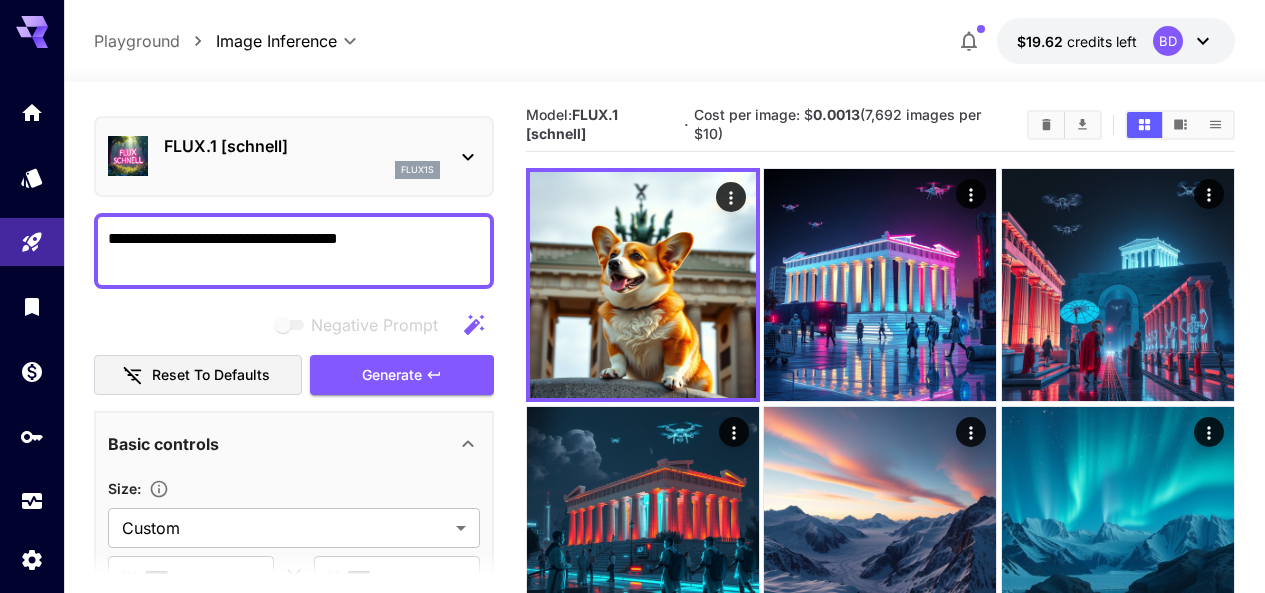 click on "Generate" at bounding box center [402, 375] 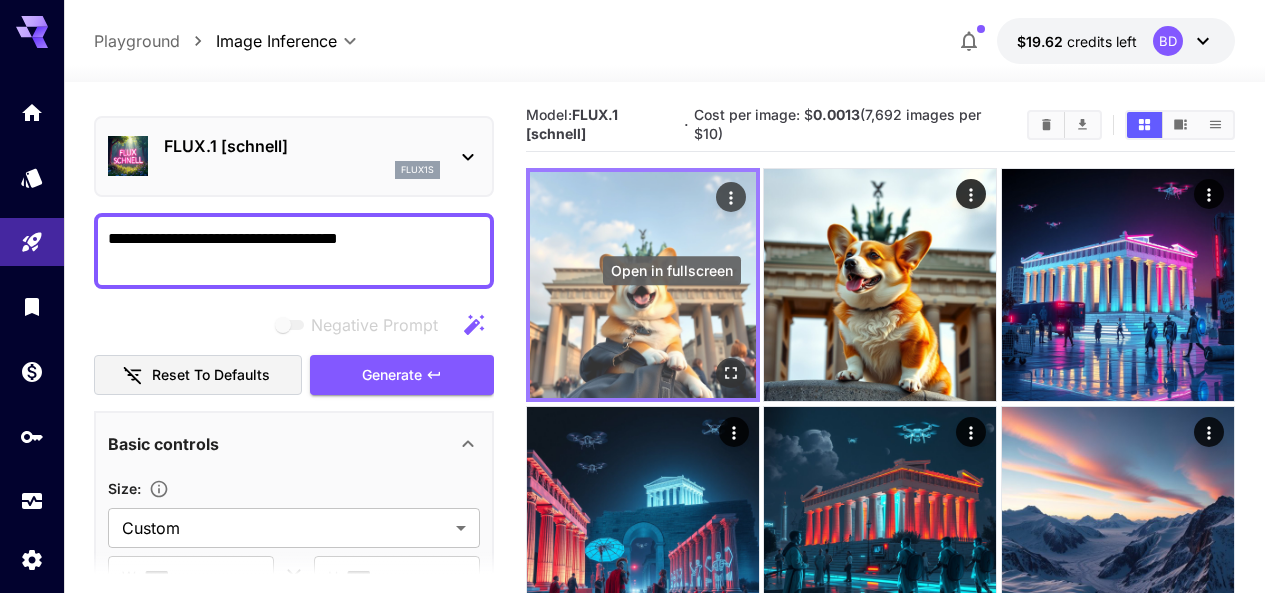 click 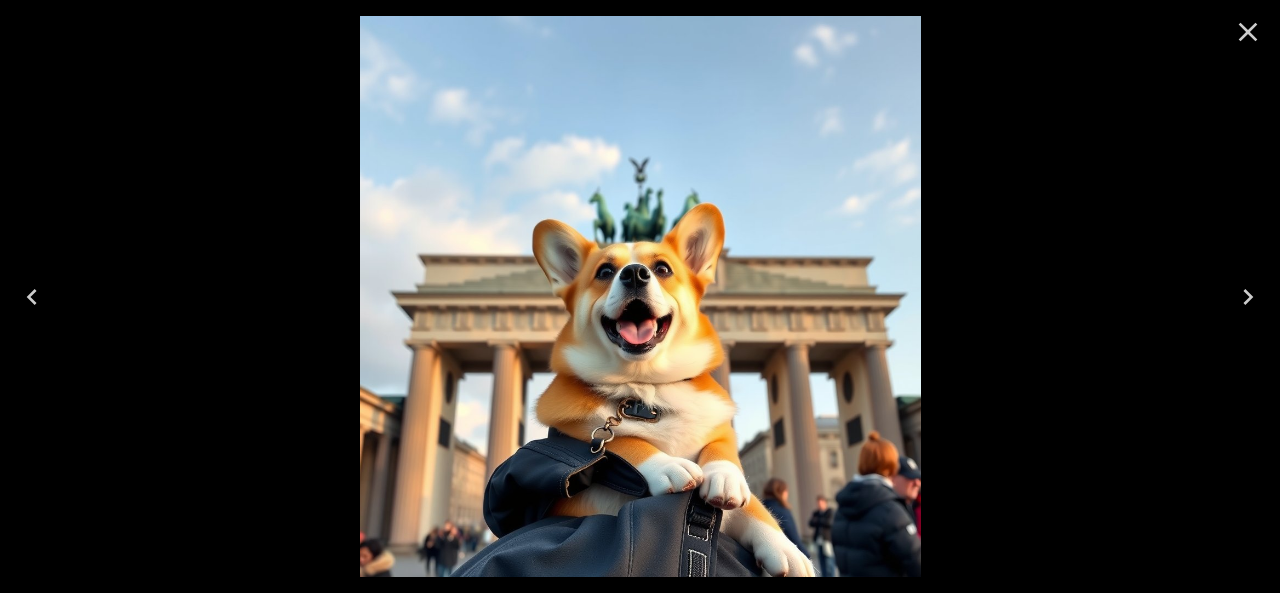 click 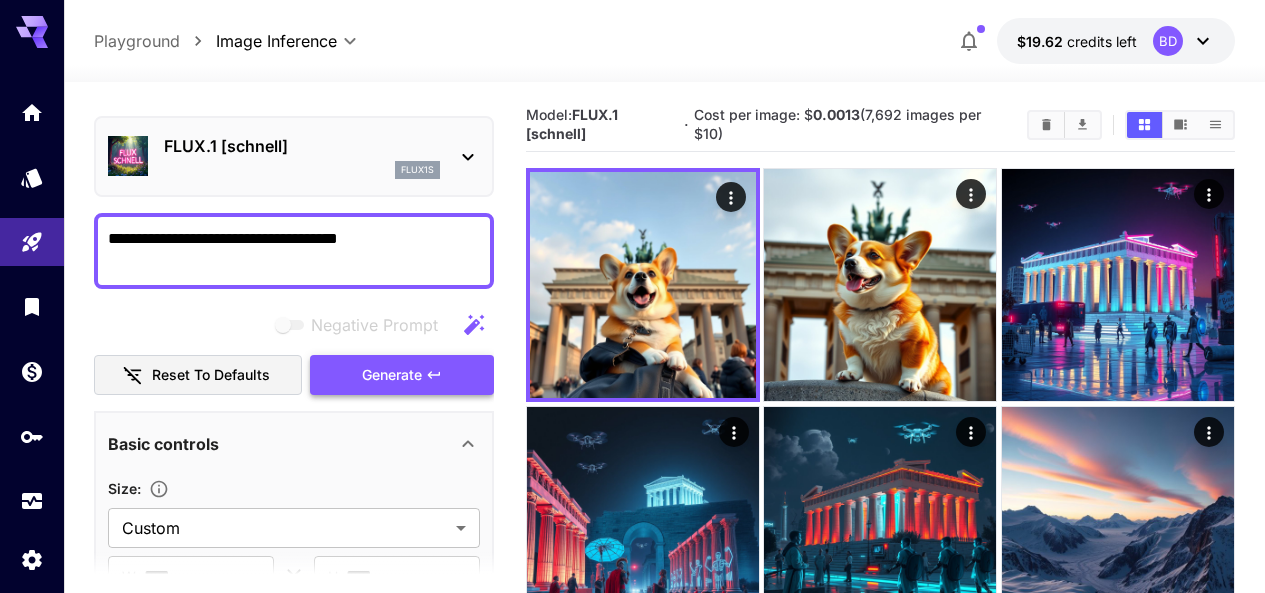 click on "Generate" at bounding box center [402, 375] 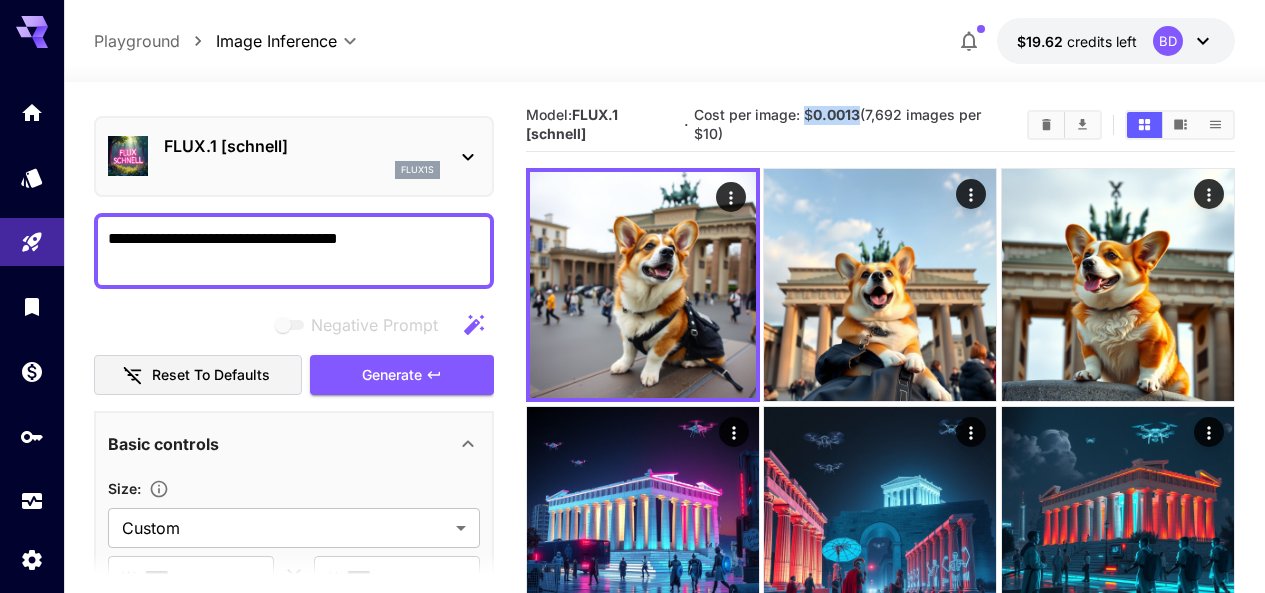 drag, startPoint x: 859, startPoint y: 111, endPoint x: 805, endPoint y: 112, distance: 54.00926 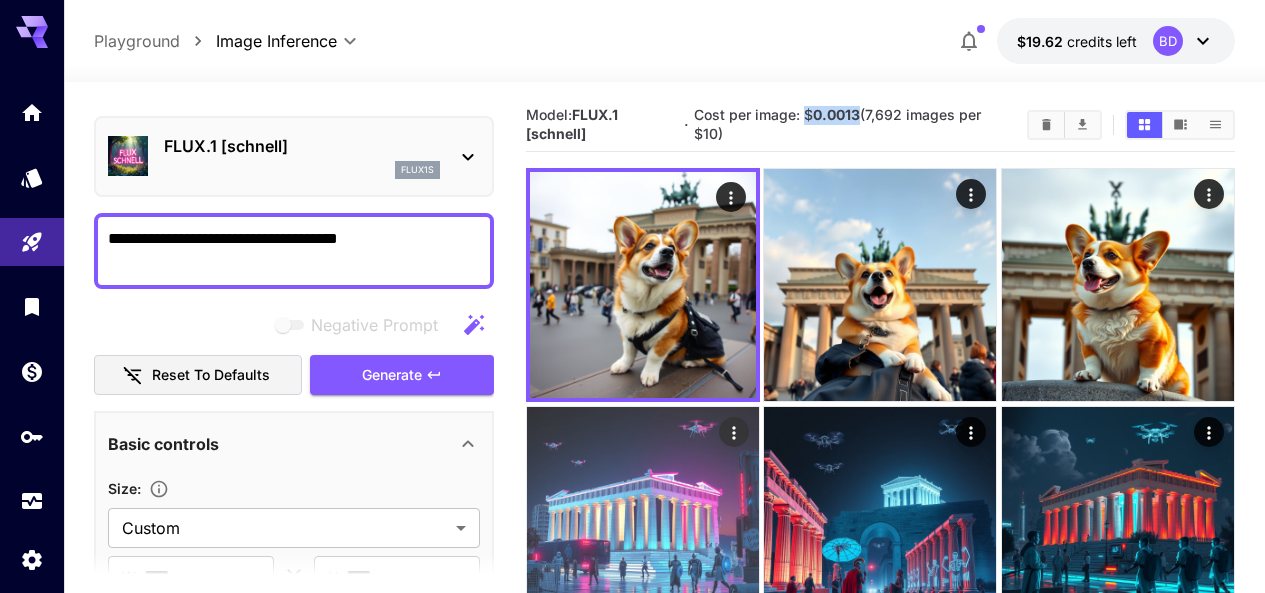 click at bounding box center [643, 523] 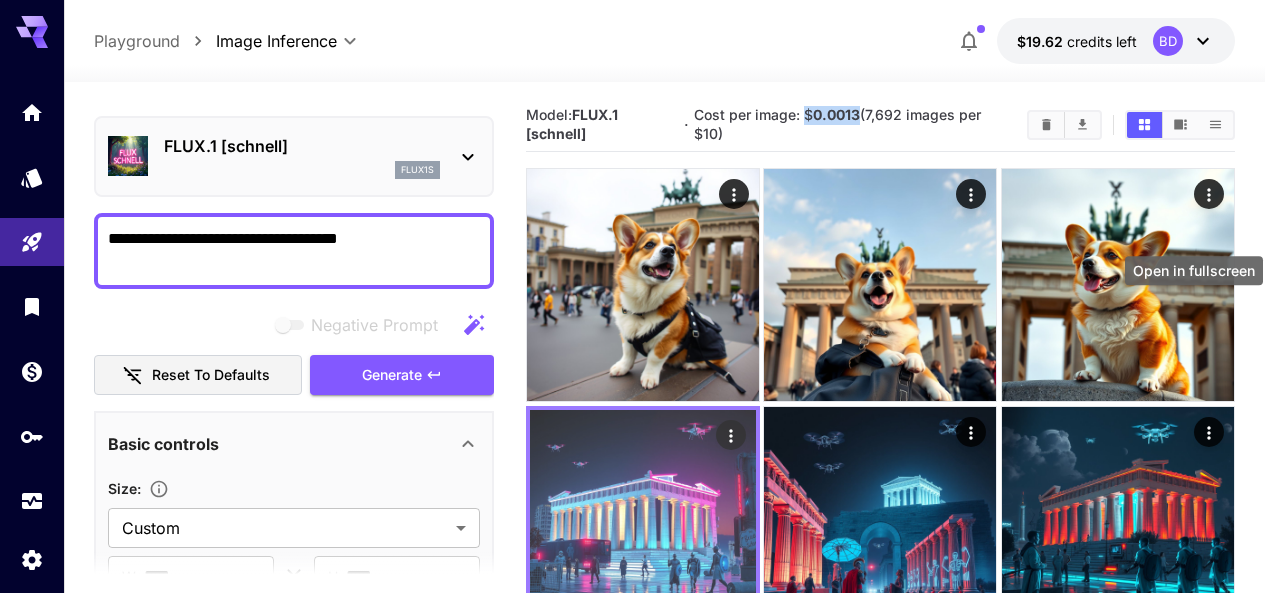 click at bounding box center [731, 611] 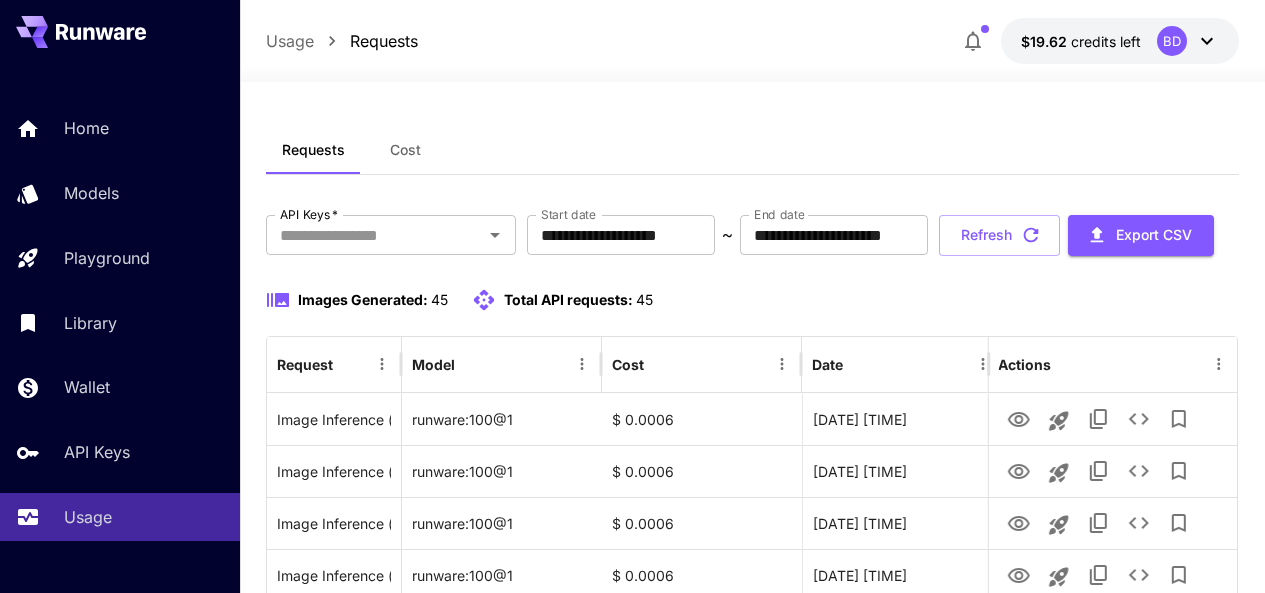 scroll, scrollTop: 0, scrollLeft: 0, axis: both 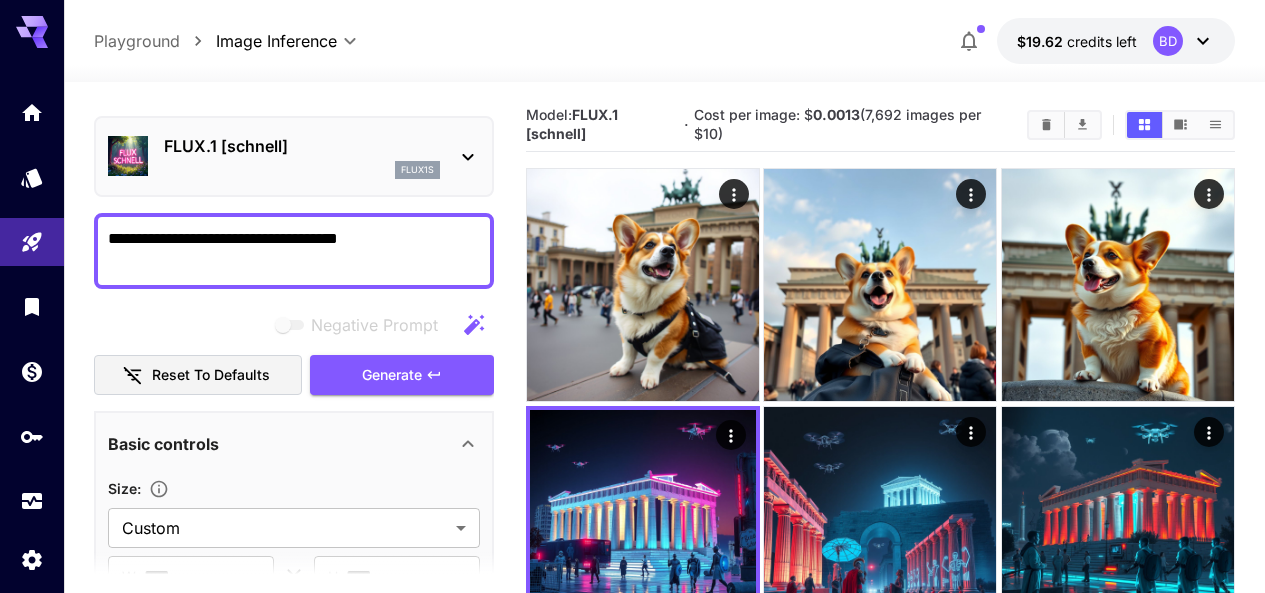 click on "FLUX.1 [schnell] flux1s" at bounding box center [294, 156] 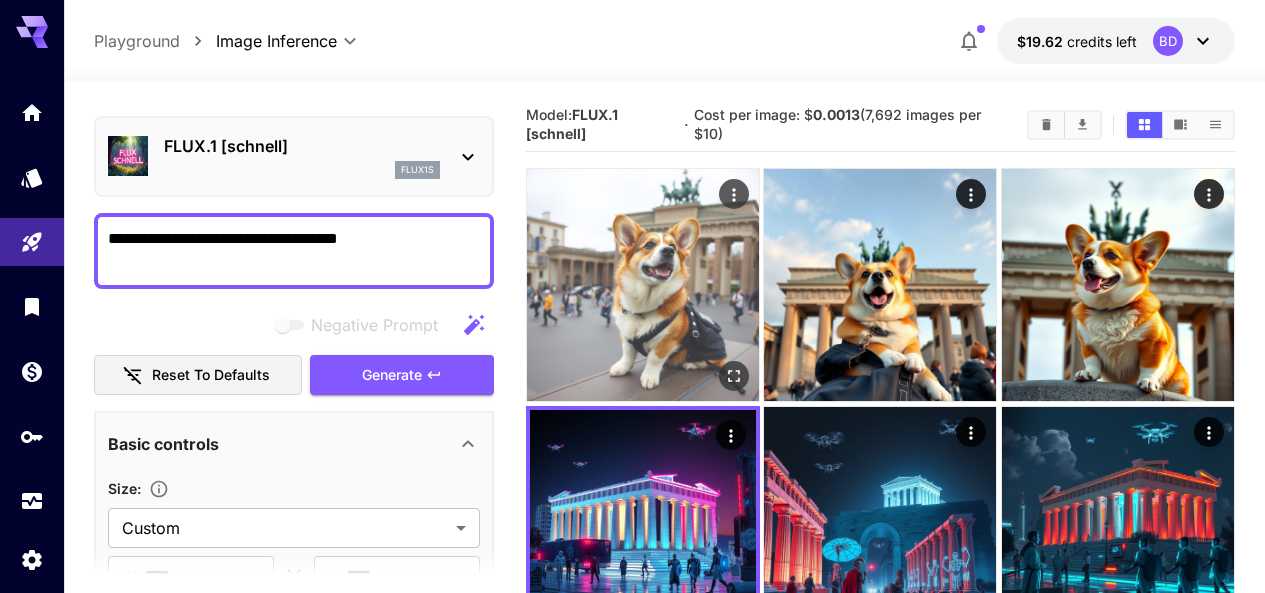 scroll, scrollTop: 500, scrollLeft: 0, axis: vertical 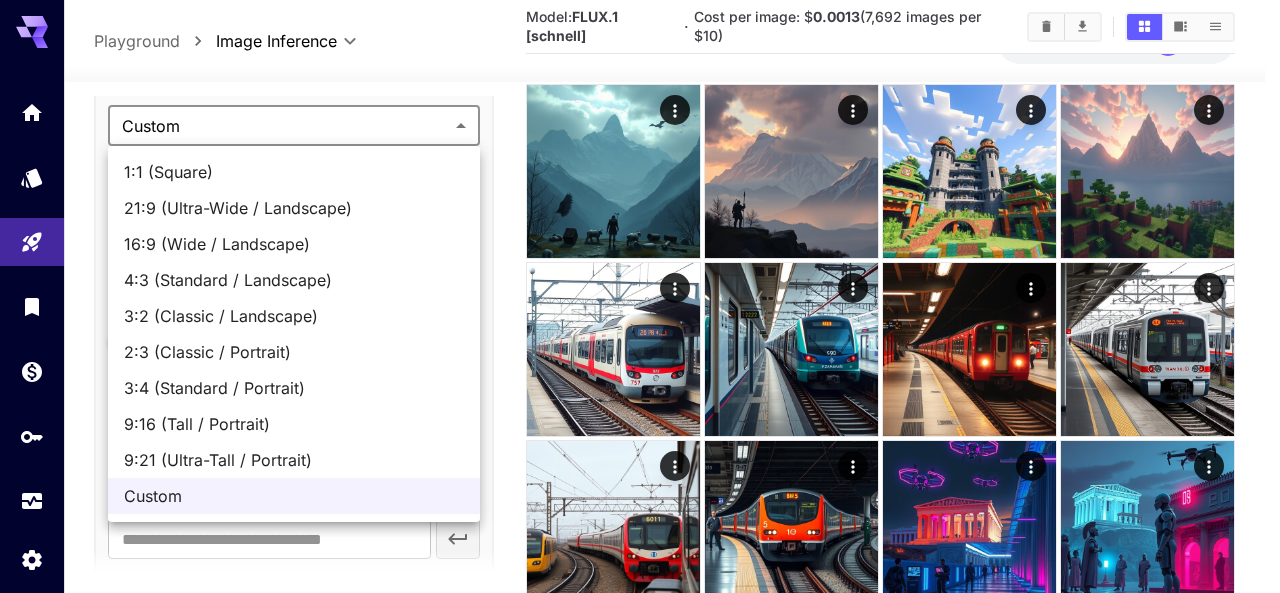 click on "**********" at bounding box center [640, 1778] 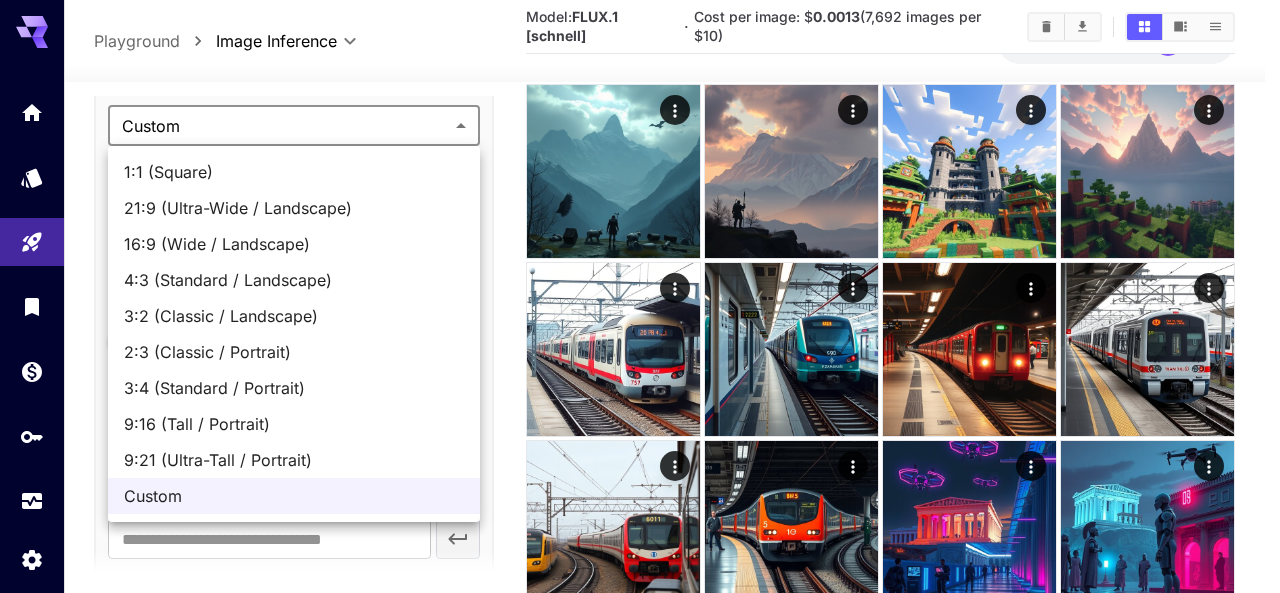 click at bounding box center (640, 296) 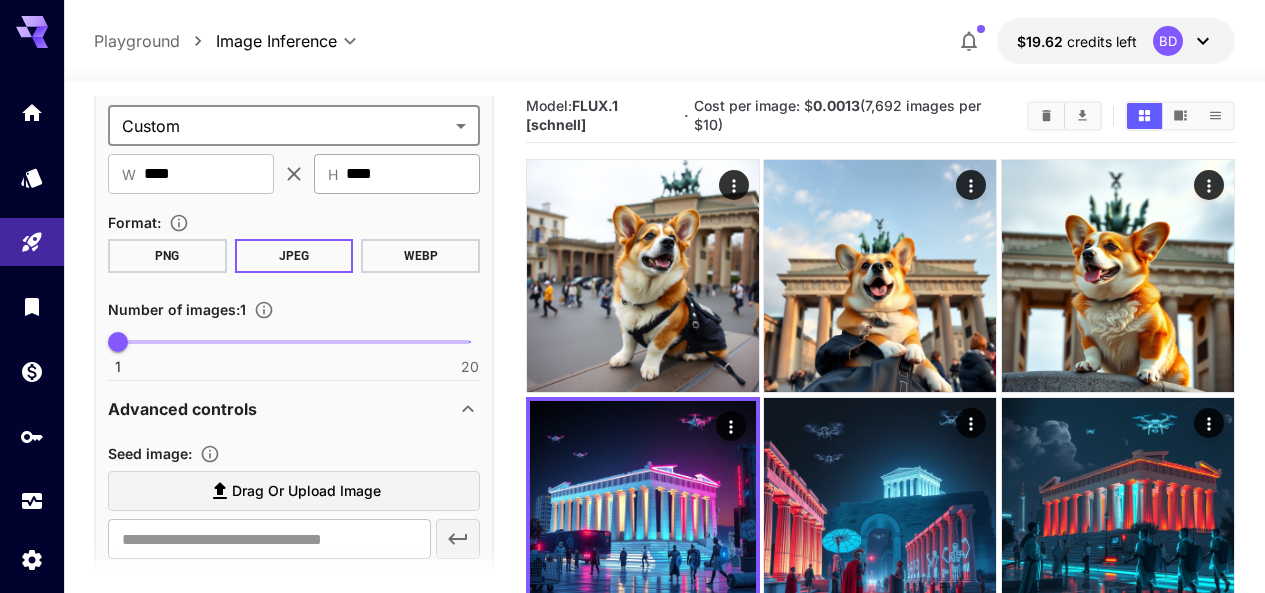 scroll, scrollTop: 0, scrollLeft: 0, axis: both 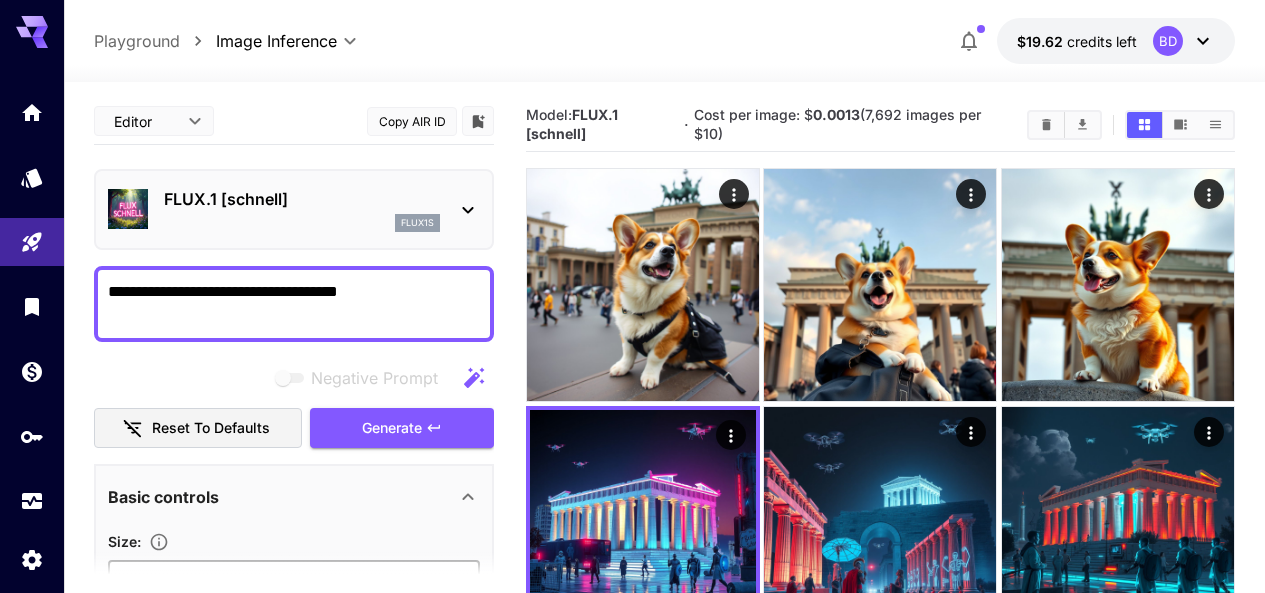 click on "**********" at bounding box center (294, 304) 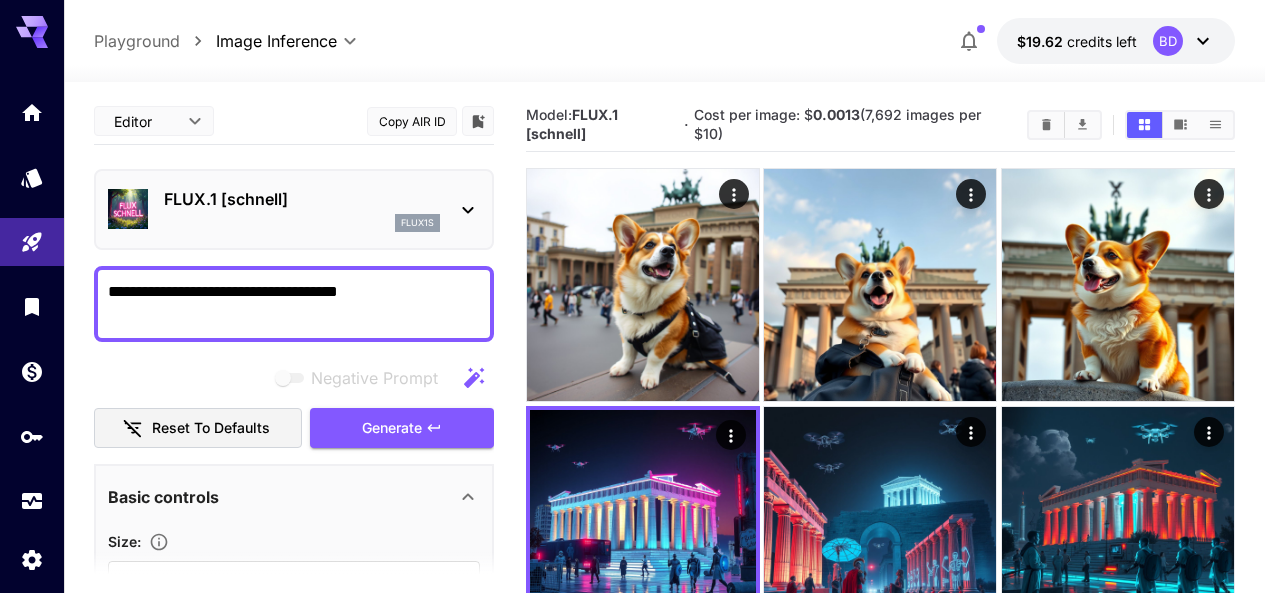 paste on "**********" 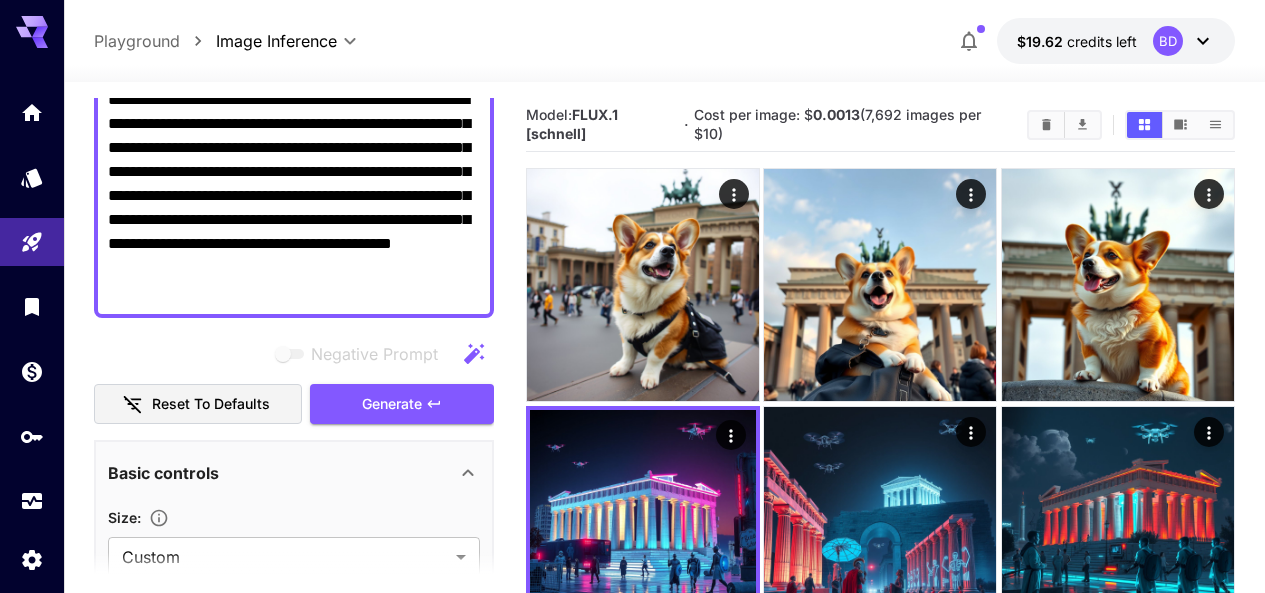 scroll, scrollTop: 200, scrollLeft: 0, axis: vertical 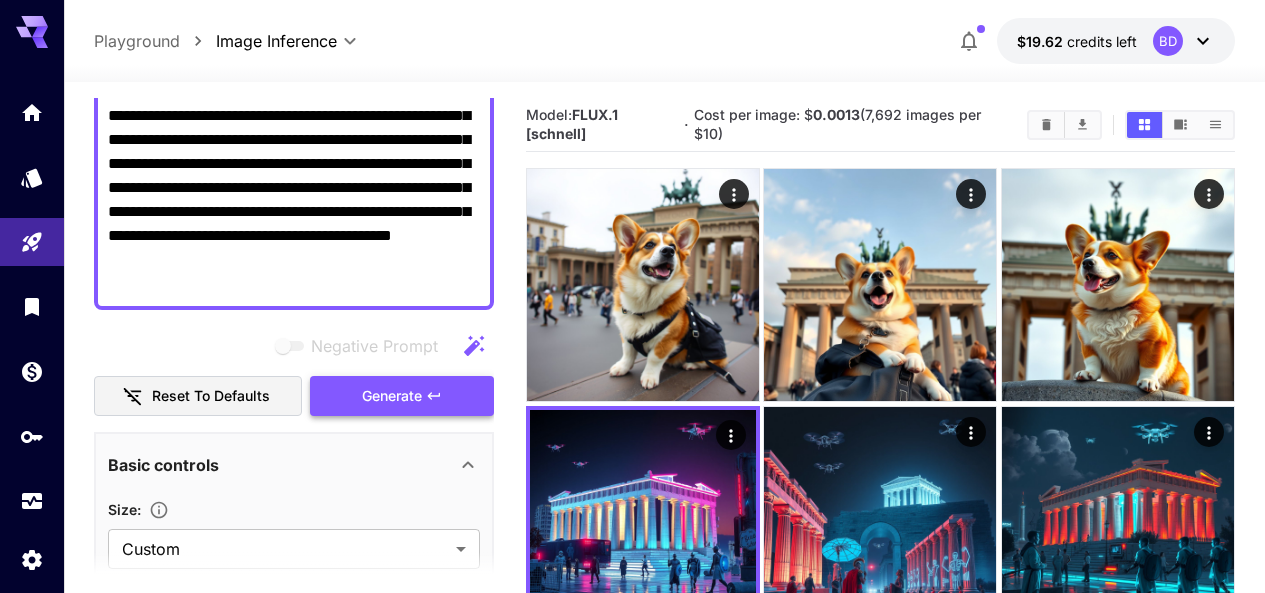 click on "Generate" at bounding box center [392, 396] 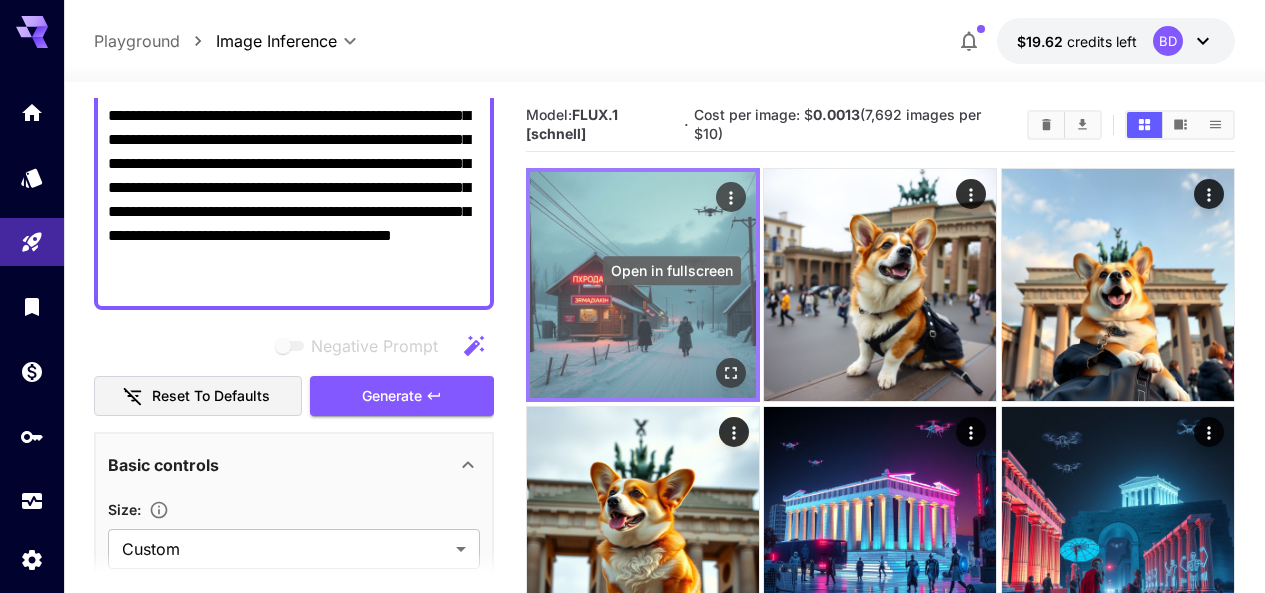 click 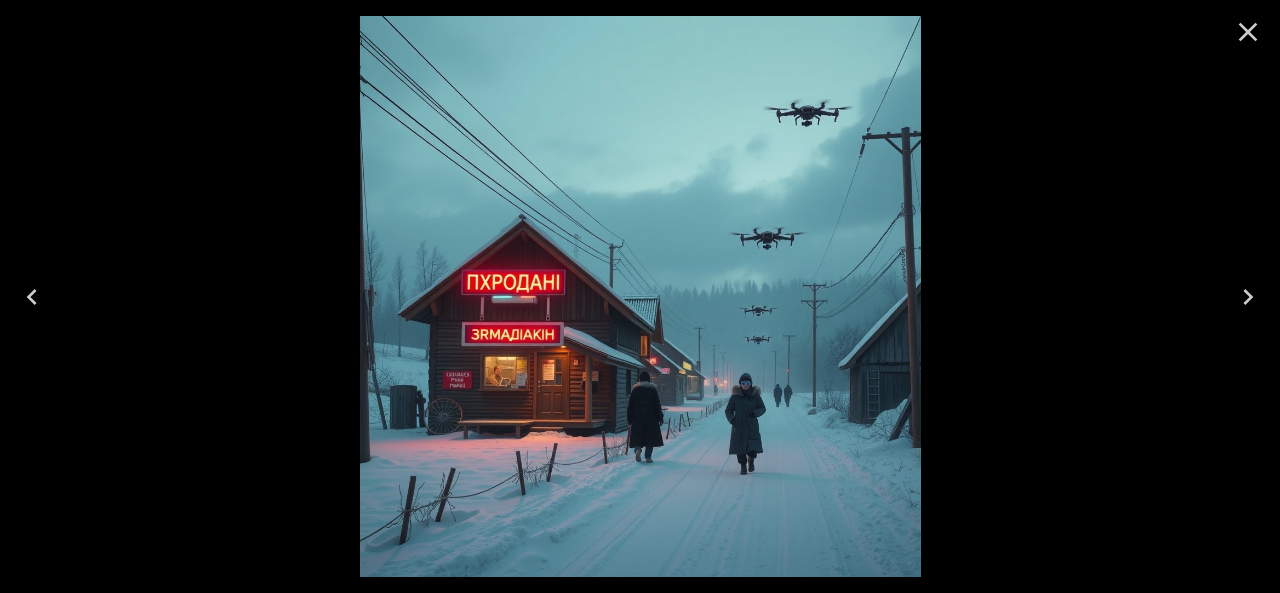 click 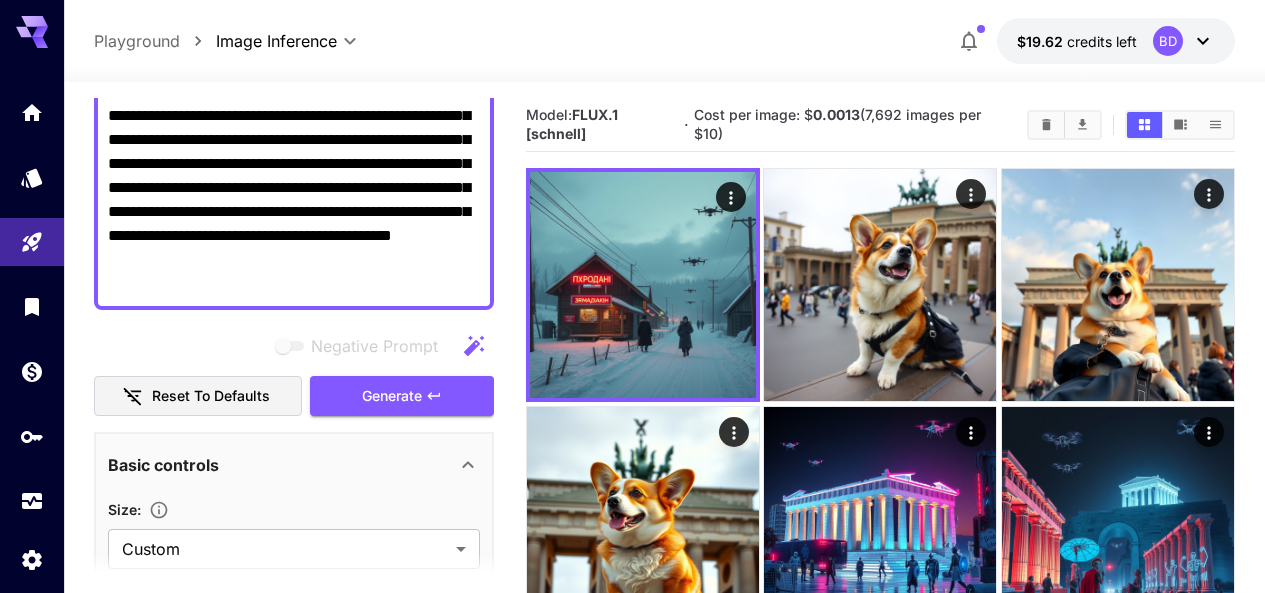 click on "Negative Prompt Reset to defaults Generate" at bounding box center (294, 371) 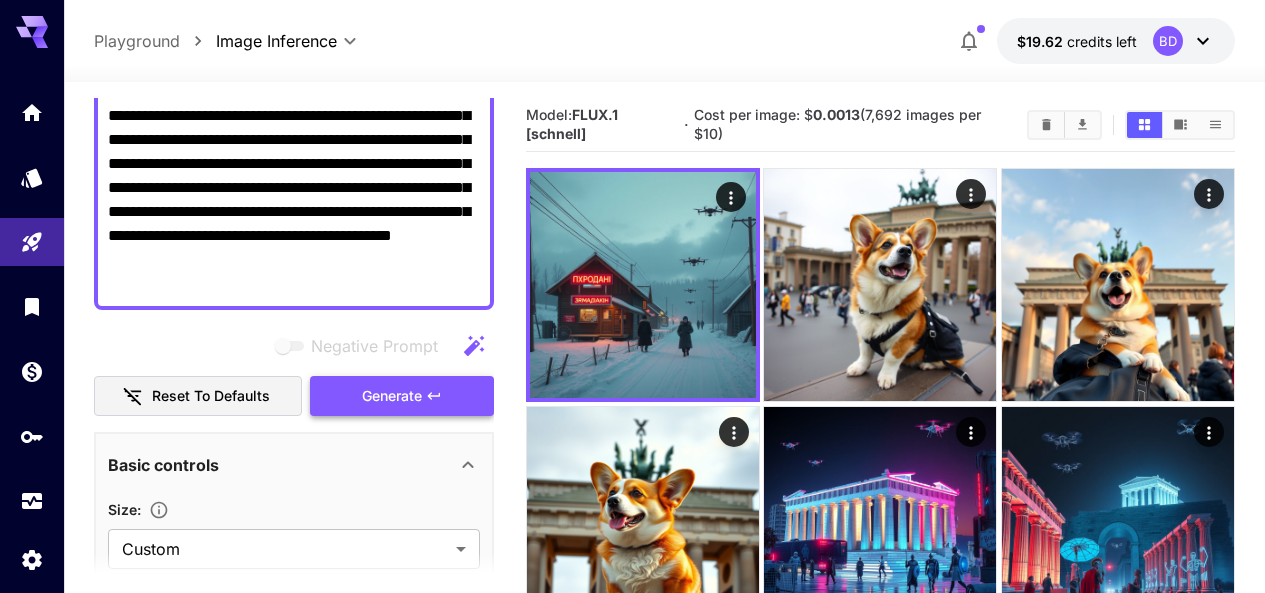 click on "Generate" at bounding box center (402, 396) 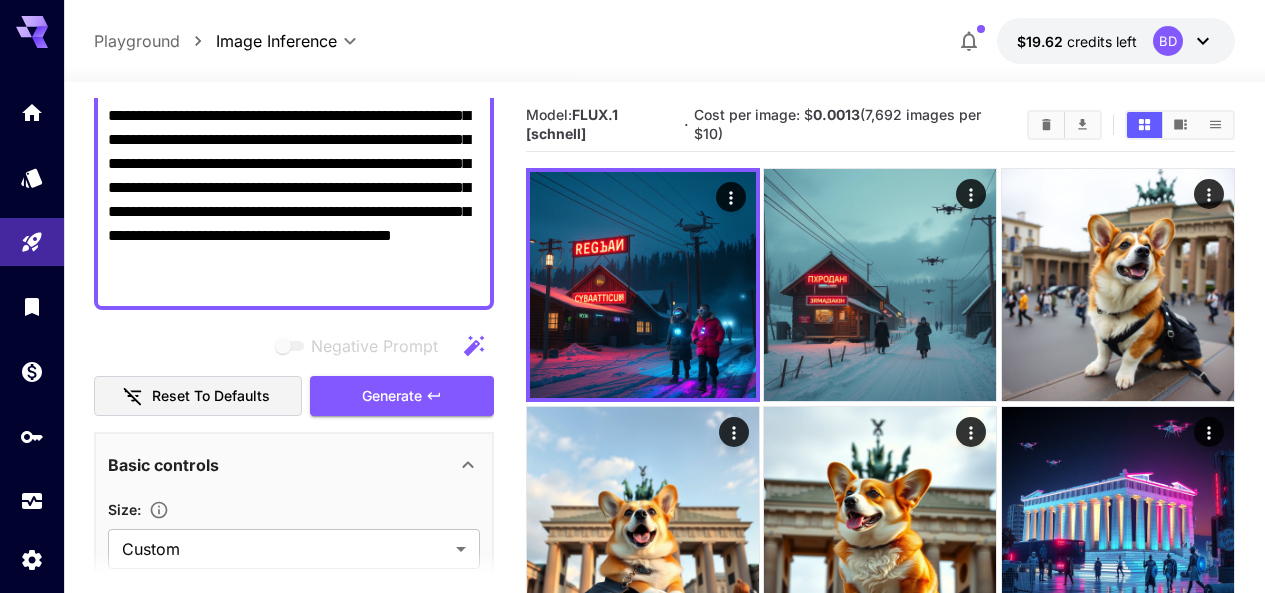 click on "**********" at bounding box center [294, 188] 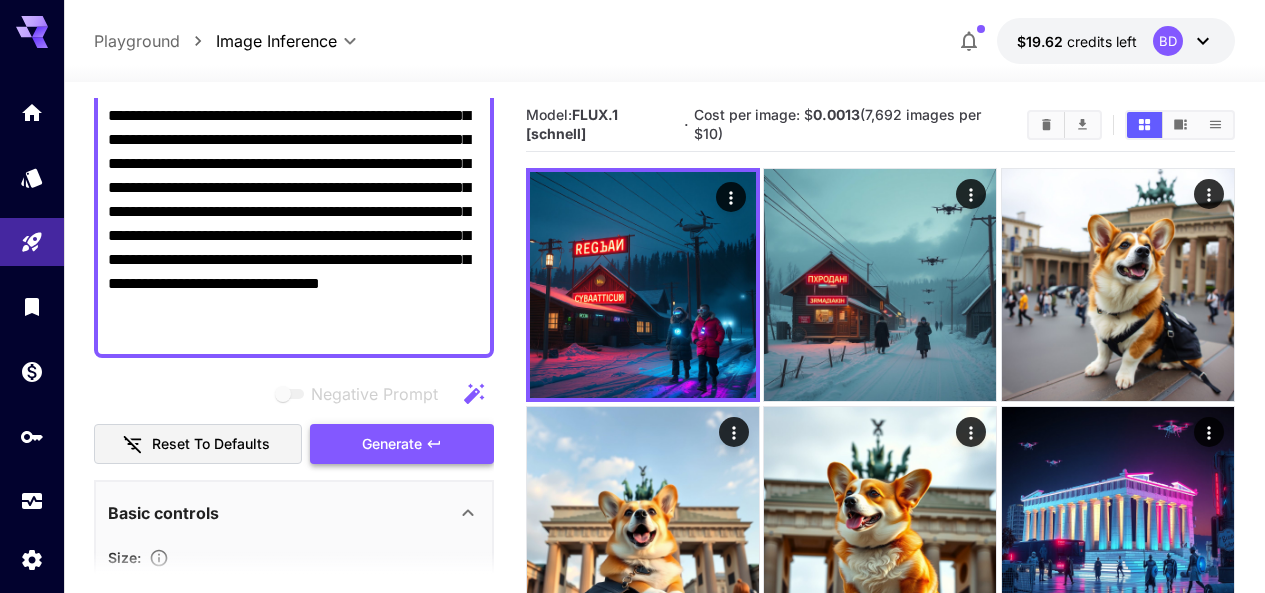 click on "Generate" at bounding box center (392, 444) 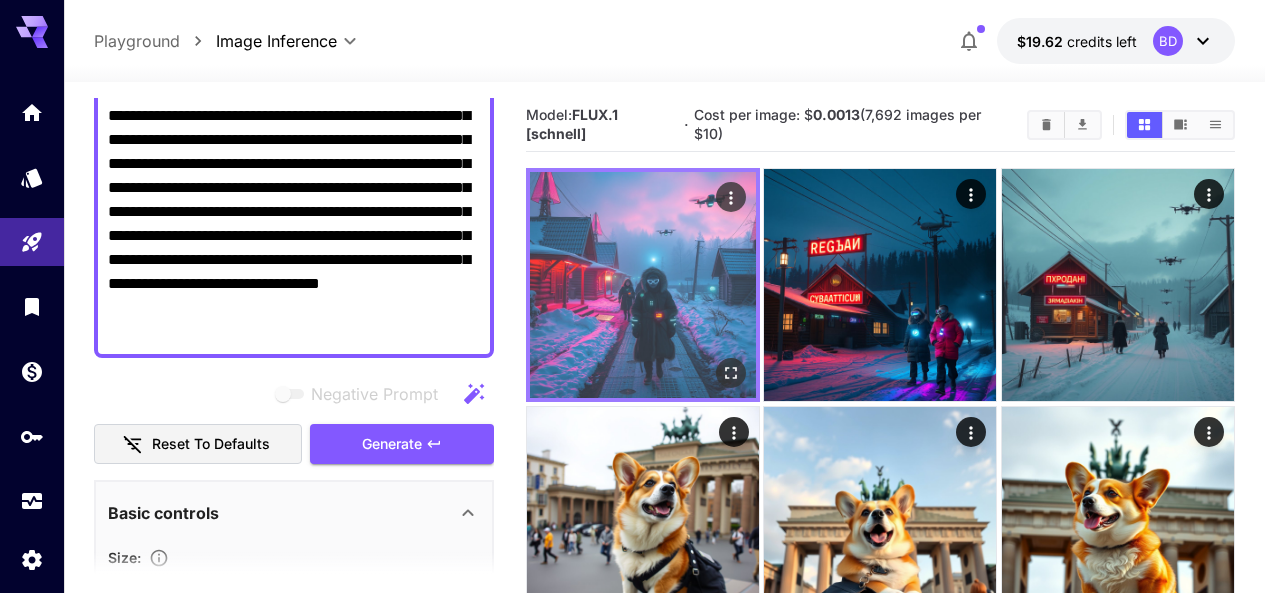 click at bounding box center (643, 285) 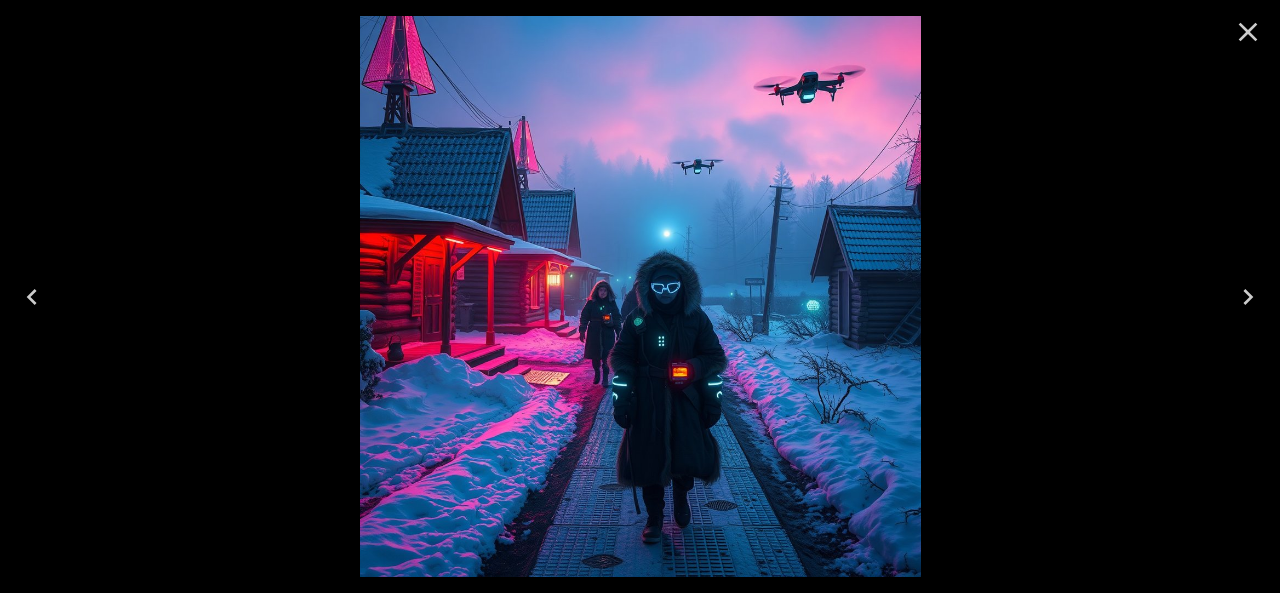 click 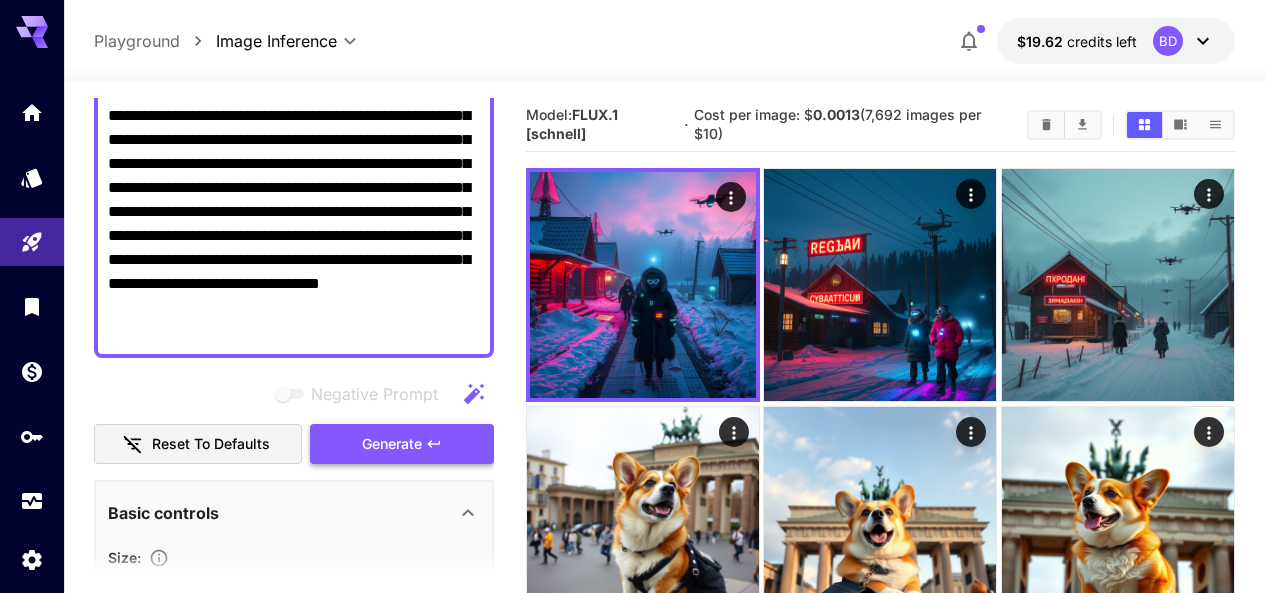 click on "Generate" at bounding box center (402, 444) 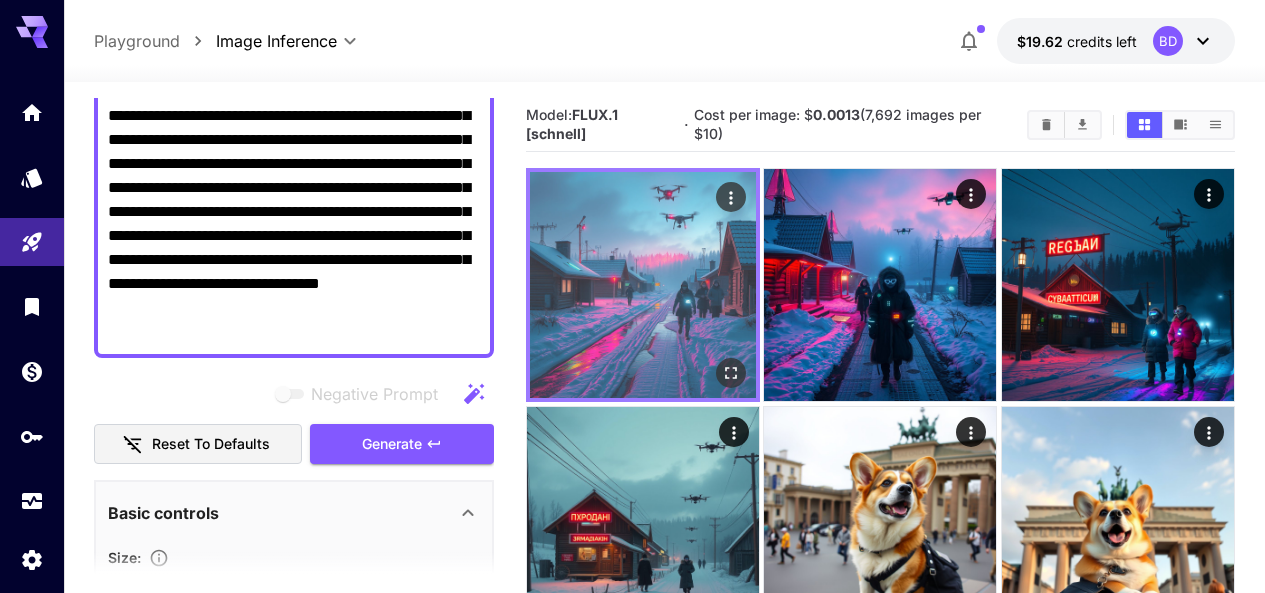 click at bounding box center (731, 374) 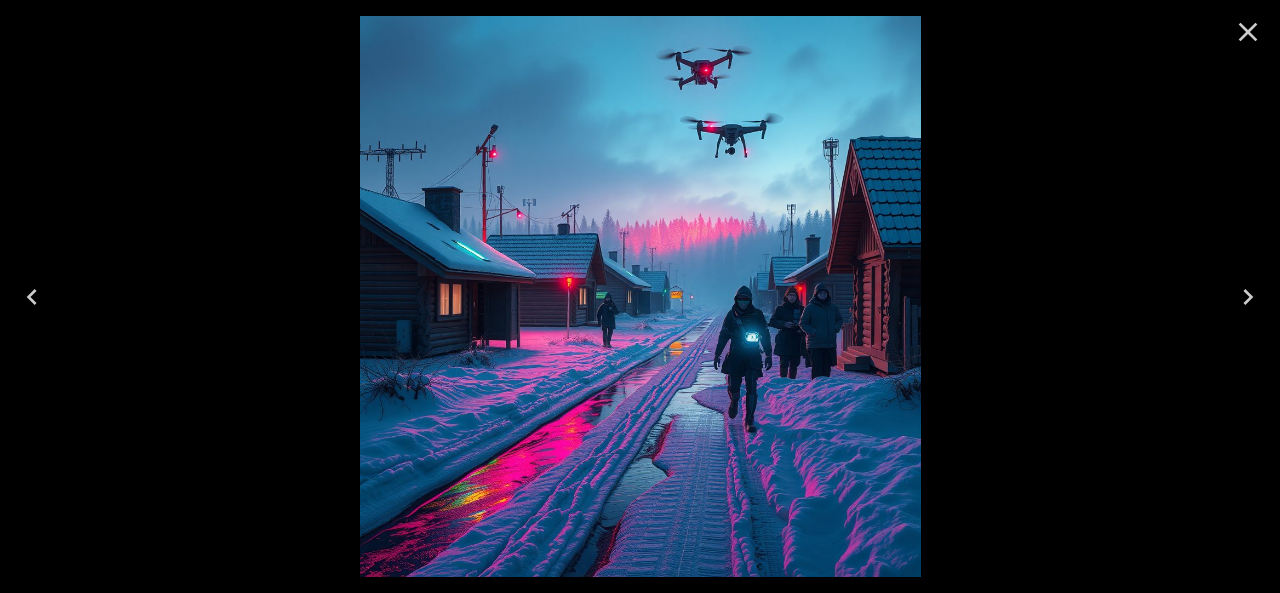 click 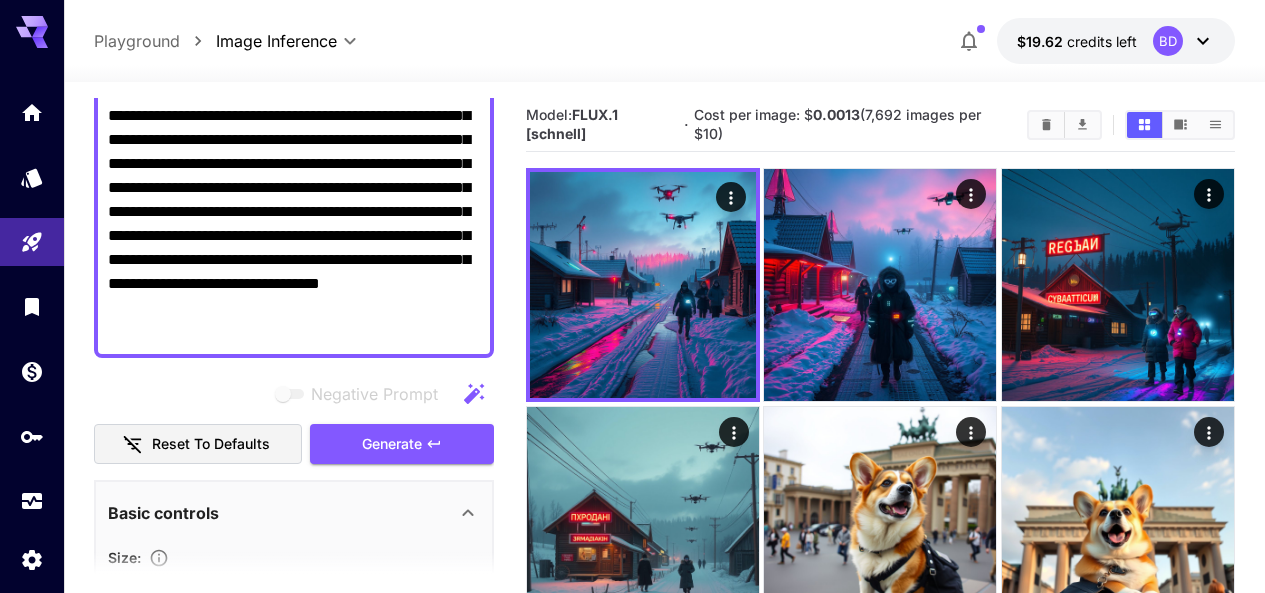 click on "**********" at bounding box center [294, 212] 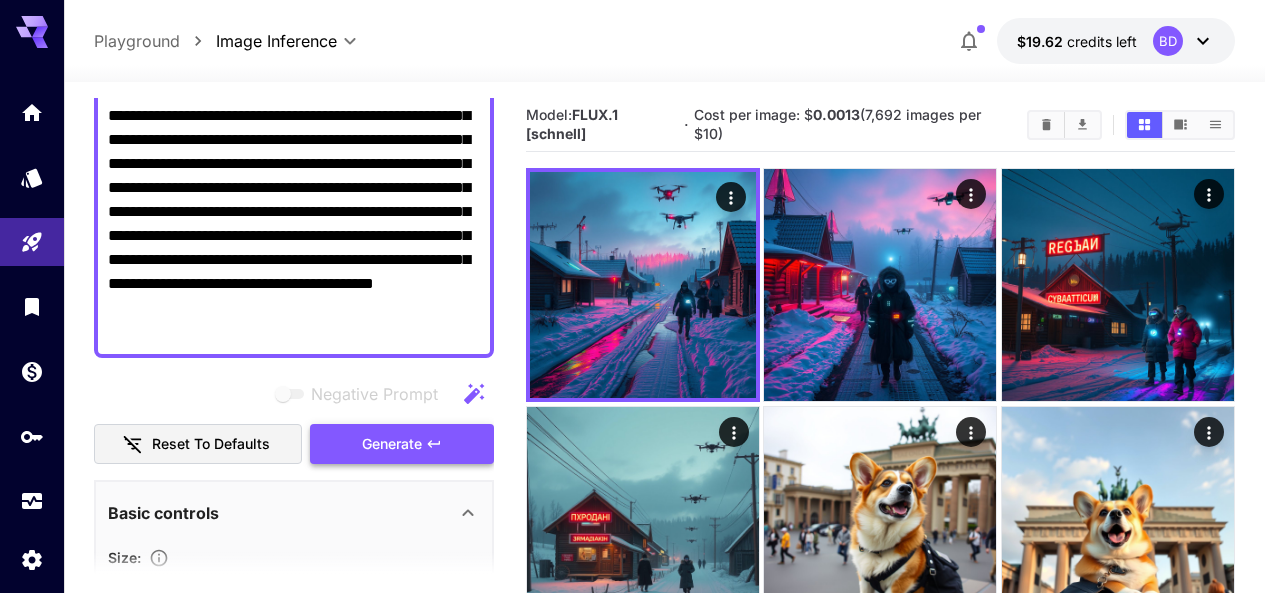 type on "**********" 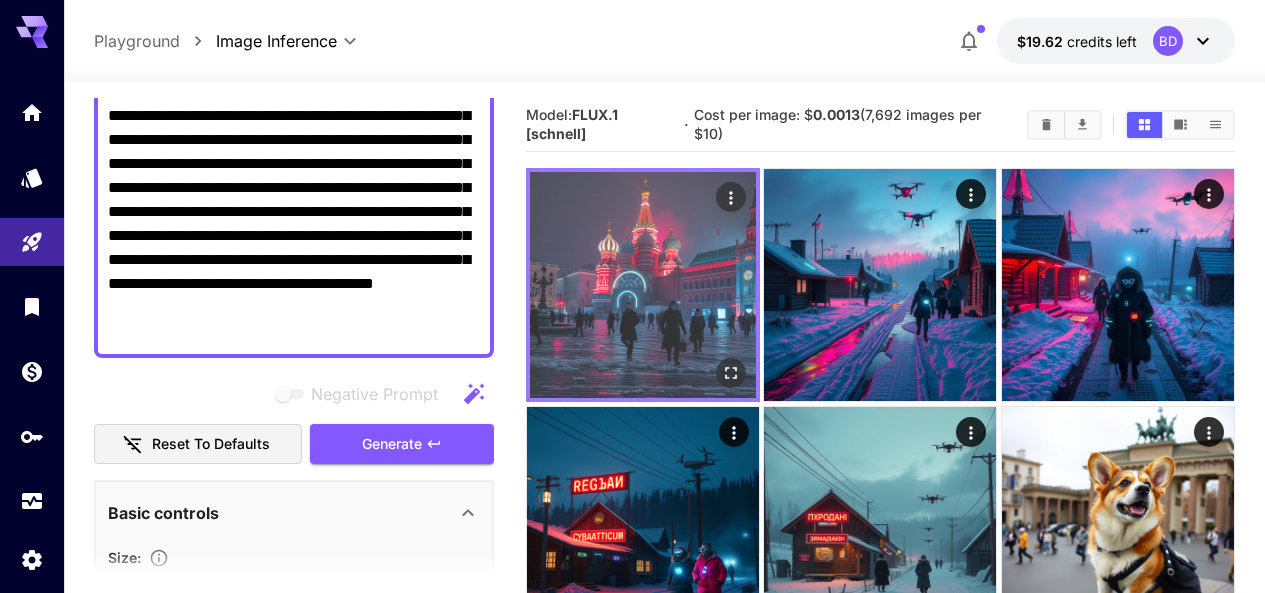 click at bounding box center [731, 374] 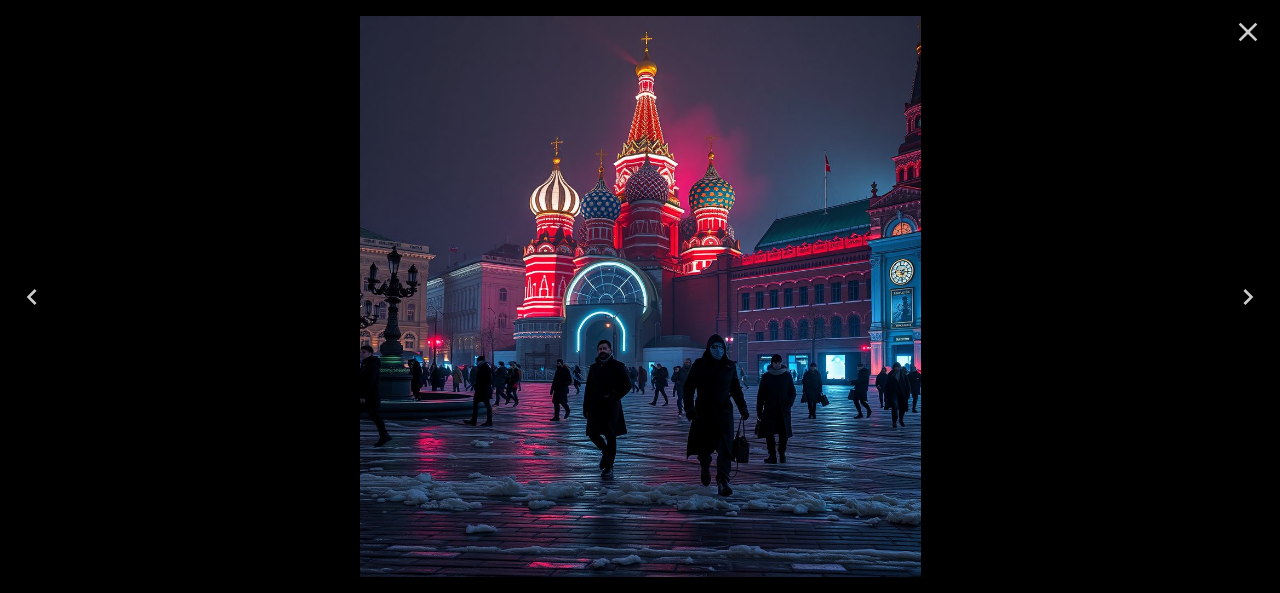 click 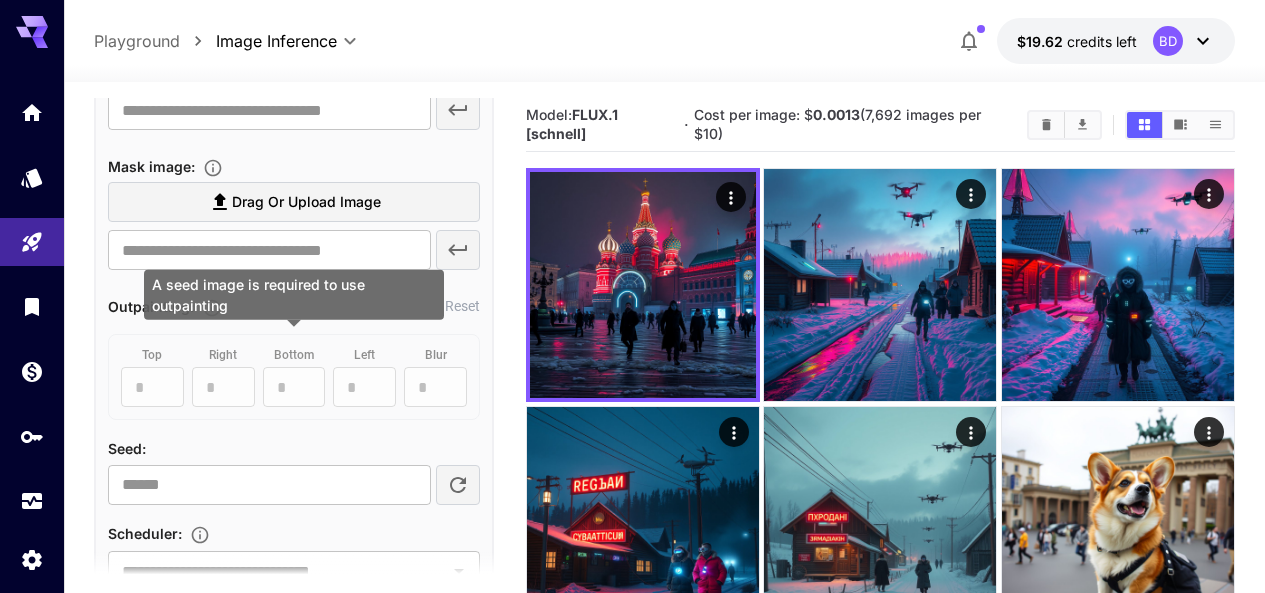 scroll, scrollTop: 1300, scrollLeft: 0, axis: vertical 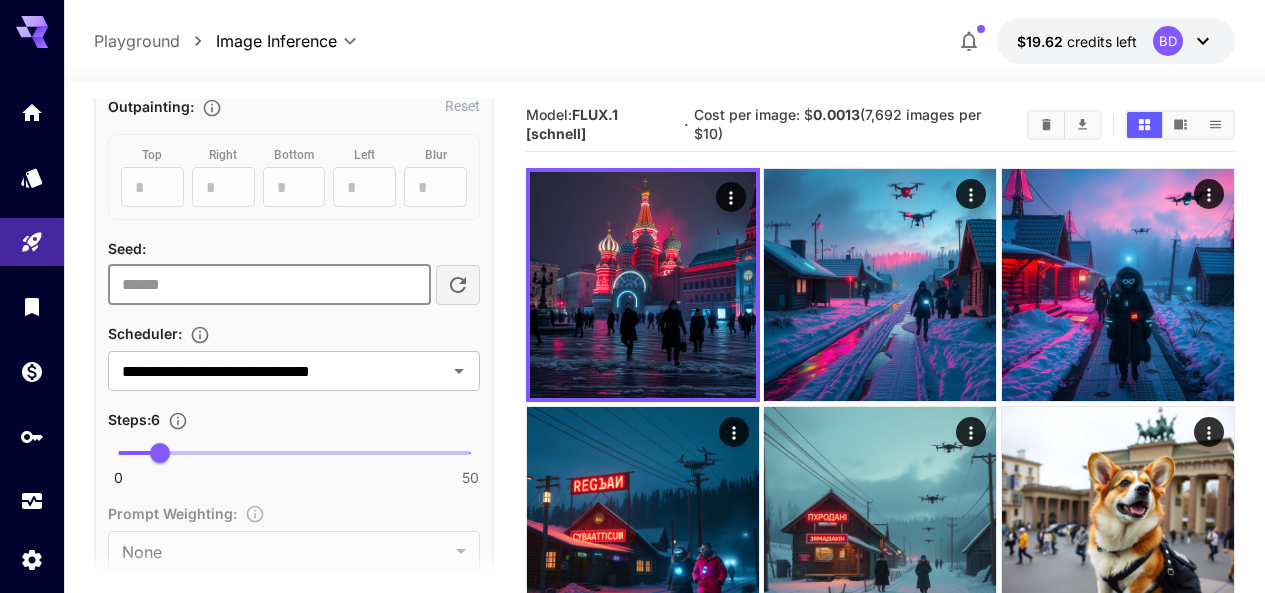 click at bounding box center (269, 285) 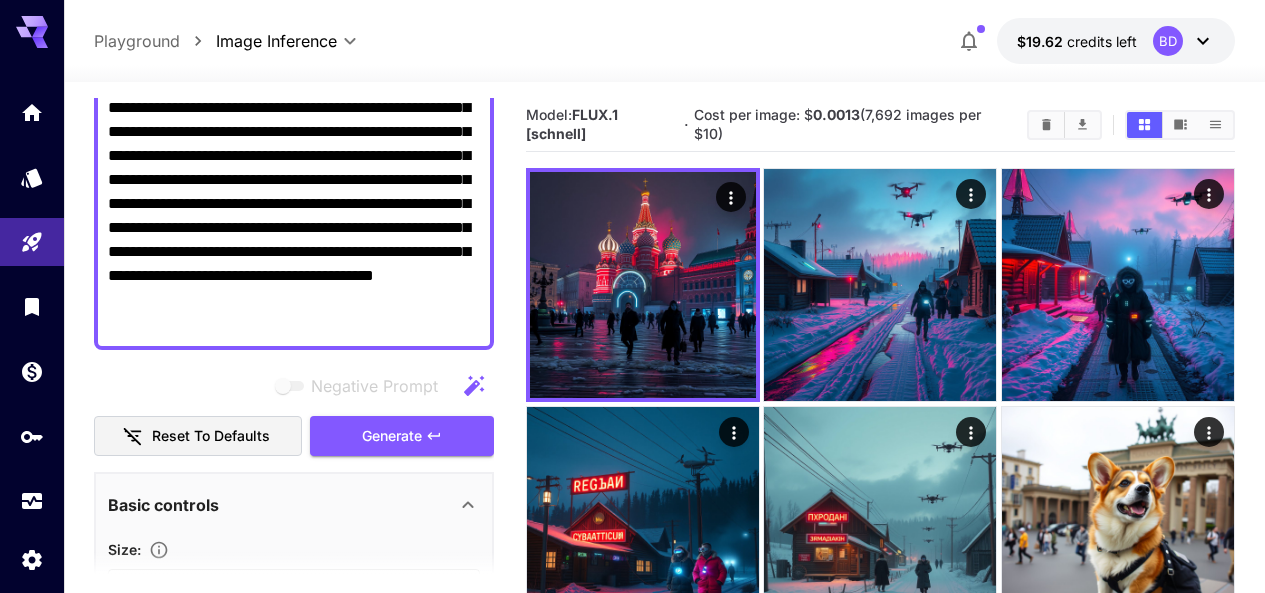 scroll, scrollTop: 200, scrollLeft: 0, axis: vertical 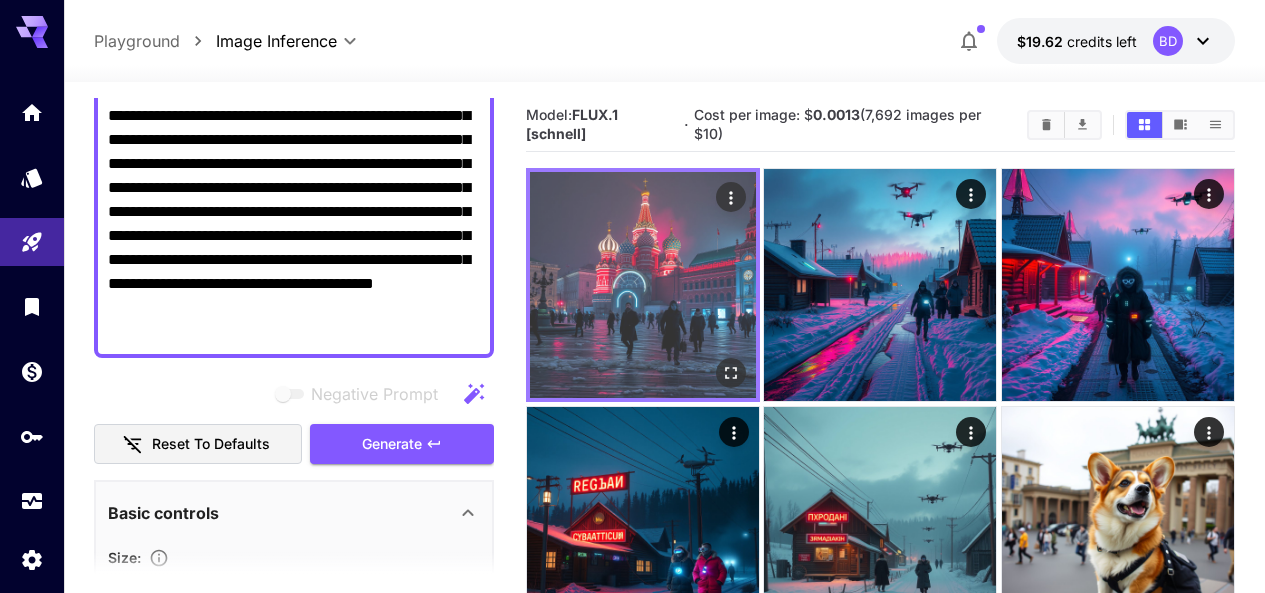 type on "*********" 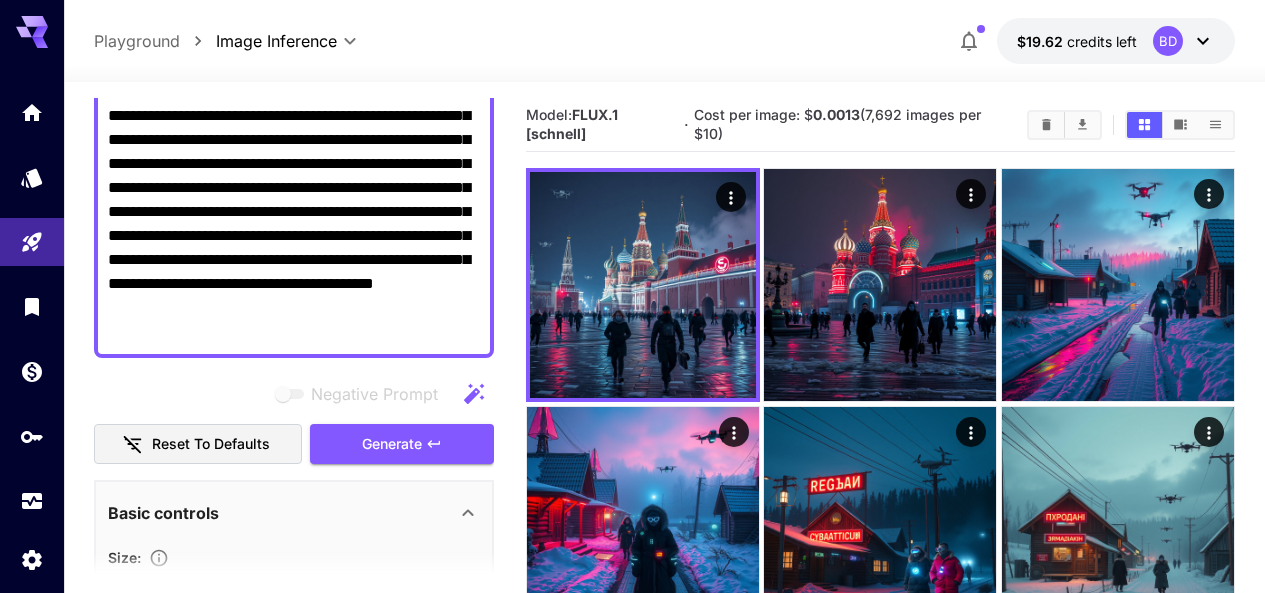 click 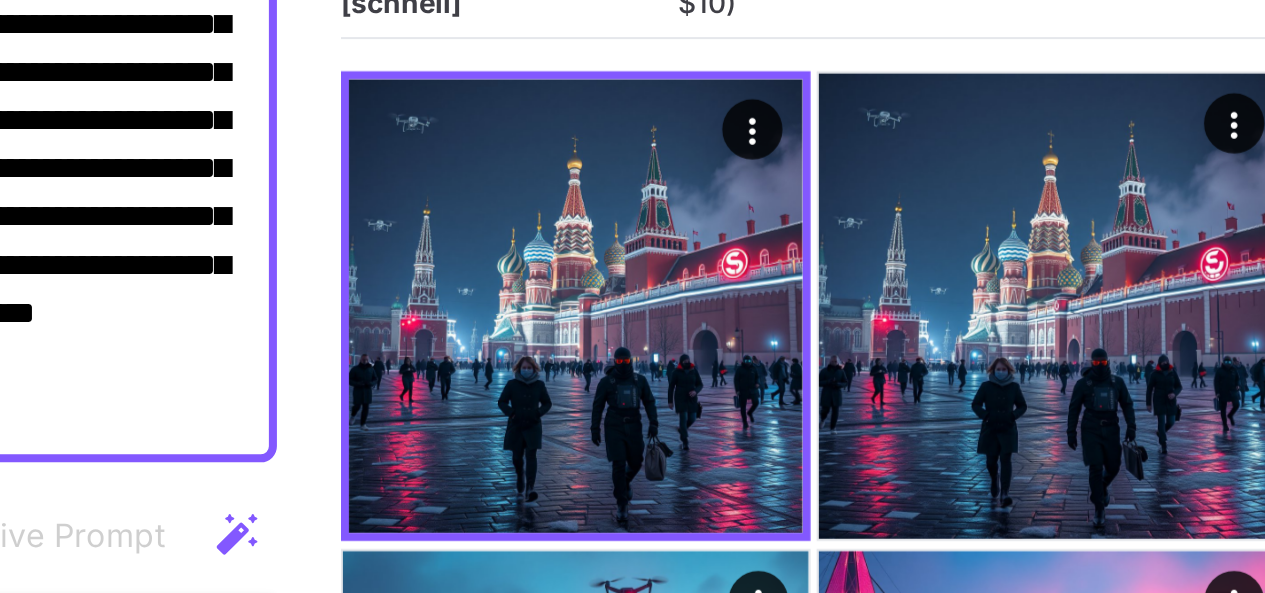 scroll, scrollTop: 7, scrollLeft: 0, axis: vertical 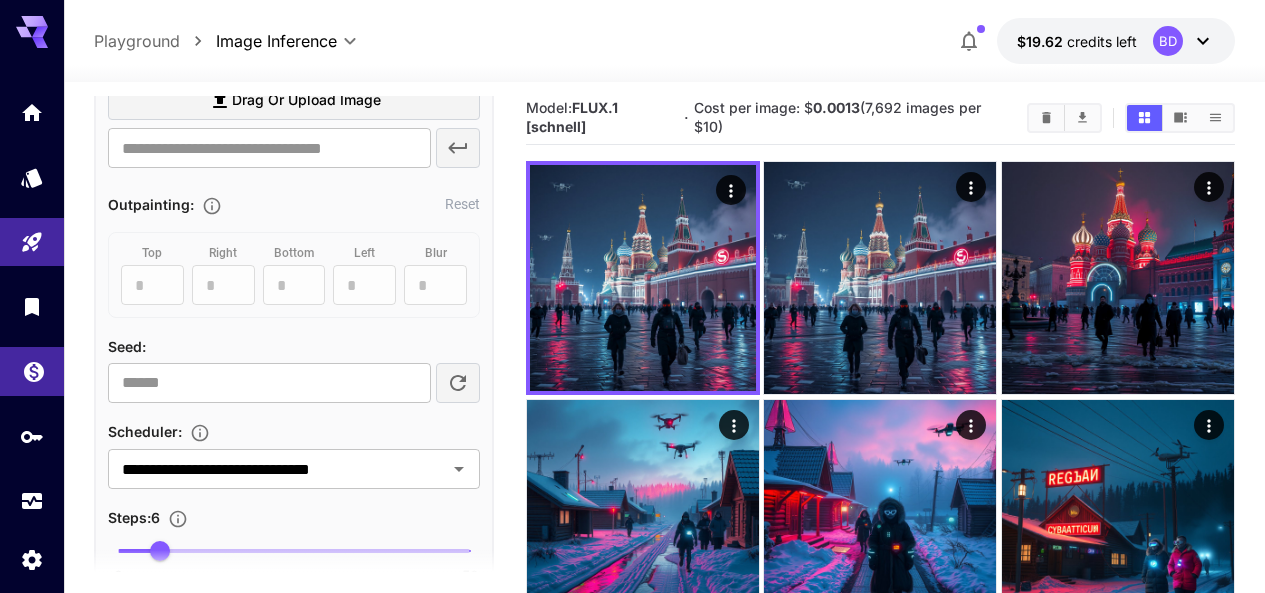 drag, startPoint x: 252, startPoint y: 374, endPoint x: 15, endPoint y: 370, distance: 237.03375 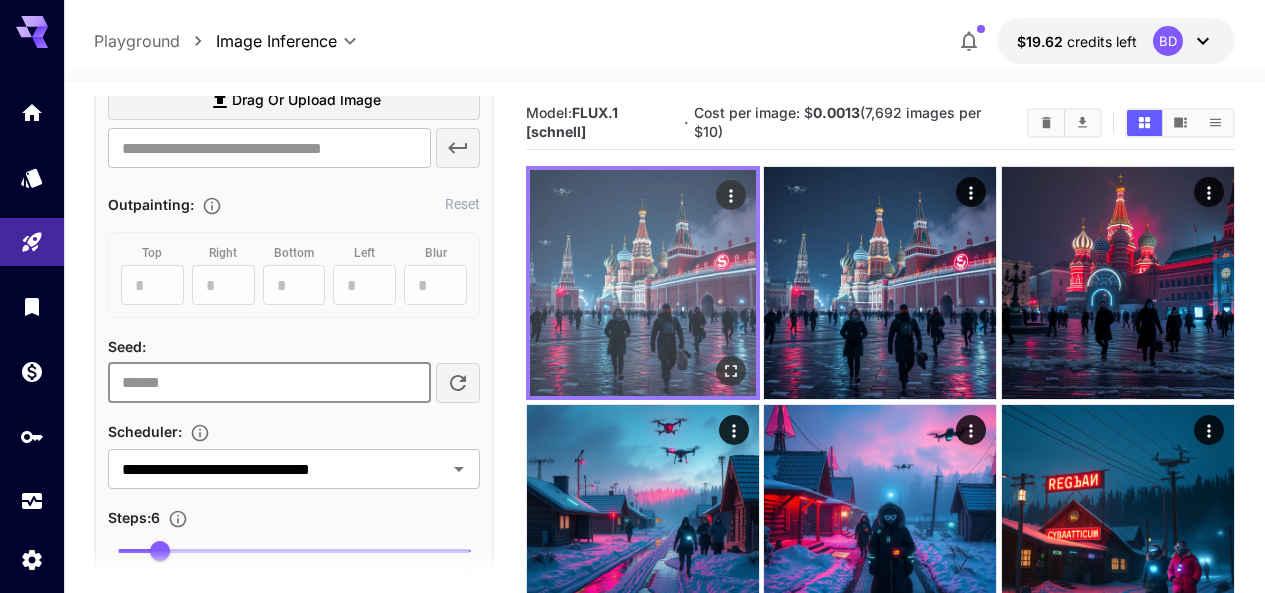 scroll, scrollTop: 0, scrollLeft: 0, axis: both 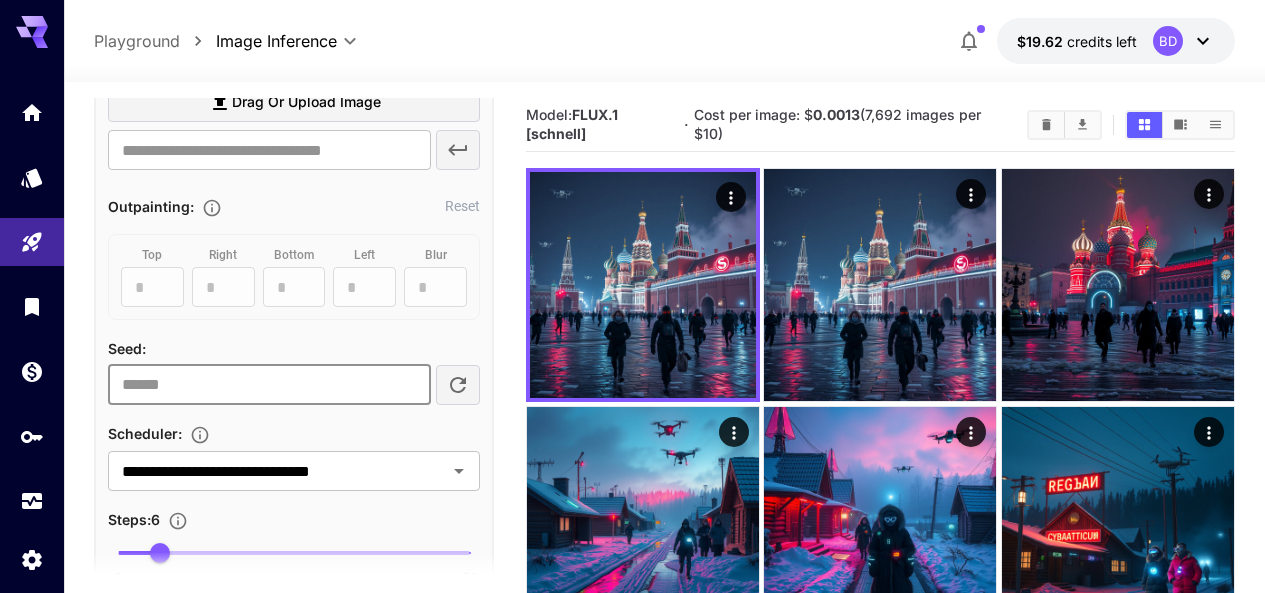 type 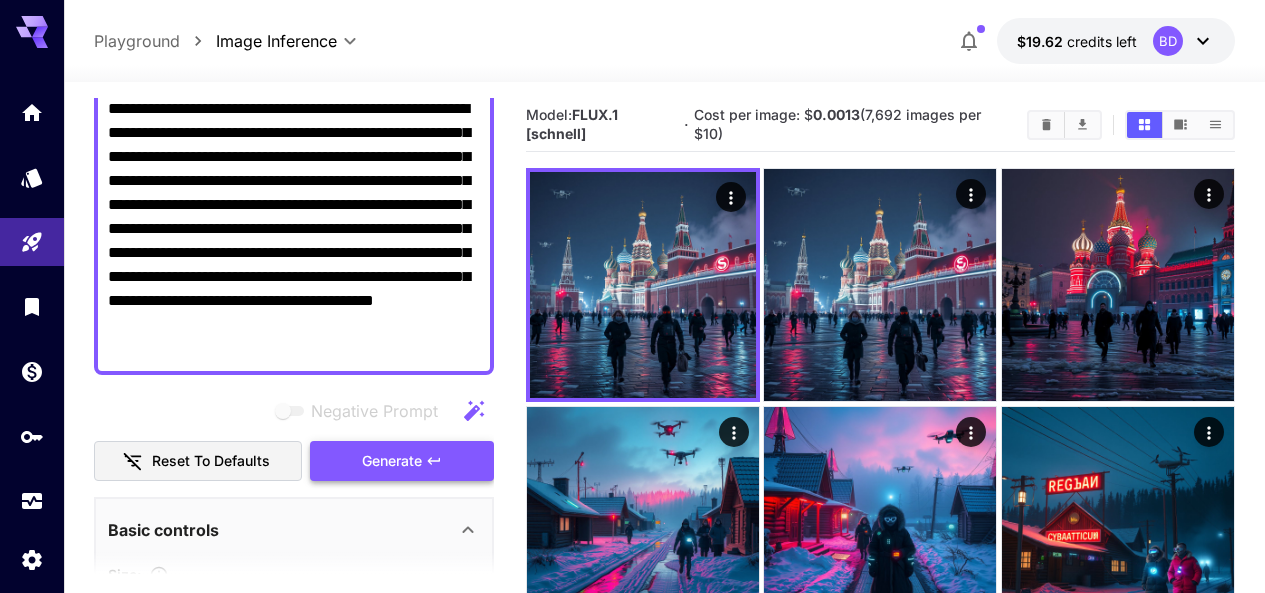scroll, scrollTop: 200, scrollLeft: 0, axis: vertical 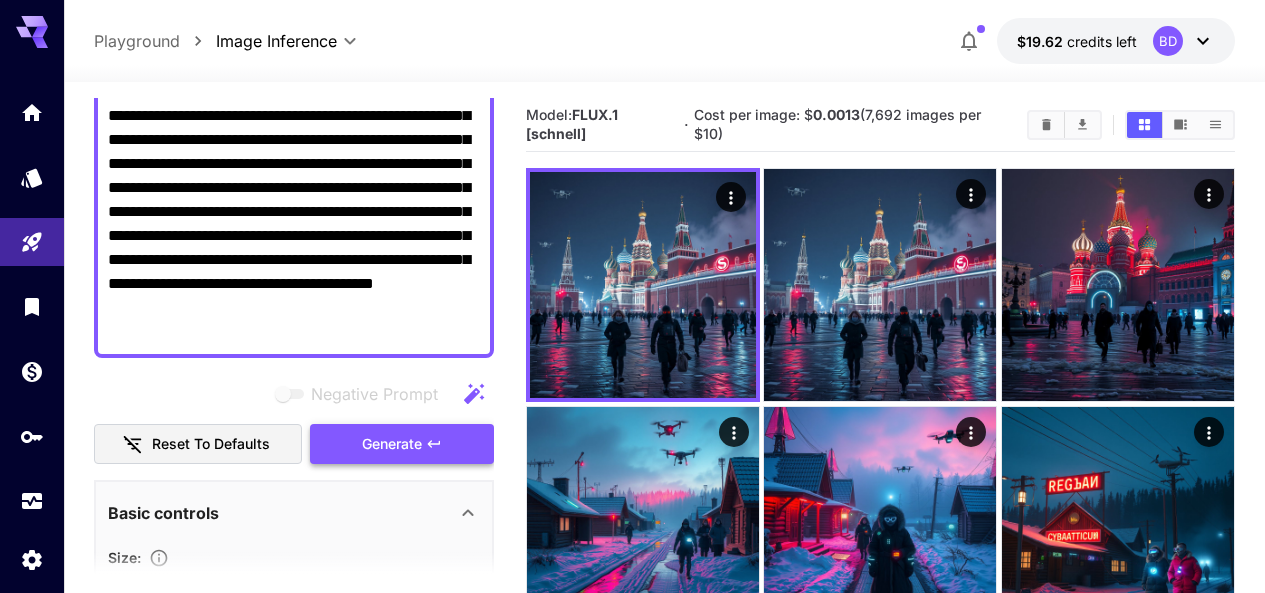 click on "Generate" at bounding box center (392, 444) 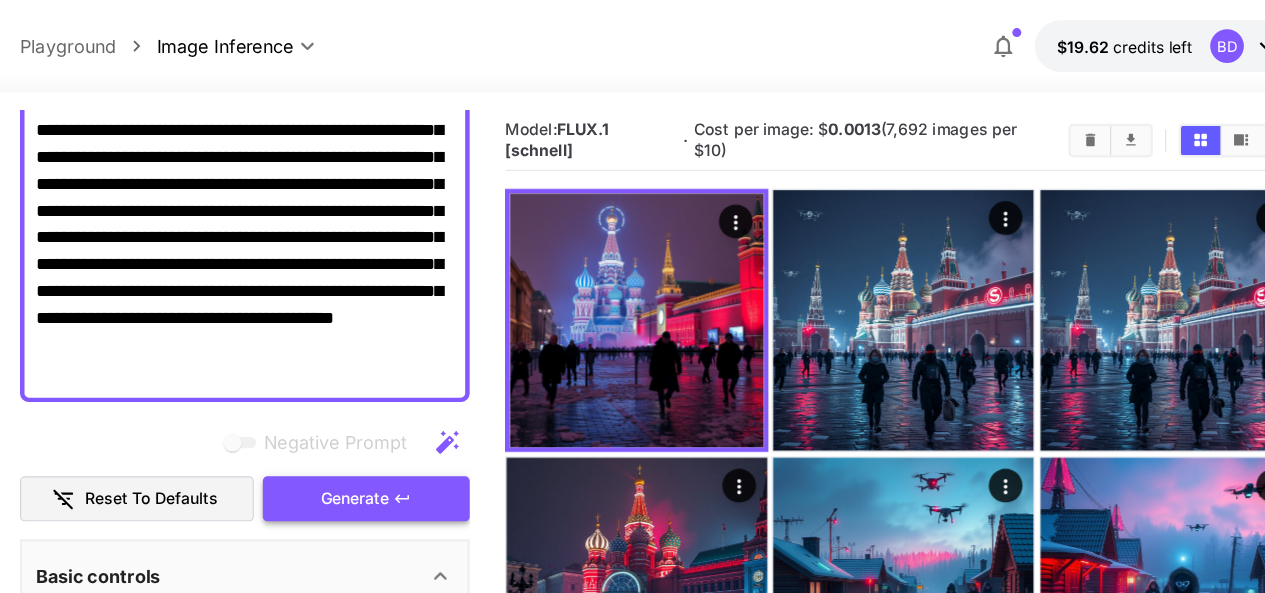 click on "Generate" at bounding box center (402, 444) 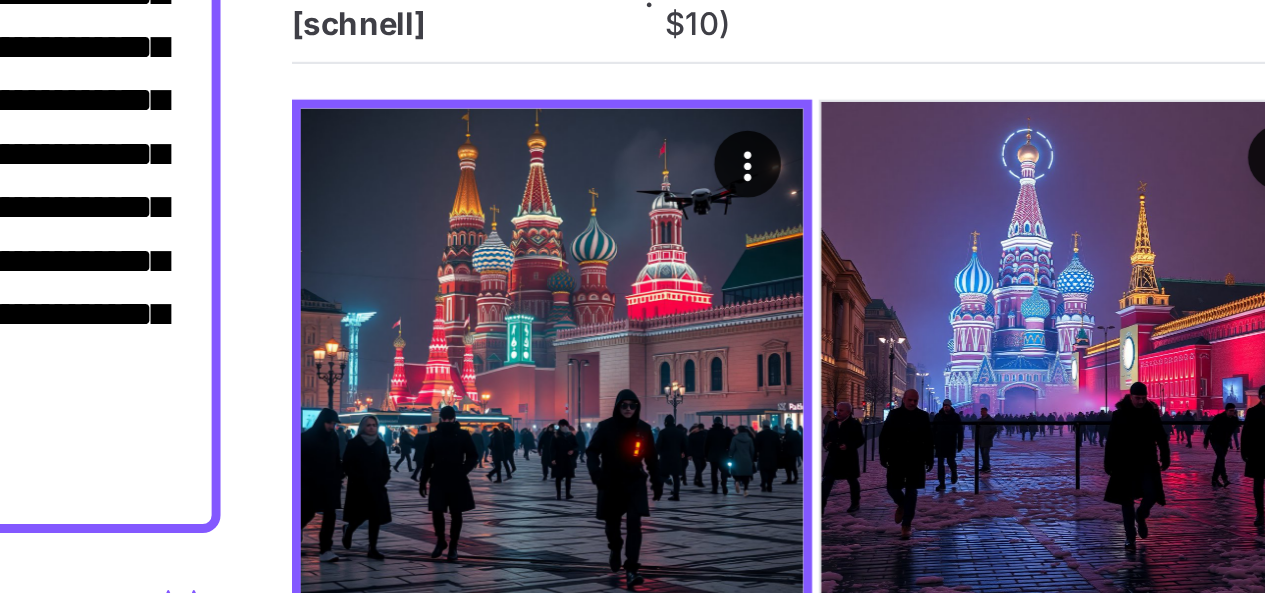 scroll, scrollTop: 7, scrollLeft: 0, axis: vertical 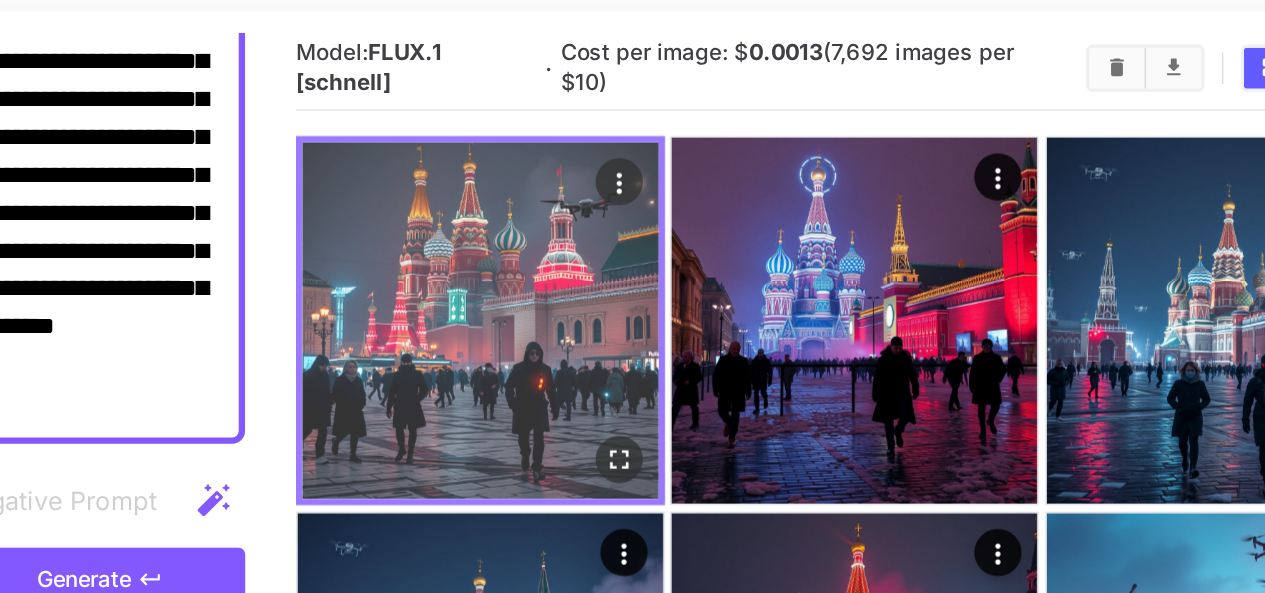 click at bounding box center (643, 278) 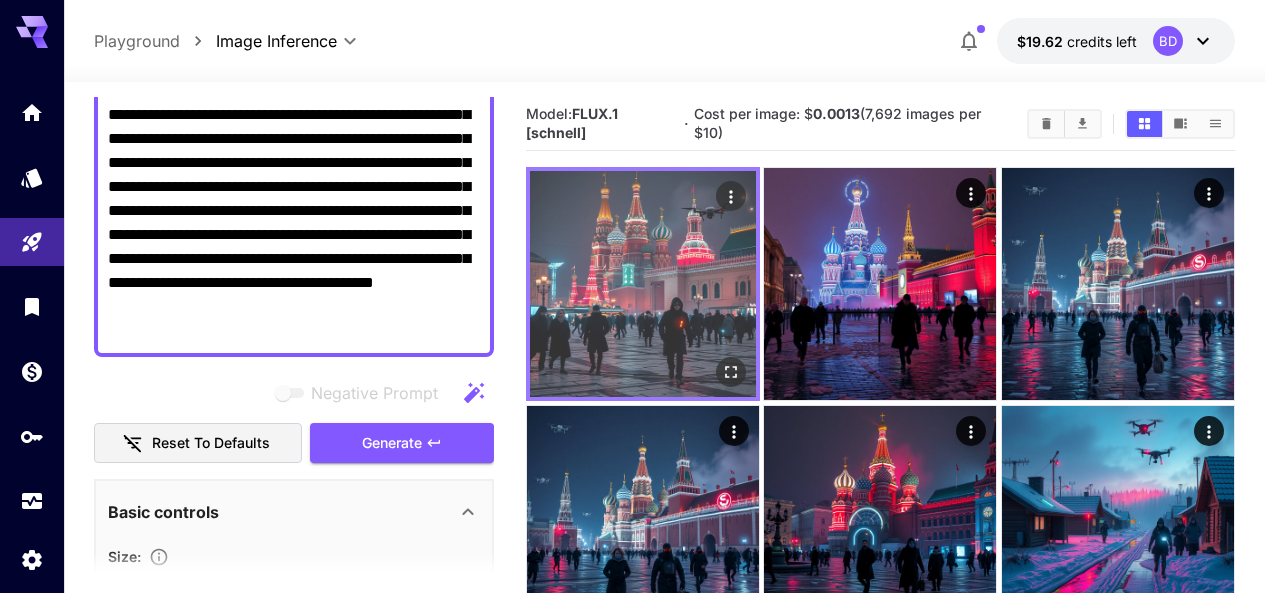 scroll, scrollTop: 0, scrollLeft: 0, axis: both 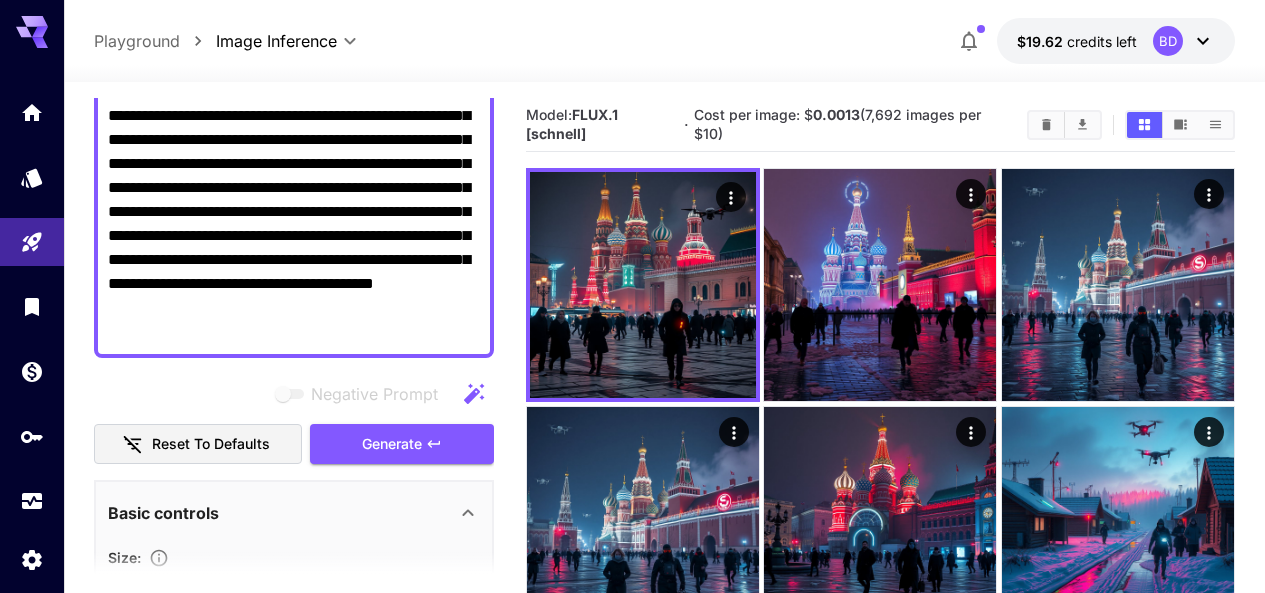 click on "**********" at bounding box center (294, 212) 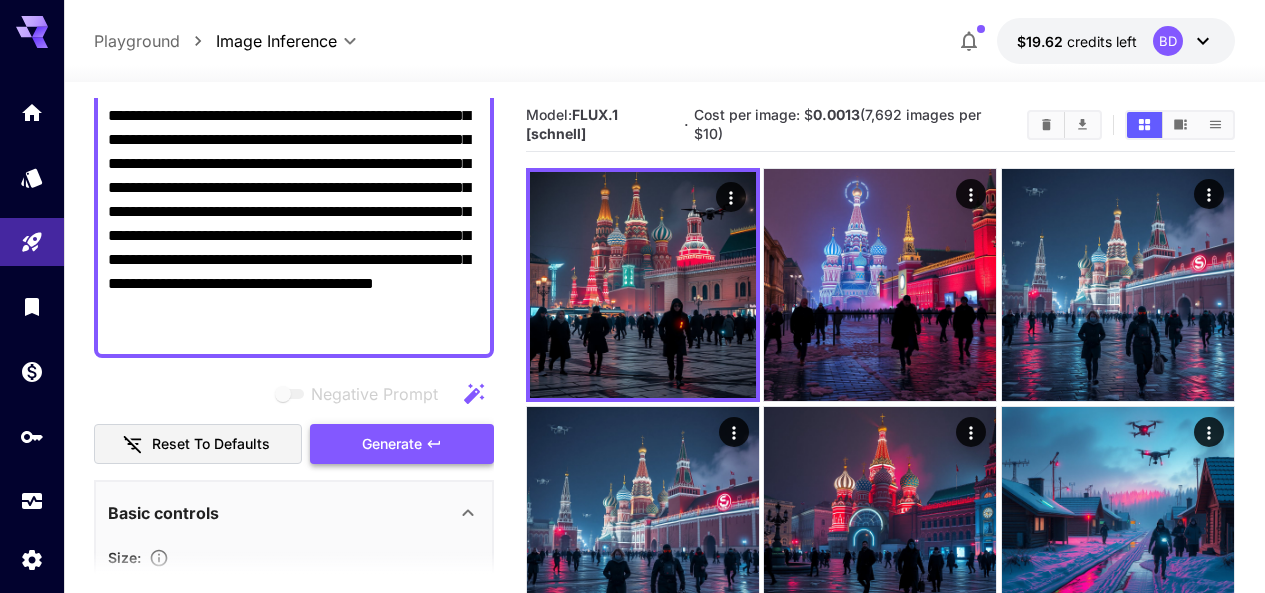 paste on "**********" 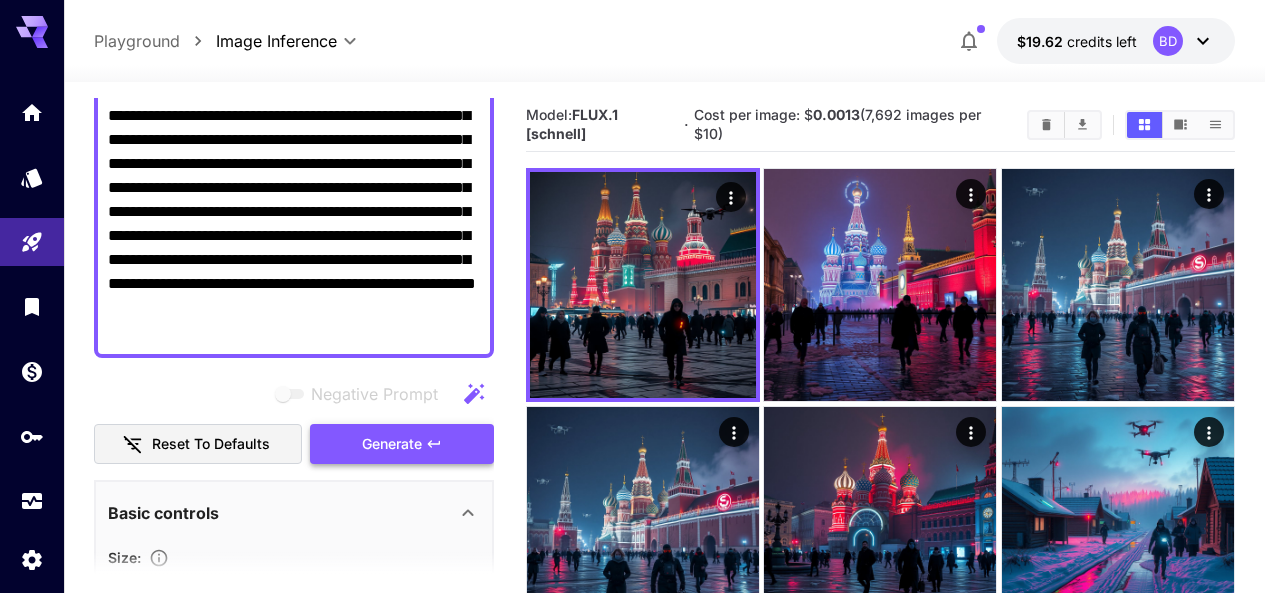 type on "**********" 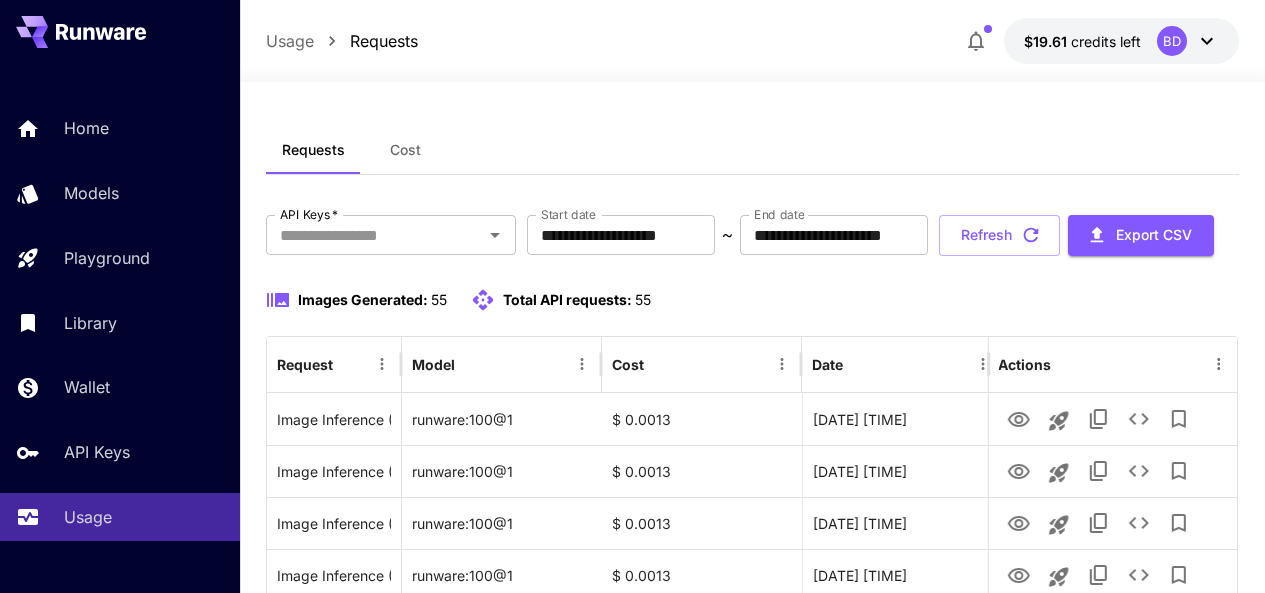 scroll, scrollTop: 0, scrollLeft: 0, axis: both 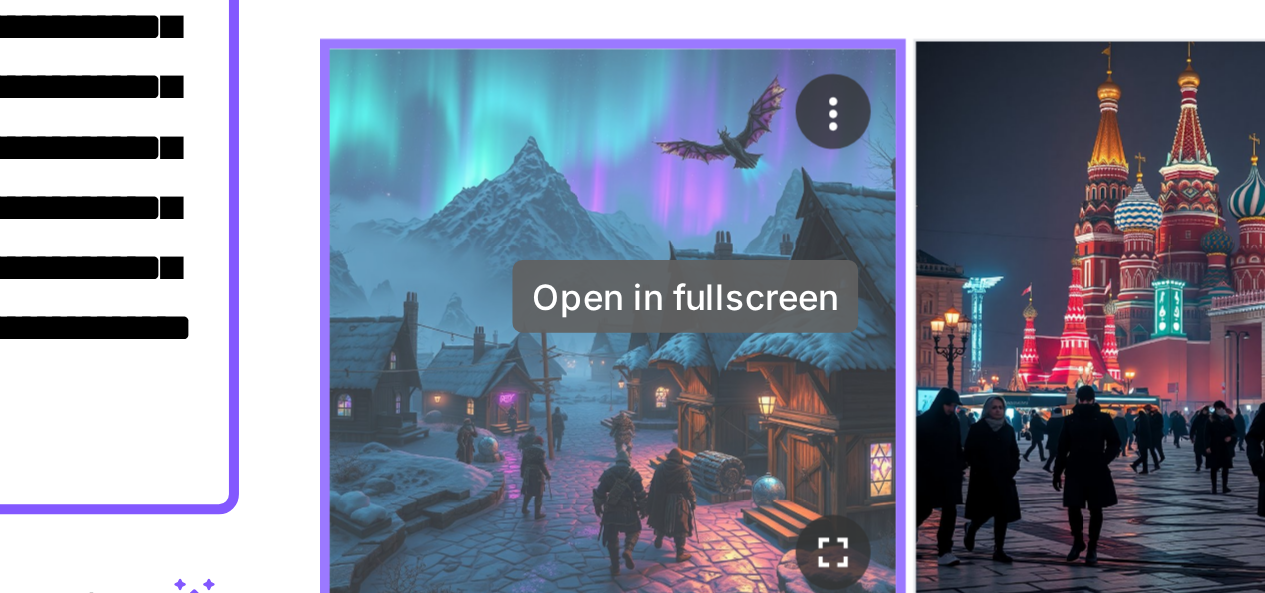 click 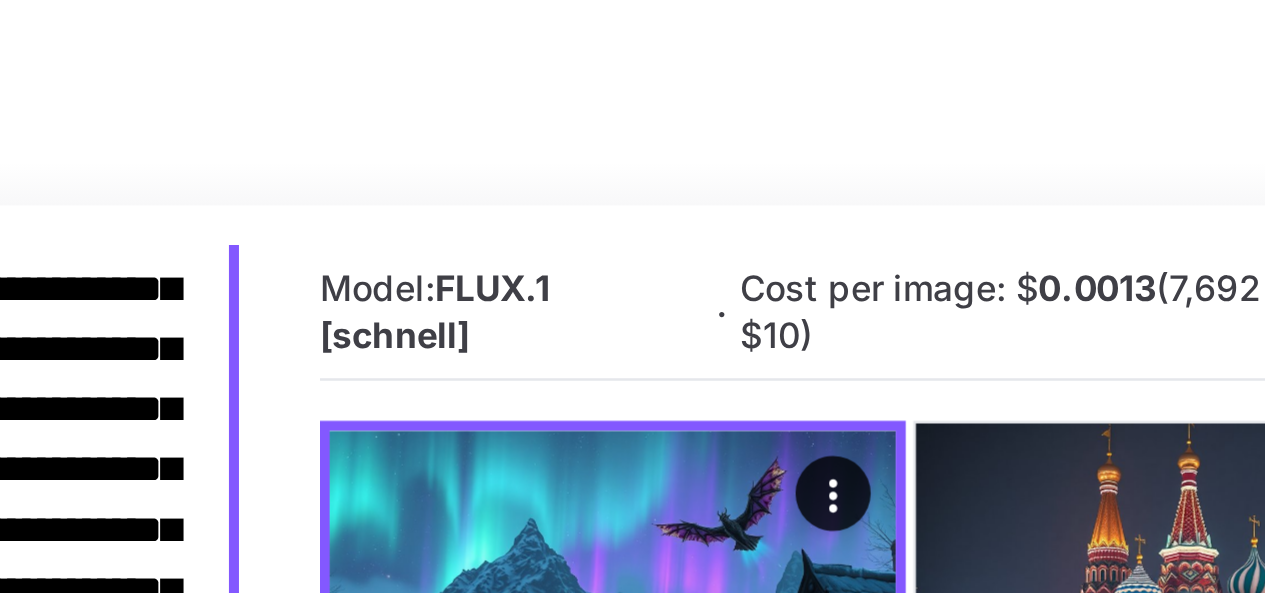 scroll, scrollTop: 200, scrollLeft: 0, axis: vertical 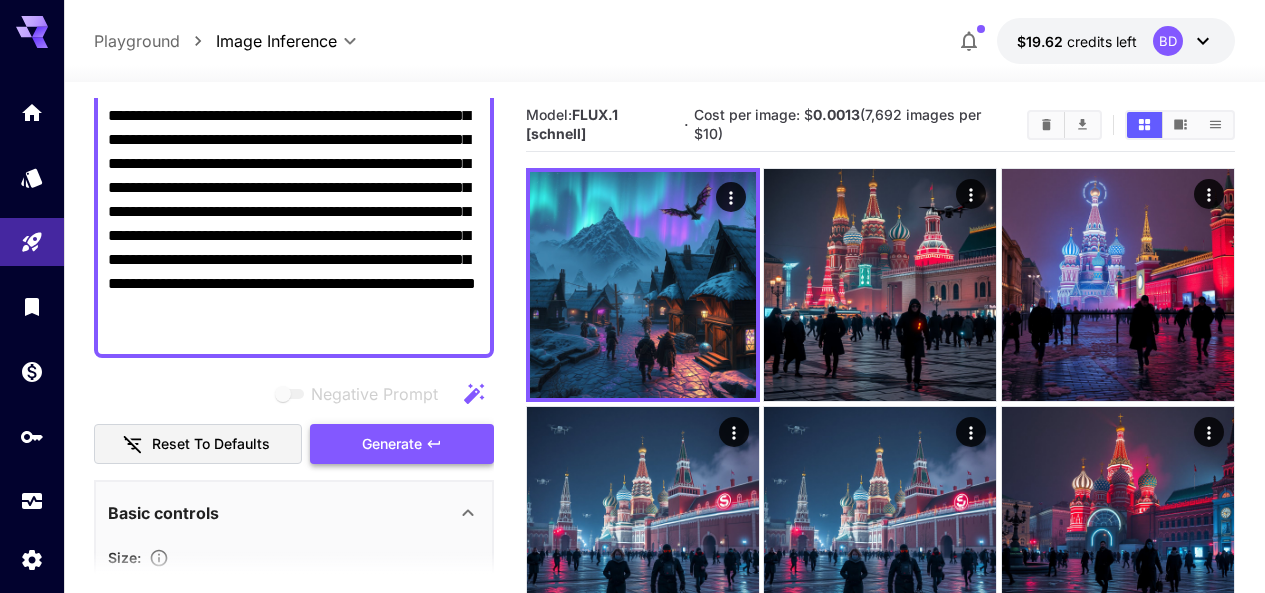 click on "Generate" at bounding box center [402, 444] 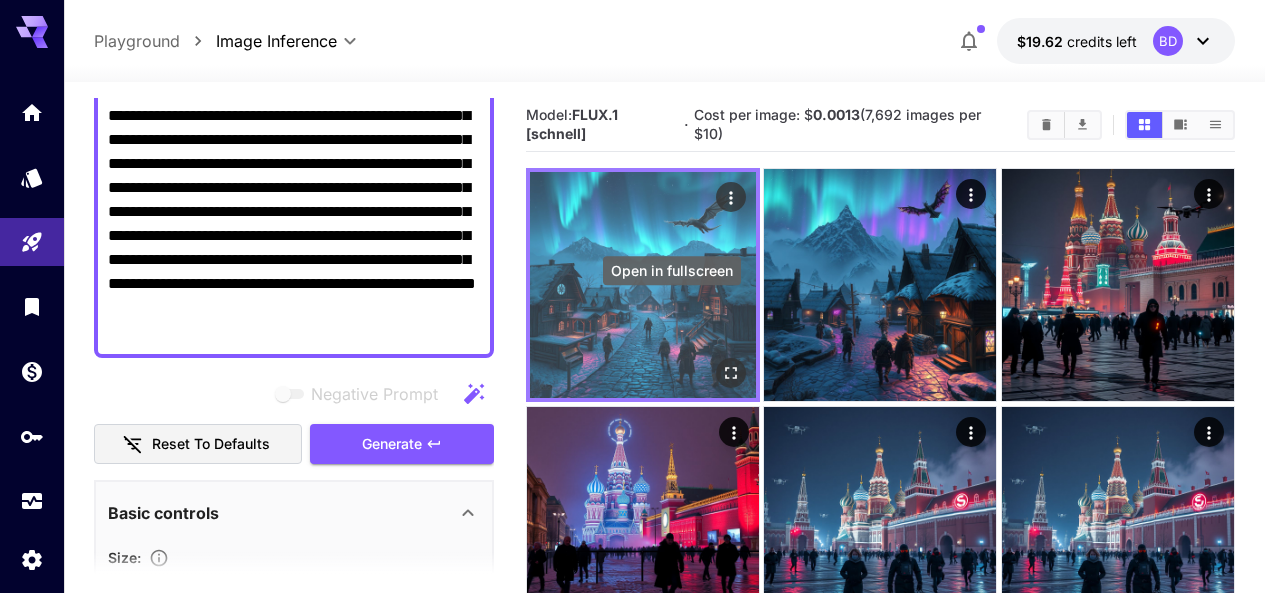 click 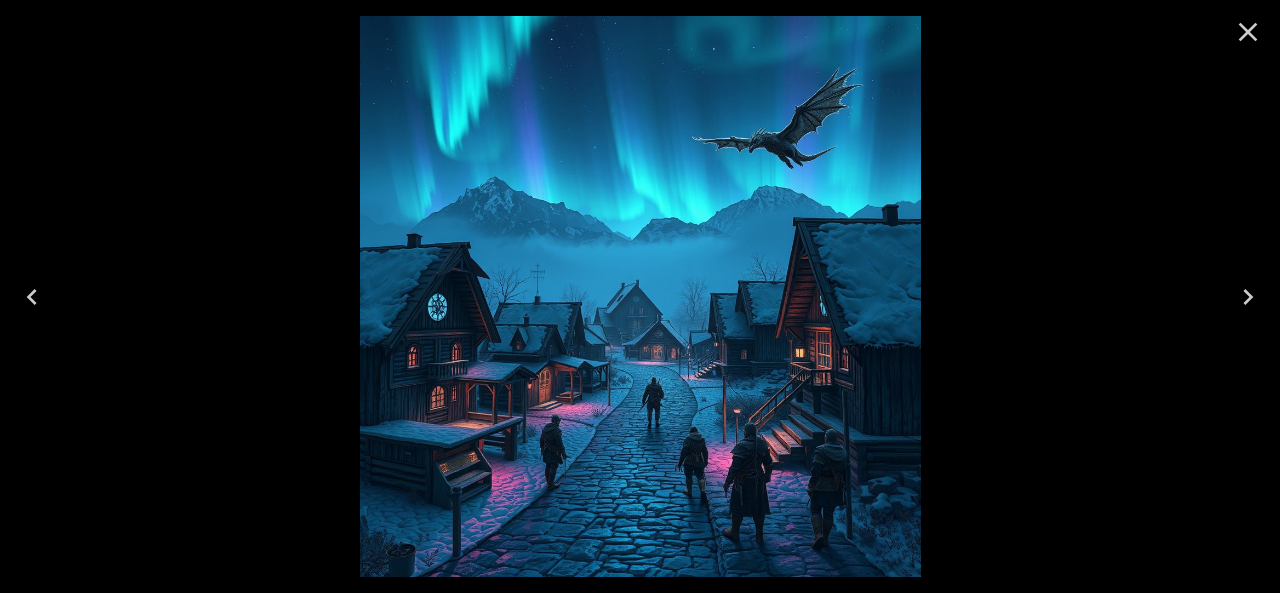 click 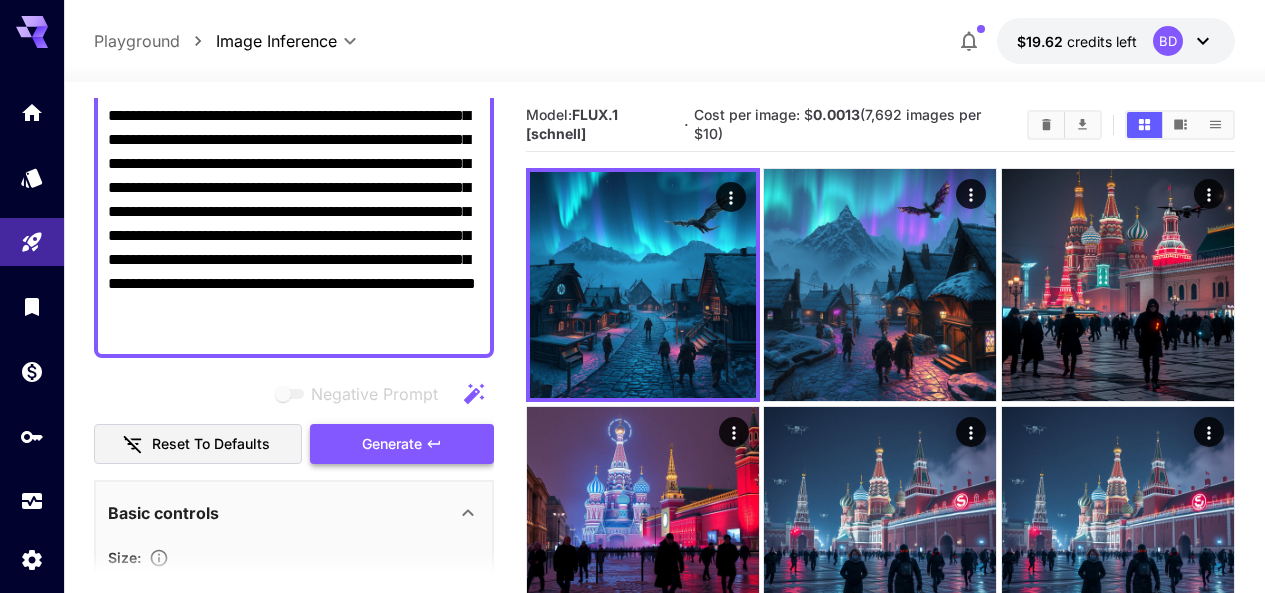 click on "Generate" at bounding box center [402, 444] 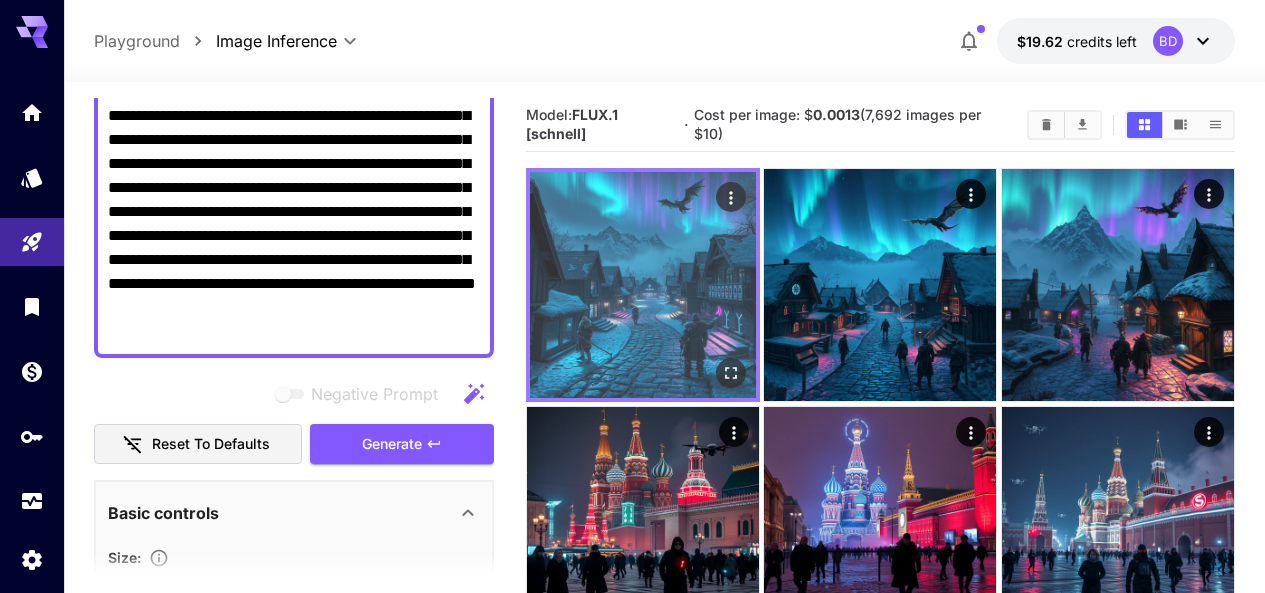 click 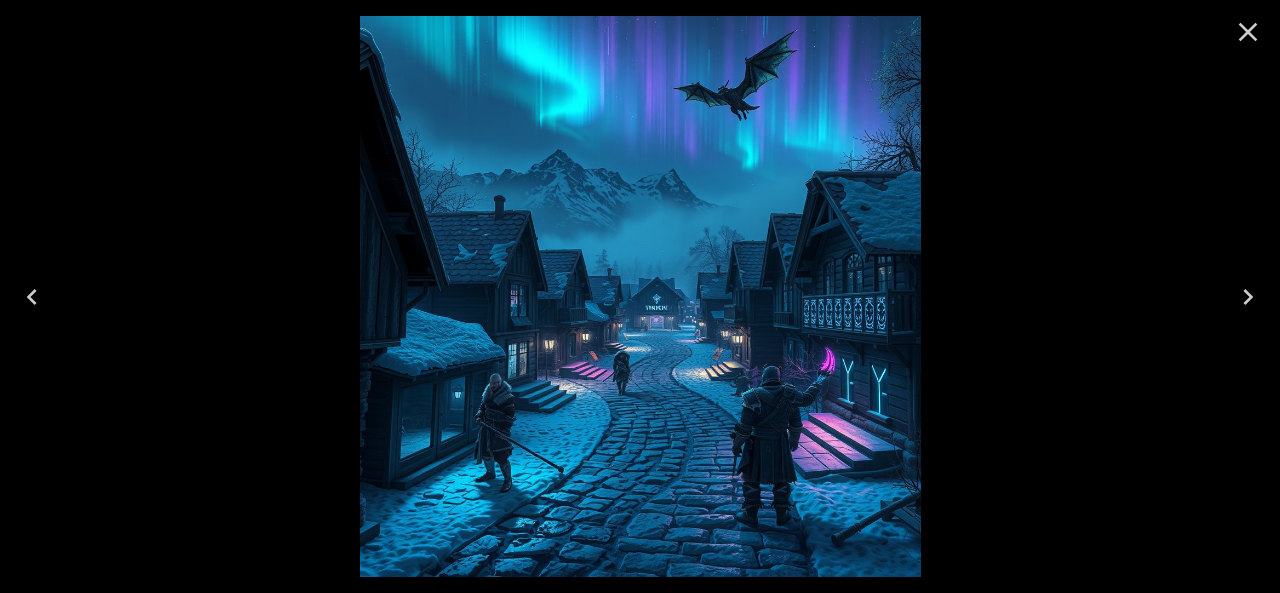 click 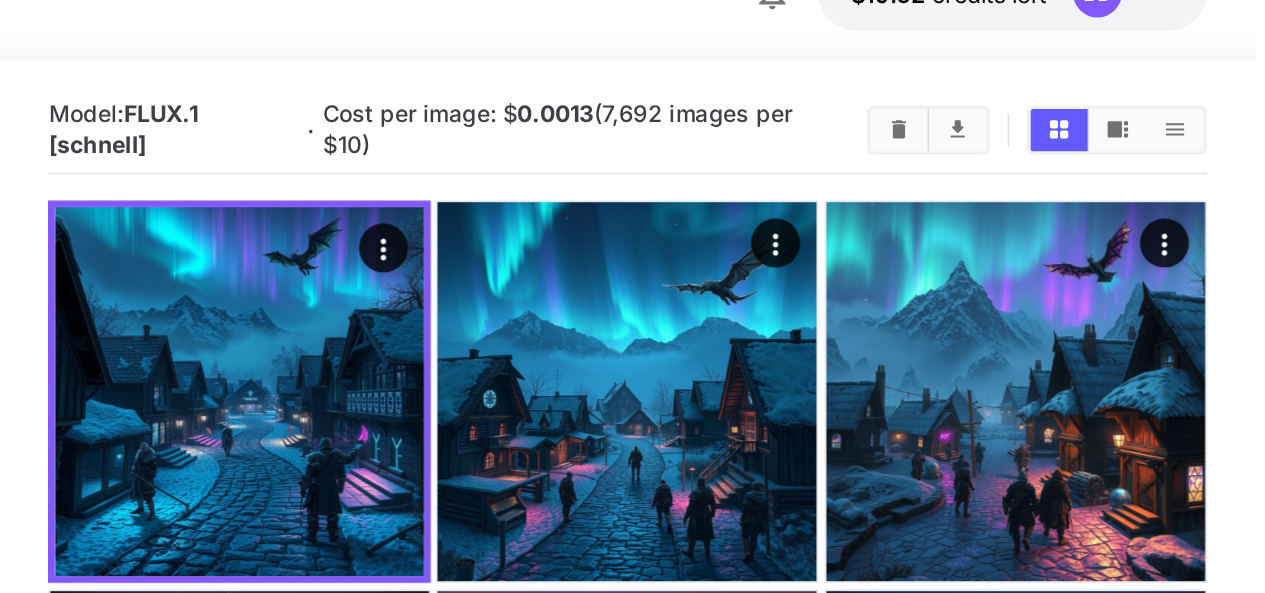 scroll, scrollTop: 0, scrollLeft: 0, axis: both 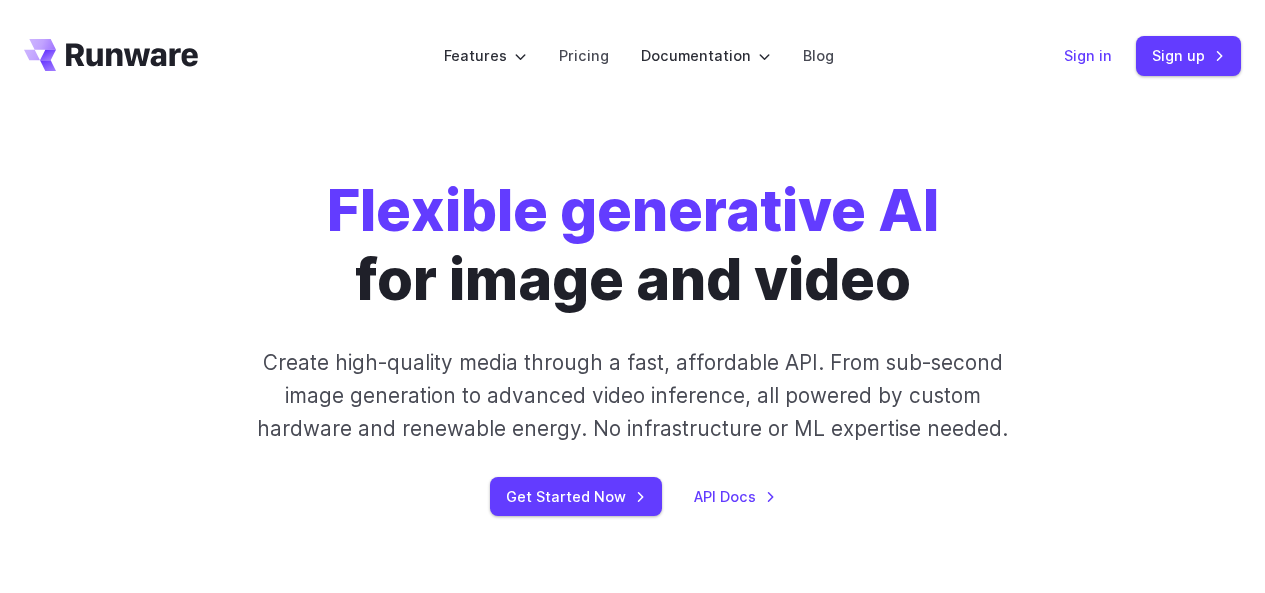 click on "Sign in" at bounding box center [1088, 55] 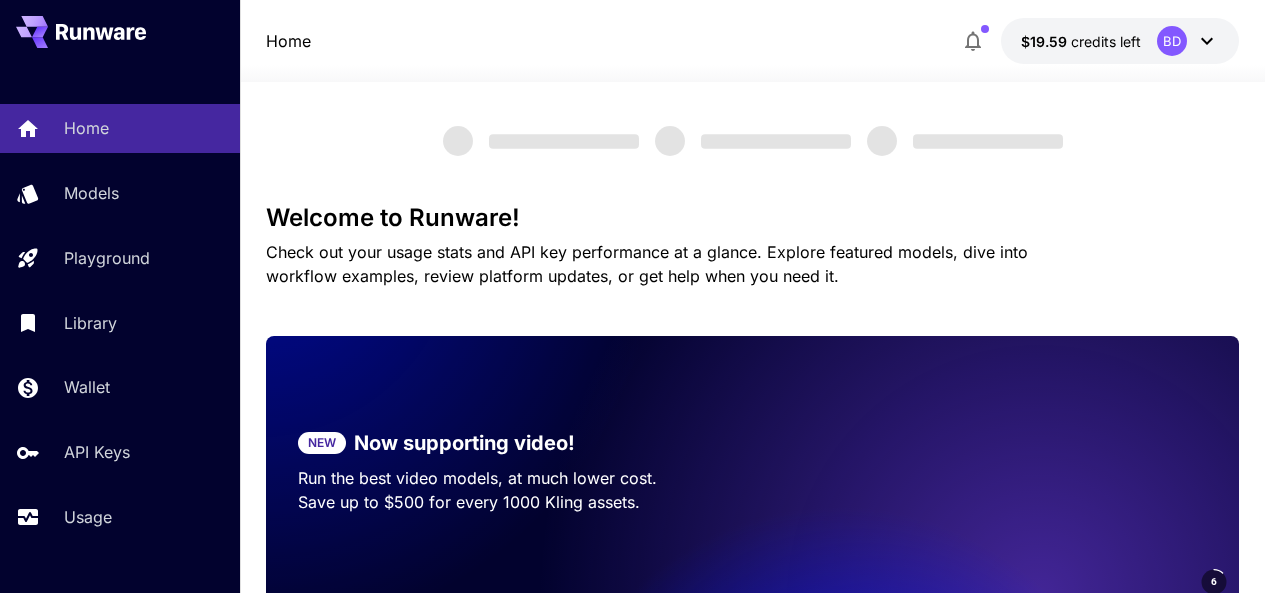scroll, scrollTop: 0, scrollLeft: 0, axis: both 